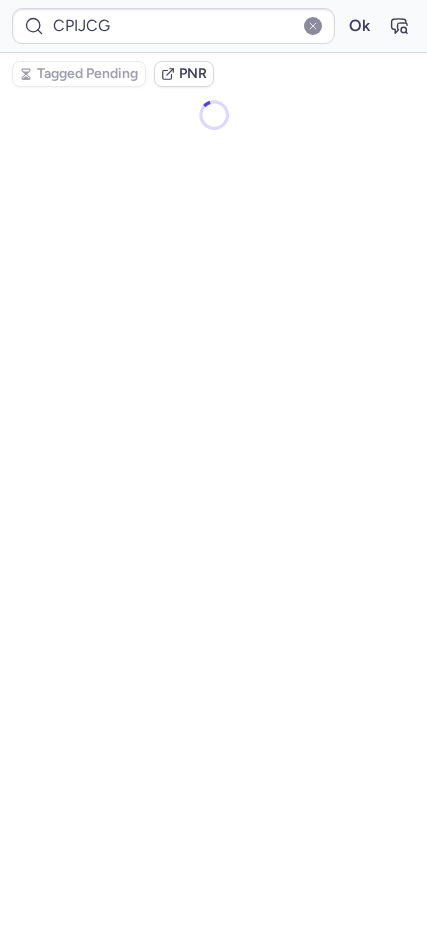scroll, scrollTop: 0, scrollLeft: 0, axis: both 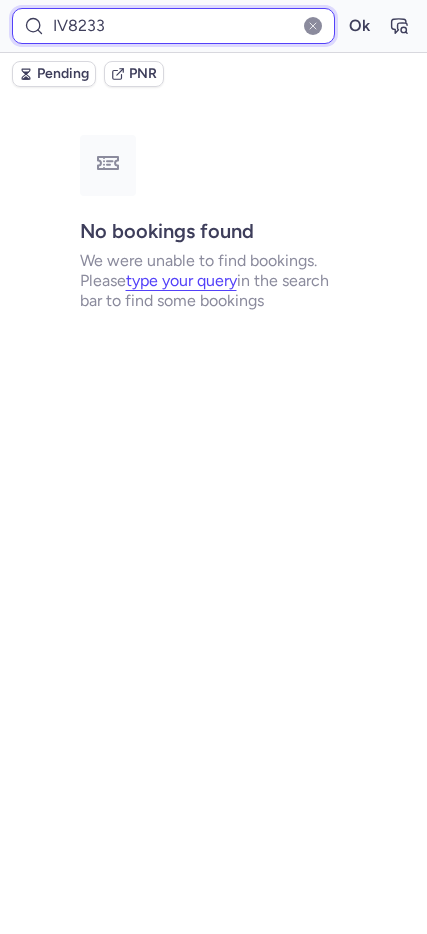 click on "IV8233" at bounding box center [173, 26] 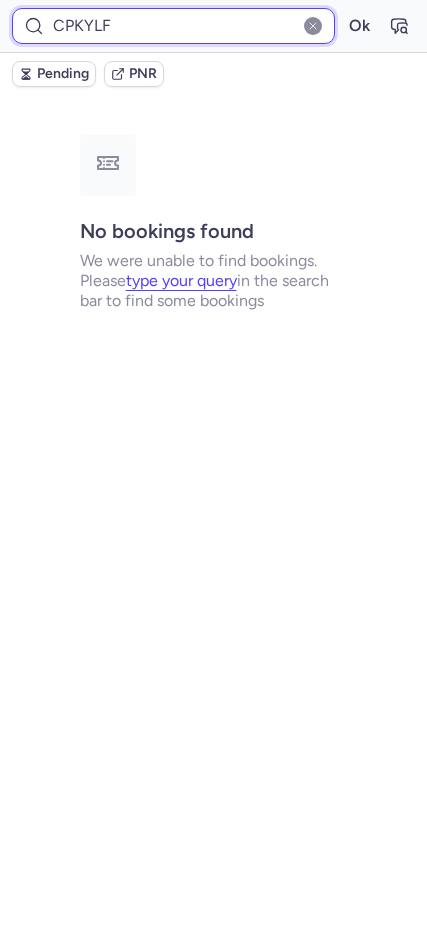 type on "CPKYLF" 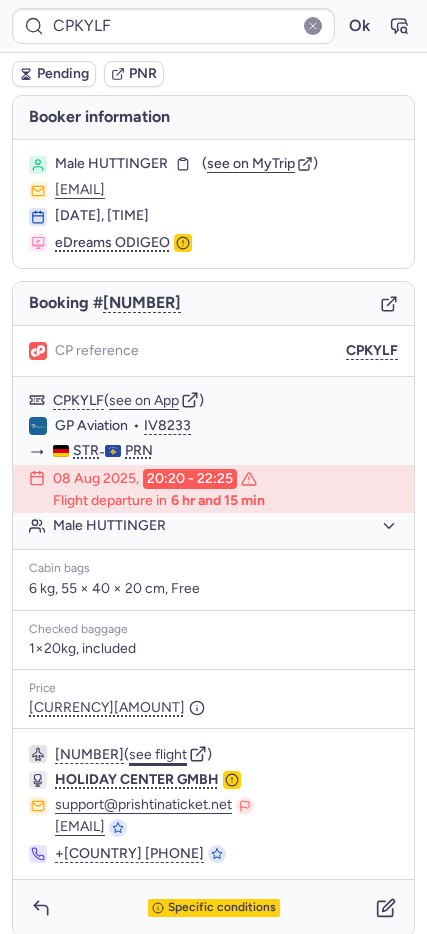 click on "see flight" 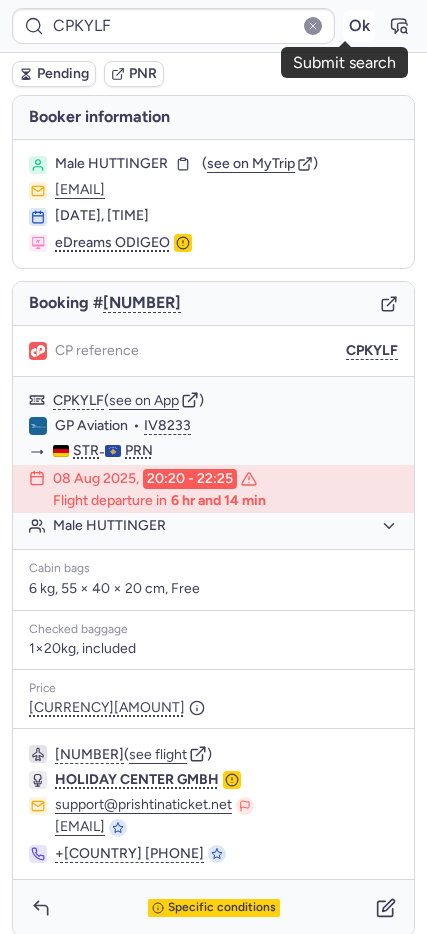 click on "Ok" at bounding box center (359, 26) 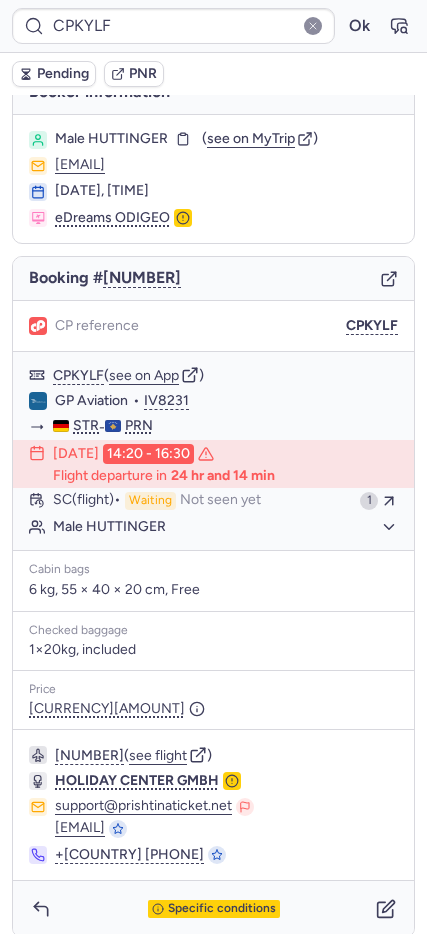 scroll, scrollTop: 41, scrollLeft: 0, axis: vertical 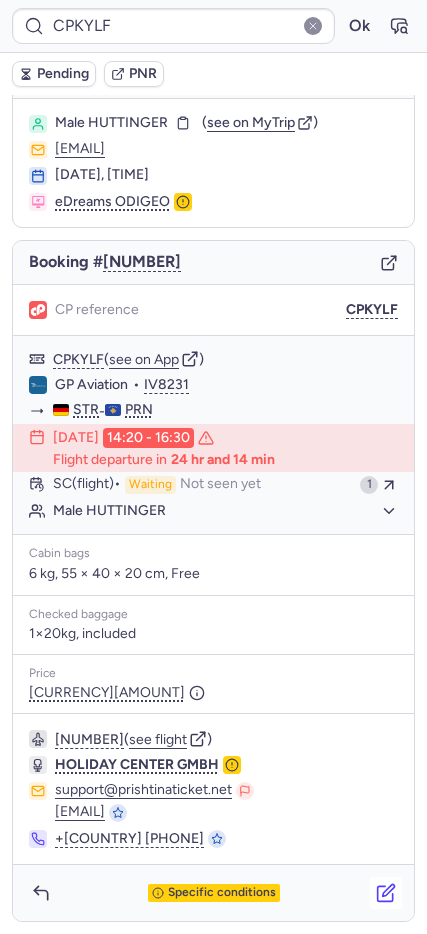 click 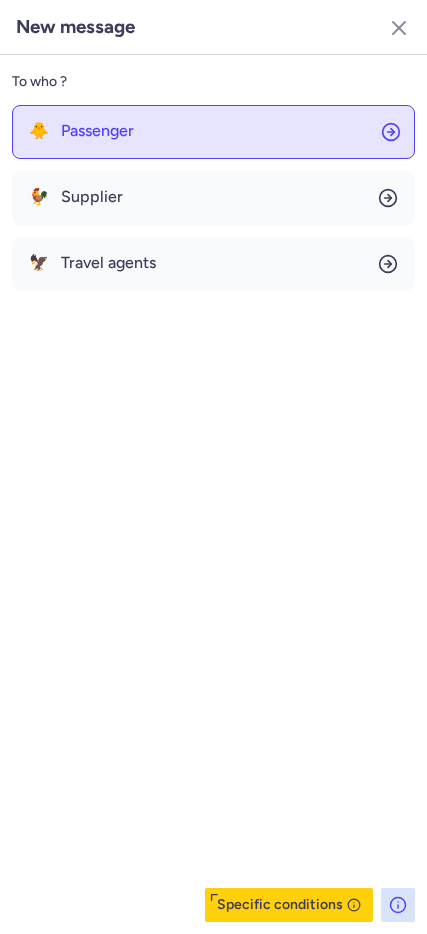 click on "Passenger" at bounding box center [97, 131] 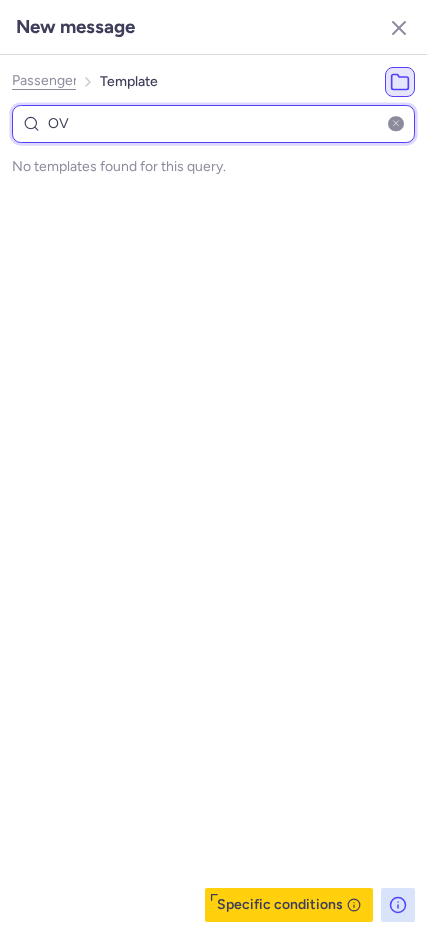 type on "O" 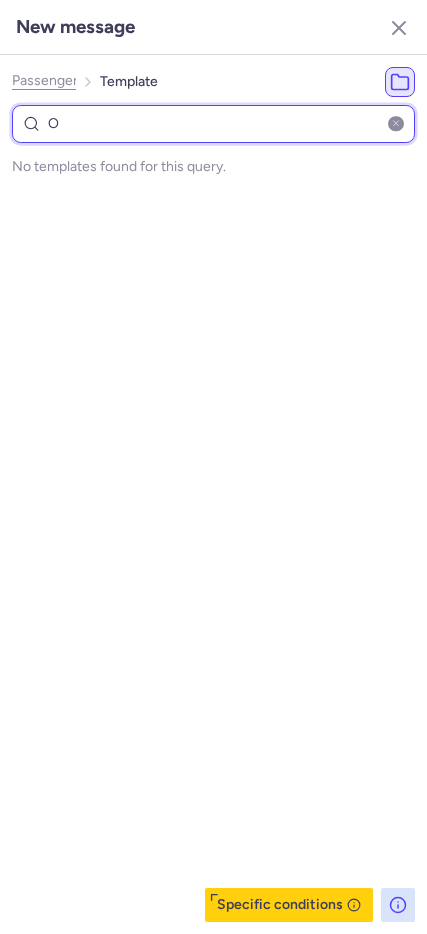type 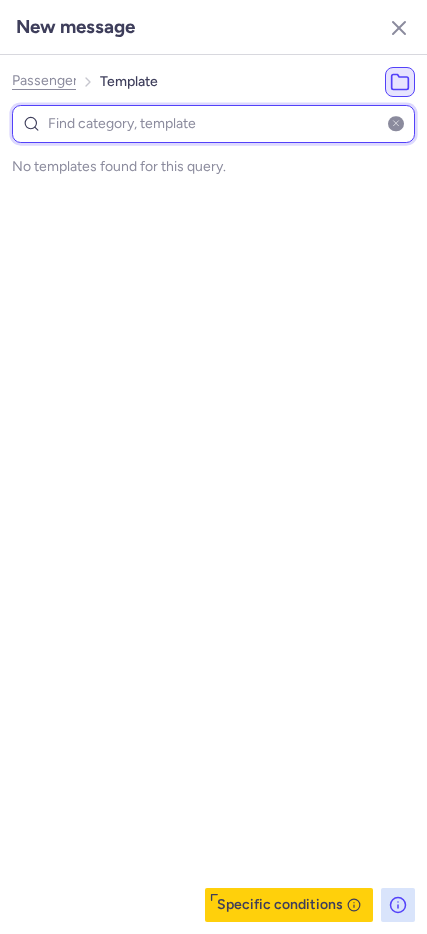 select on "en" 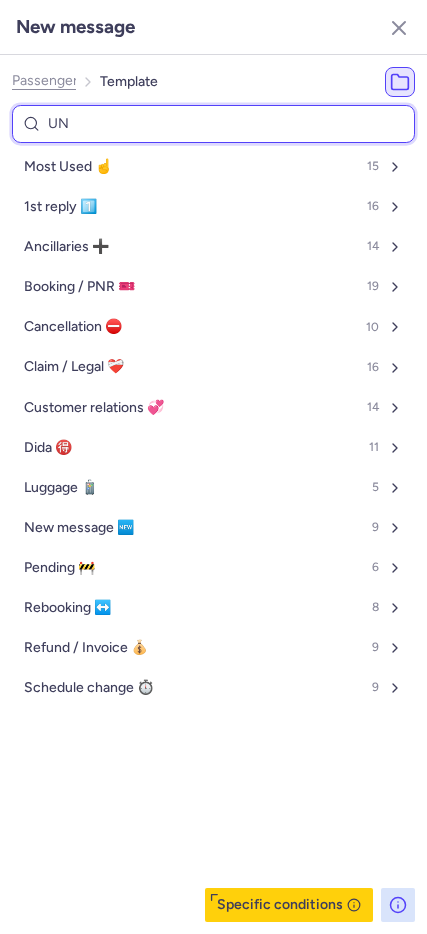 type on "UNC" 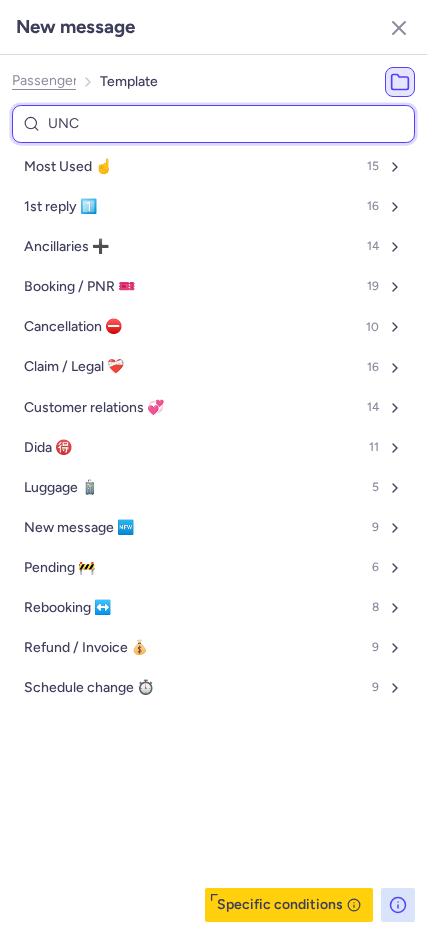 select on "en" 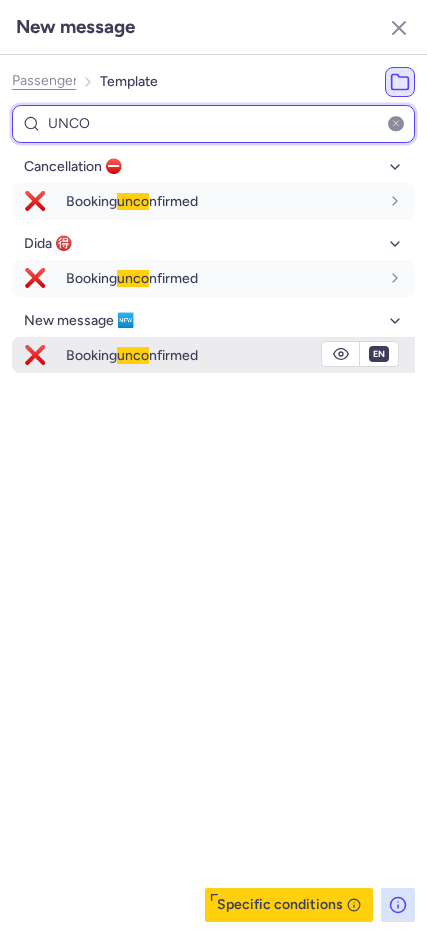 type on "UNCO" 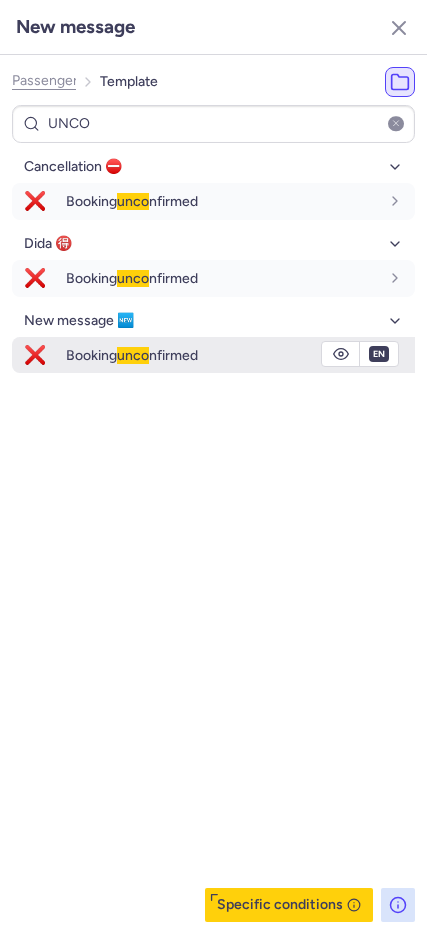 click on "unco" at bounding box center [133, 355] 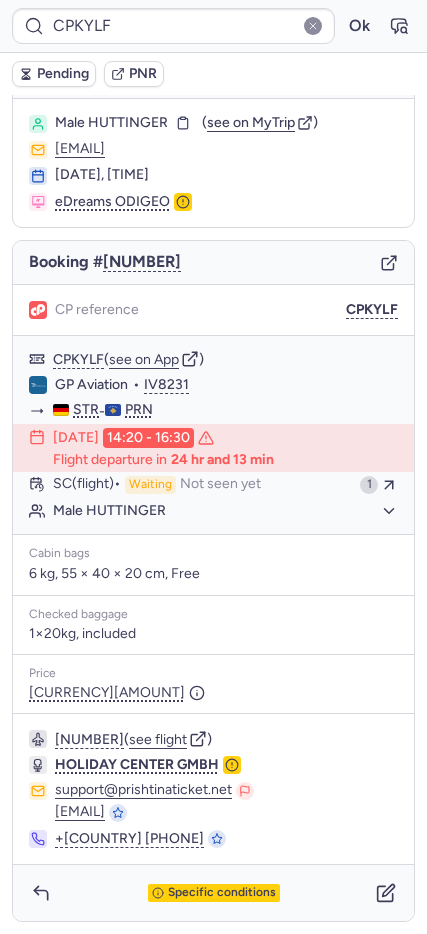 type on "IV8233" 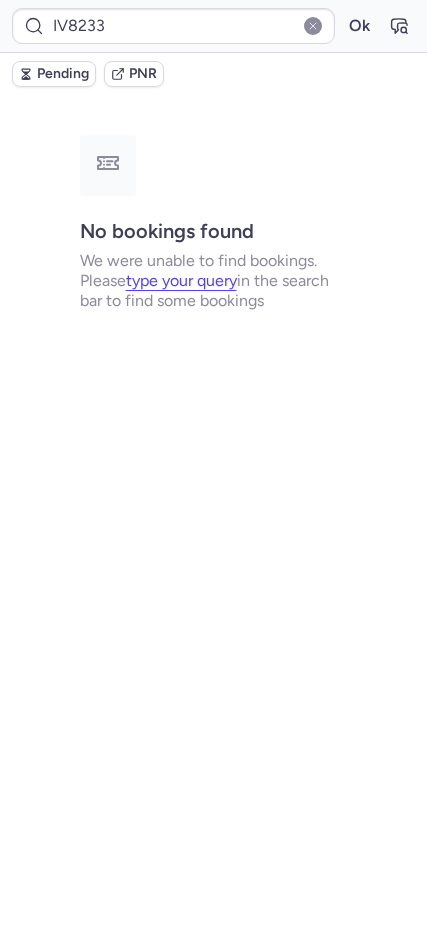 scroll, scrollTop: 0, scrollLeft: 0, axis: both 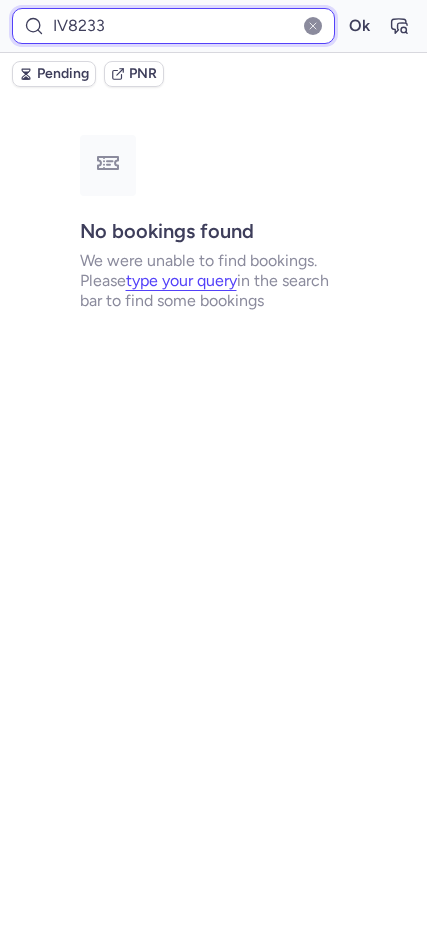click on "IV8233" at bounding box center [173, 26] 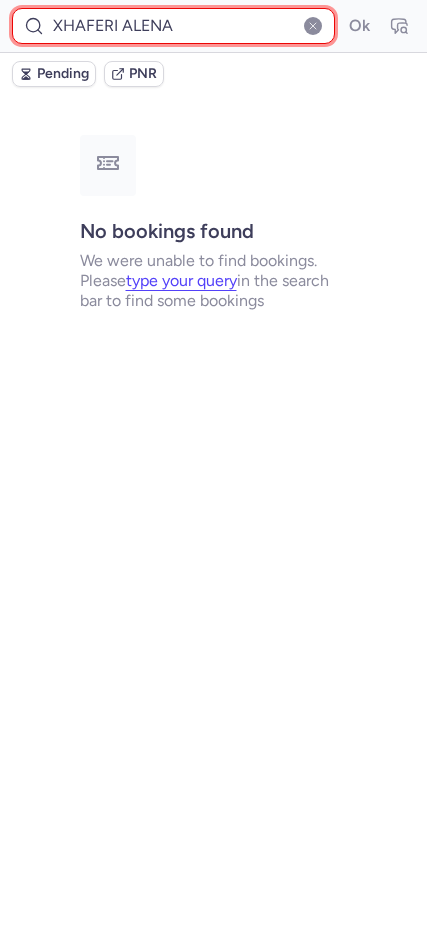 click on "Xhaferi Alena" at bounding box center [173, 26] 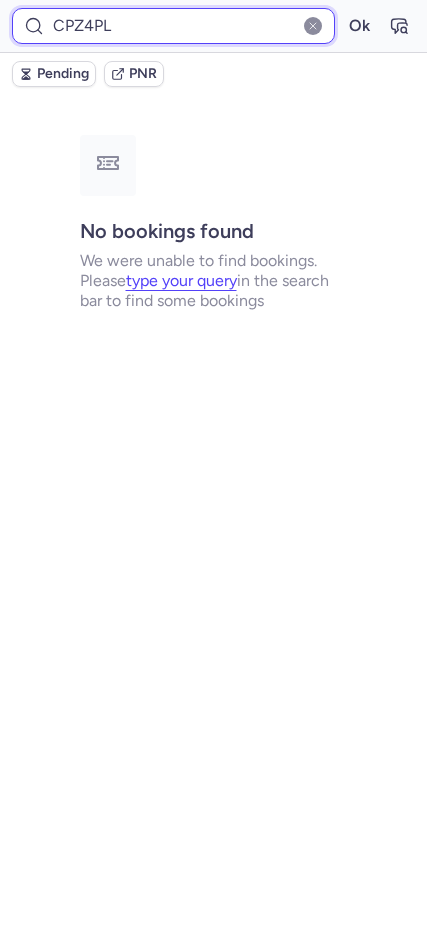 type on "CPZ4PL" 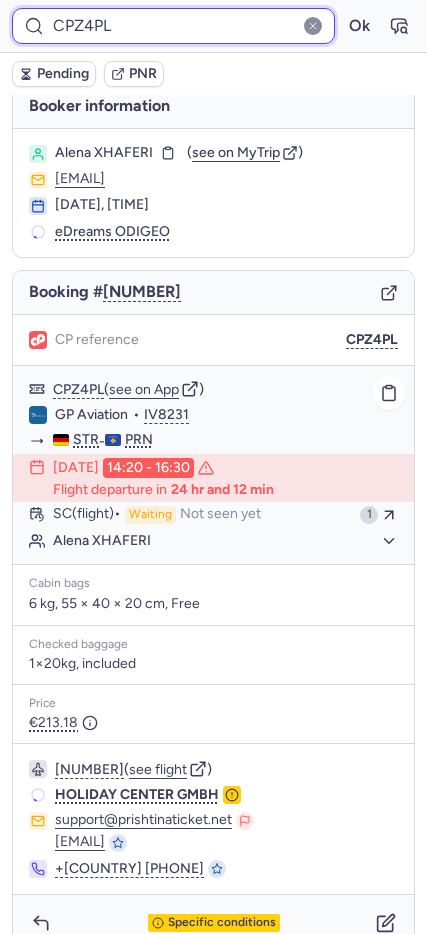 scroll, scrollTop: 41, scrollLeft: 0, axis: vertical 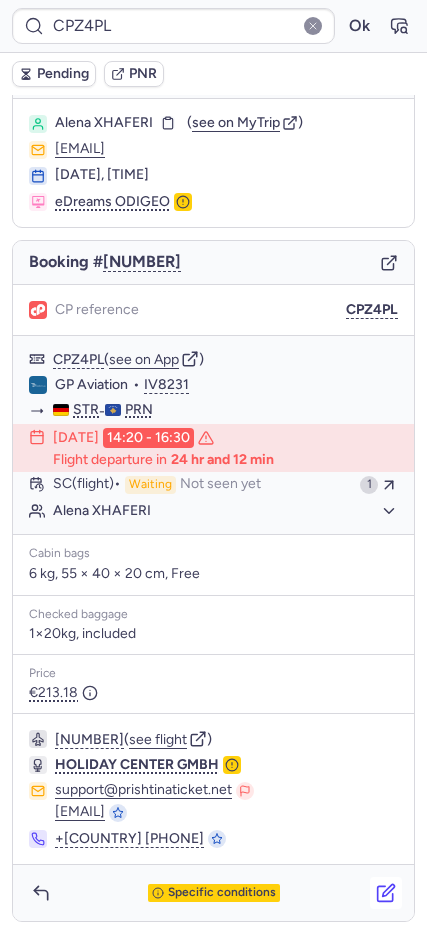 click 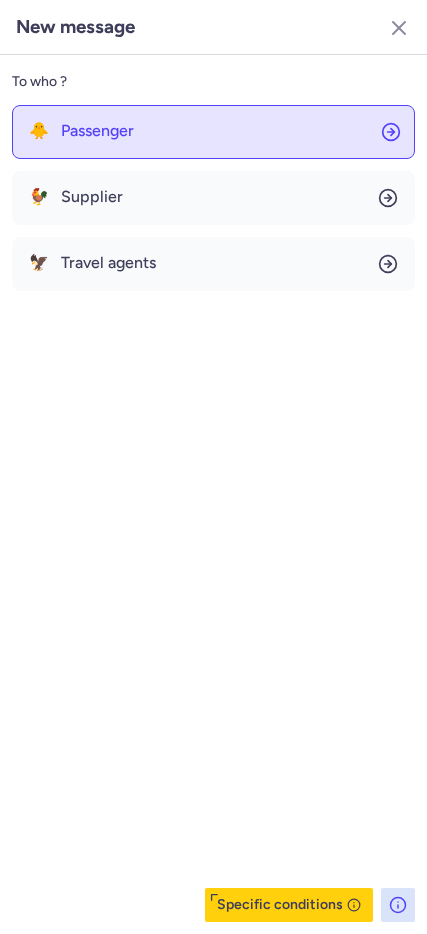 click on "🐥 Passenger" 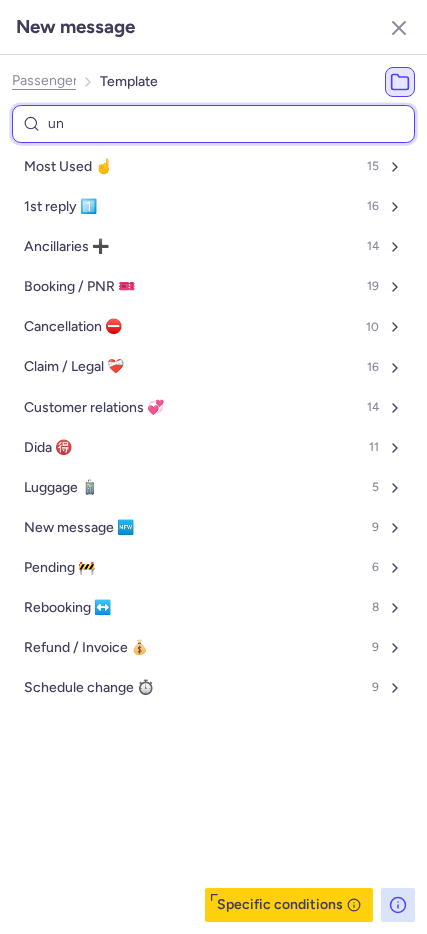 type on "unc" 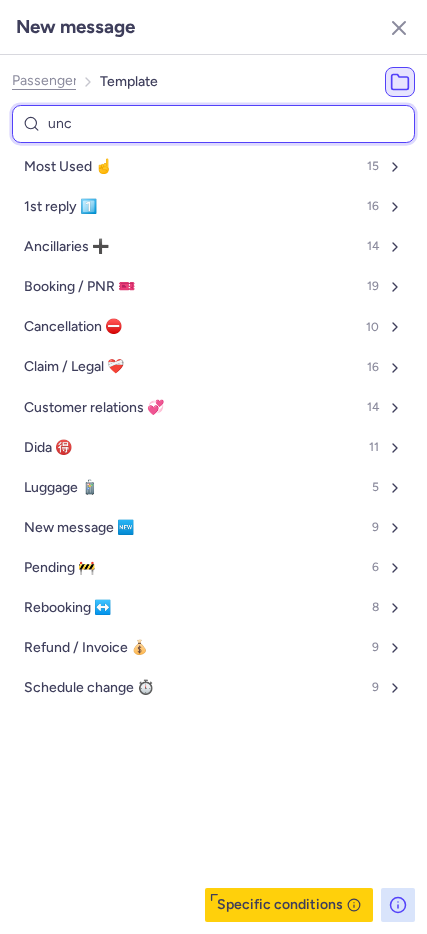 select on "en" 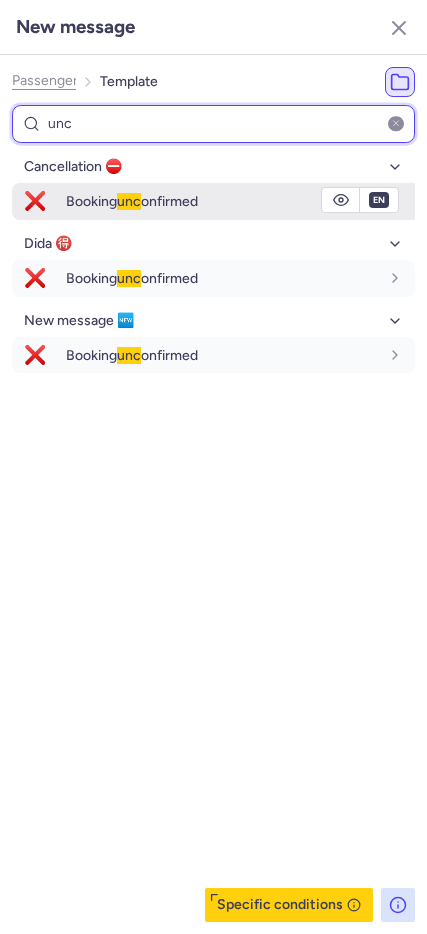 type on "unc" 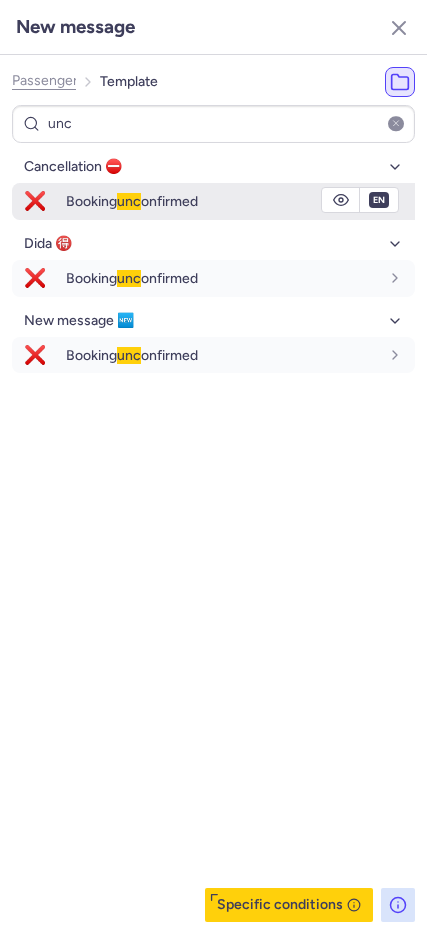 click on "❌" at bounding box center [35, 201] 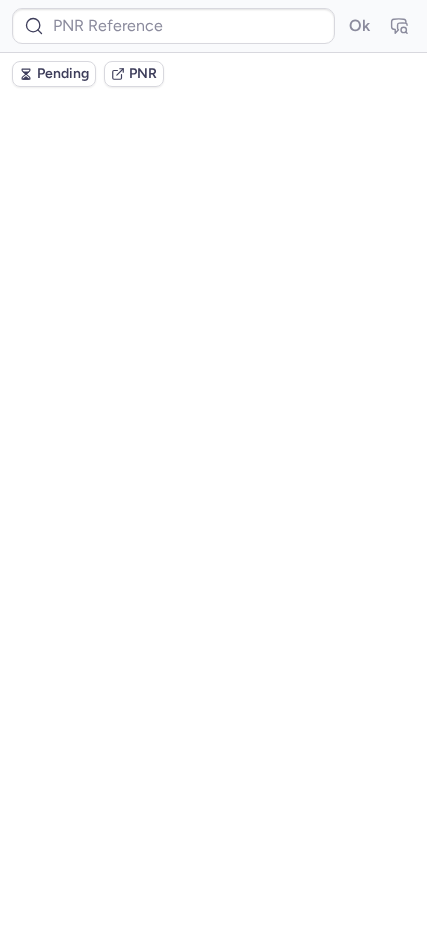 scroll, scrollTop: 0, scrollLeft: 0, axis: both 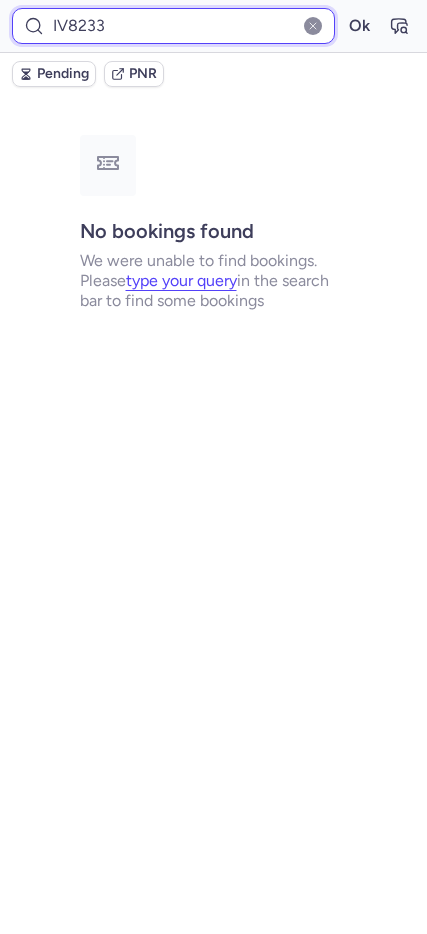 click on "IV8233" at bounding box center (173, 26) 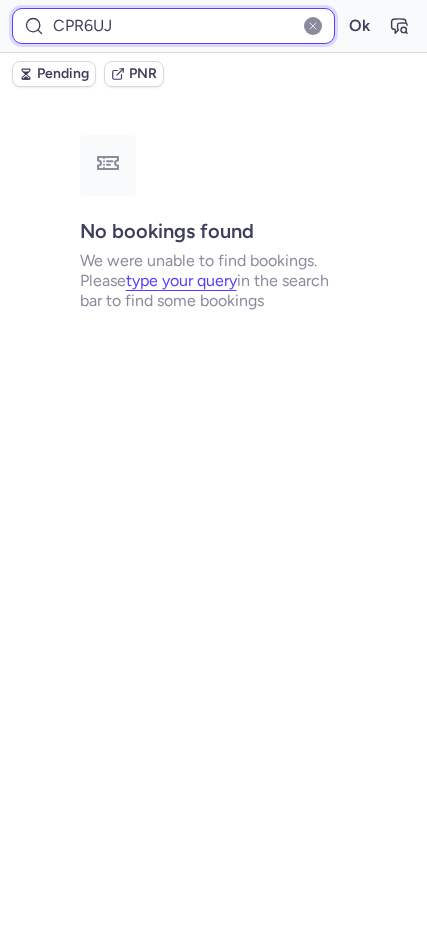 type on "CPR6UJ" 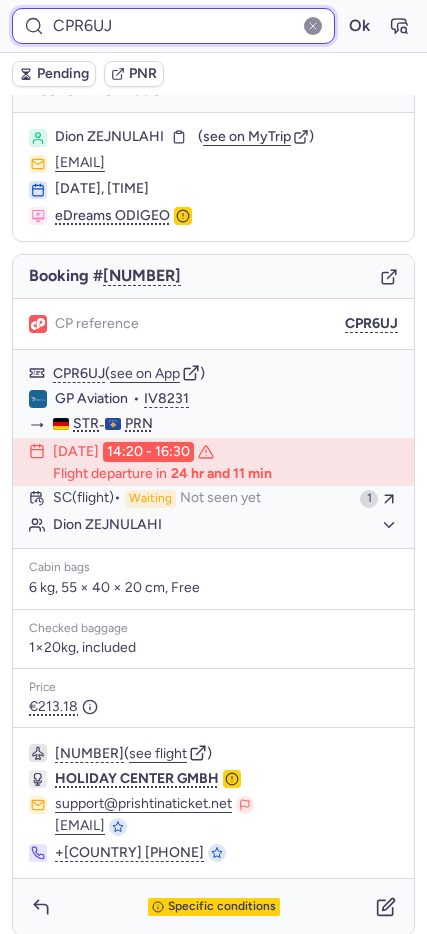 scroll, scrollTop: 41, scrollLeft: 0, axis: vertical 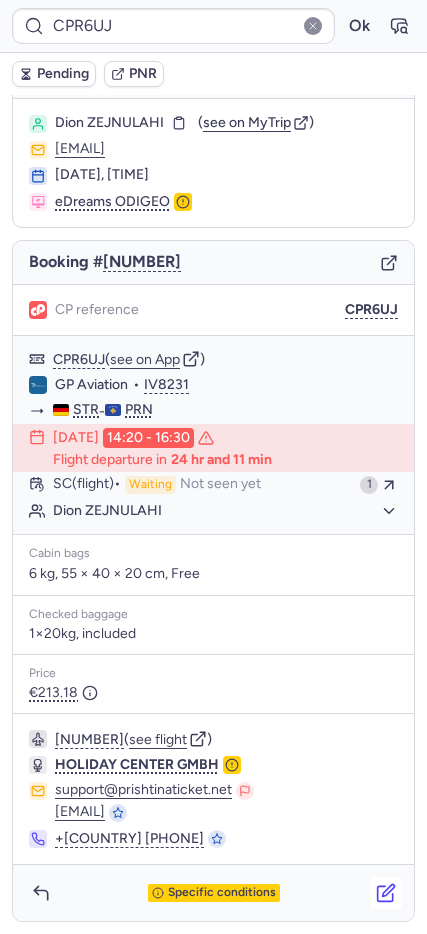 click 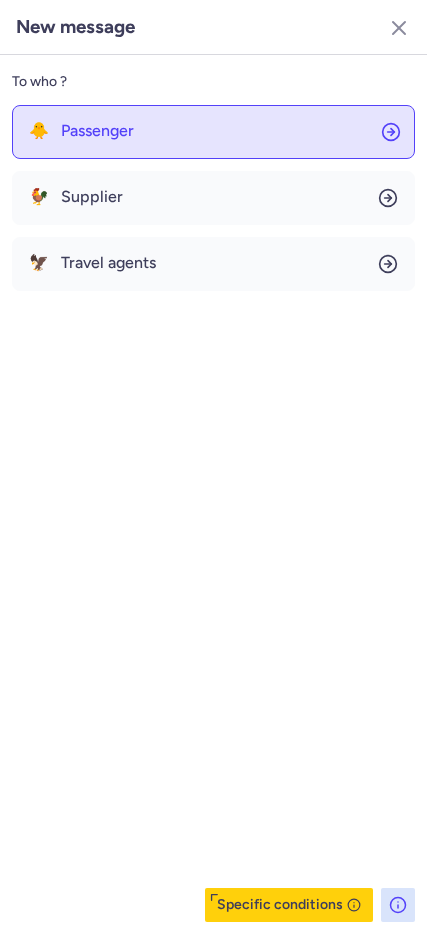 click on "🐥 Passenger" 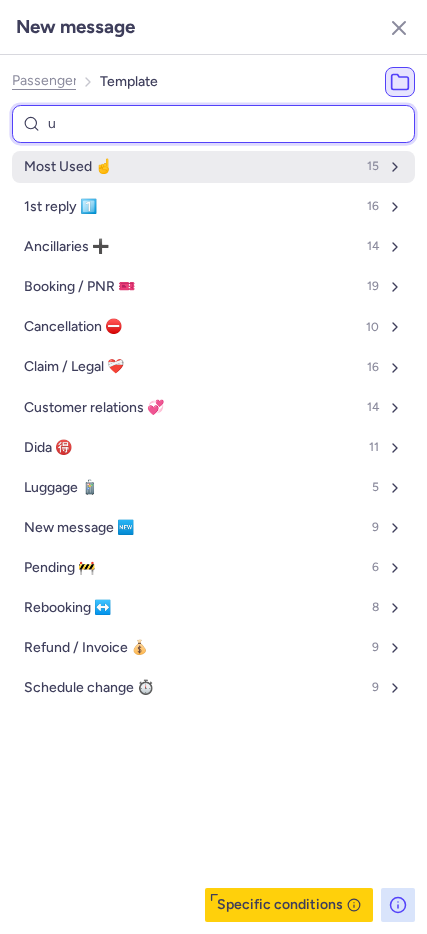 type on "un" 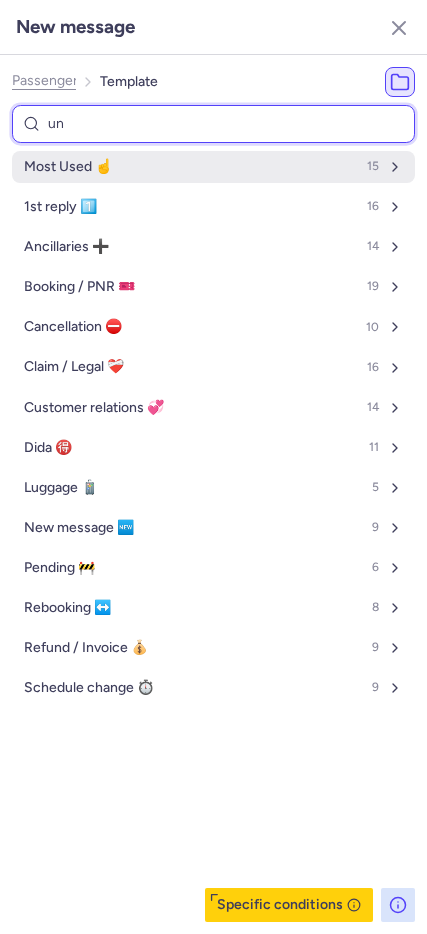 select on "en" 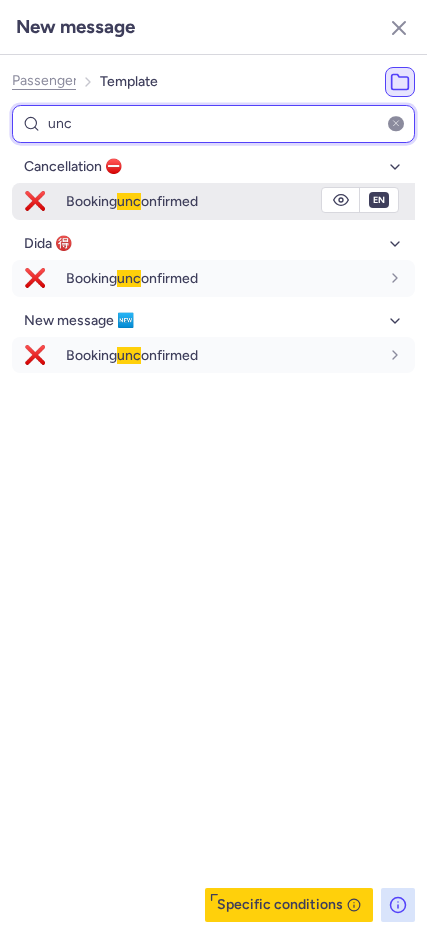type on "unc" 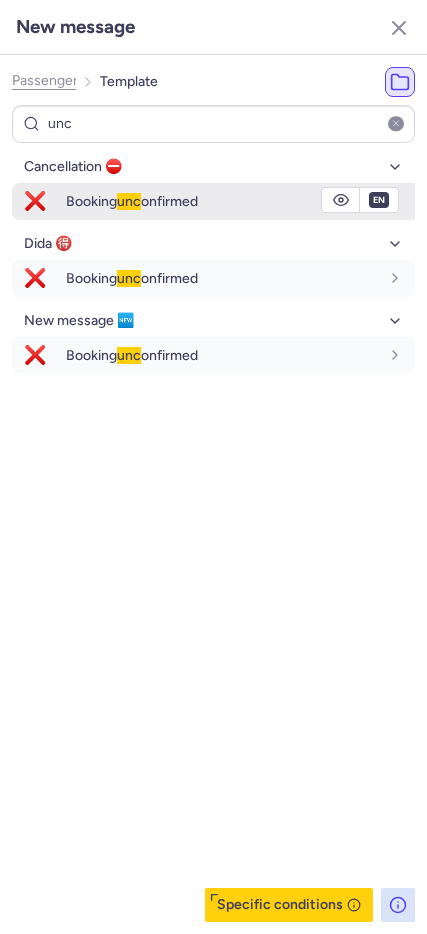 click on "❌" at bounding box center (35, 201) 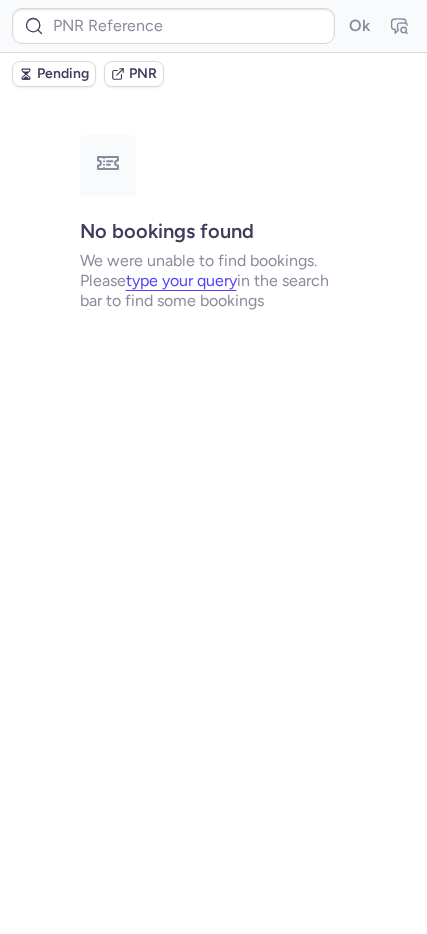 scroll, scrollTop: 0, scrollLeft: 0, axis: both 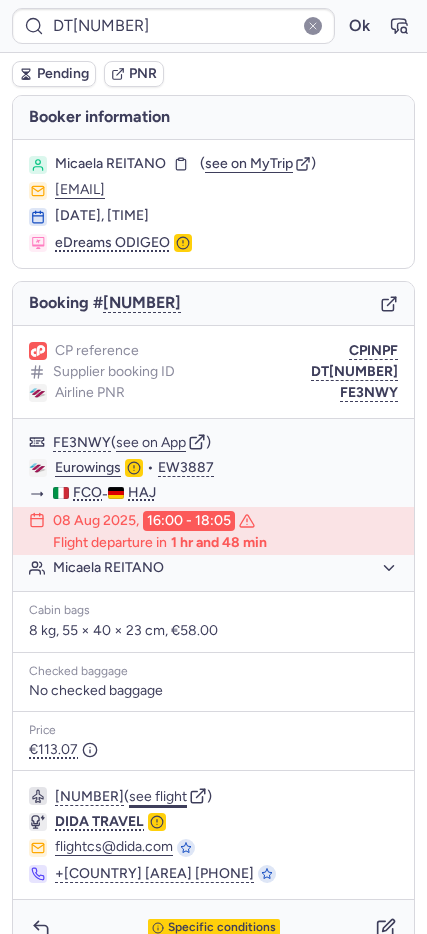 click on "see flight" 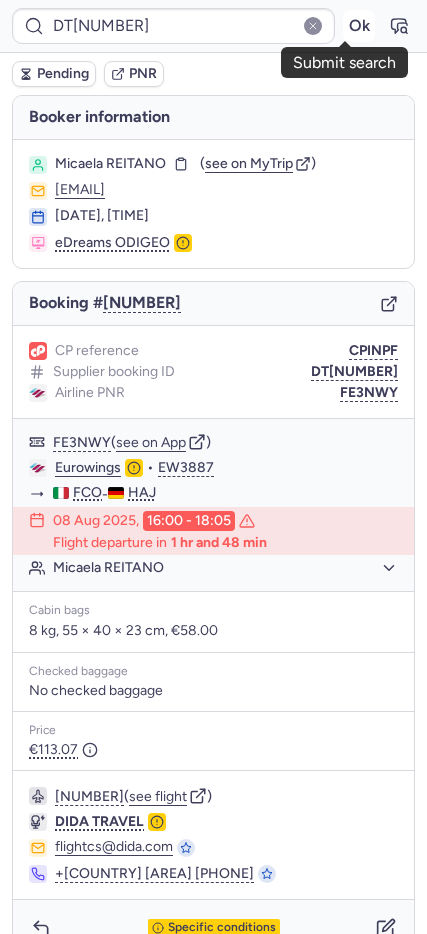 click on "Ok" at bounding box center [359, 26] 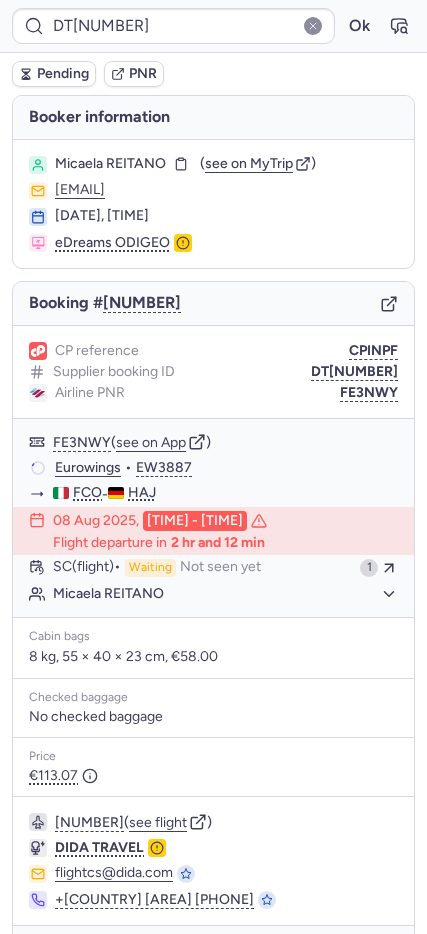 type on "CPT9QN" 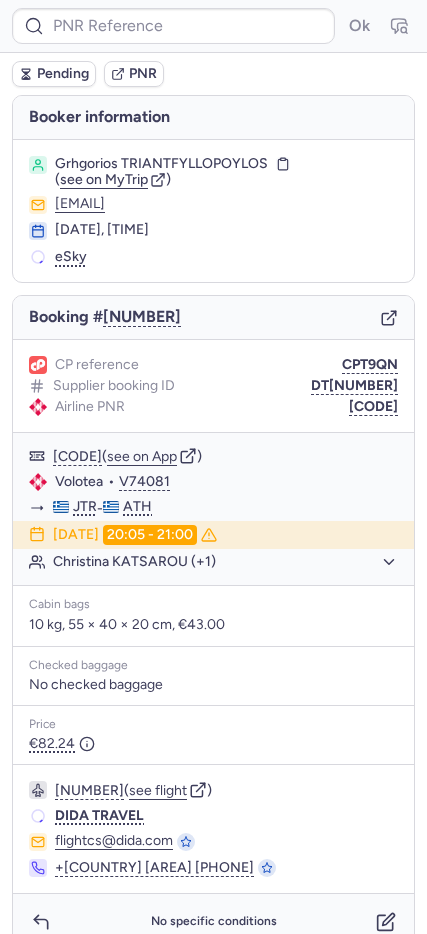 type on "CPT9QN" 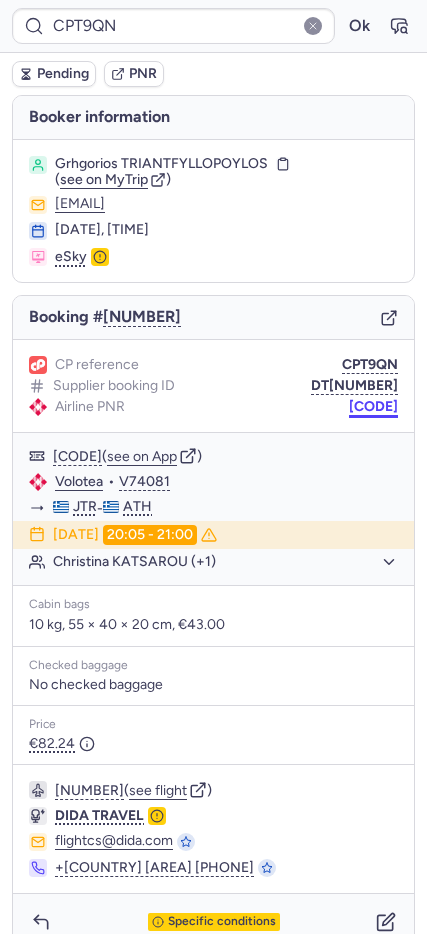 click on "MF1E3U" at bounding box center (373, 407) 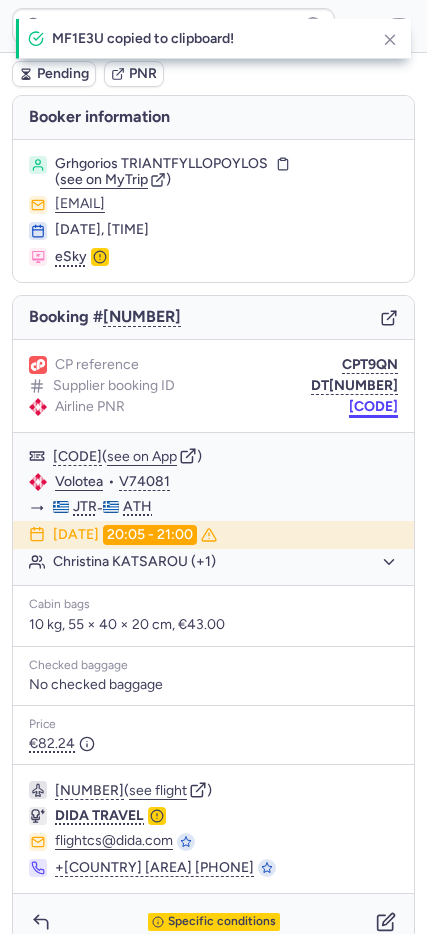 click on "MF1E3U" at bounding box center (373, 407) 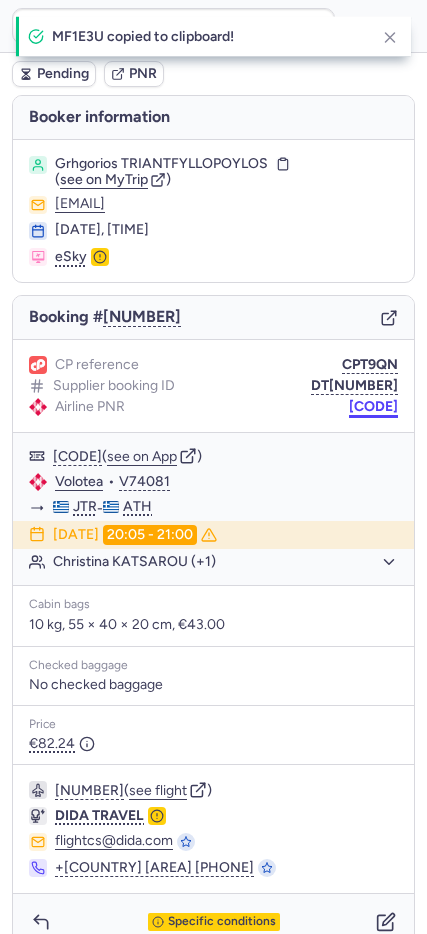 click on "MF1E3U" at bounding box center [373, 407] 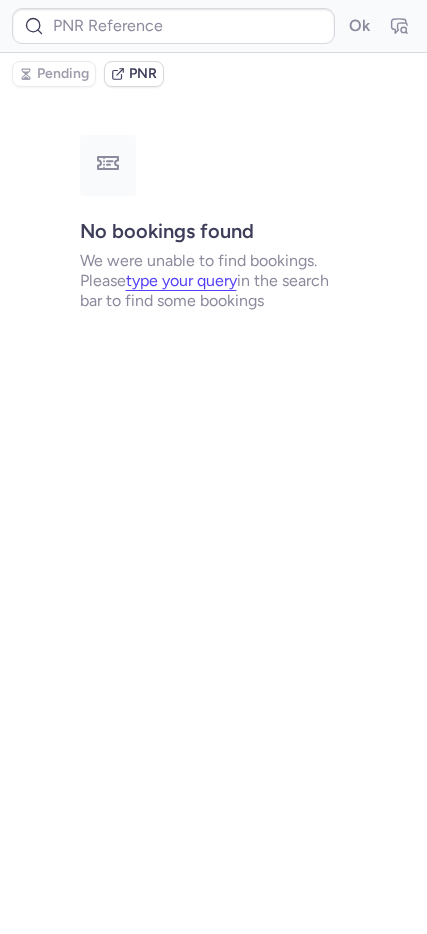 type on "IV8233" 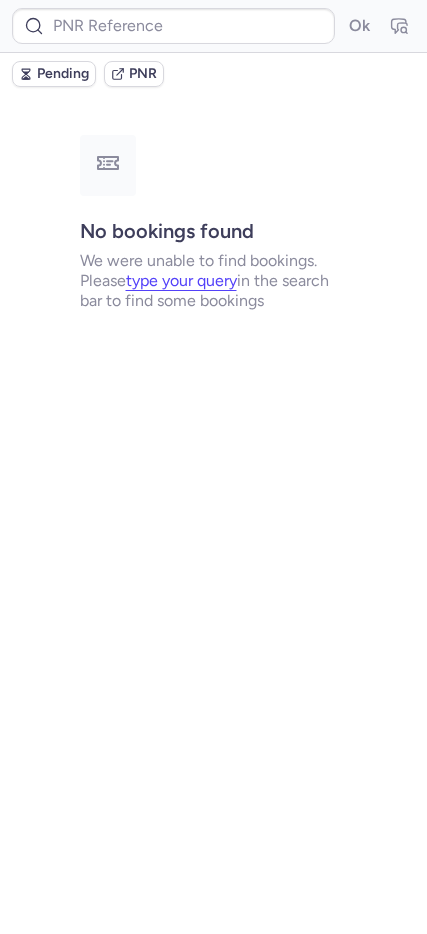 type on "CPT8IH" 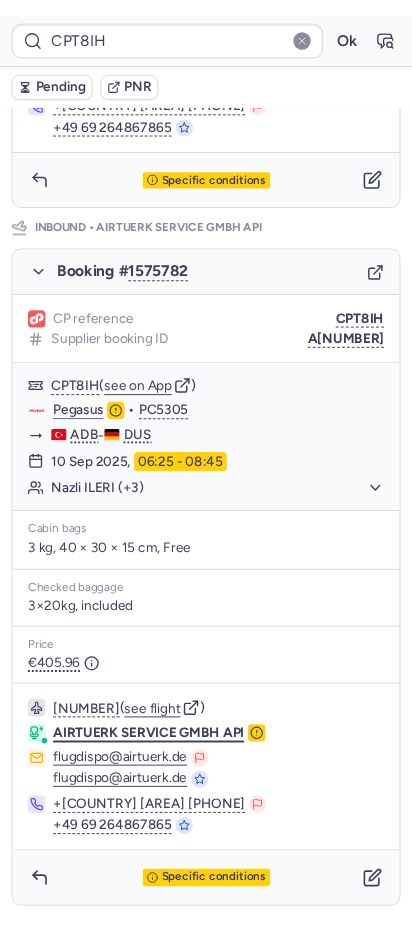 scroll, scrollTop: 68, scrollLeft: 0, axis: vertical 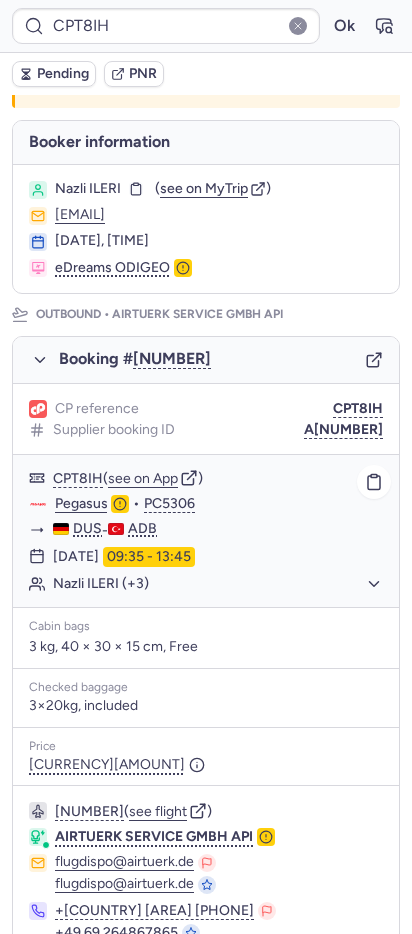 click on "Nazli ILERI (+3)" 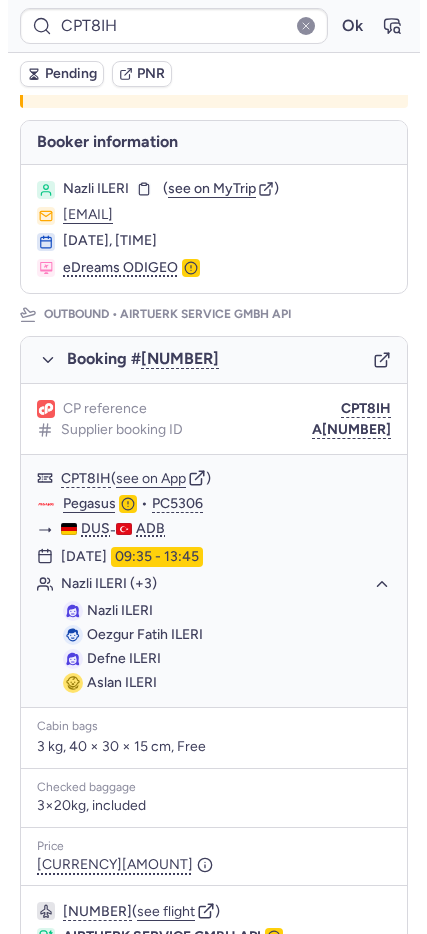scroll, scrollTop: 885, scrollLeft: 0, axis: vertical 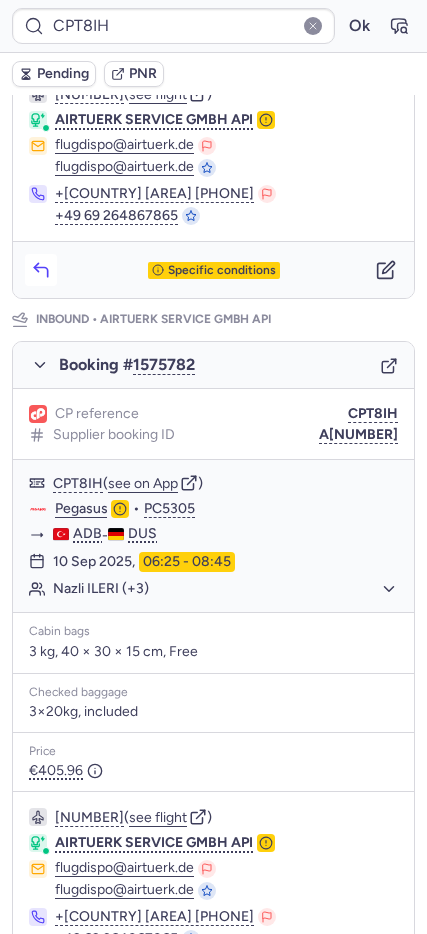 click 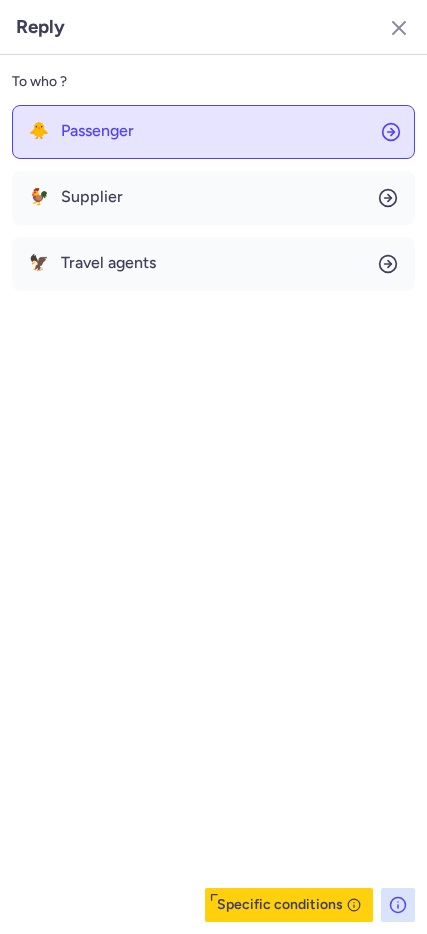 click on "Passenger" at bounding box center (97, 131) 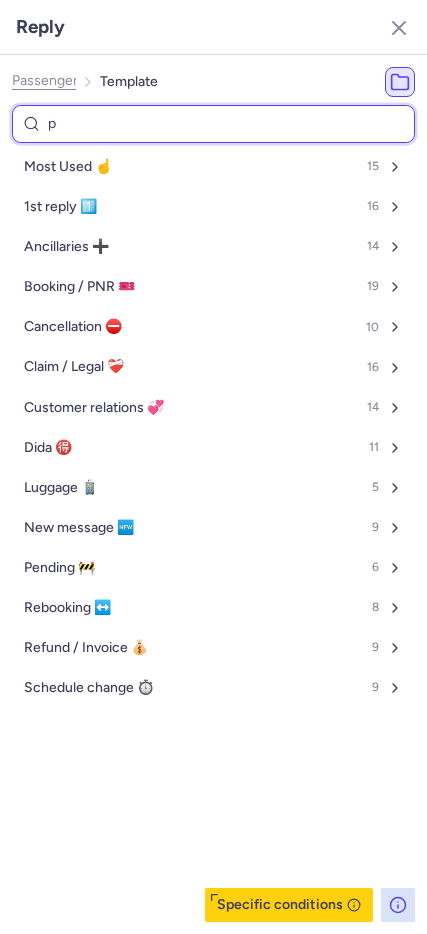 type on "pn" 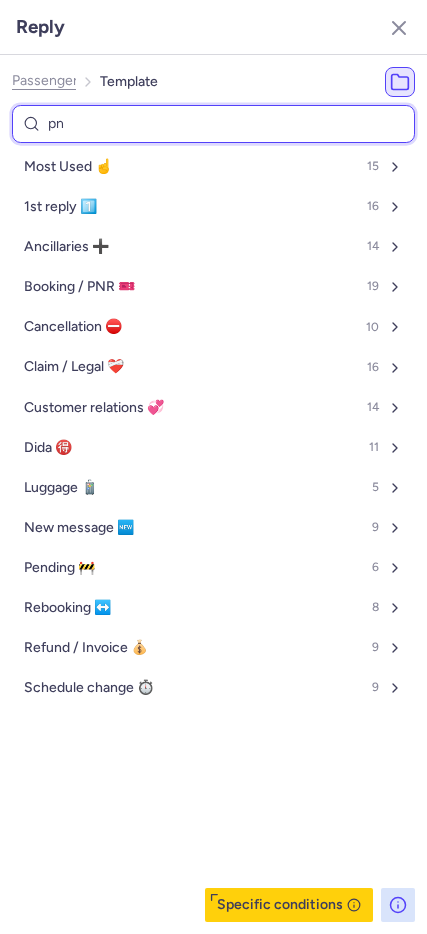 select on "en" 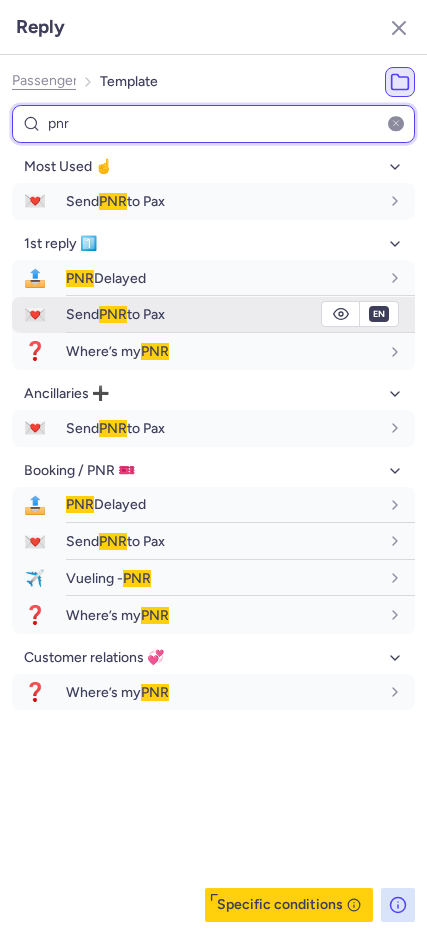 type on "pnr" 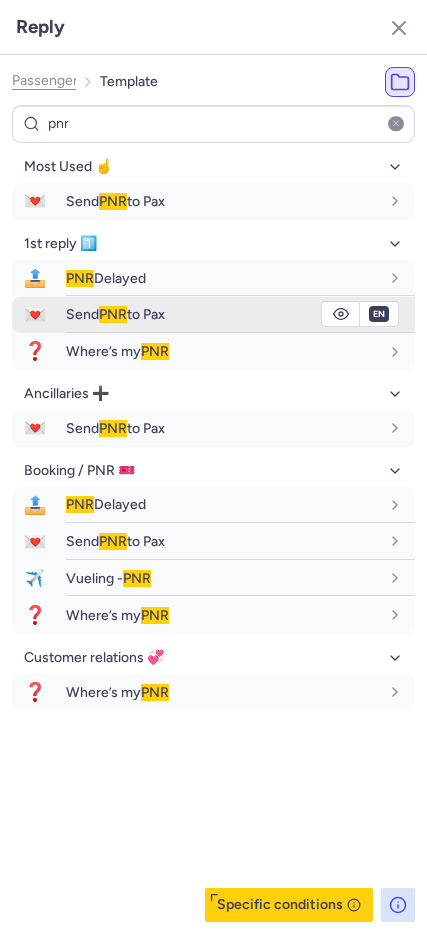 click on "PNR" at bounding box center [113, 314] 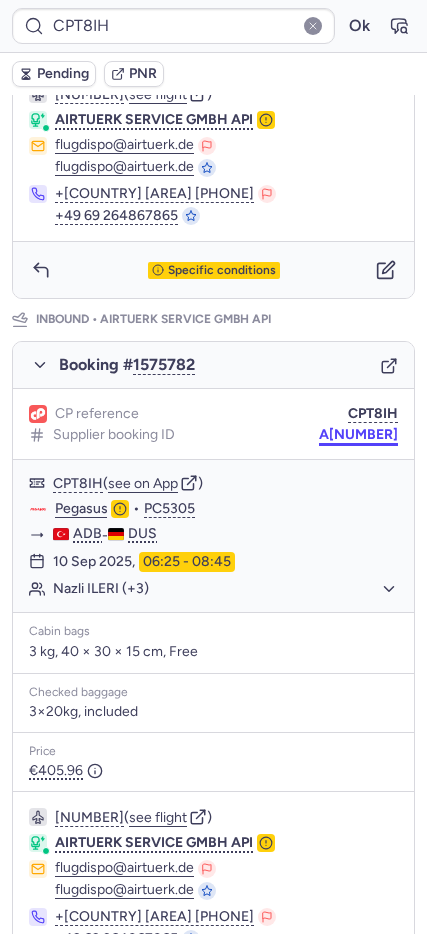click on "A1822960" at bounding box center (358, 435) 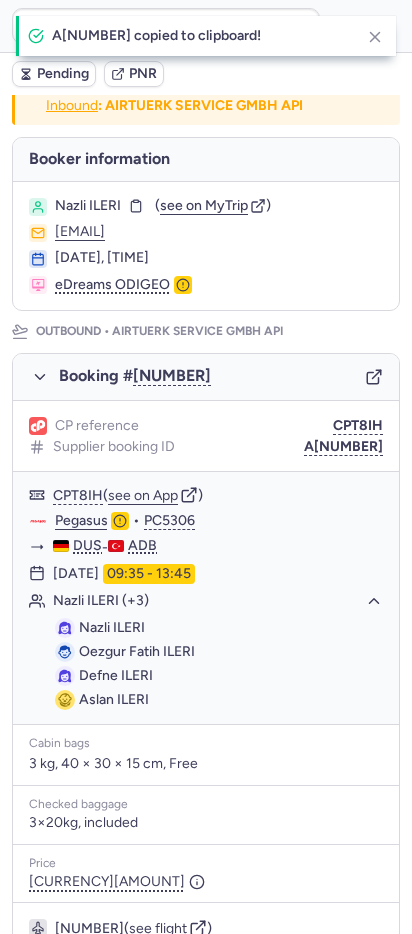 scroll, scrollTop: 0, scrollLeft: 0, axis: both 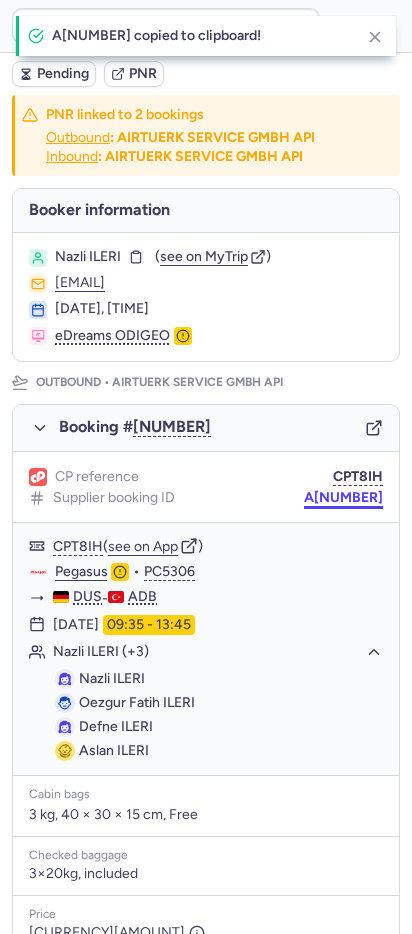 click on "A1822959" at bounding box center [343, 498] 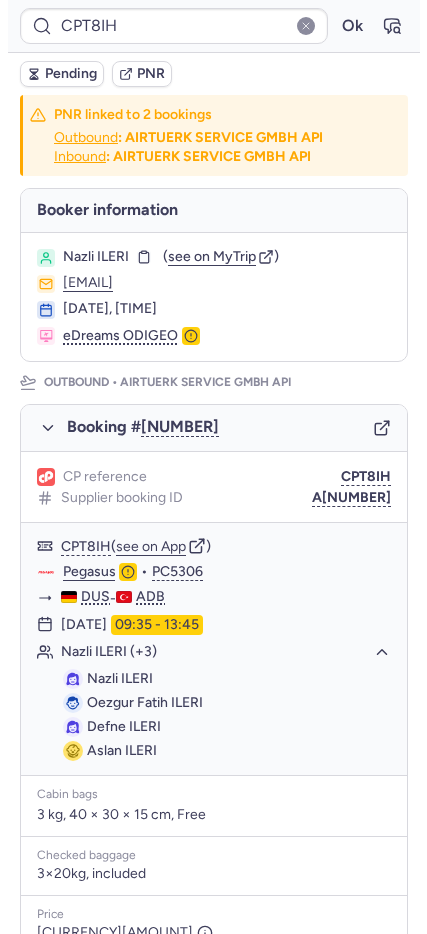 scroll, scrollTop: 817, scrollLeft: 0, axis: vertical 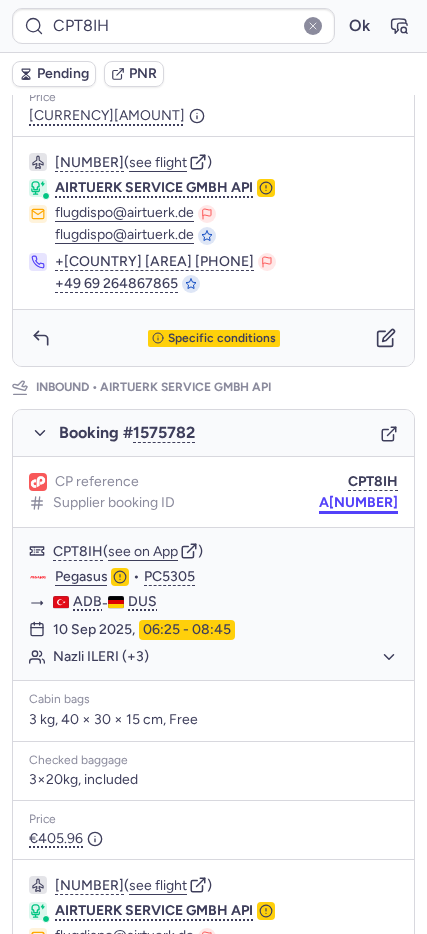click on "A1822960" at bounding box center [358, 503] 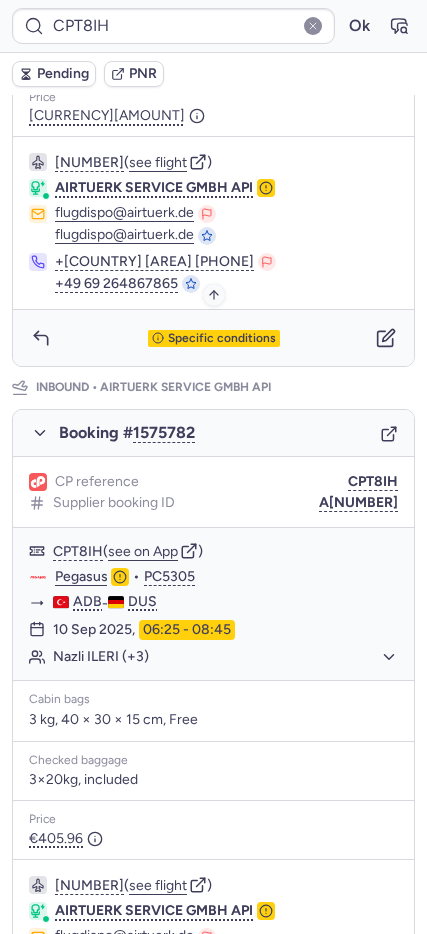 click on "Specific conditions" at bounding box center (222, 339) 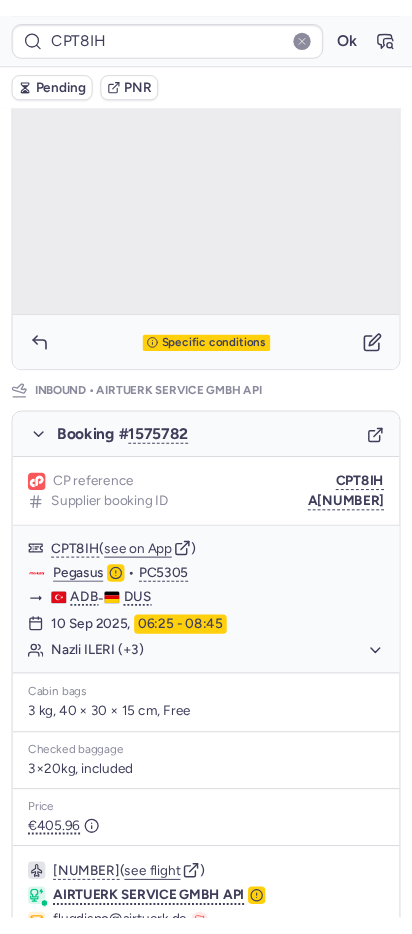 scroll, scrollTop: 103, scrollLeft: 0, axis: vertical 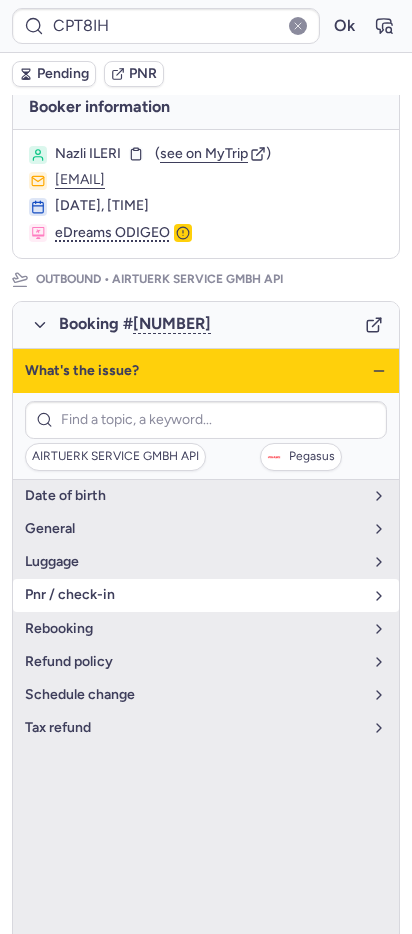 click on "pnr / check-in" at bounding box center (194, 595) 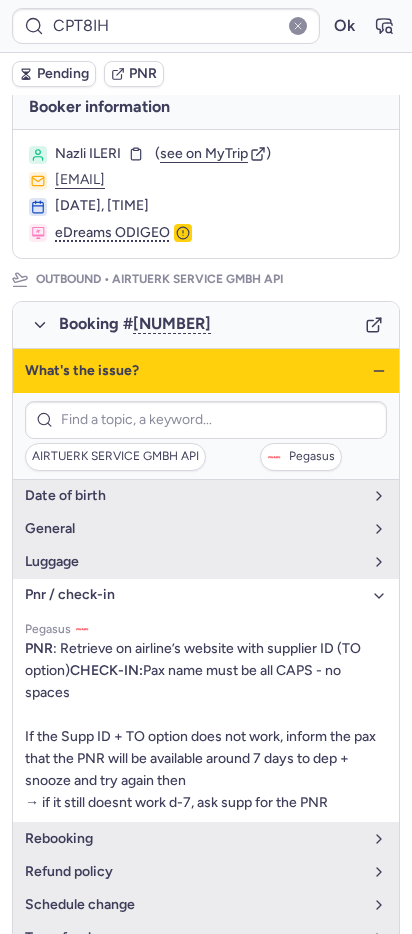 click 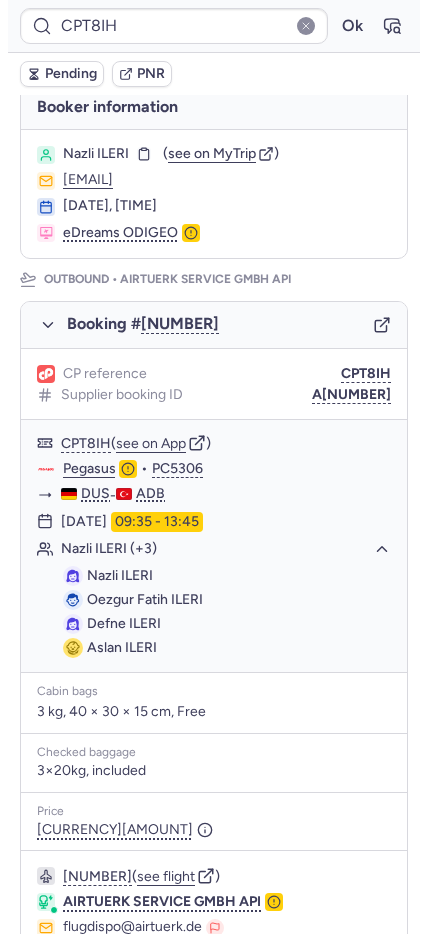 scroll, scrollTop: 921, scrollLeft: 0, axis: vertical 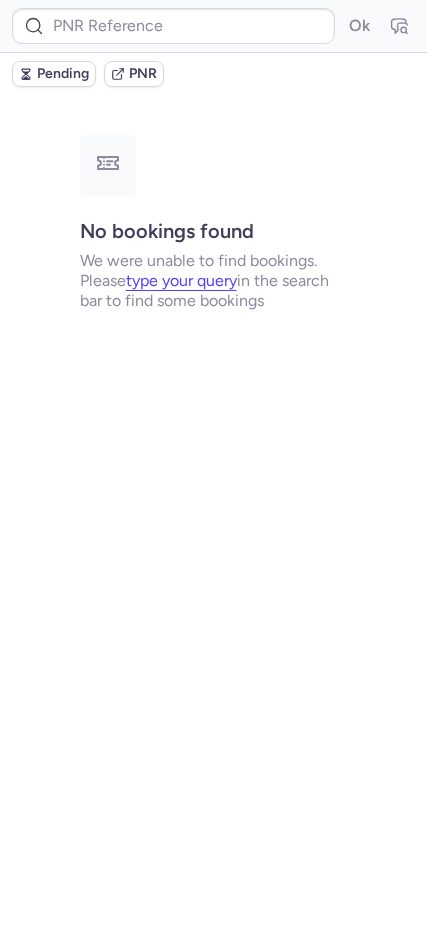 type on "917485113929180201" 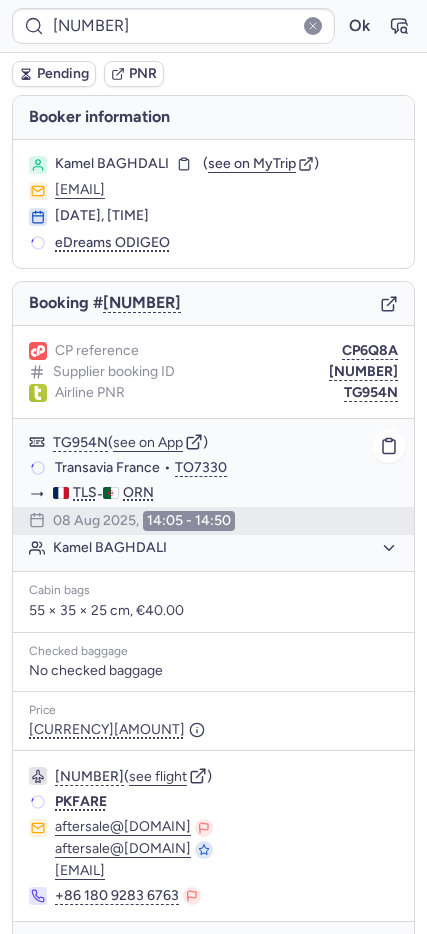 scroll, scrollTop: 57, scrollLeft: 0, axis: vertical 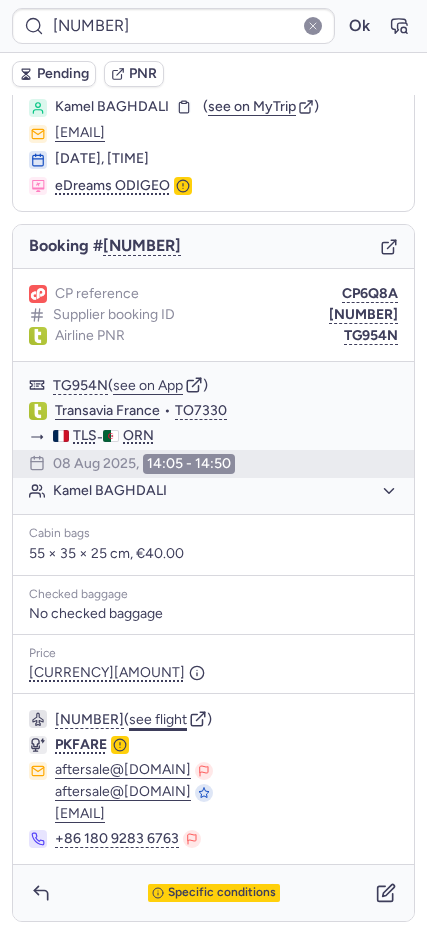 click on "see flight" 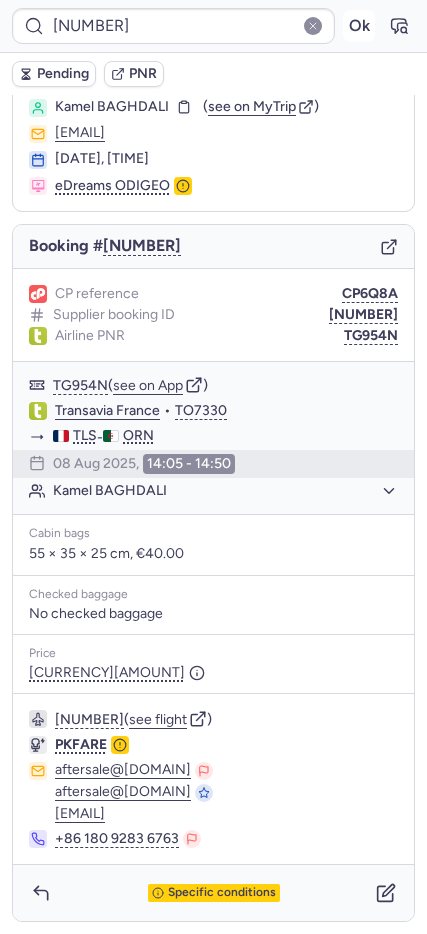 click on "Ok" at bounding box center (359, 26) 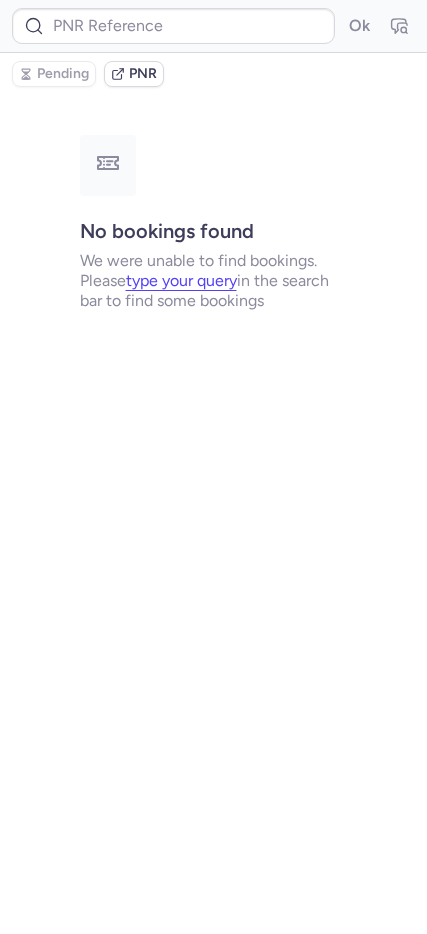 scroll, scrollTop: 0, scrollLeft: 0, axis: both 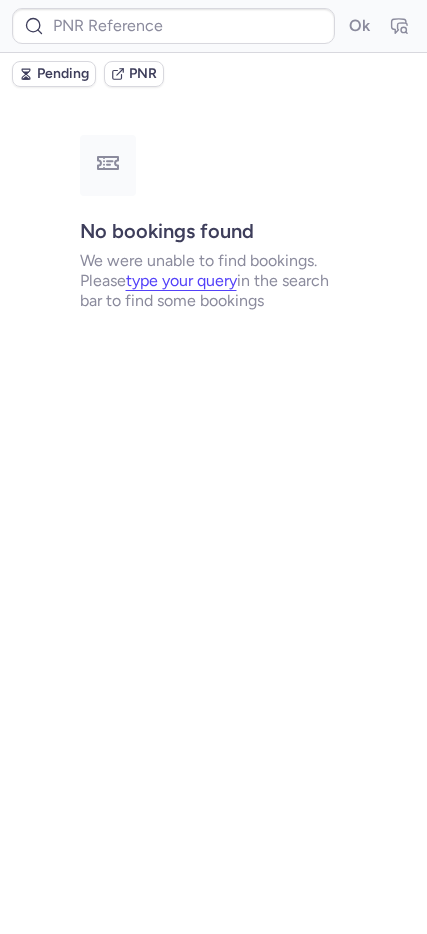 type on "CPJ2GC" 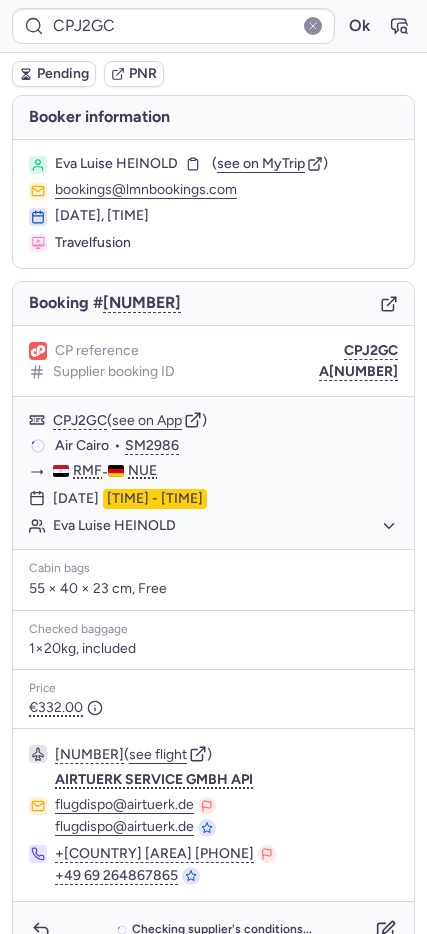 click on "CP reference CPJ2GC Supplier booking ID A1706950" at bounding box center [213, 361] 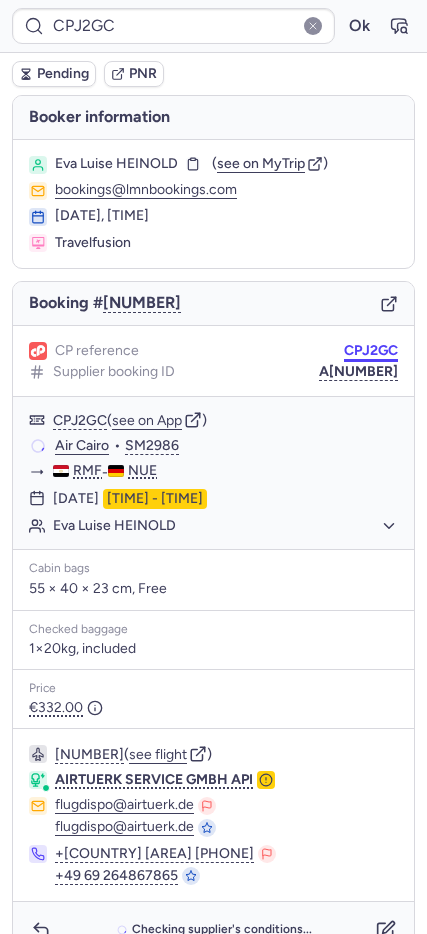 click on "CPJ2GC" at bounding box center [371, 351] 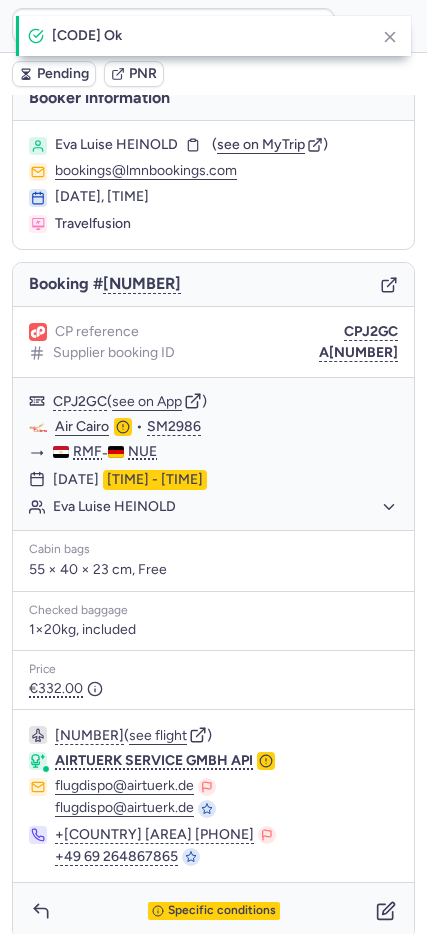 scroll, scrollTop: 37, scrollLeft: 0, axis: vertical 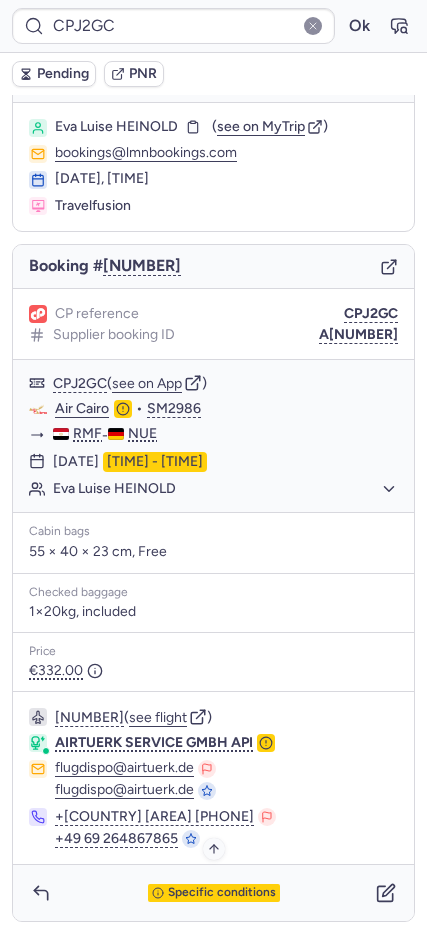 click on "Specific conditions" at bounding box center [222, 893] 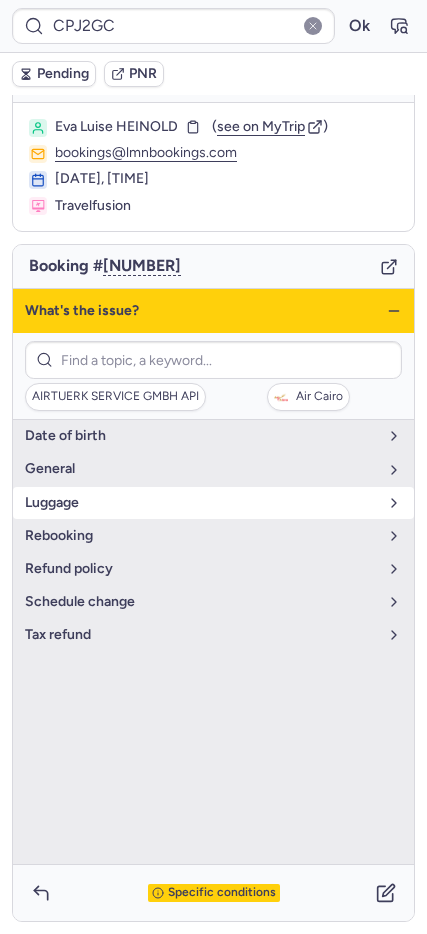 click on "luggage" at bounding box center [201, 503] 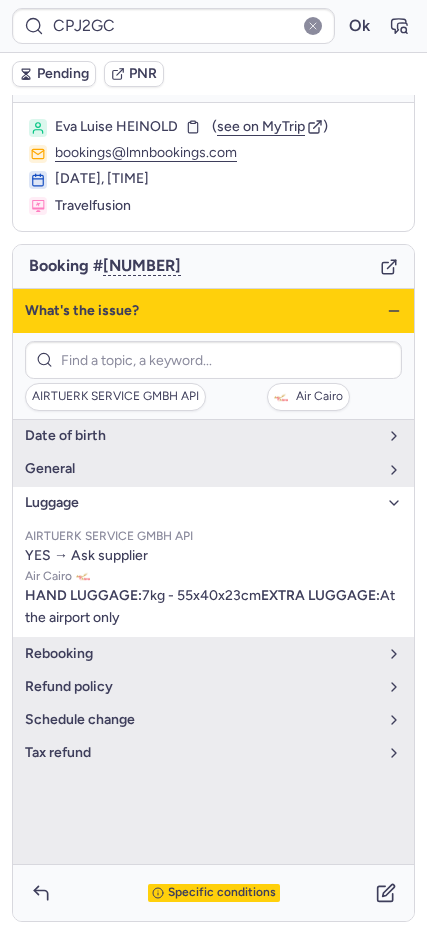 click 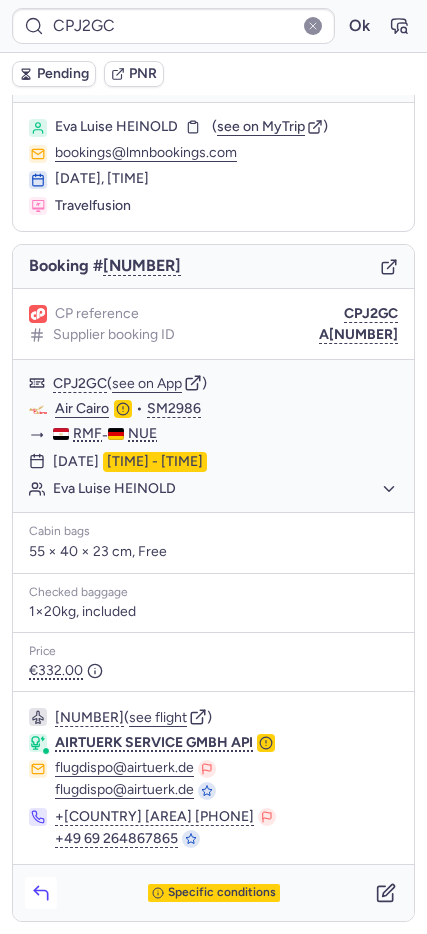 click 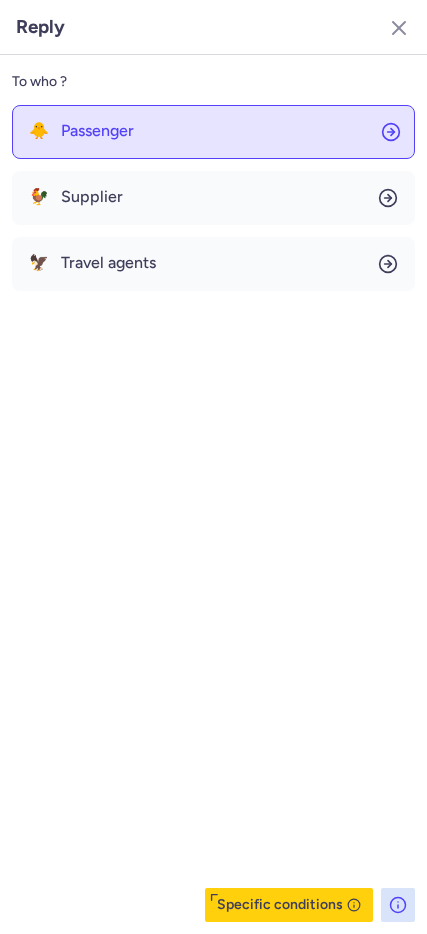 click on "🐥 Passenger" 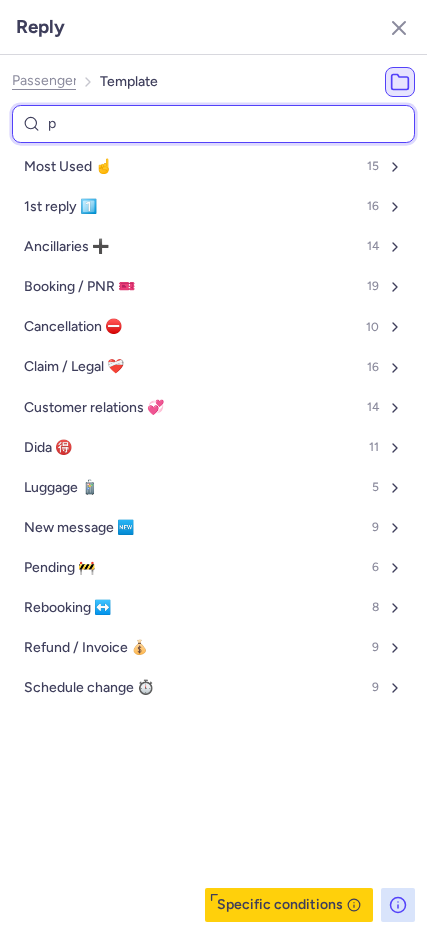 type on "pe" 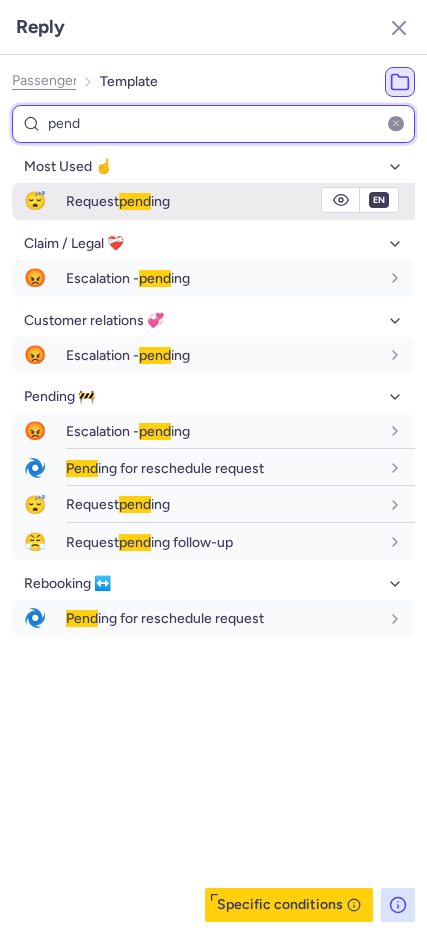 type on "pend" 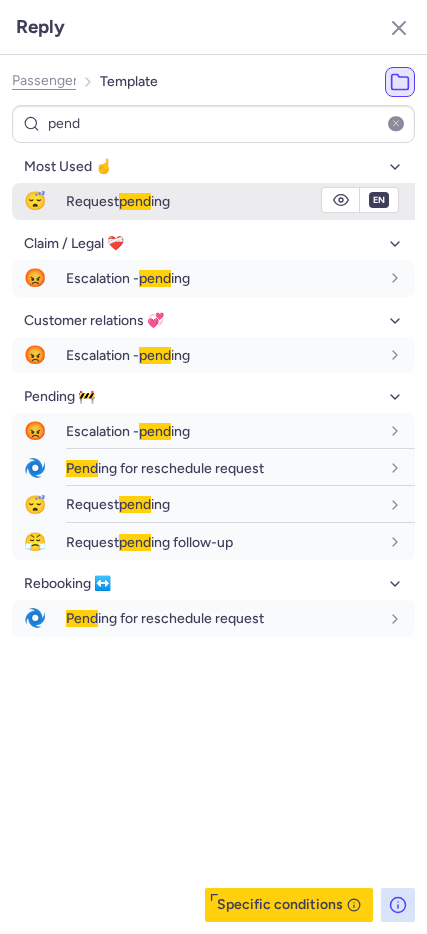 click on "😴" at bounding box center [35, 201] 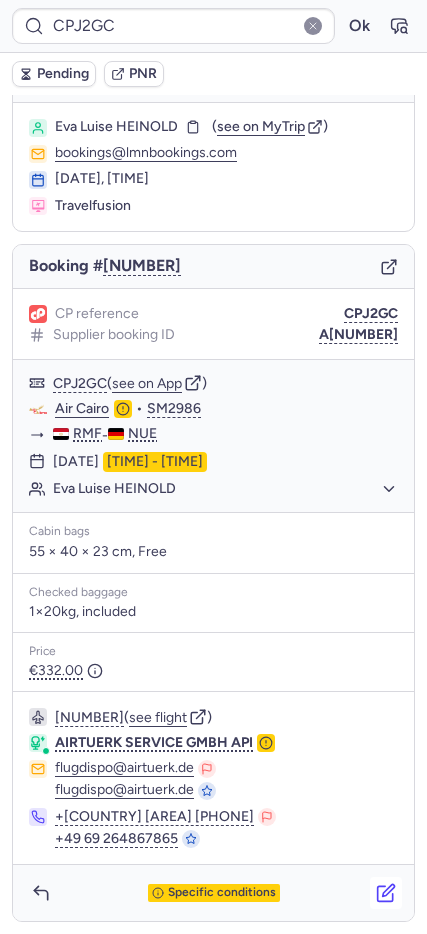 click 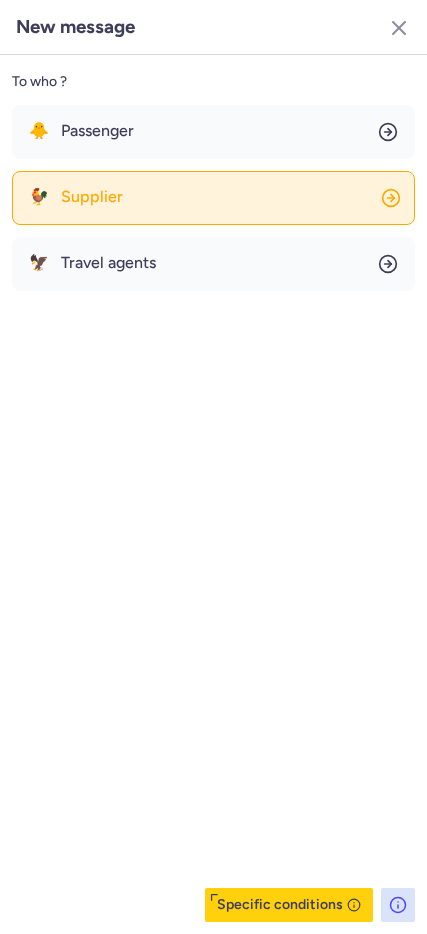 click on "🐓 Supplier" 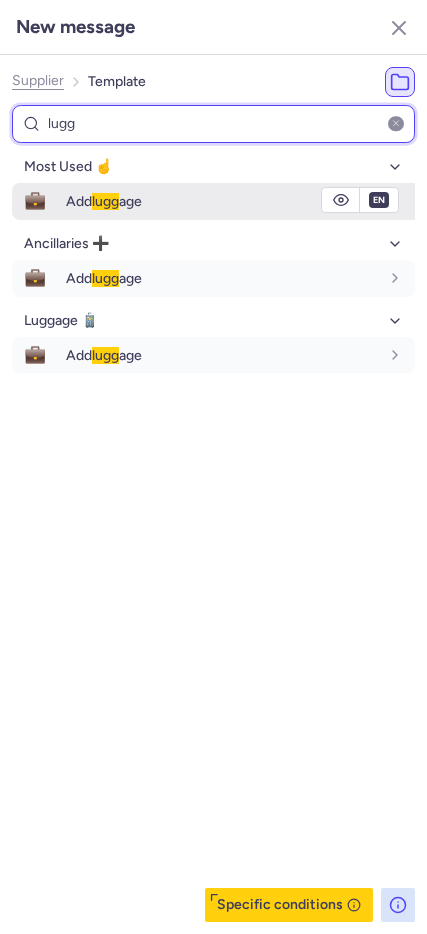 type on "lugg" 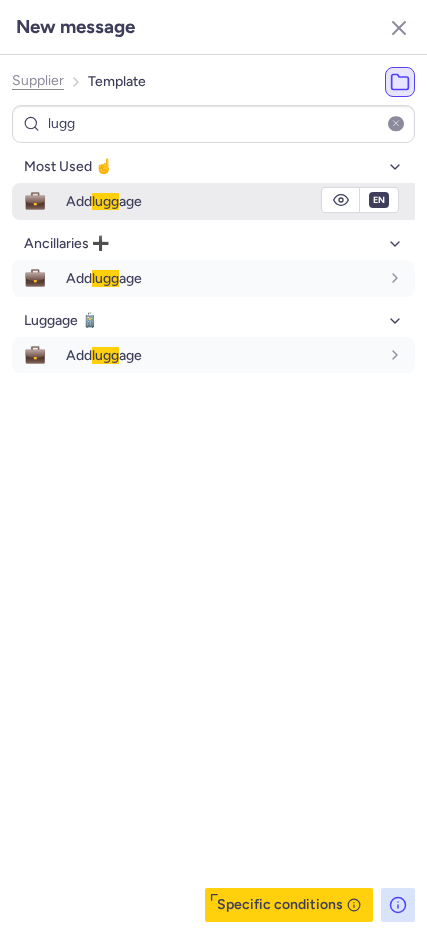 click on "💼" at bounding box center (35, 201) 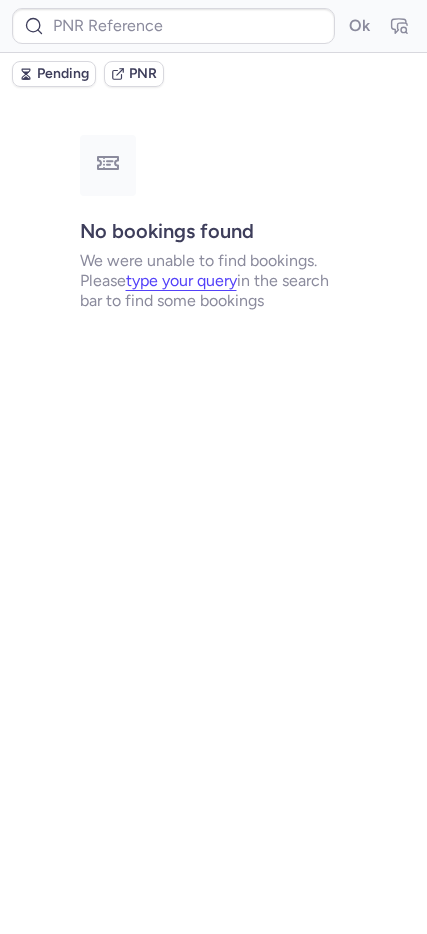 scroll, scrollTop: 0, scrollLeft: 0, axis: both 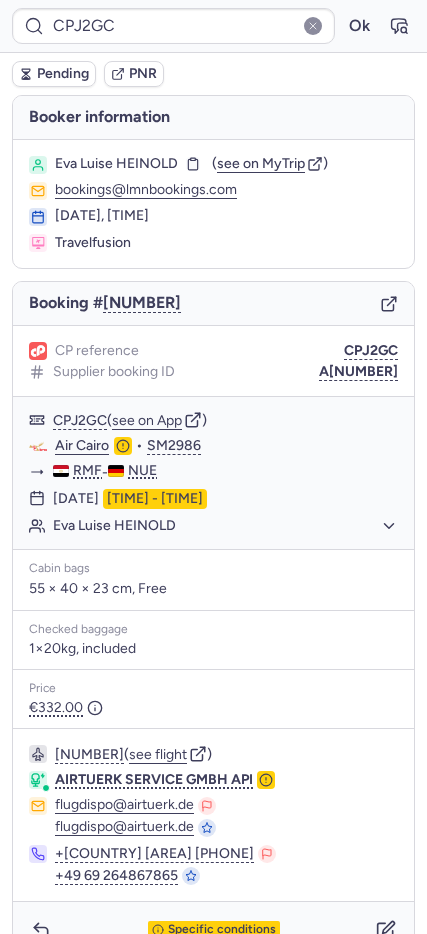 click on "Pending" at bounding box center (63, 74) 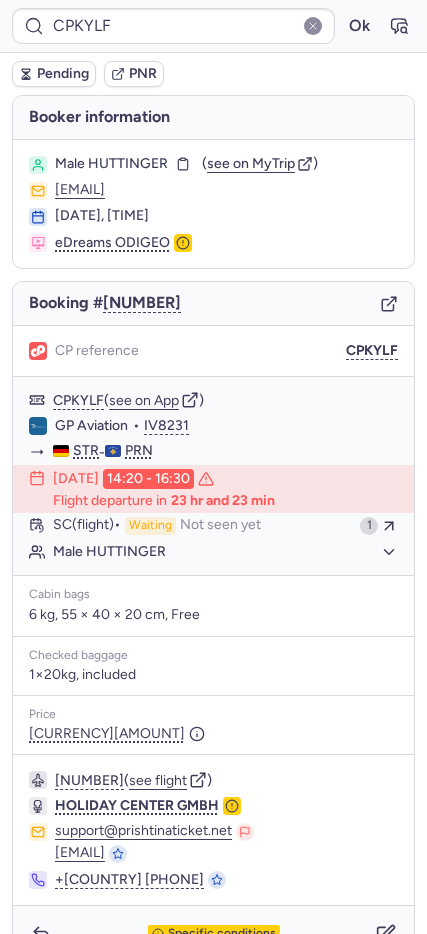 type on "CPJD2X" 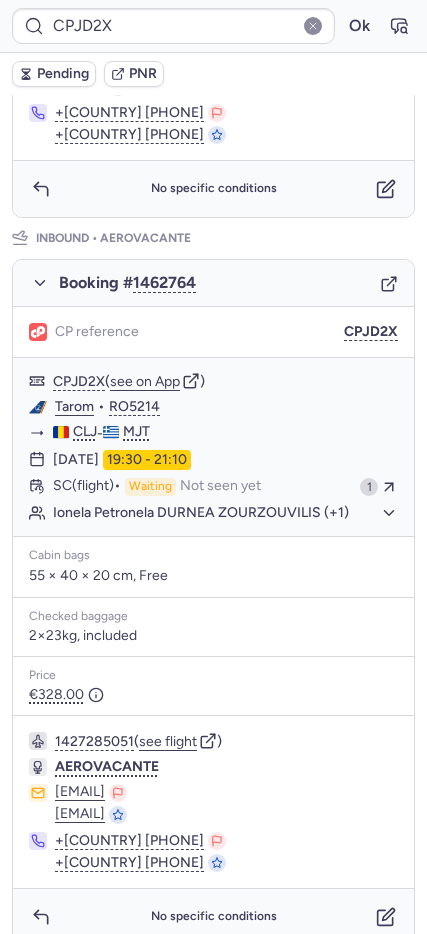 scroll, scrollTop: 885, scrollLeft: 0, axis: vertical 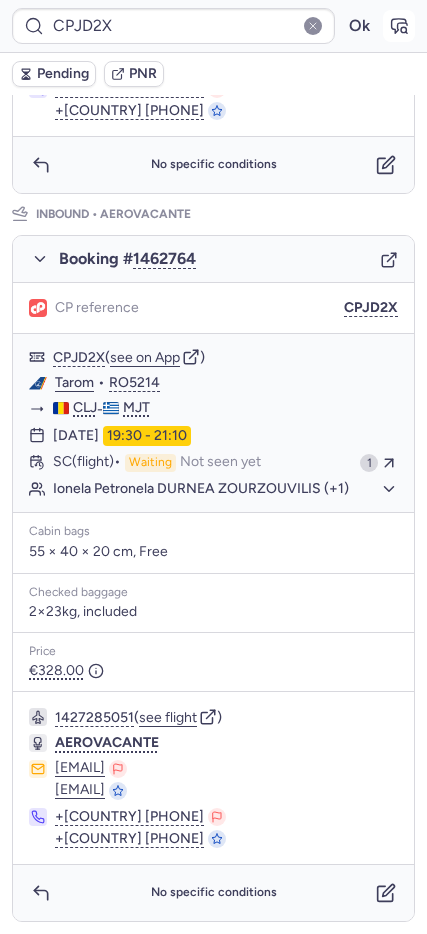 click 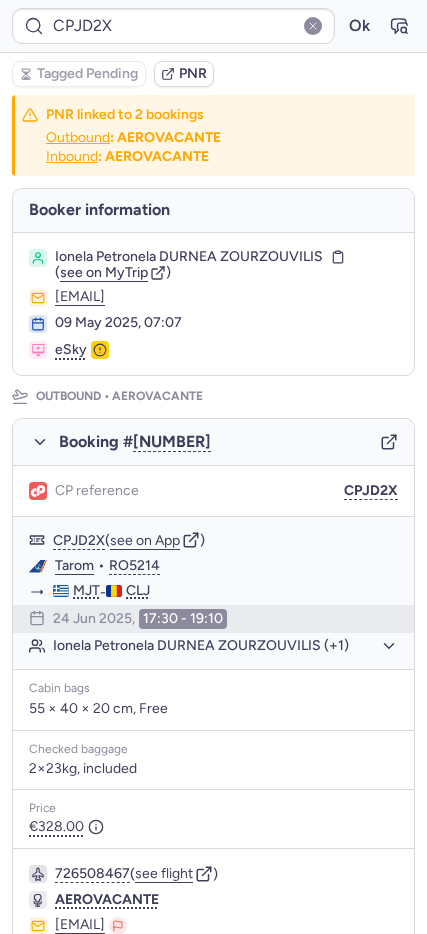 scroll, scrollTop: 885, scrollLeft: 0, axis: vertical 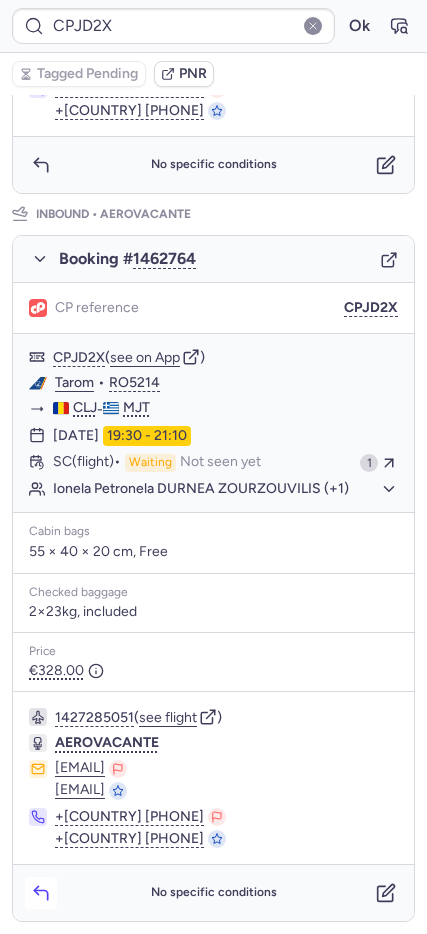 click 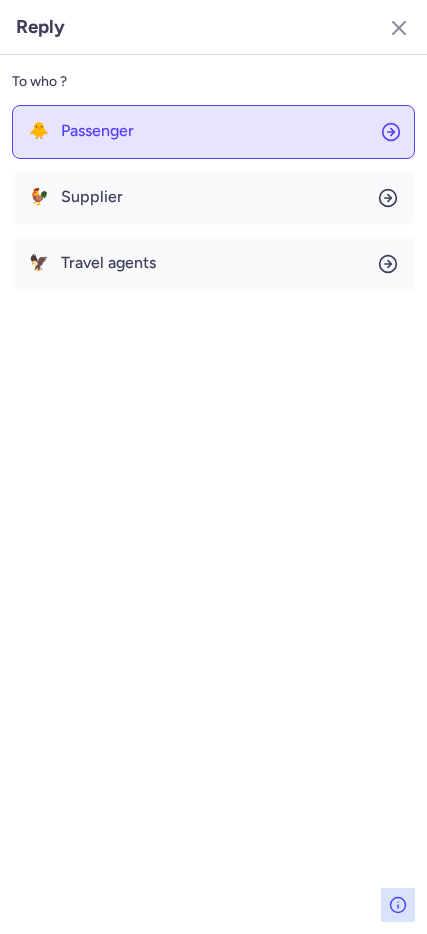 click on "Passenger" at bounding box center (97, 131) 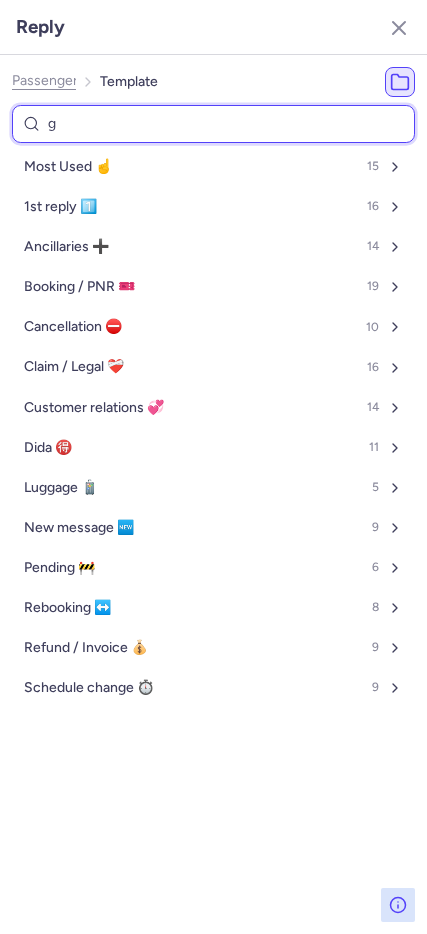 type on "ge" 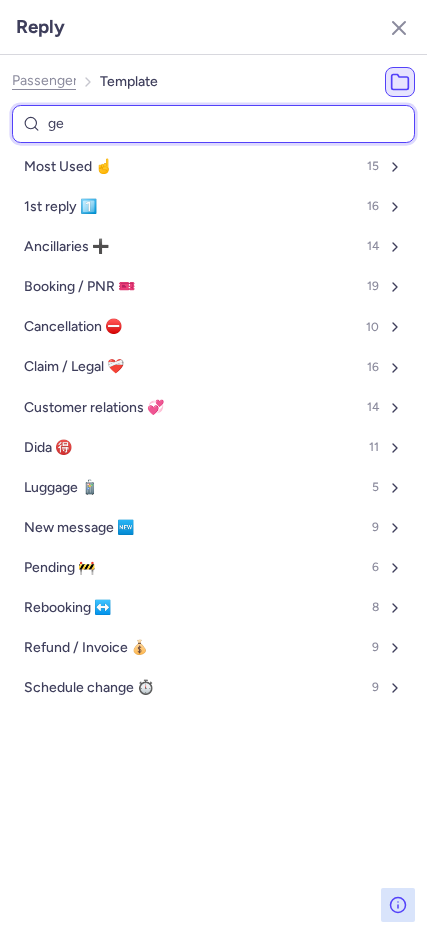 select on "en" 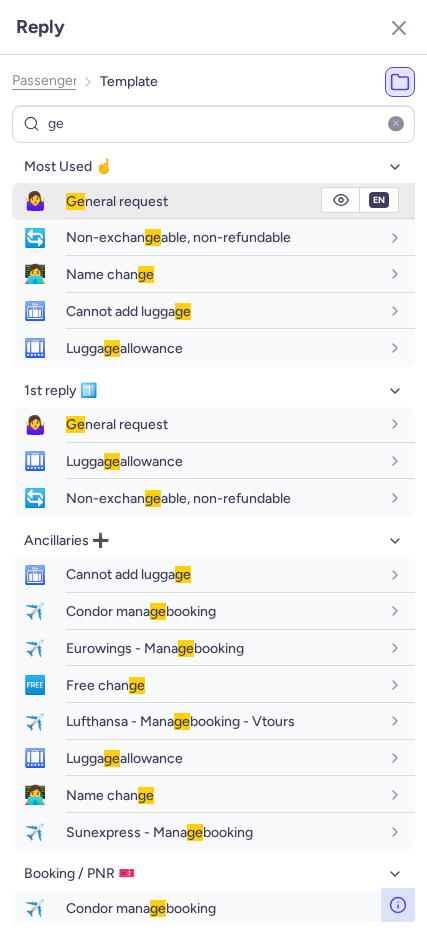 click on "🤷‍♀️" at bounding box center (35, 201) 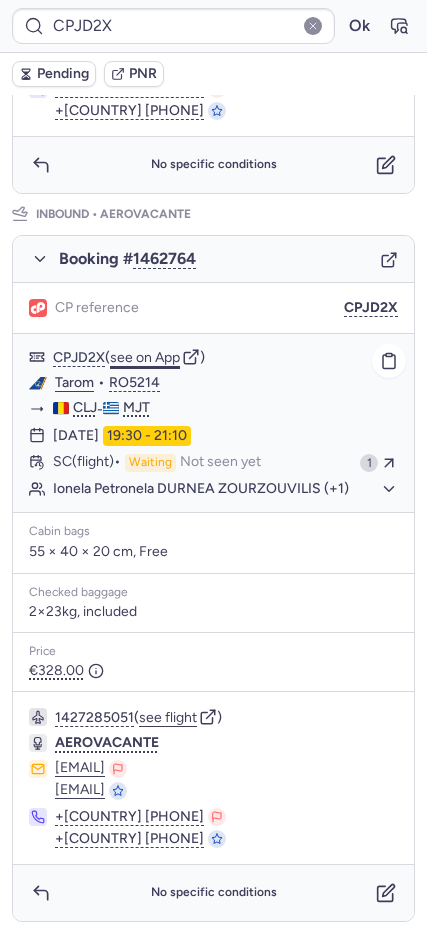 click on "see on App" 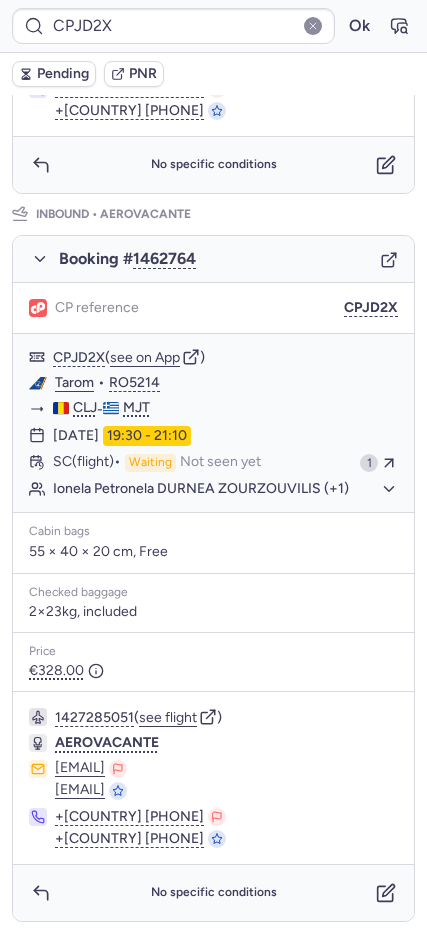 click on "CPJD2X  Ok" at bounding box center [213, 26] 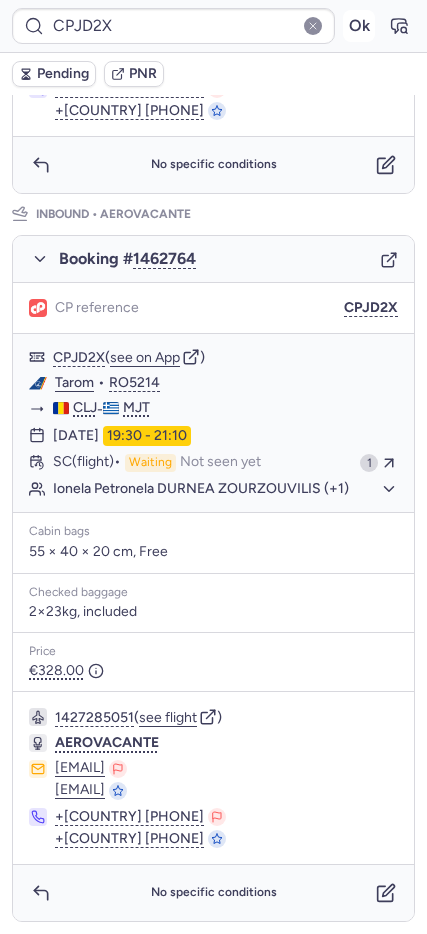 click on "Ok" at bounding box center [359, 26] 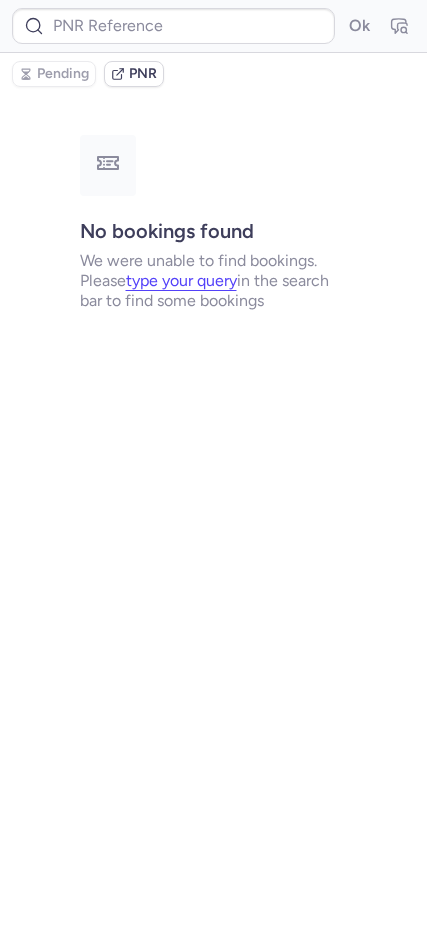 scroll, scrollTop: 0, scrollLeft: 0, axis: both 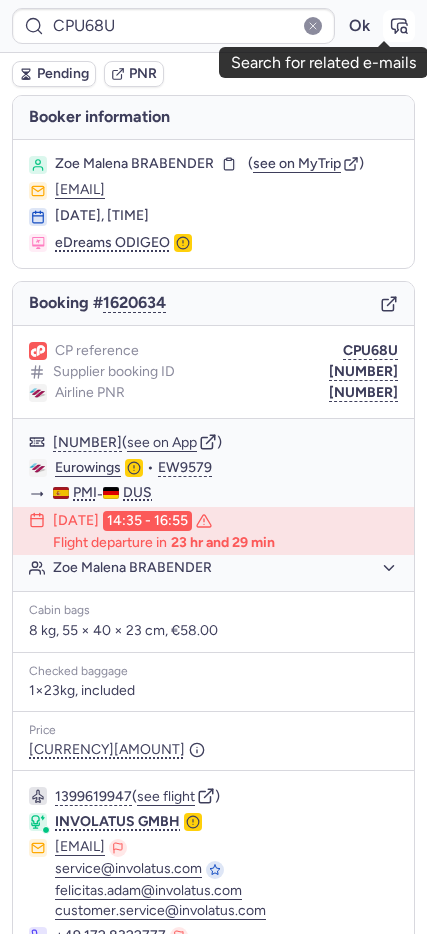 click 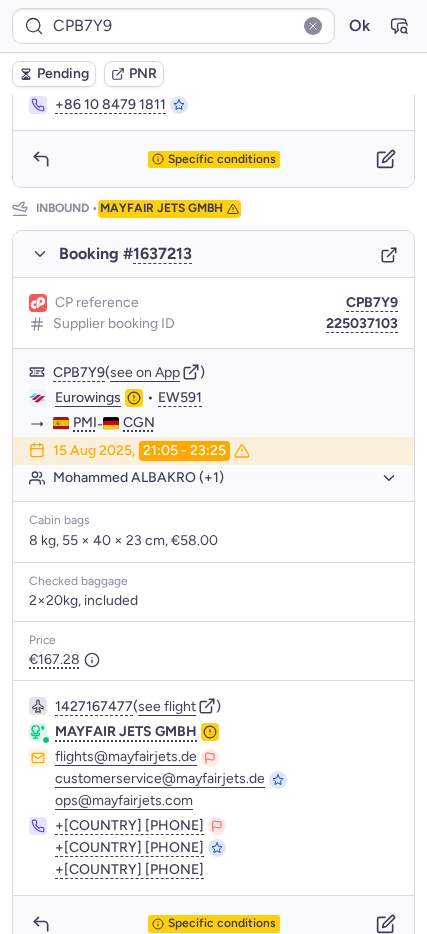 scroll, scrollTop: 905, scrollLeft: 0, axis: vertical 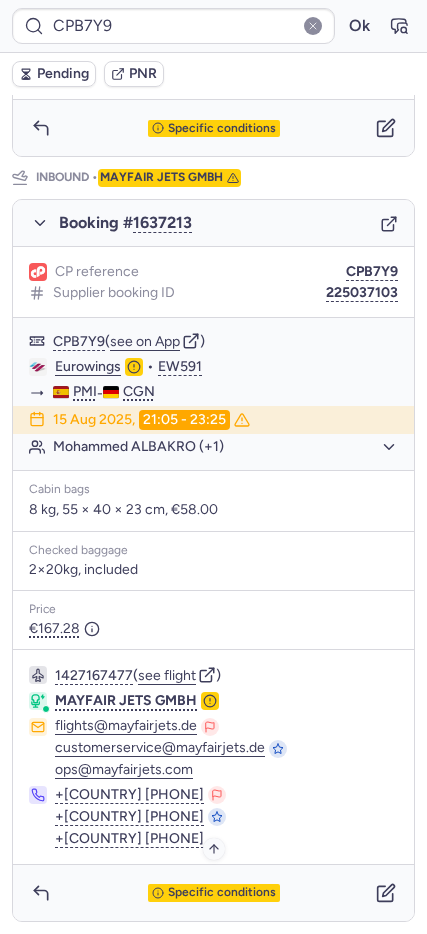 click on "Specific conditions" at bounding box center [222, 893] 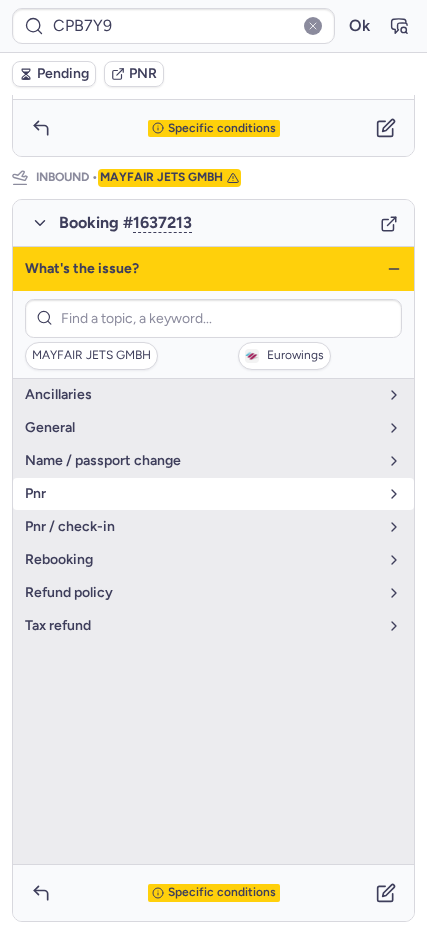click on "pnr" at bounding box center (213, 494) 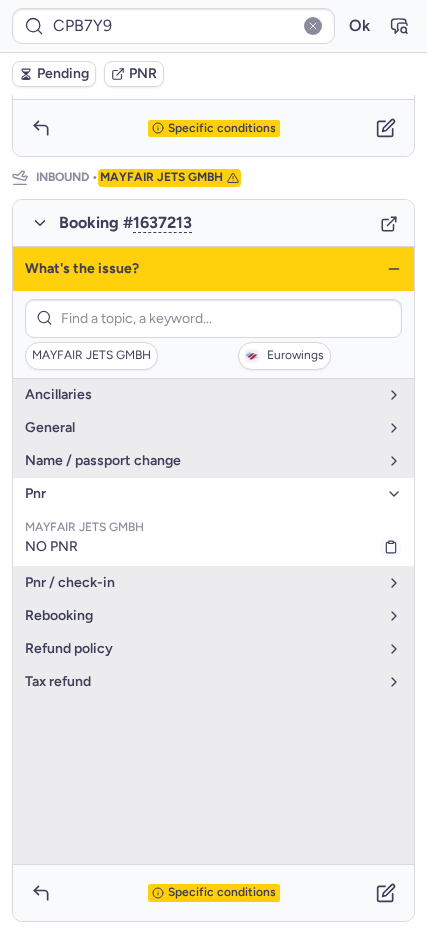 click on "NO PNR" at bounding box center (213, 547) 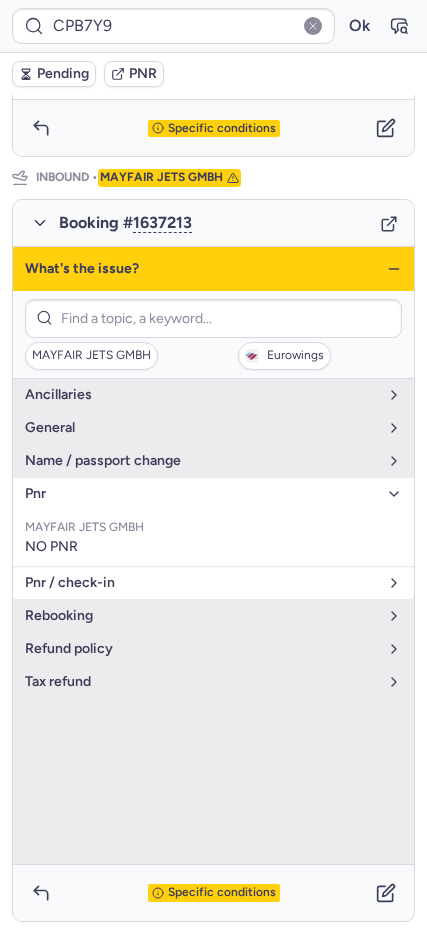 click on "pnr / check-in" at bounding box center [201, 583] 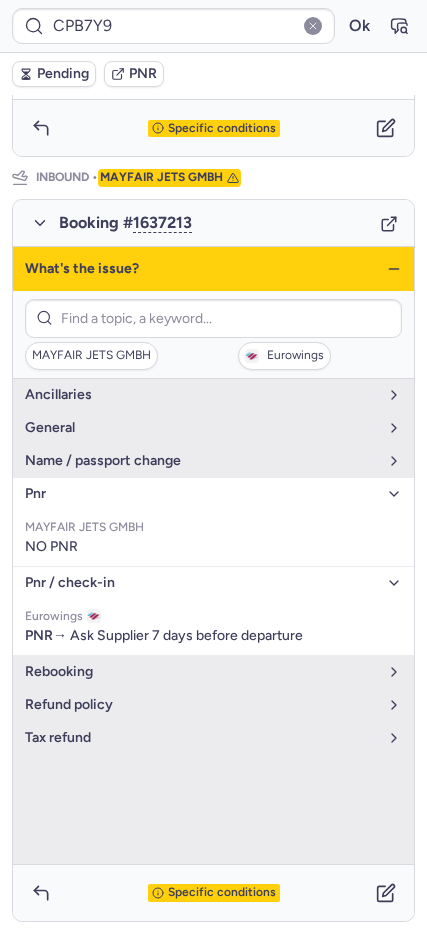 click 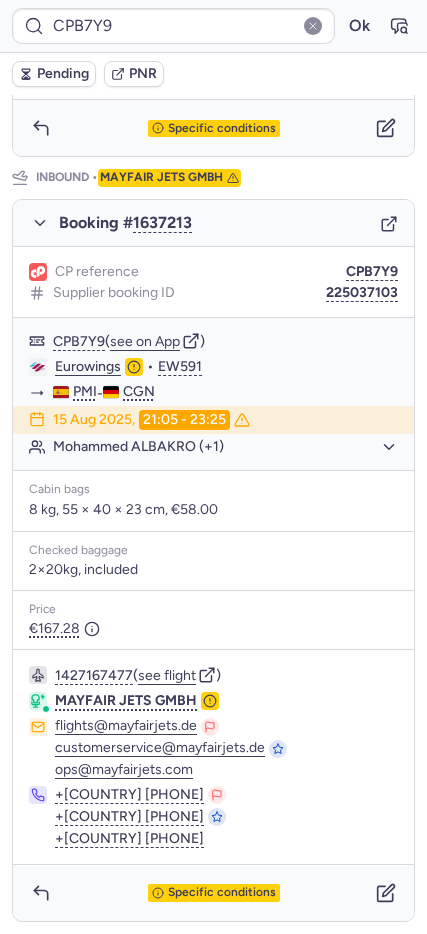 scroll, scrollTop: 88, scrollLeft: 0, axis: vertical 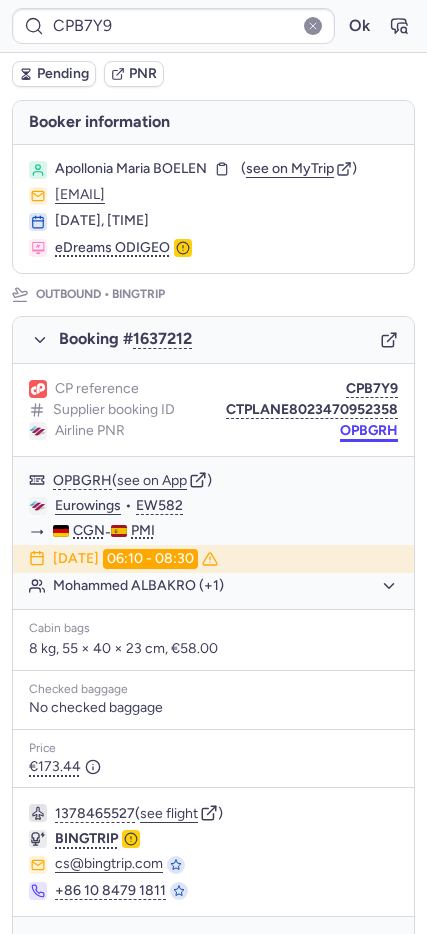 click on "OPBGRH" at bounding box center [369, 431] 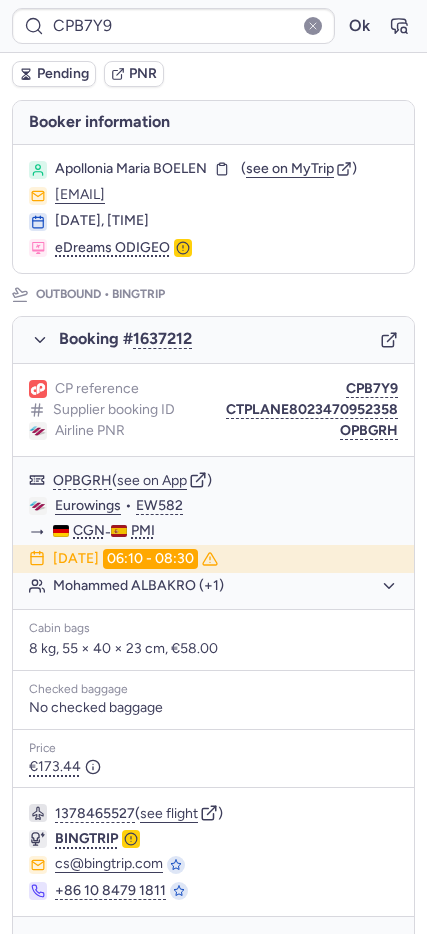 click on "OPBGRH" at bounding box center (369, 431) 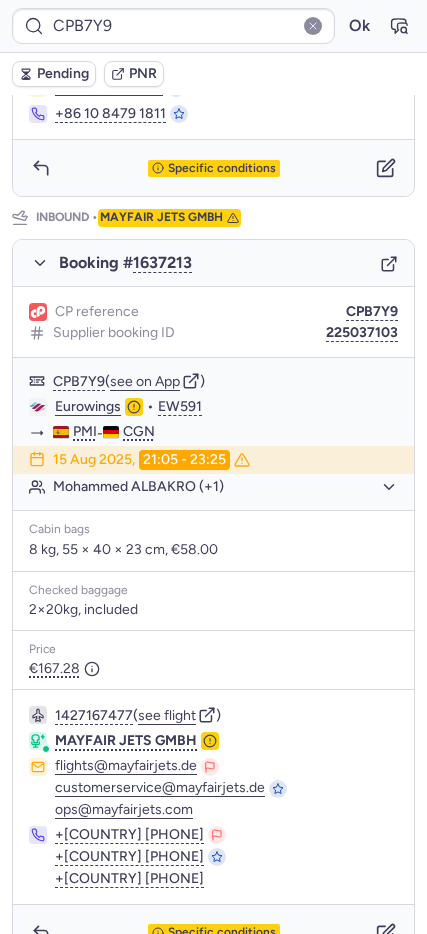 scroll, scrollTop: 905, scrollLeft: 0, axis: vertical 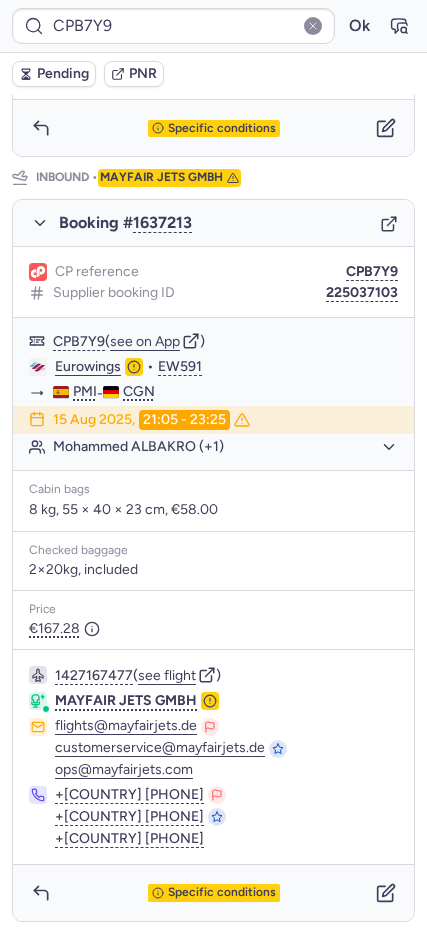 click on "Specific conditions" at bounding box center [213, 893] 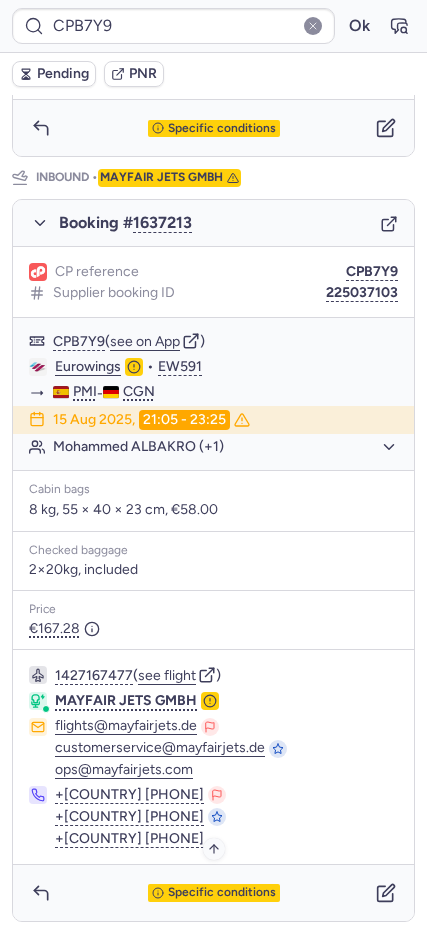 click on "Specific conditions" at bounding box center [222, 893] 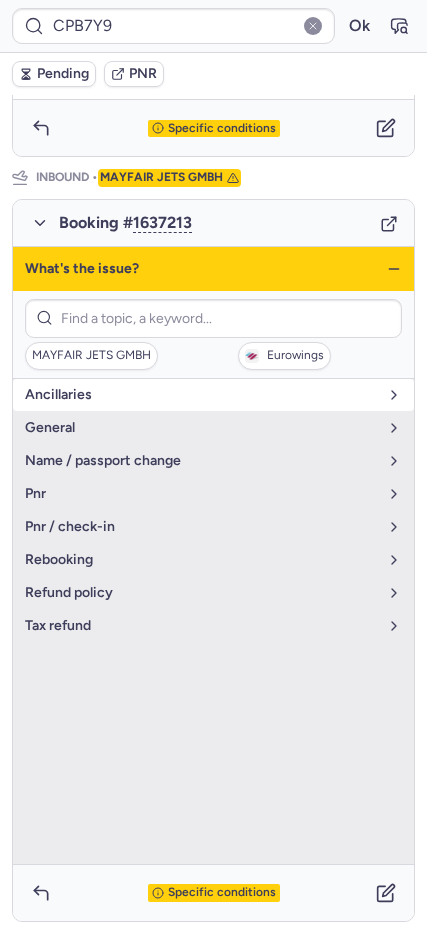 click on "Ancillaries" at bounding box center [201, 395] 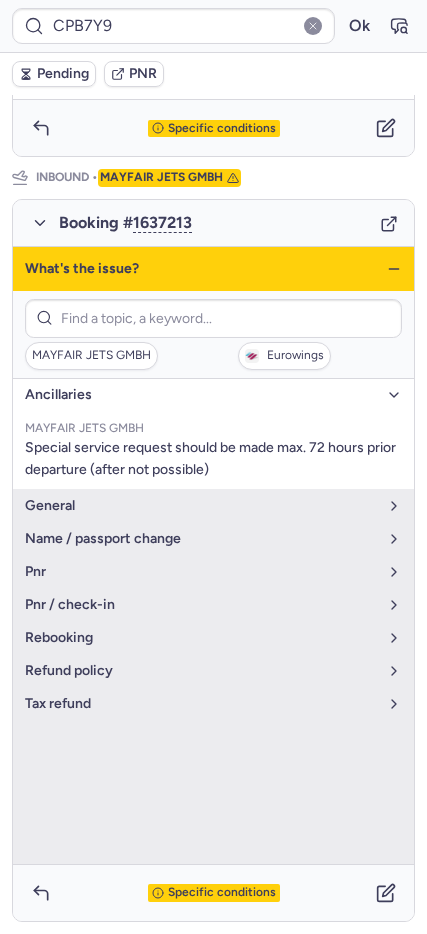 click 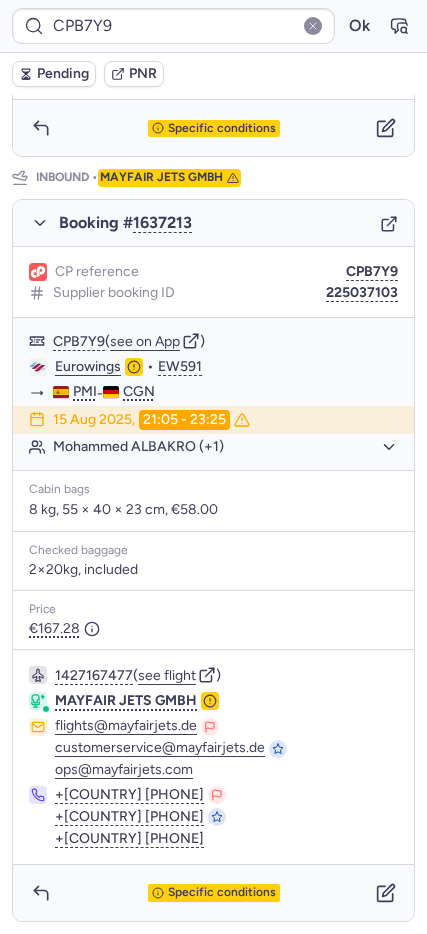 click on "Pending" at bounding box center (63, 74) 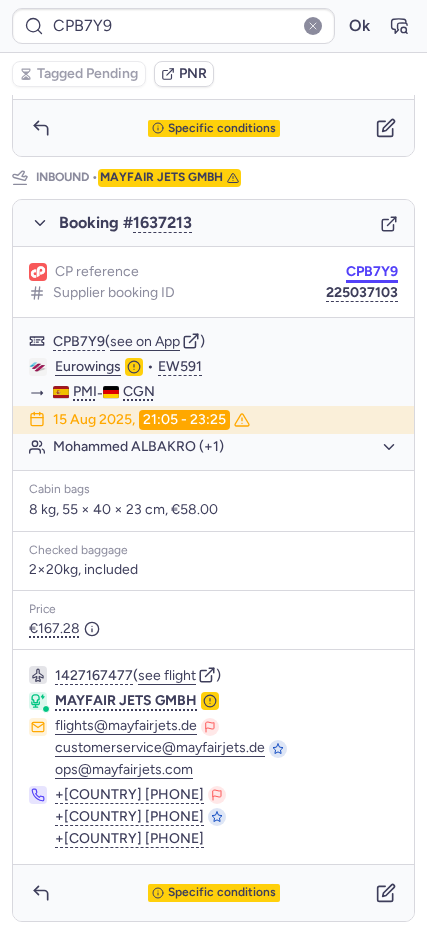 click on "CPB7Y9" at bounding box center [372, 272] 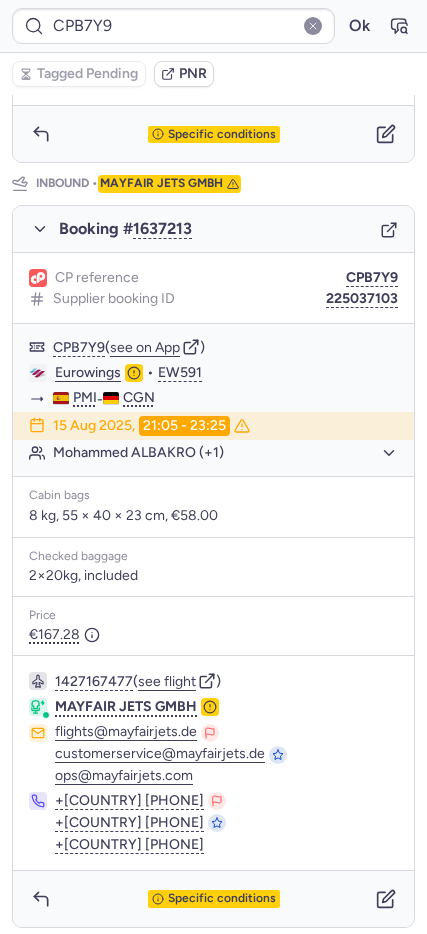 scroll, scrollTop: 905, scrollLeft: 0, axis: vertical 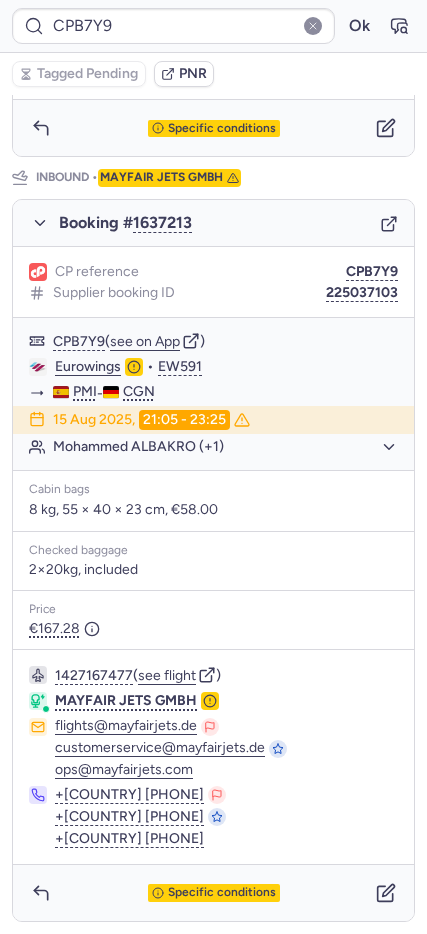 click on "Specific conditions" at bounding box center [213, 893] 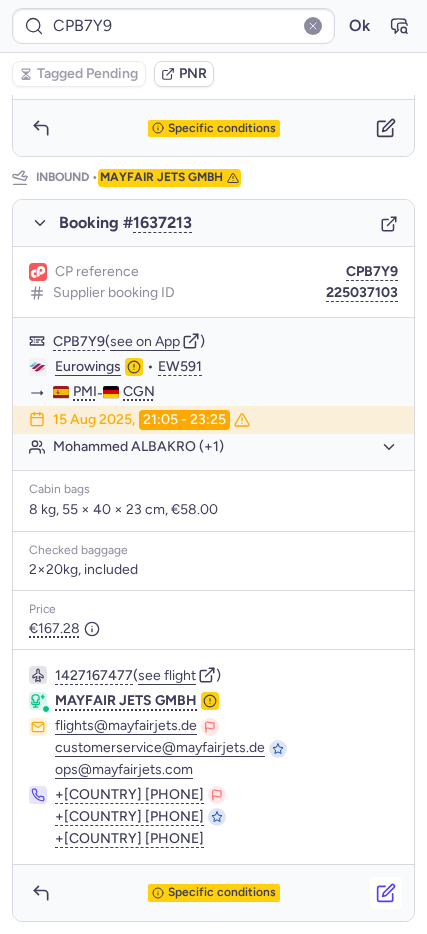 click 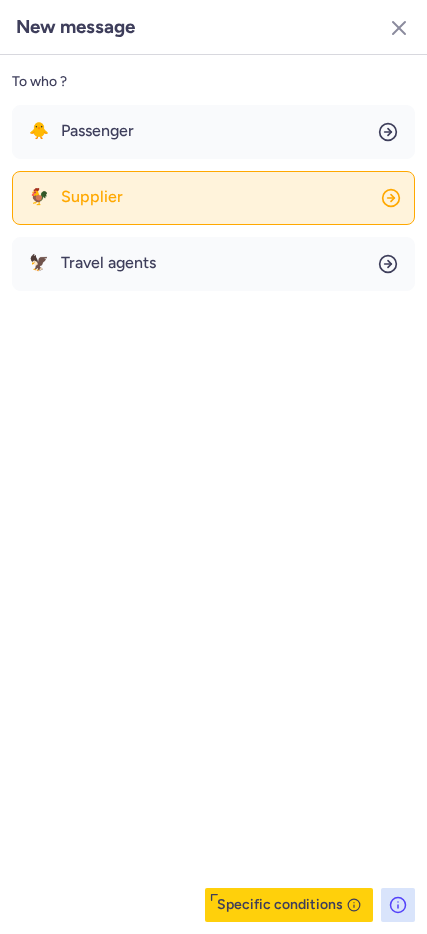 click on "Supplier" at bounding box center [92, 197] 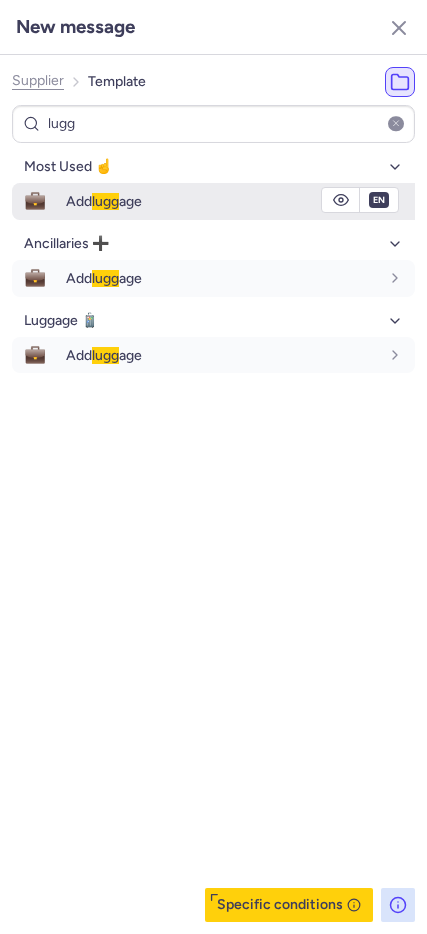 click on "💼" at bounding box center [35, 201] 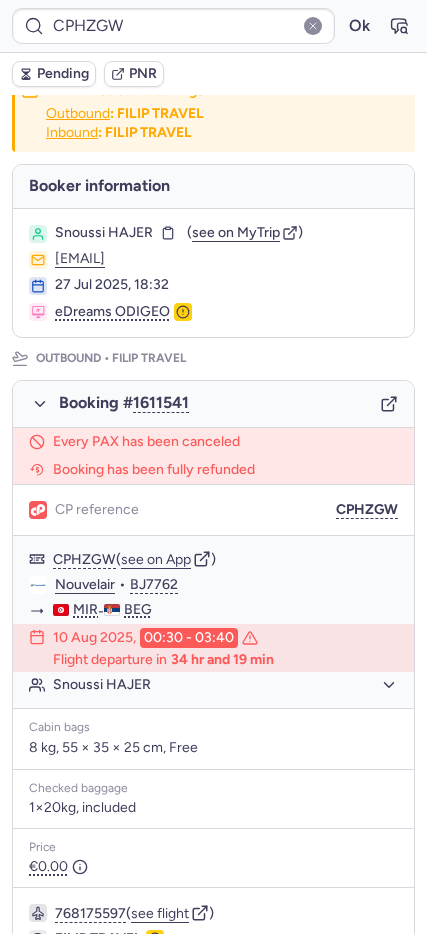 scroll, scrollTop: 0, scrollLeft: 0, axis: both 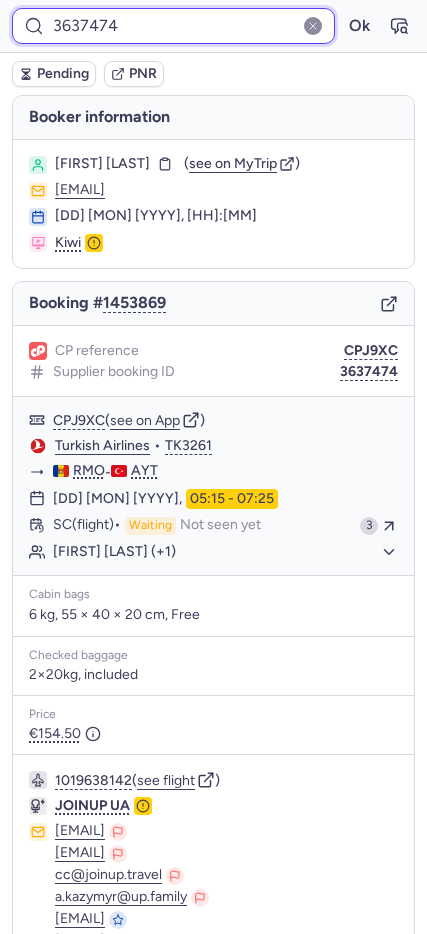 click on "3637474" at bounding box center [173, 26] 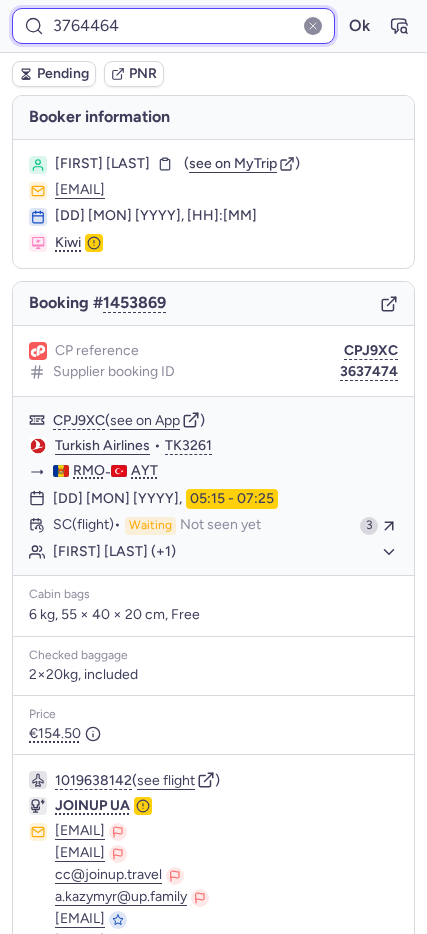 click on "Ok" at bounding box center (359, 26) 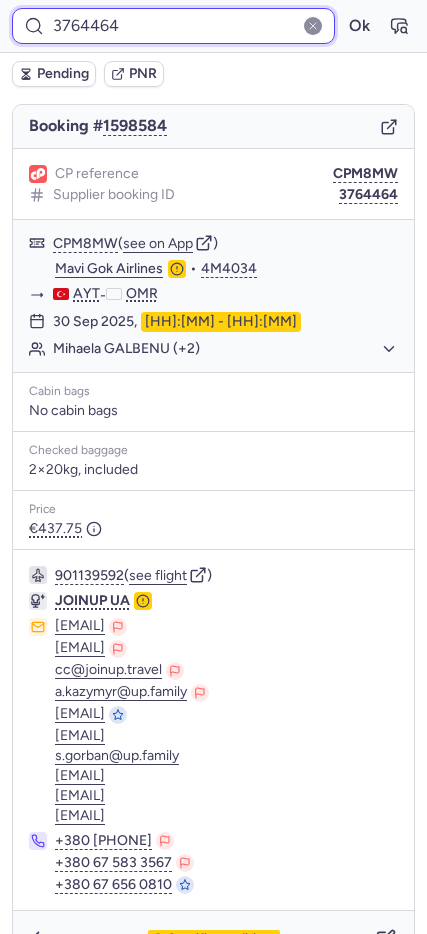 scroll, scrollTop: 223, scrollLeft: 0, axis: vertical 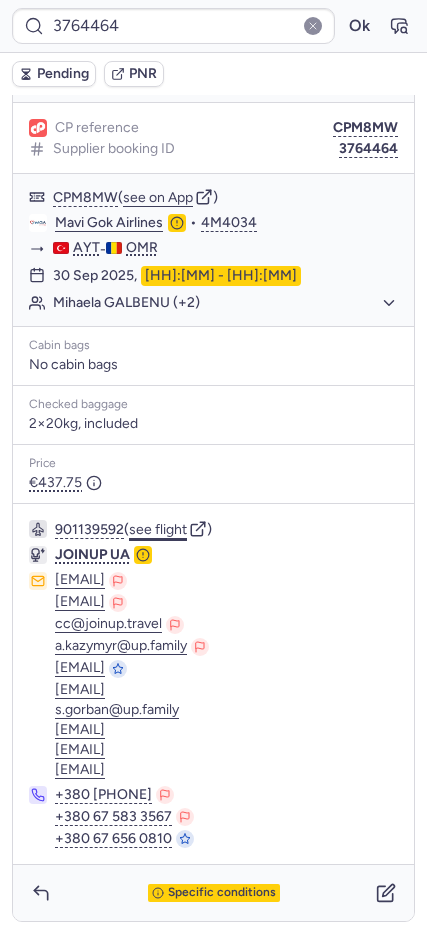 click on "see flight" 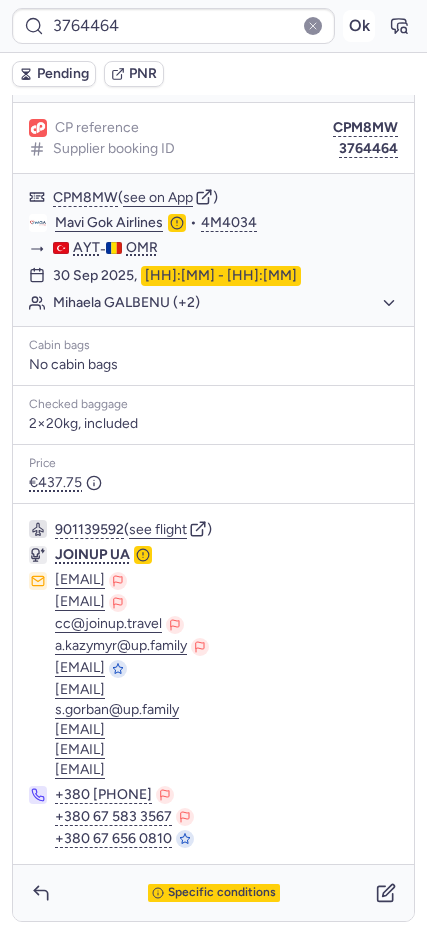 click on "Ok" at bounding box center (359, 26) 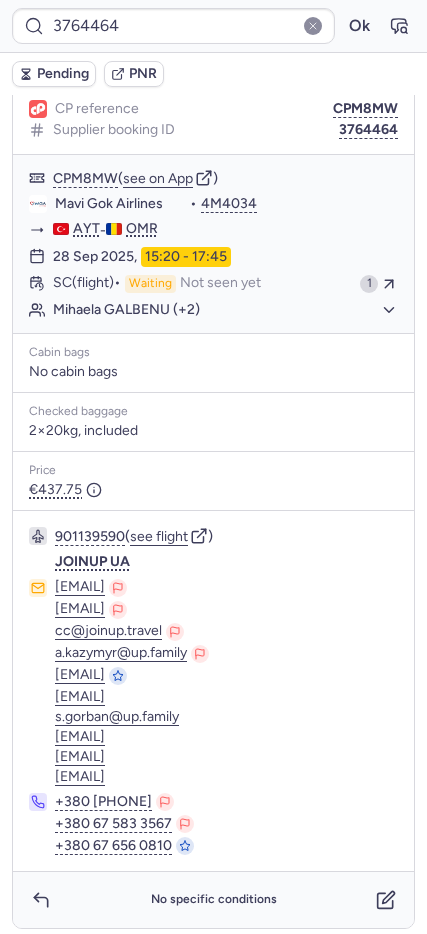 scroll, scrollTop: 223, scrollLeft: 0, axis: vertical 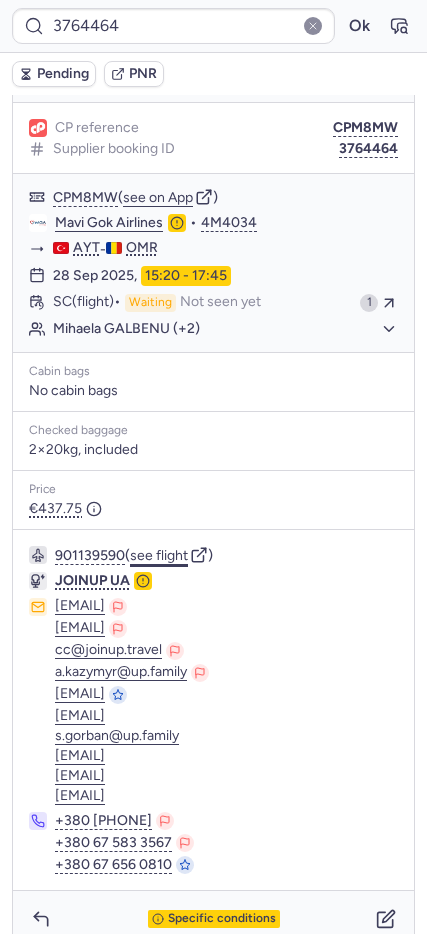 click on "see flight" 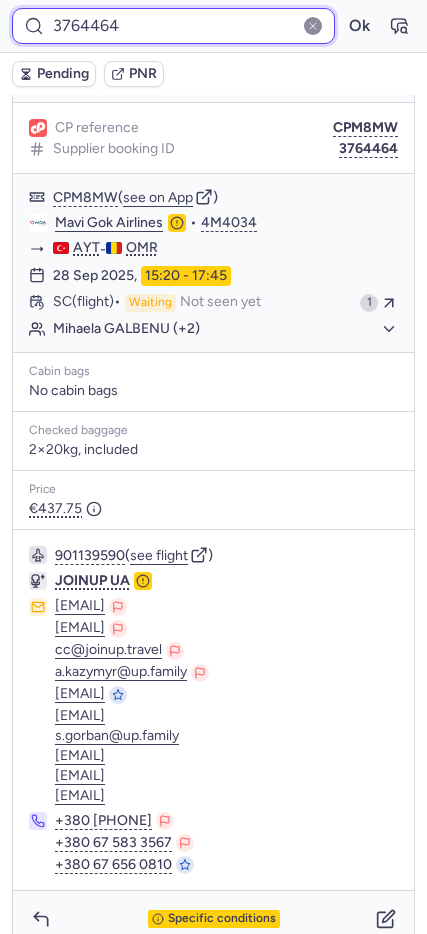 click on "3764464" at bounding box center [173, 26] 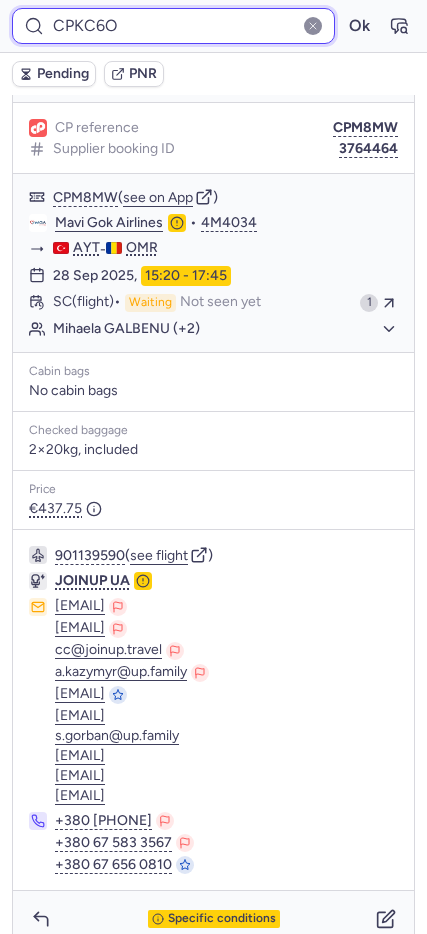 type on "CPKC6O" 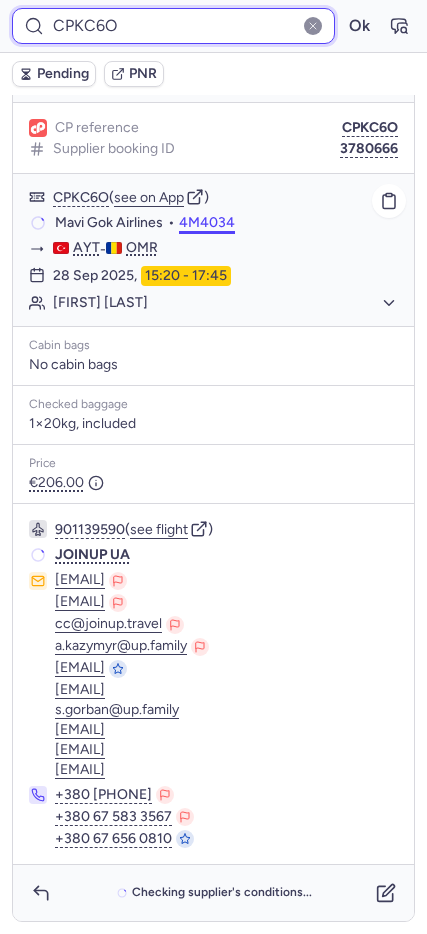 scroll, scrollTop: 223, scrollLeft: 0, axis: vertical 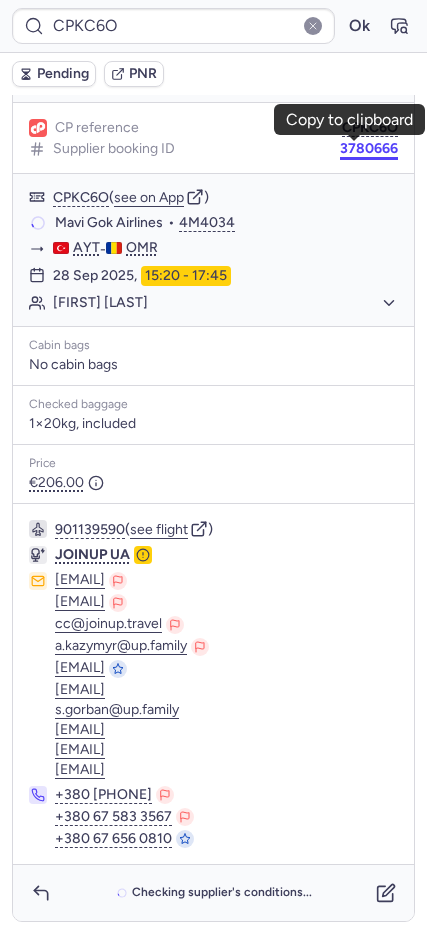 click on "3780666" at bounding box center [369, 149] 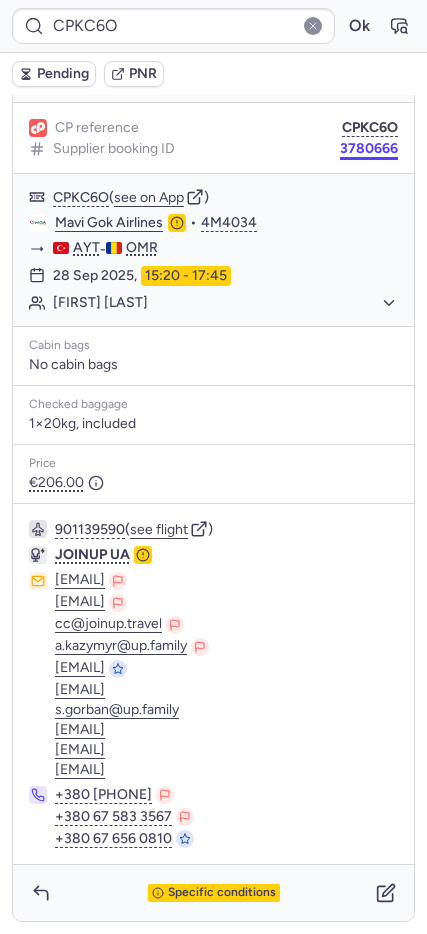 click on "3780666" at bounding box center [369, 149] 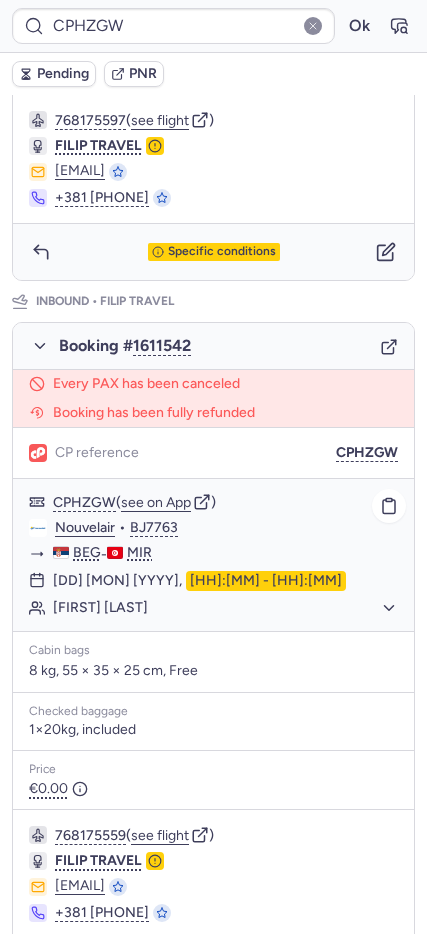scroll, scrollTop: 0, scrollLeft: 0, axis: both 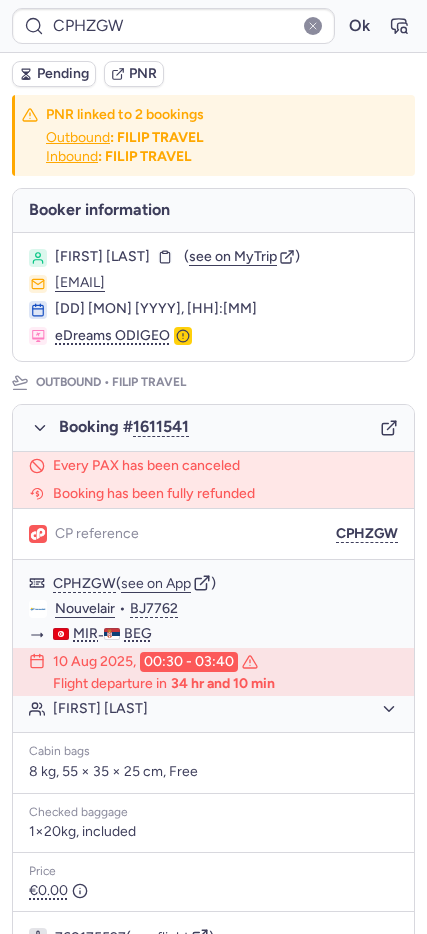 type on "CPS3BX" 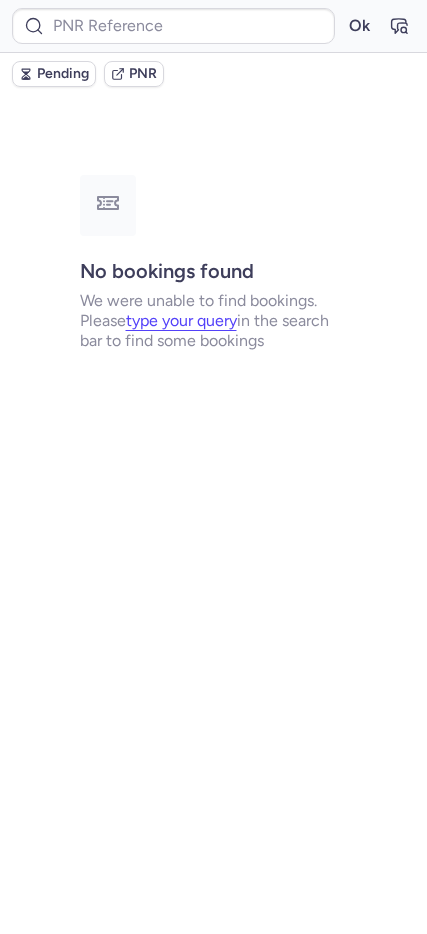 type on "CPU68U" 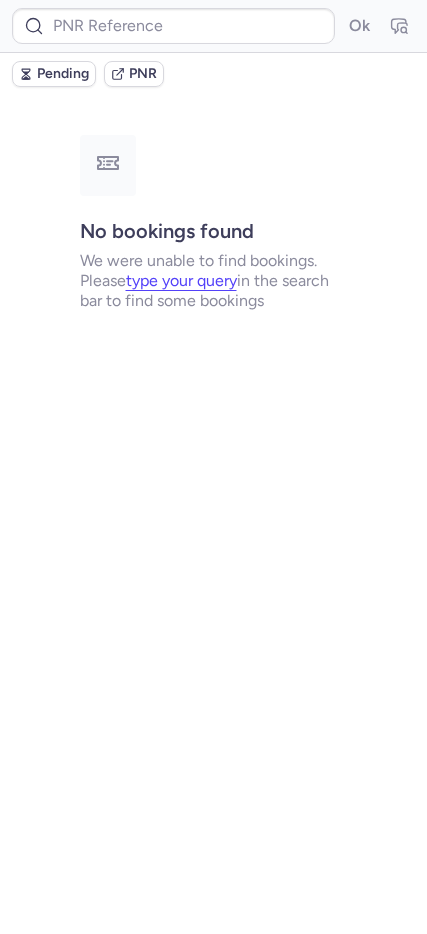 type on "CPHZGW" 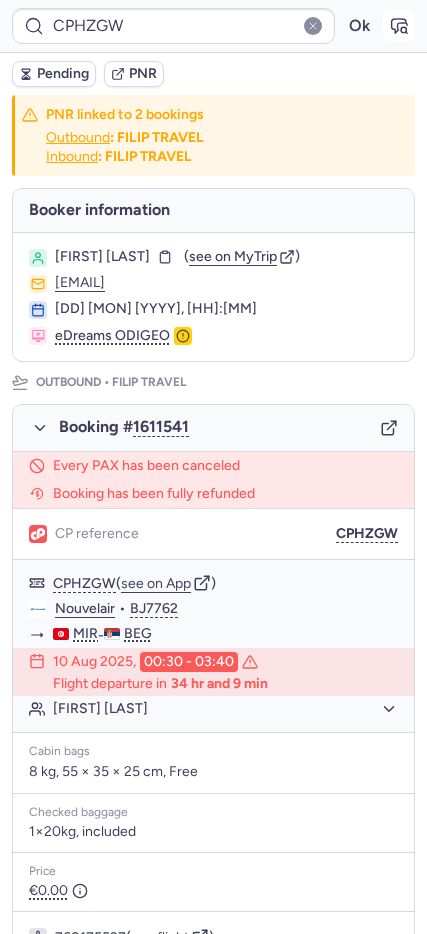 click at bounding box center (399, 26) 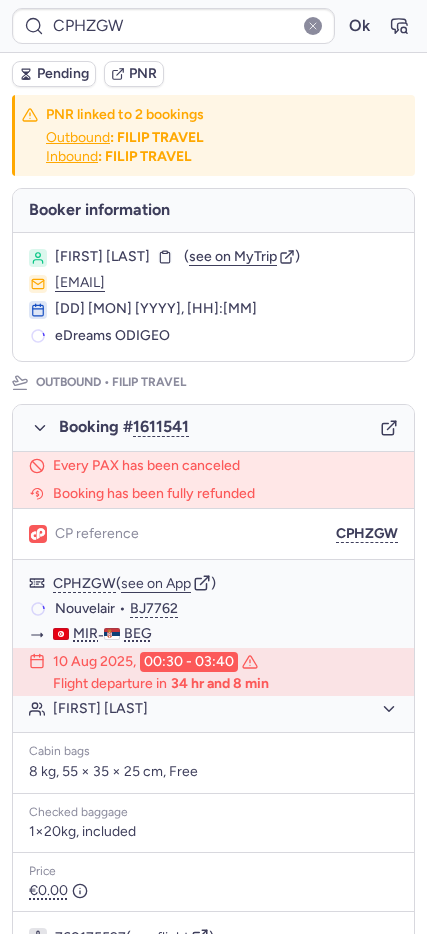 type on "CPFBNE" 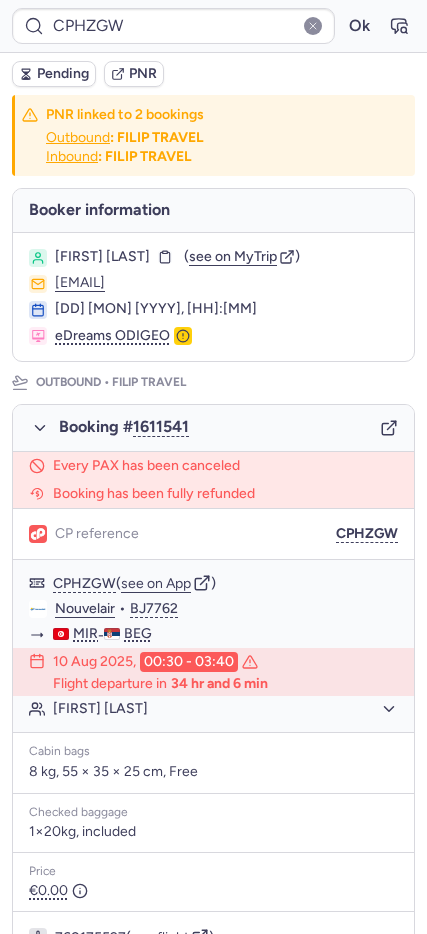 type on "CPKYLF" 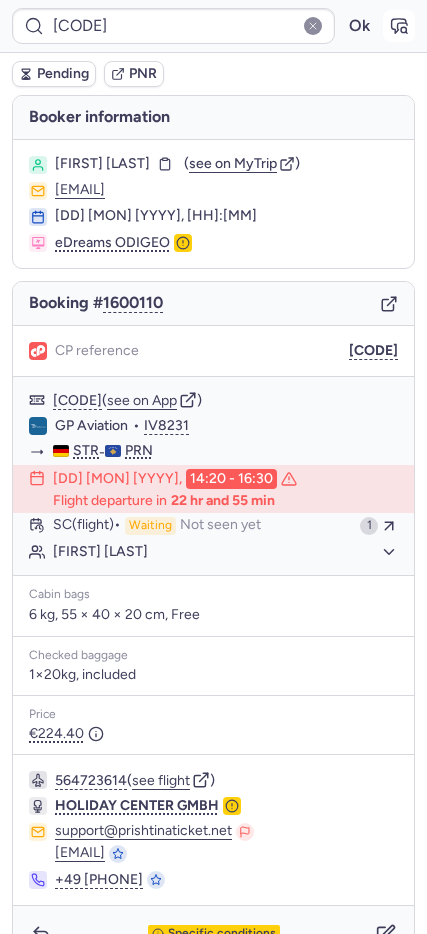 click 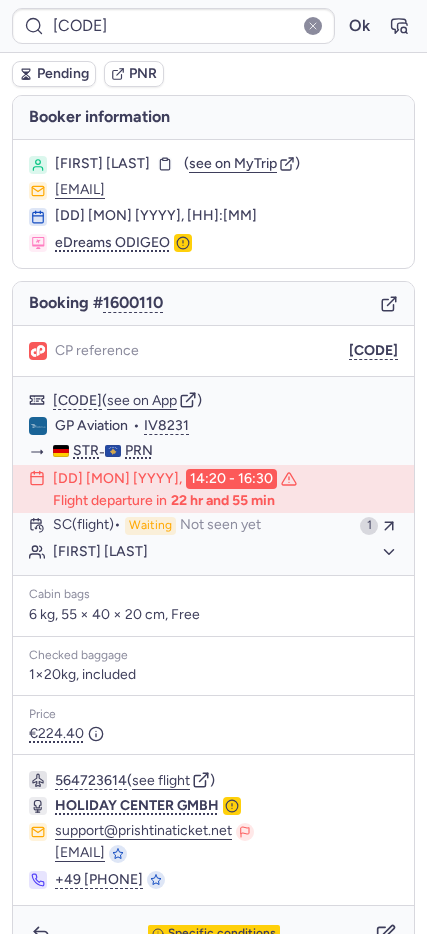 drag, startPoint x: 343, startPoint y: 348, endPoint x: 298, endPoint y: 359, distance: 46.32494 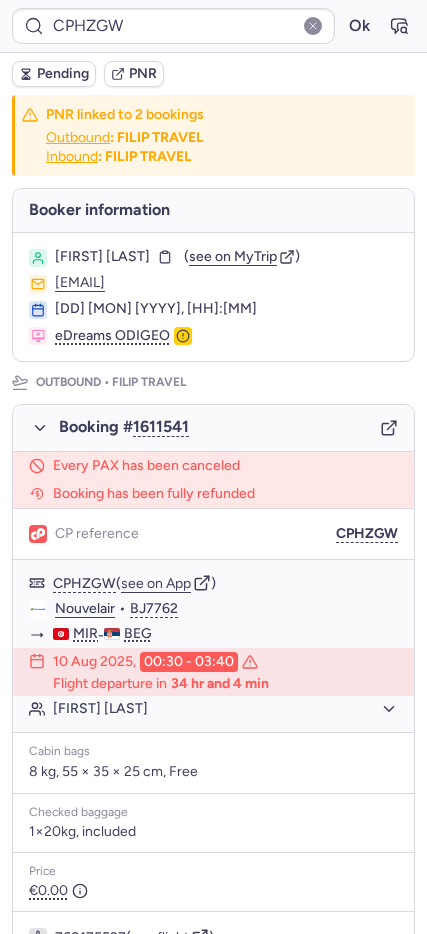 type on "VH3JYS" 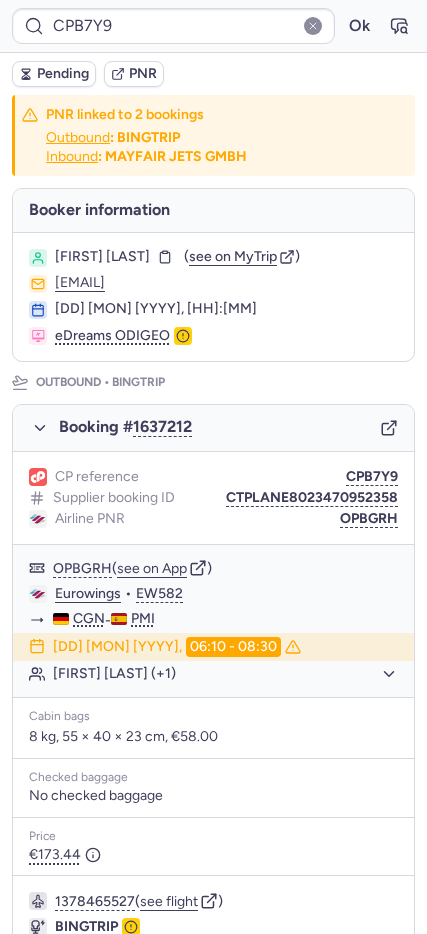 type on "CPTUUU" 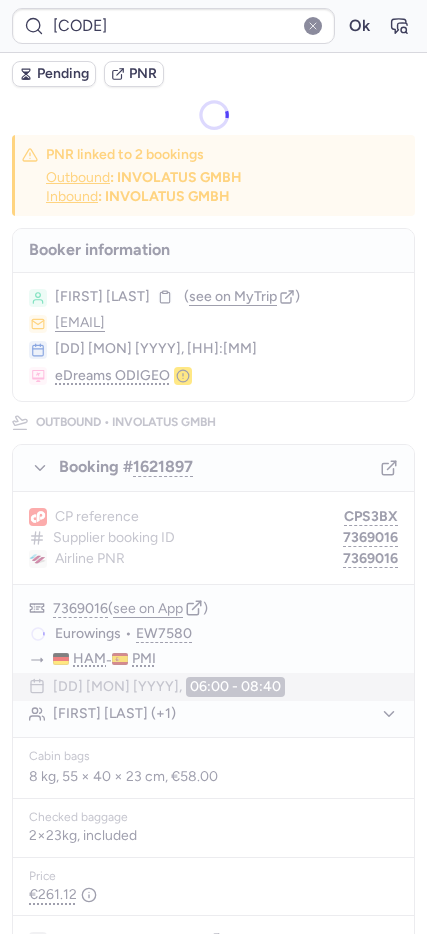 type on "CPDC89" 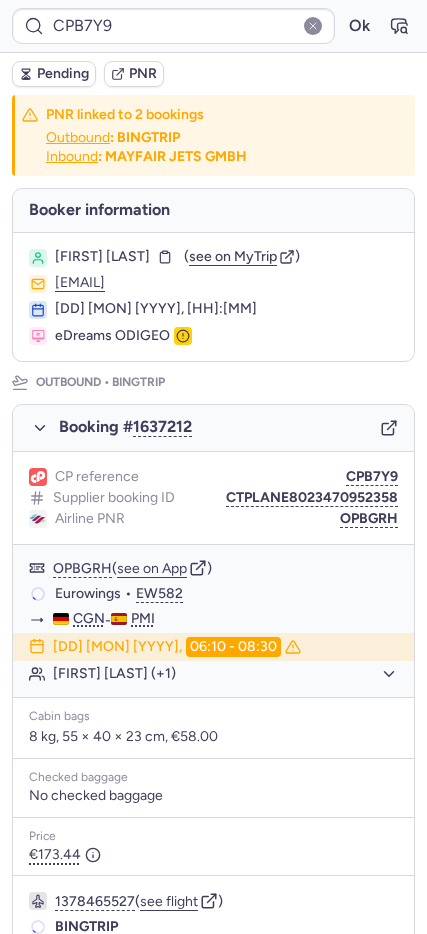type on "CPDVH3" 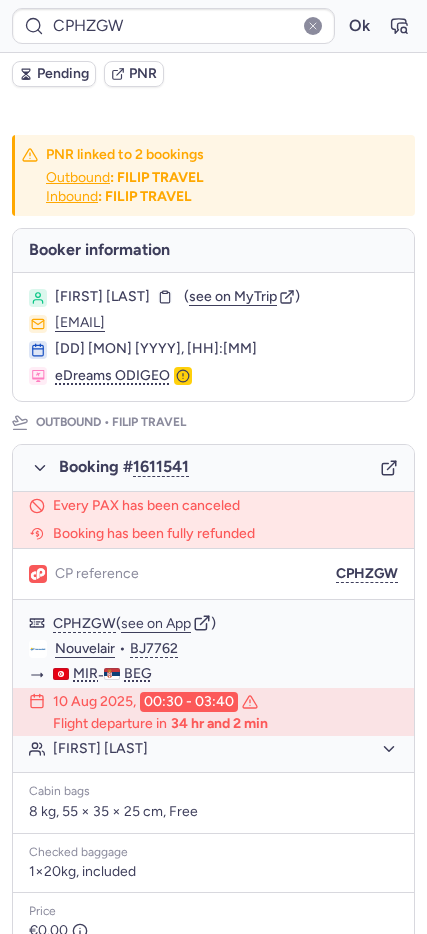 type on "CPTUUU" 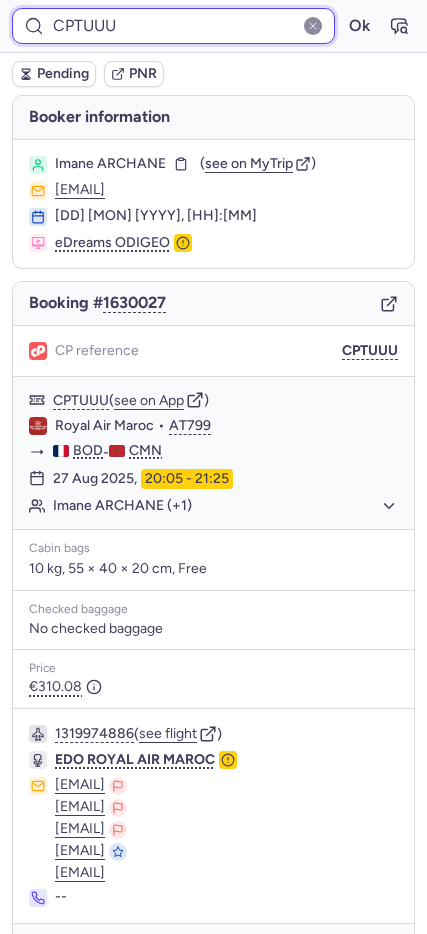click on "CPTUUU" at bounding box center (173, 26) 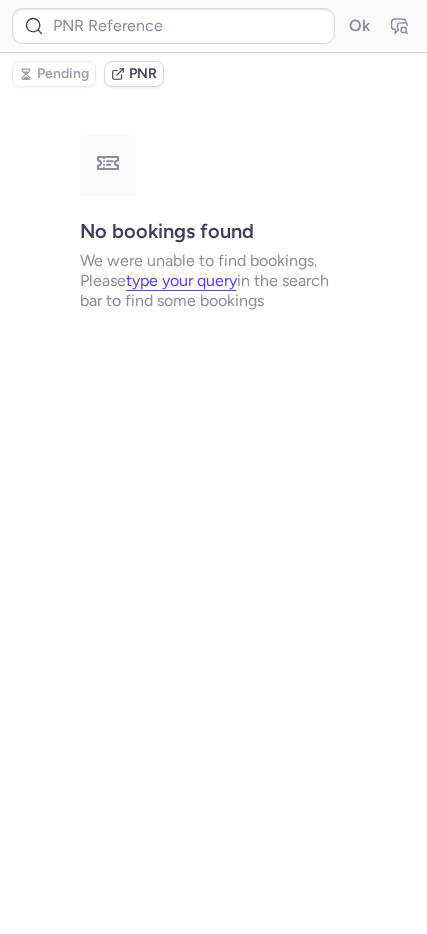 type on "CPKYLF" 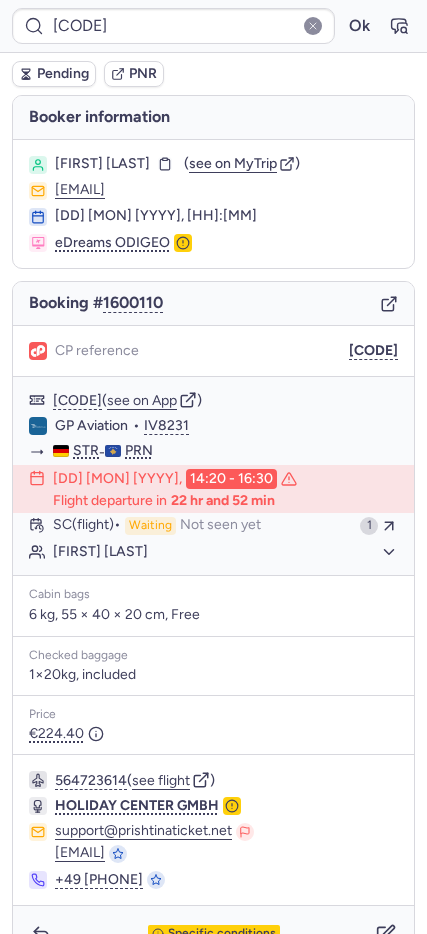 click 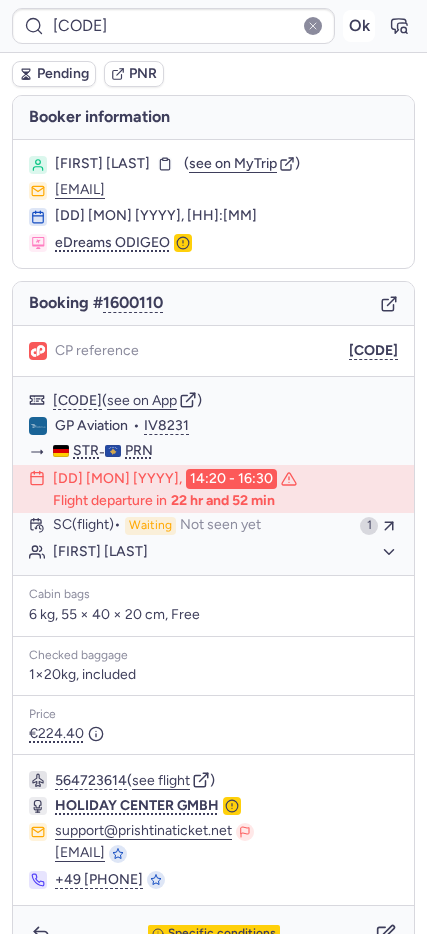 click on "Ok" at bounding box center (359, 26) 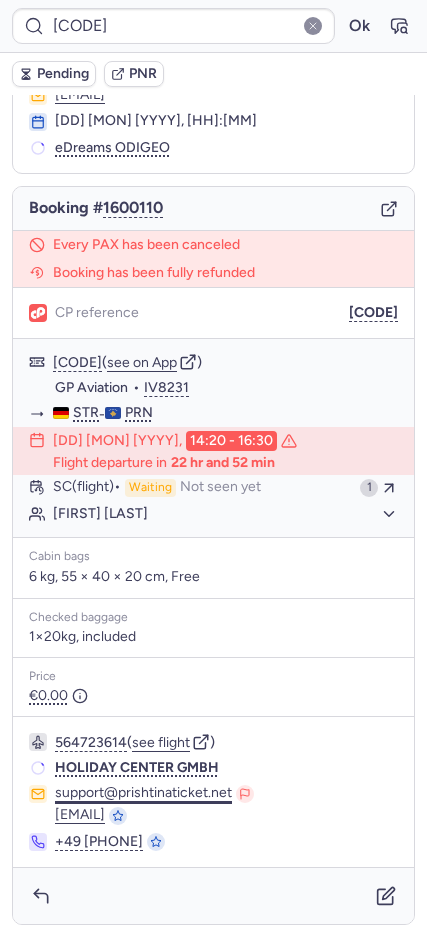 scroll, scrollTop: 98, scrollLeft: 0, axis: vertical 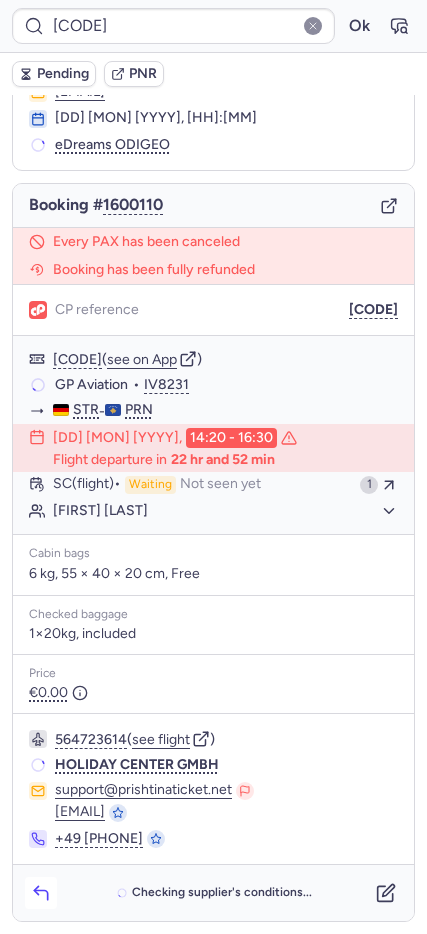 click 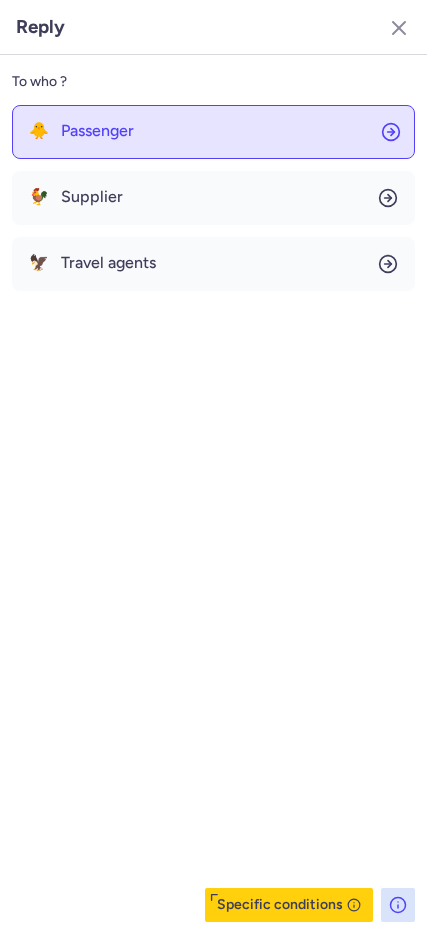 click on "Passenger" at bounding box center [97, 131] 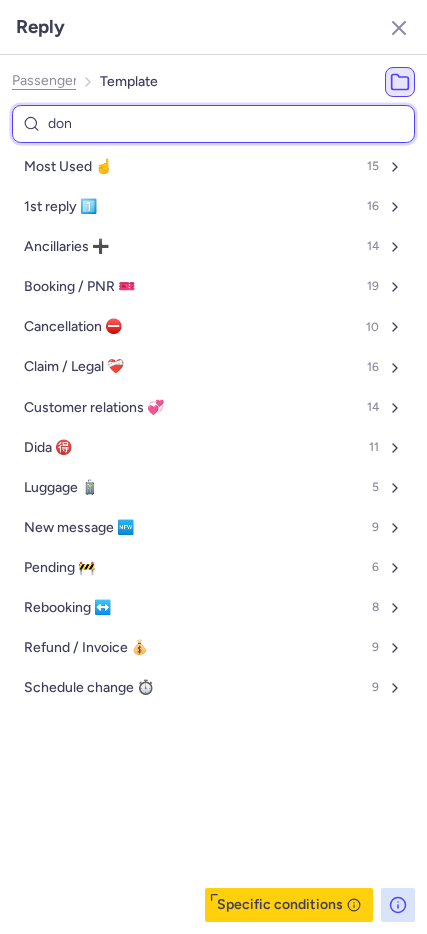 type on "done" 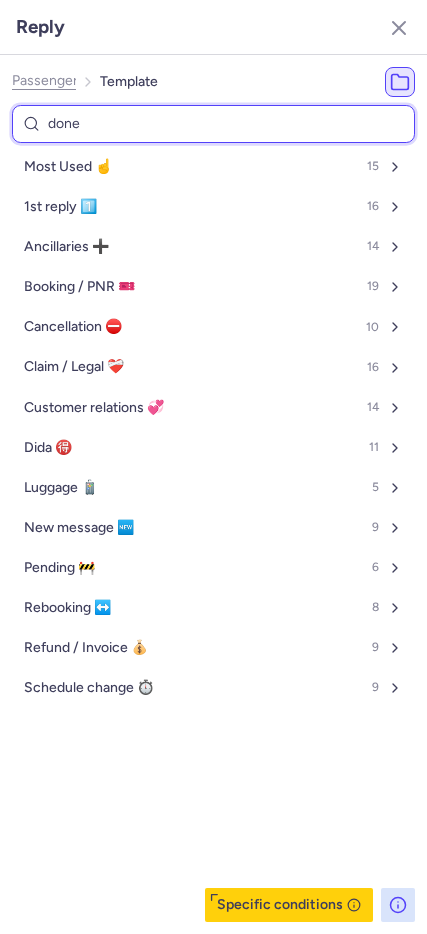 select on "en" 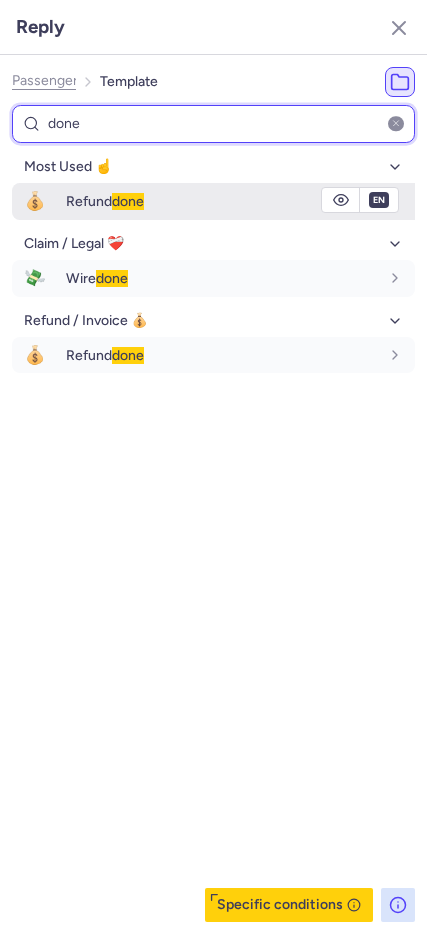 type on "done" 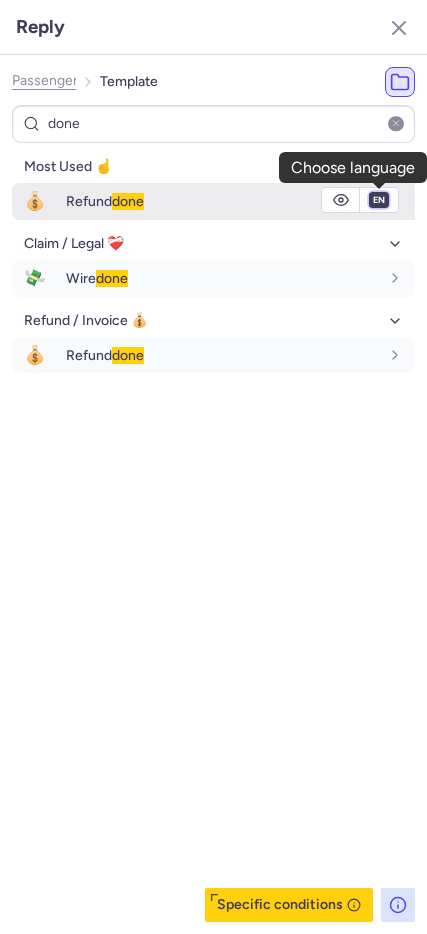 click on "fr en de nl pt es it ru" at bounding box center (379, 200) 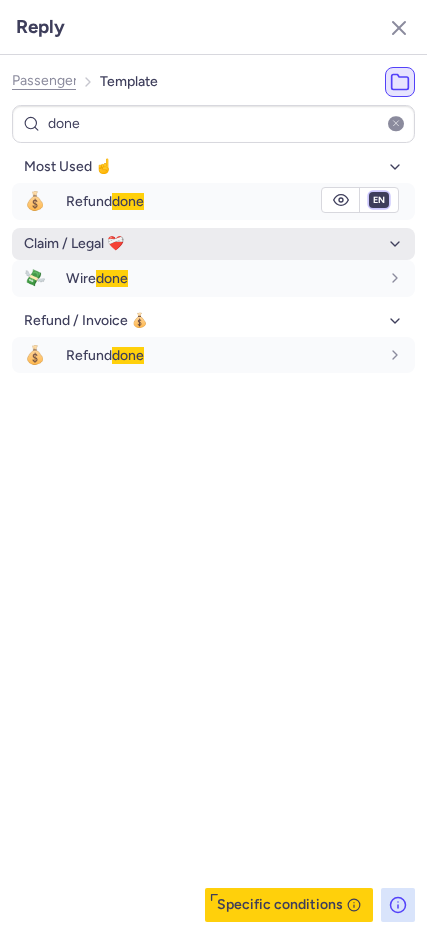 select on "de" 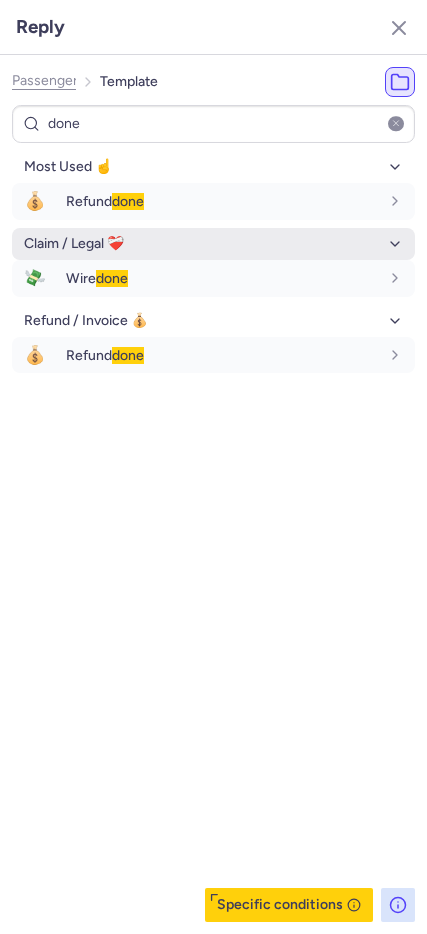 click on "fr en de nl pt es it ru" at bounding box center (379, 200) 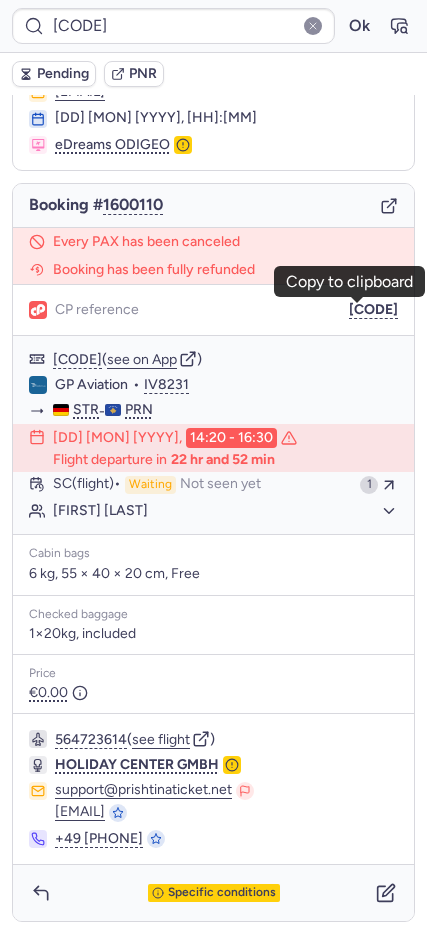 drag, startPoint x: 359, startPoint y: 308, endPoint x: 3, endPoint y: 248, distance: 361.02078 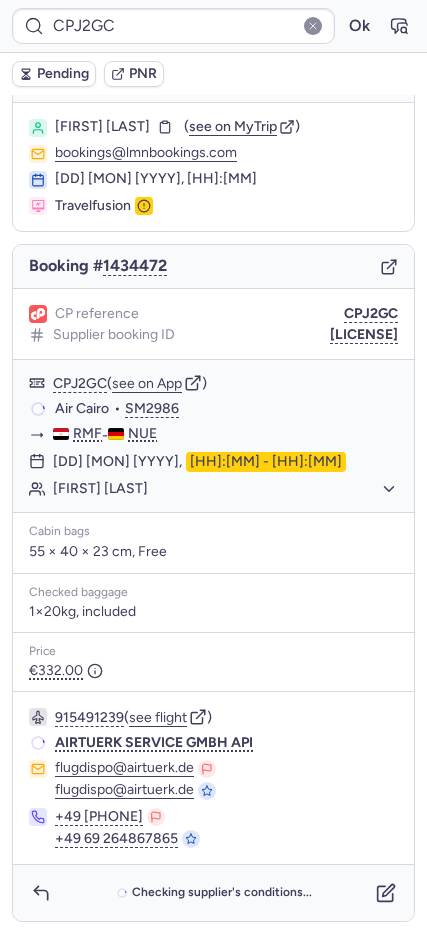 scroll, scrollTop: 37, scrollLeft: 0, axis: vertical 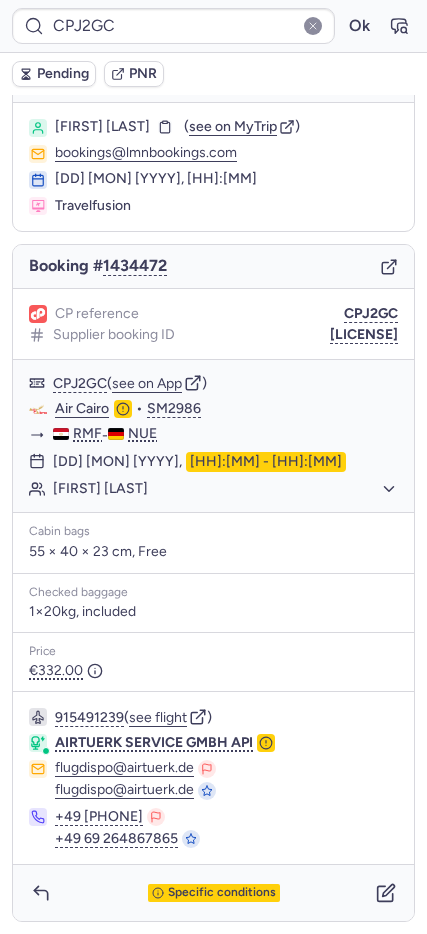 type on "CPB7Y9" 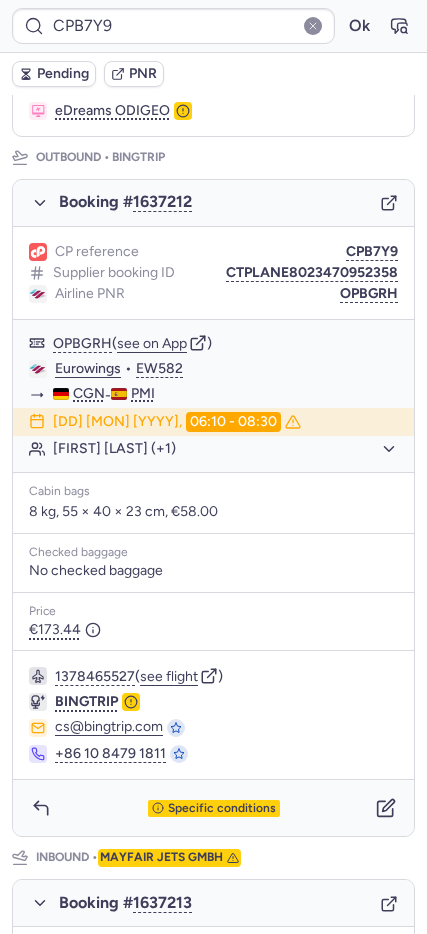 scroll, scrollTop: 211, scrollLeft: 0, axis: vertical 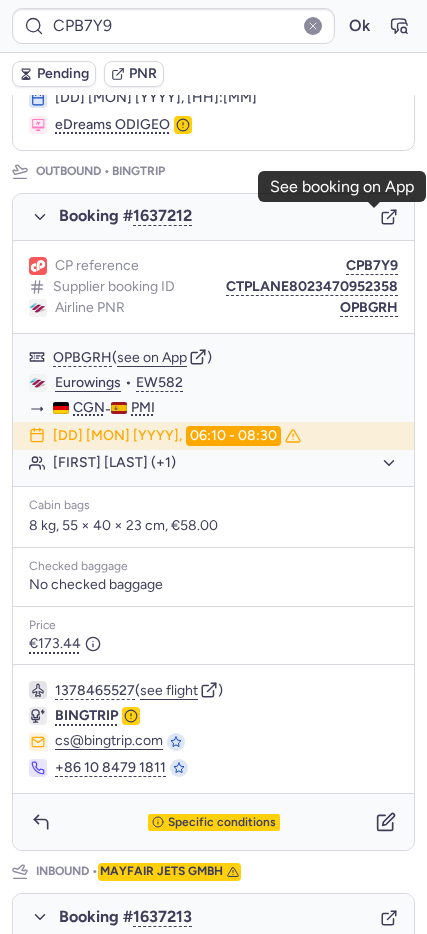 click 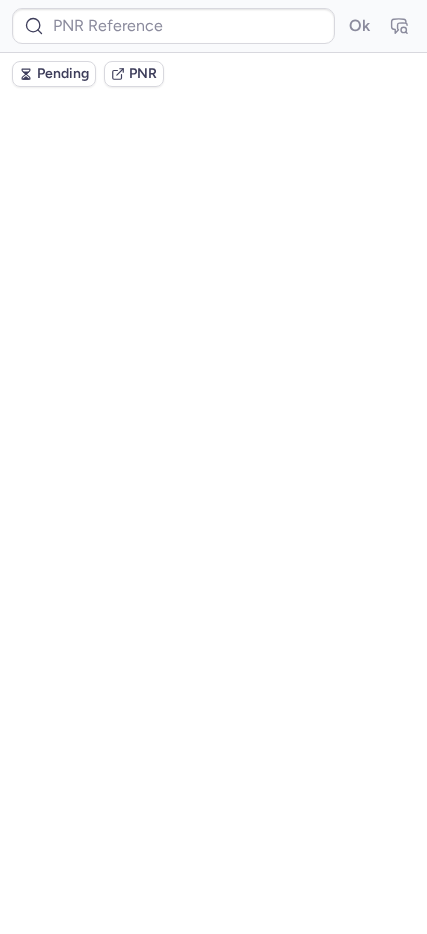 scroll, scrollTop: 0, scrollLeft: 0, axis: both 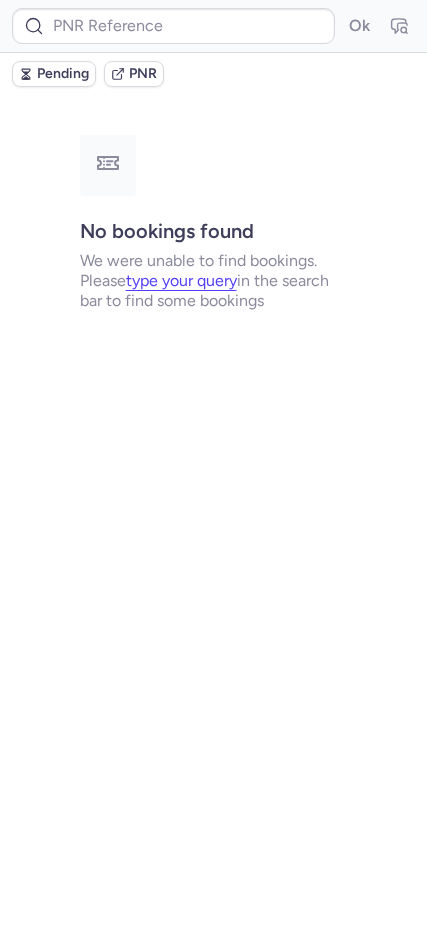 type on "DT1753868337452756" 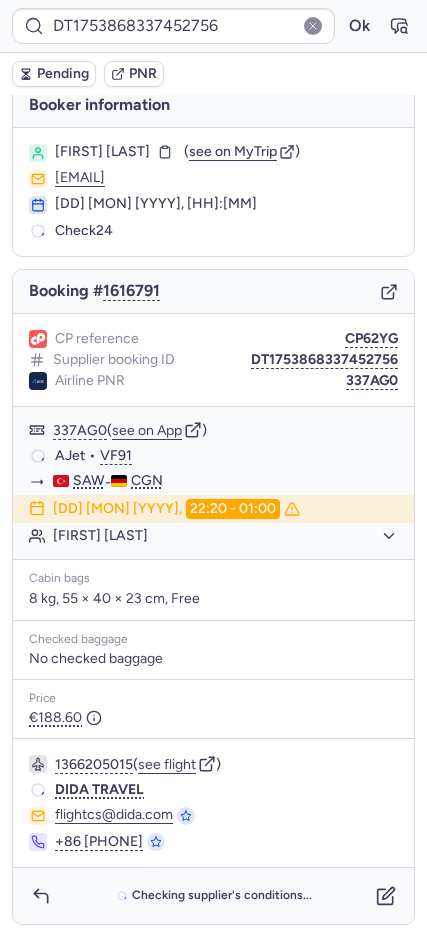 scroll, scrollTop: 15, scrollLeft: 0, axis: vertical 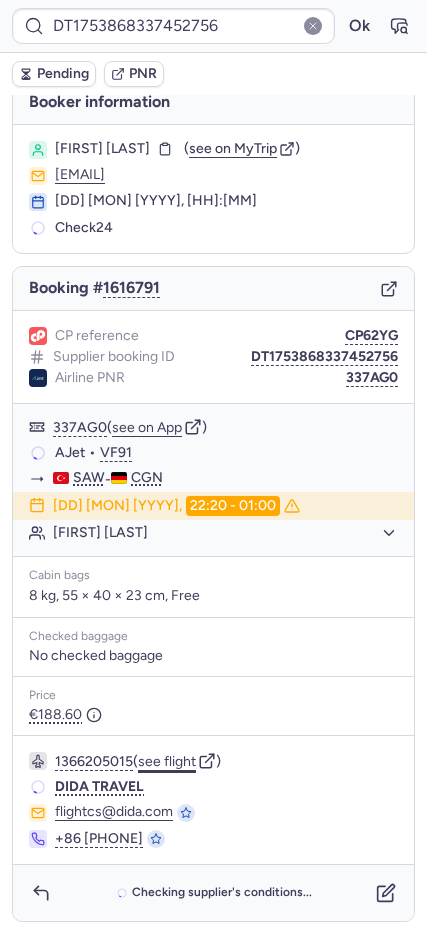 click on "see flight" 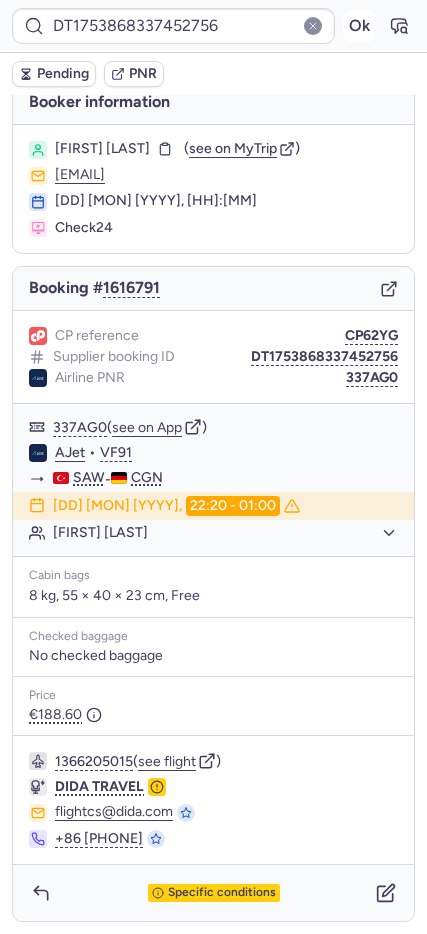 click on "Ok" at bounding box center (359, 26) 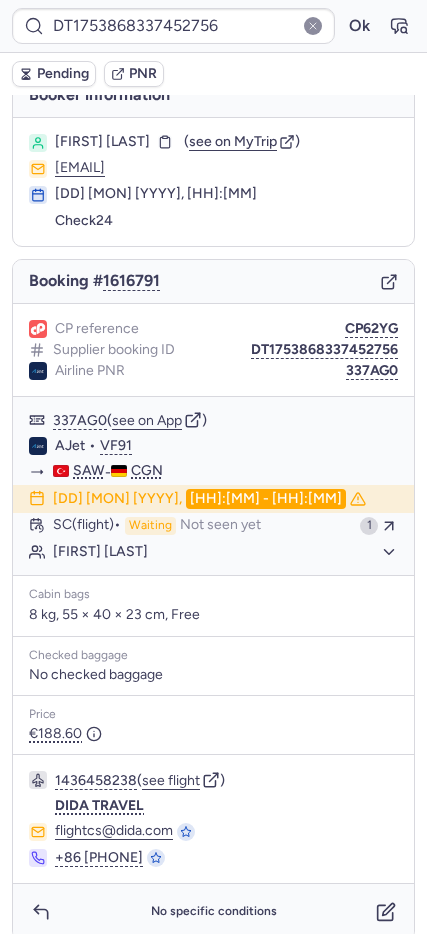 scroll, scrollTop: 15, scrollLeft: 0, axis: vertical 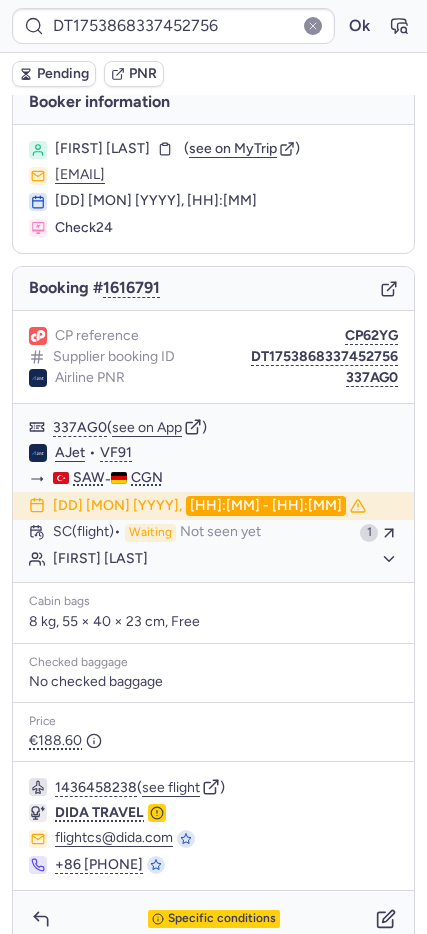 type 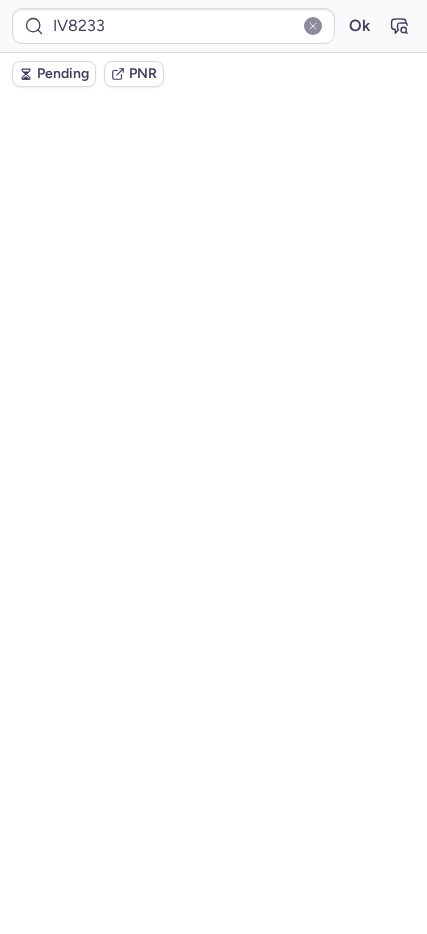 scroll, scrollTop: 0, scrollLeft: 0, axis: both 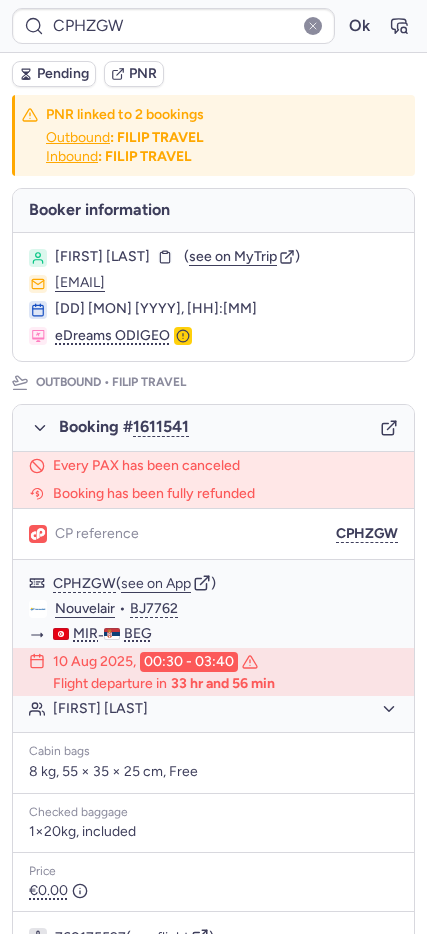 type on "CPS3BX" 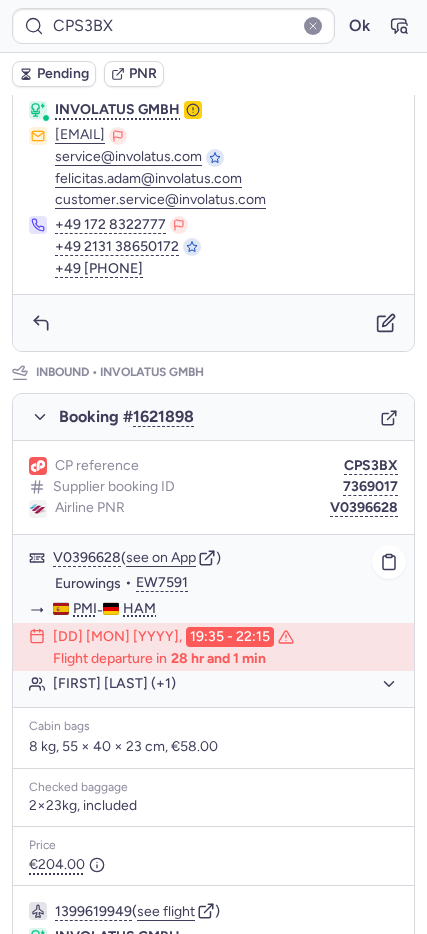 scroll, scrollTop: 0, scrollLeft: 0, axis: both 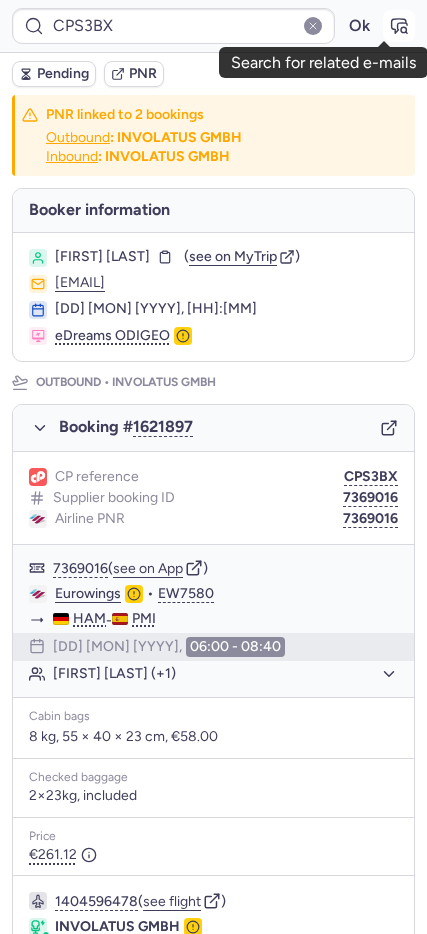 click at bounding box center (399, 26) 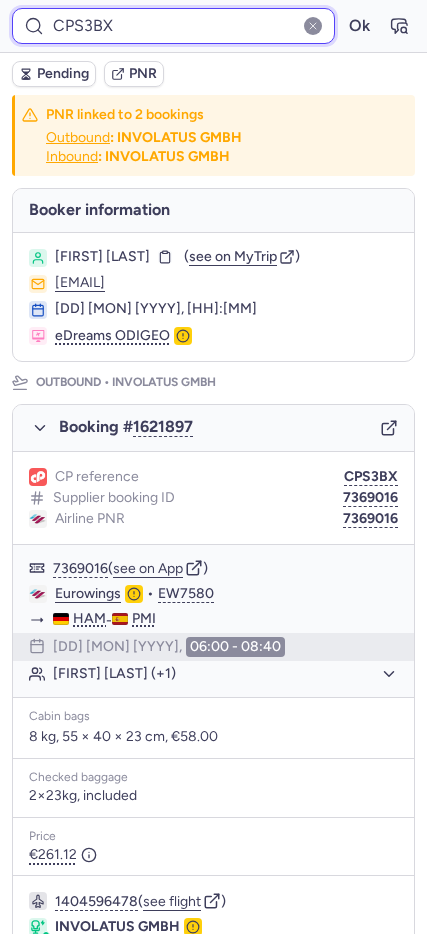 click on "CPS3BX" at bounding box center (173, 26) 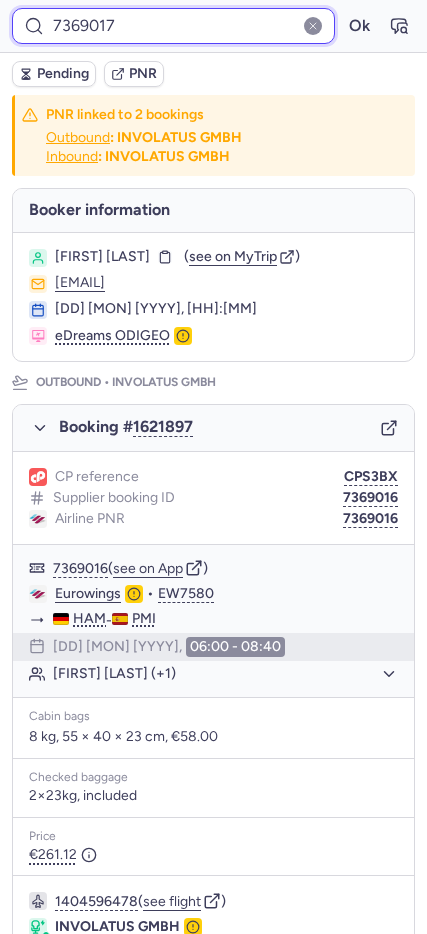 click on "Ok" at bounding box center (359, 26) 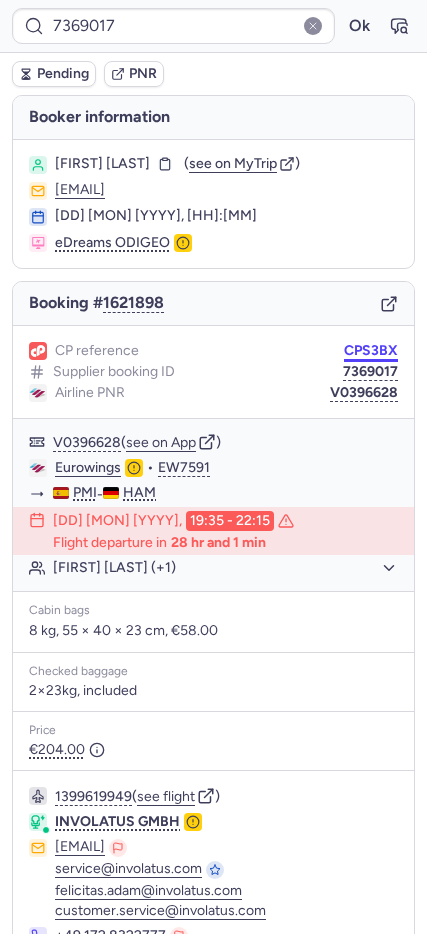 click on "CPS3BX" at bounding box center [371, 351] 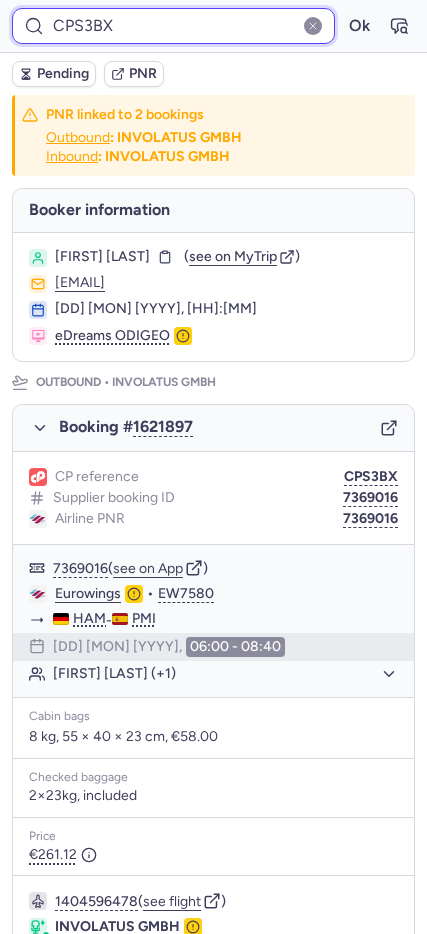 click on "CPS3BX" at bounding box center [173, 26] 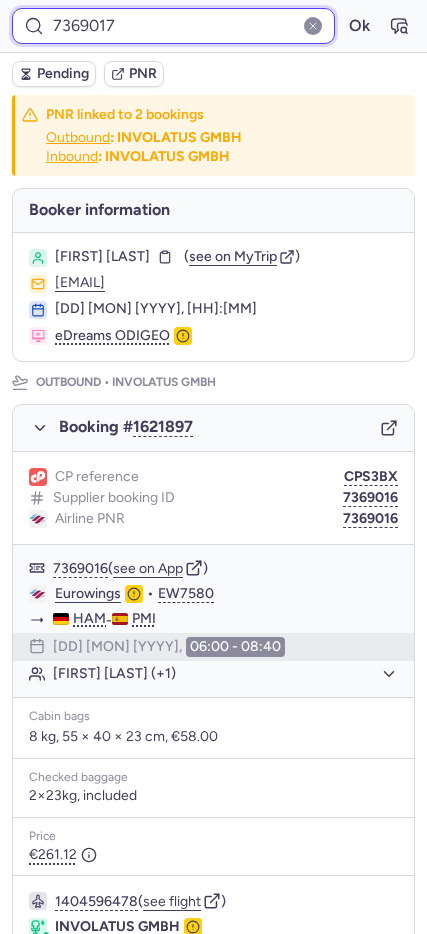click on "Ok" at bounding box center [359, 26] 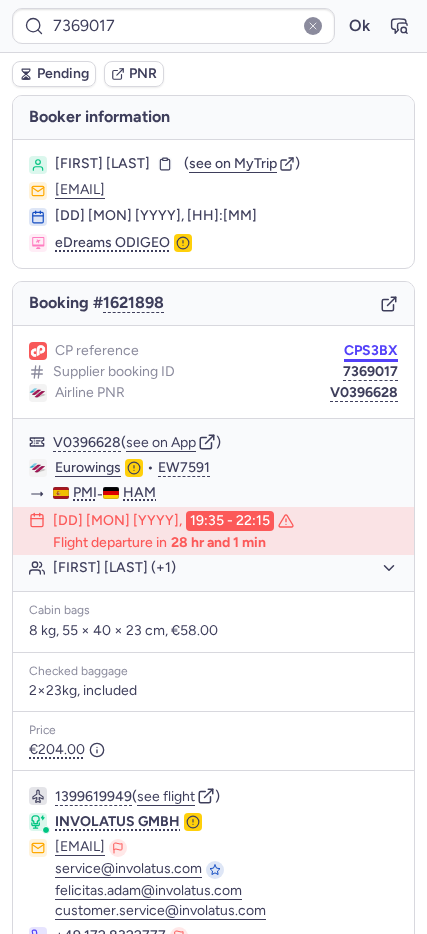 click on "CPS3BX" at bounding box center (371, 351) 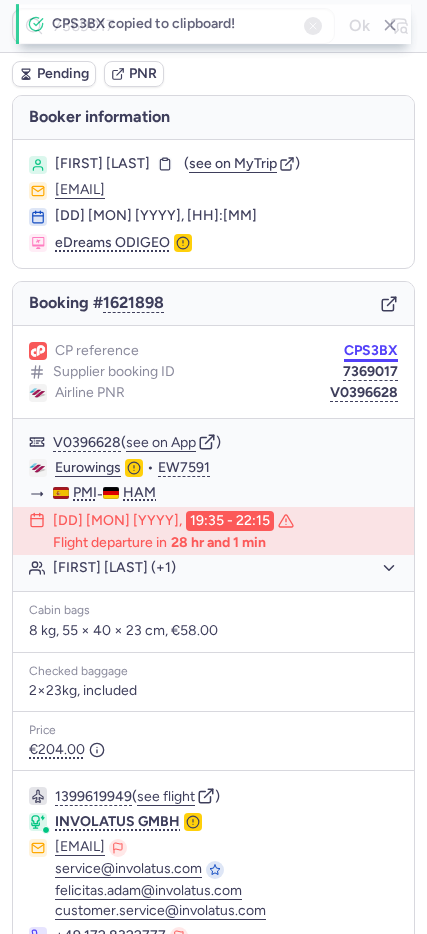 click on "CPS3BX" at bounding box center [371, 351] 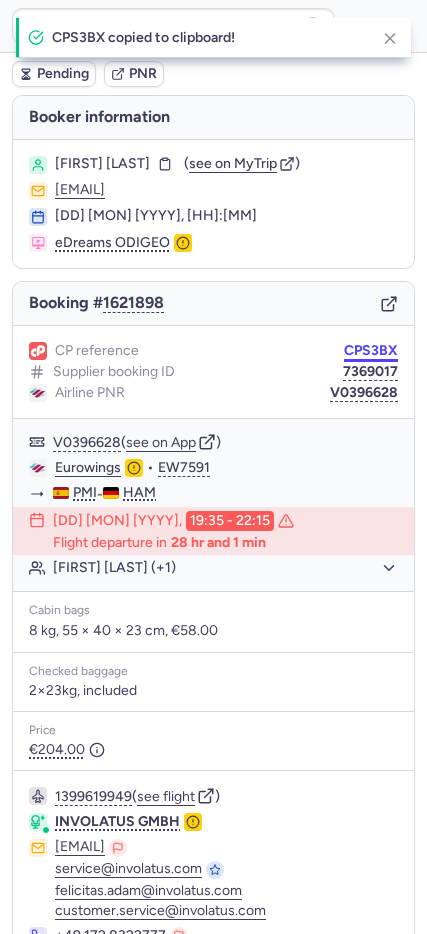 click on "CPS3BX" at bounding box center (371, 351) 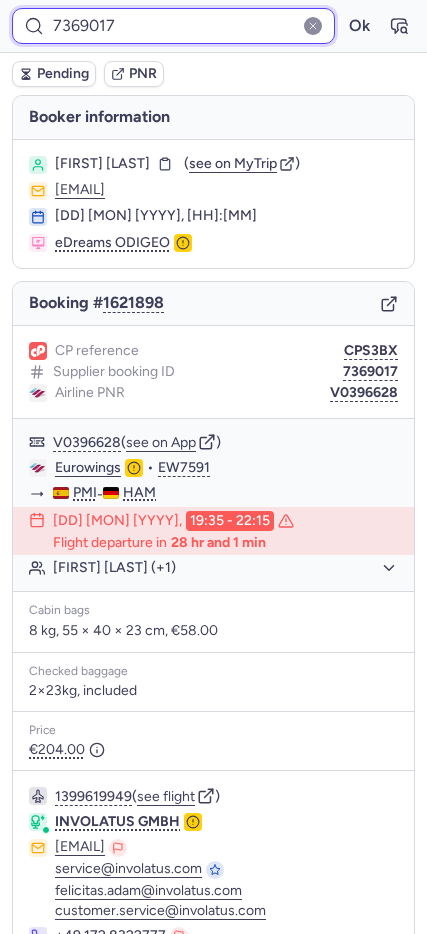 click on "7369017" at bounding box center [173, 26] 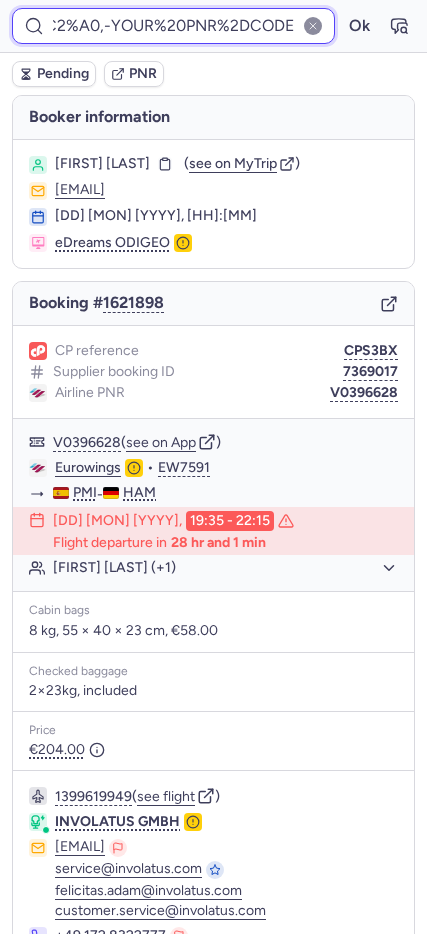 click on "Ok" at bounding box center (359, 26) 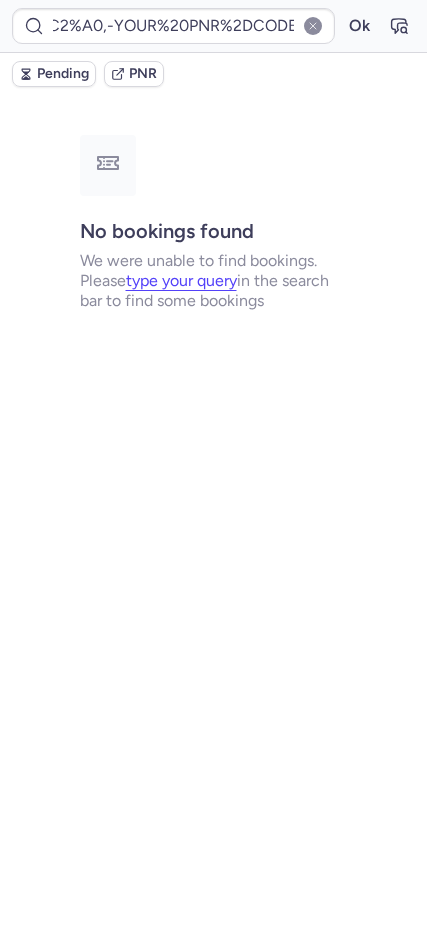 scroll, scrollTop: 0, scrollLeft: 0, axis: both 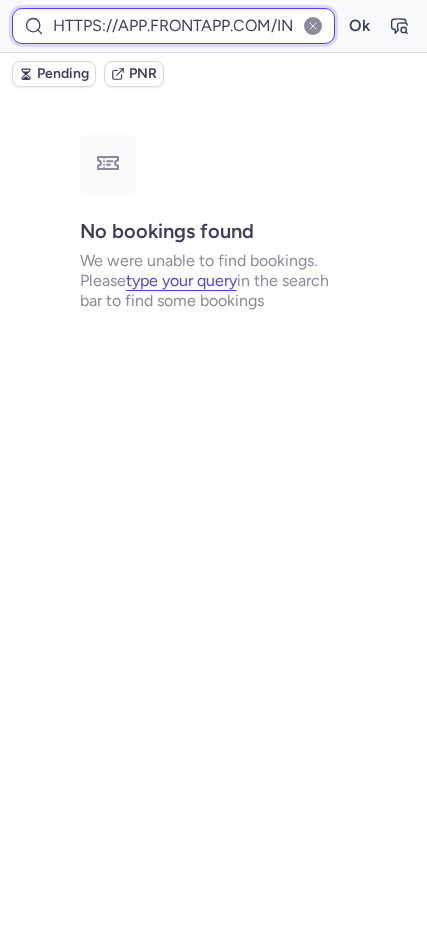 click on "HTTPS://APP.FRONTAPP.COM/INBOXES/TEAMMATES/3546882/ASSIGNED/ALL/32765405122/SEARCH/GLOBAL/CPS3BX/32765405122?AROUND=167368300418#:~:TEXT=CODE%20IS%2011786255-,7369241%C2%A0%C2%A0,-YOUR%20PNR%2DCODE" at bounding box center (173, 26) 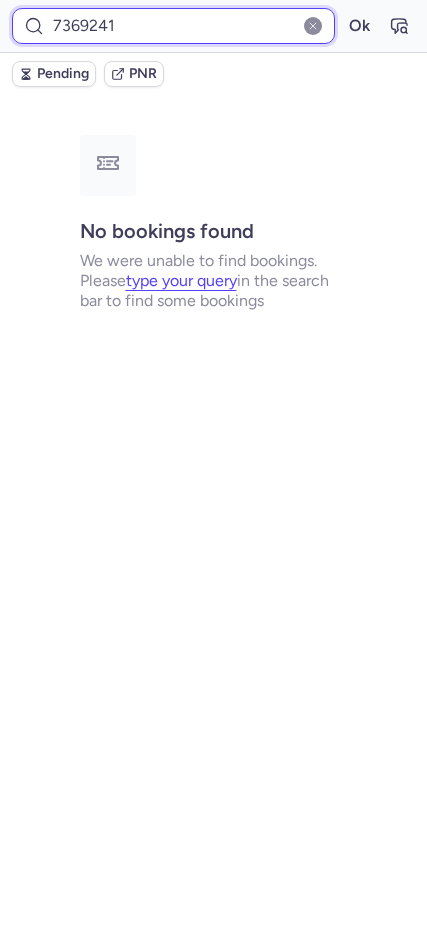 click on "Ok" at bounding box center [359, 26] 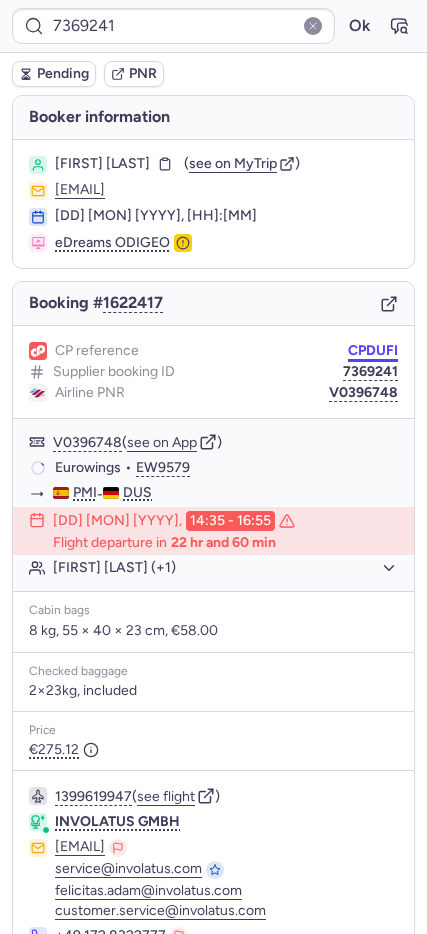 click on "CPDUFI" at bounding box center (373, 351) 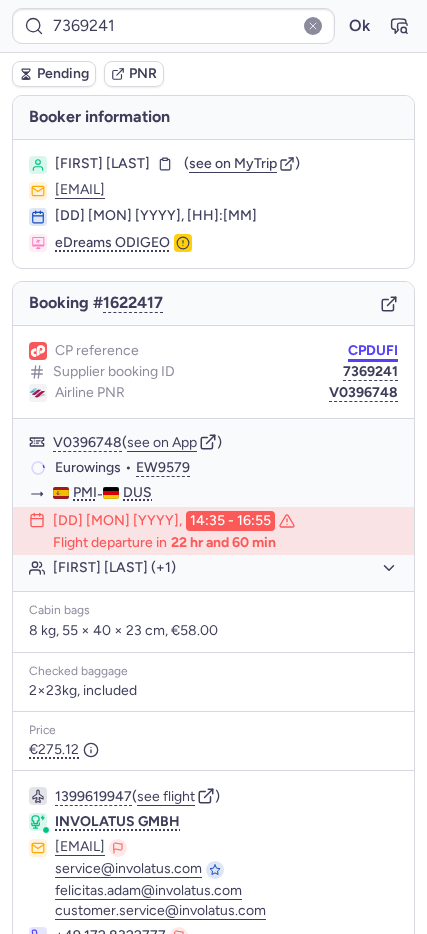 click on "CPDUFI" at bounding box center [373, 351] 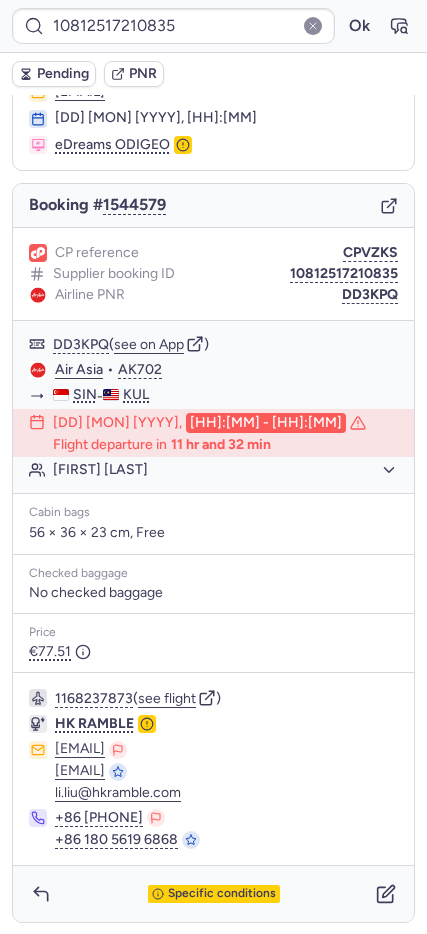 scroll, scrollTop: 99, scrollLeft: 0, axis: vertical 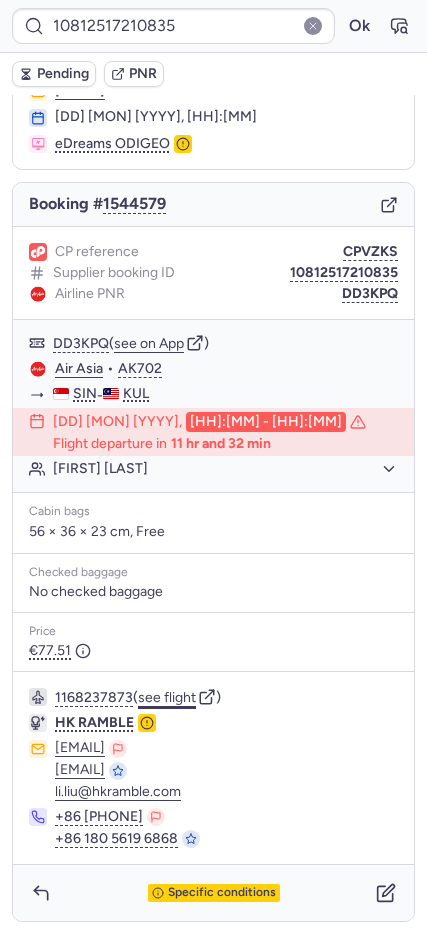 click on "see flight" 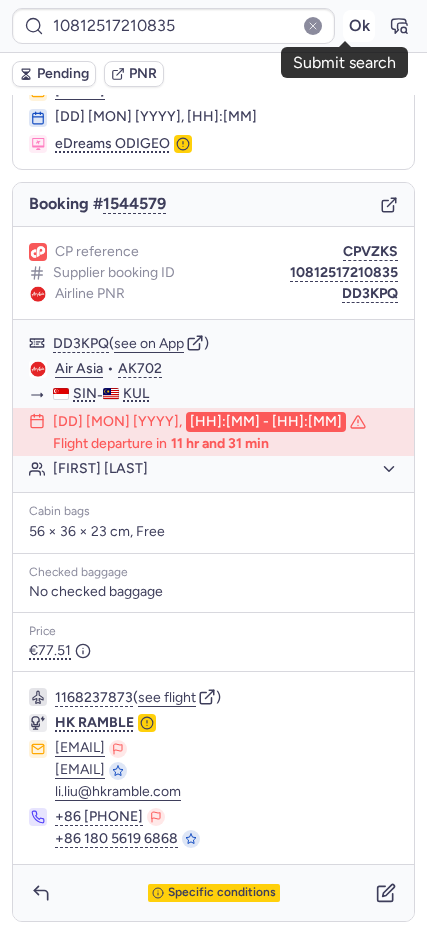 click on "Ok" at bounding box center [359, 26] 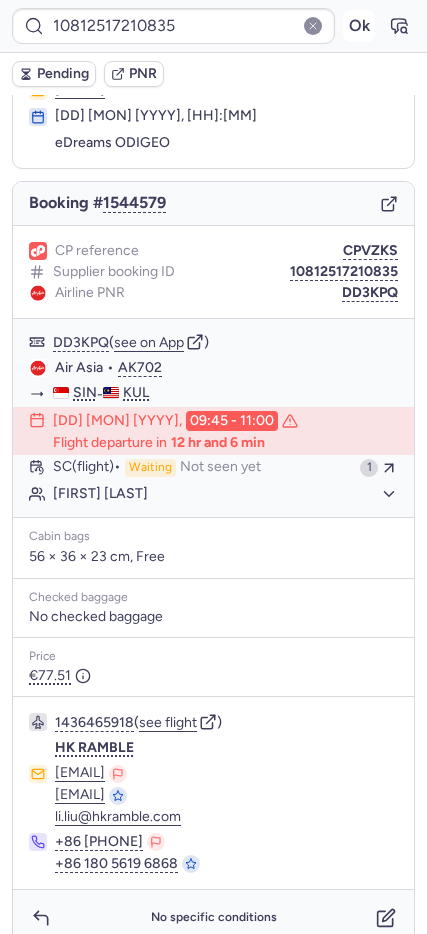 scroll, scrollTop: 99, scrollLeft: 0, axis: vertical 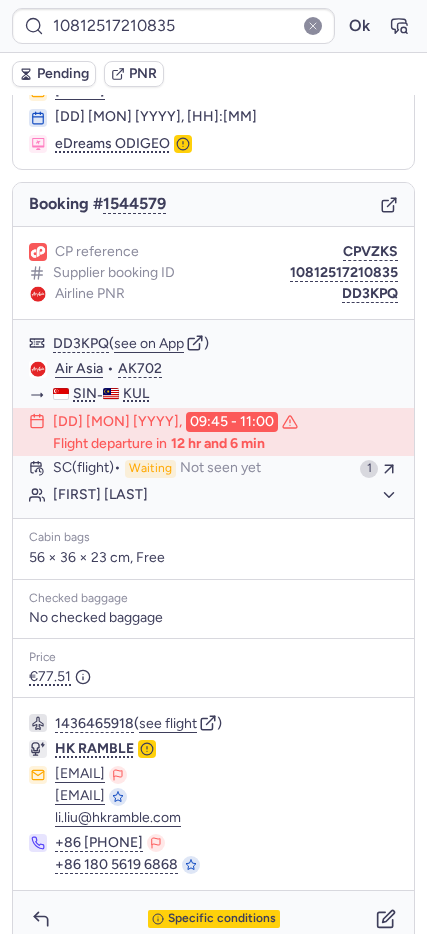 type on "CPDC89" 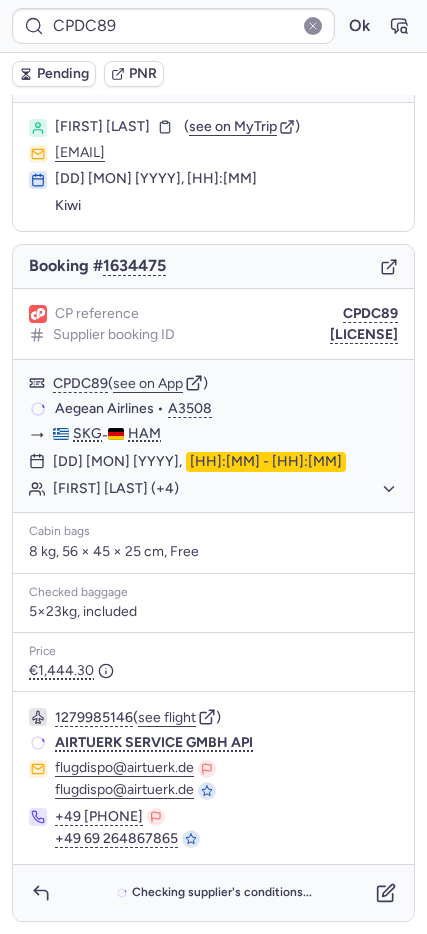 scroll, scrollTop: 37, scrollLeft: 0, axis: vertical 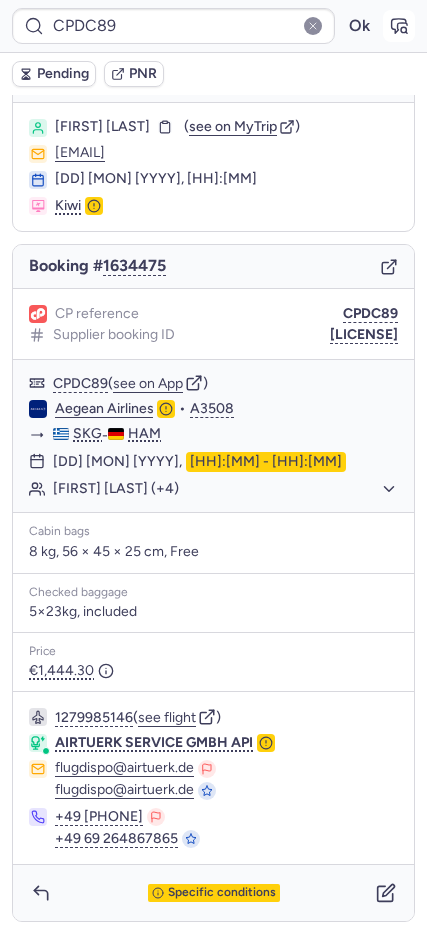 click at bounding box center [399, 26] 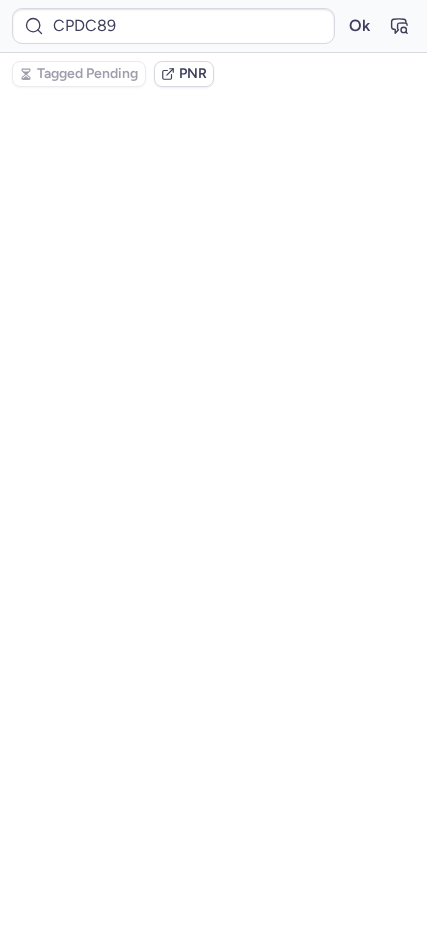 scroll, scrollTop: 0, scrollLeft: 0, axis: both 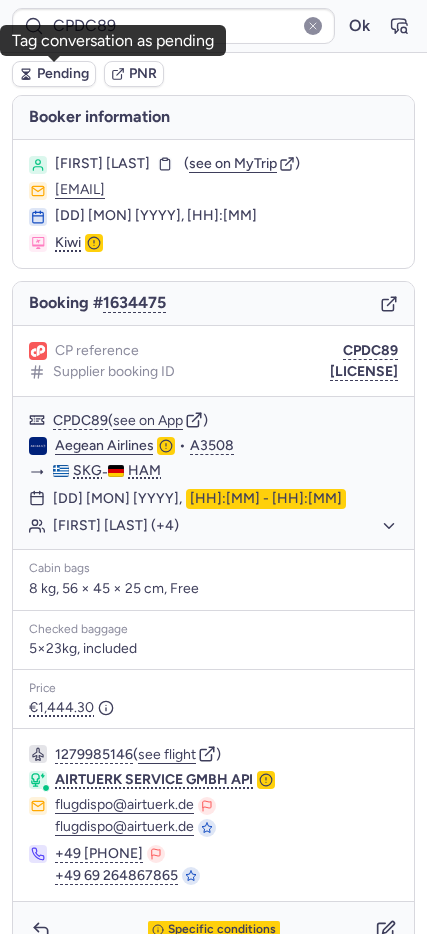 click on "Pending" at bounding box center (63, 74) 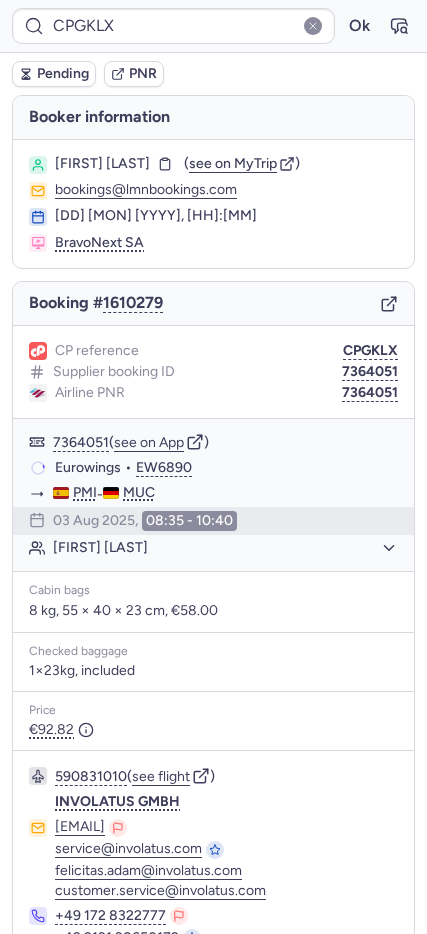 type on "CPDVH3" 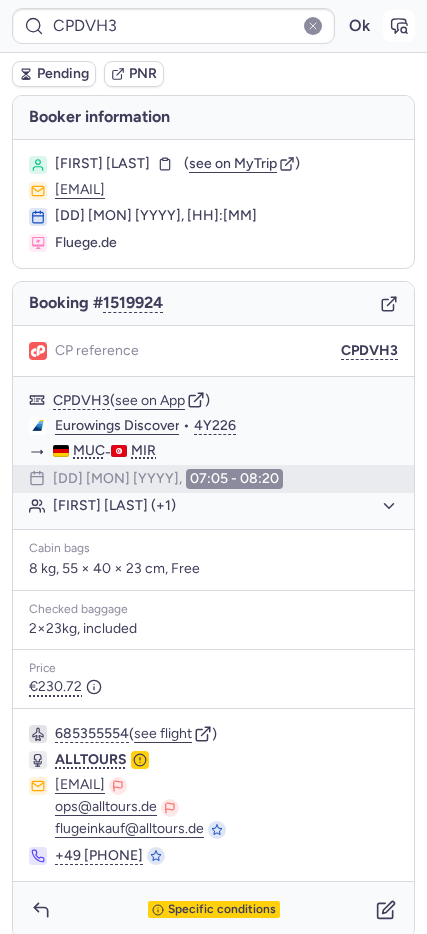click 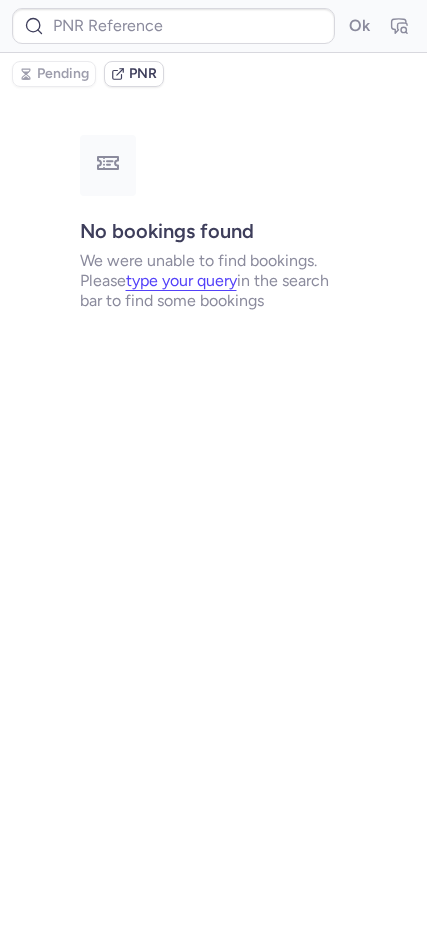 type on "CPDVH3" 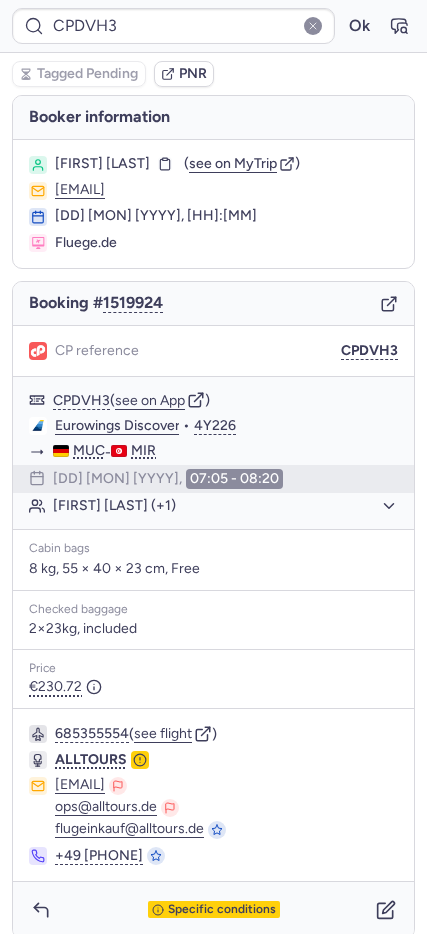 scroll, scrollTop: 17, scrollLeft: 0, axis: vertical 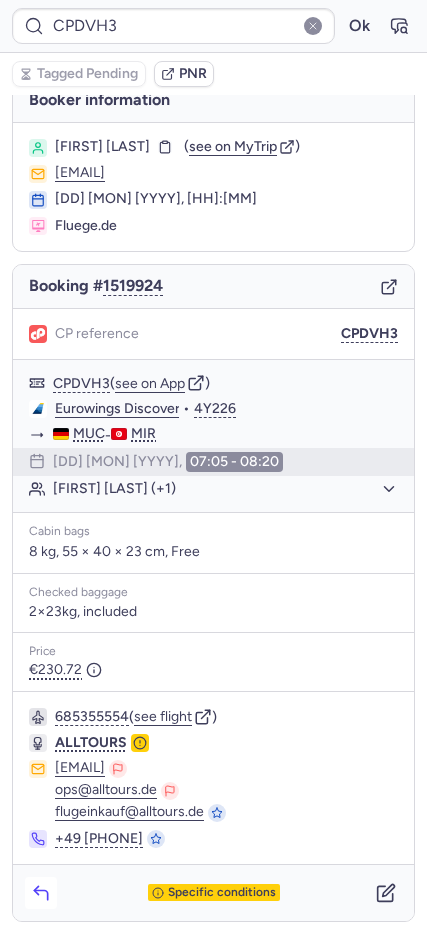 click 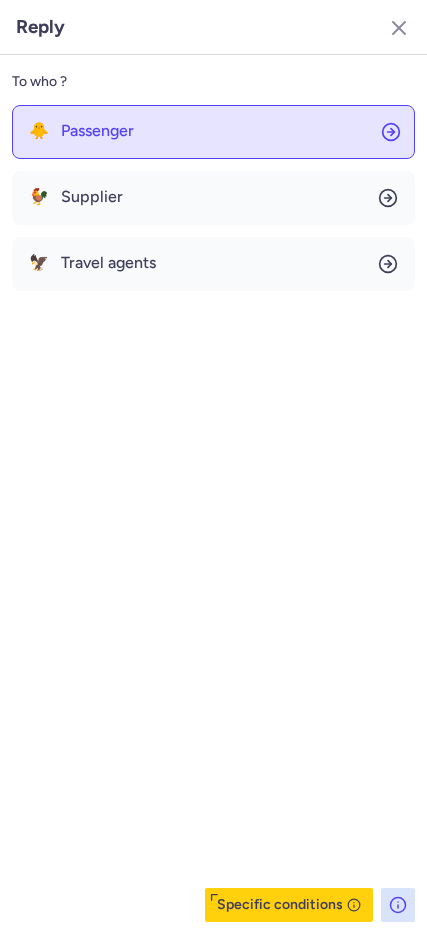 click on "Passenger" at bounding box center [97, 131] 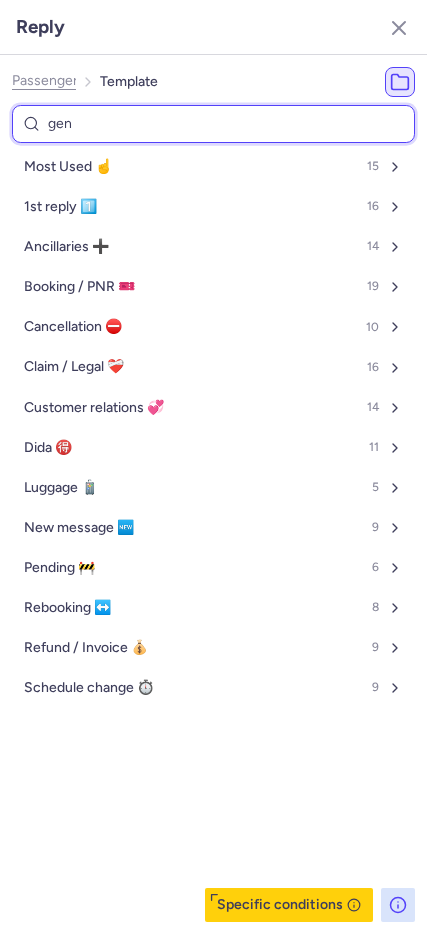 type on "gene" 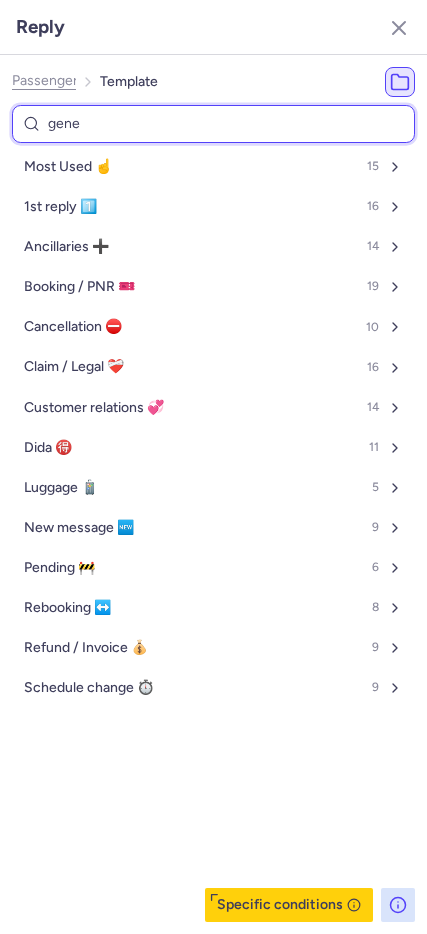 select on "de" 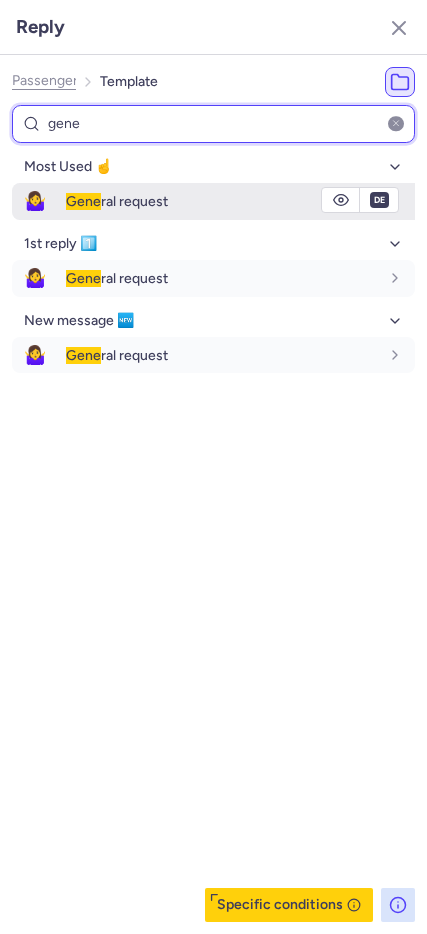 type on "gene" 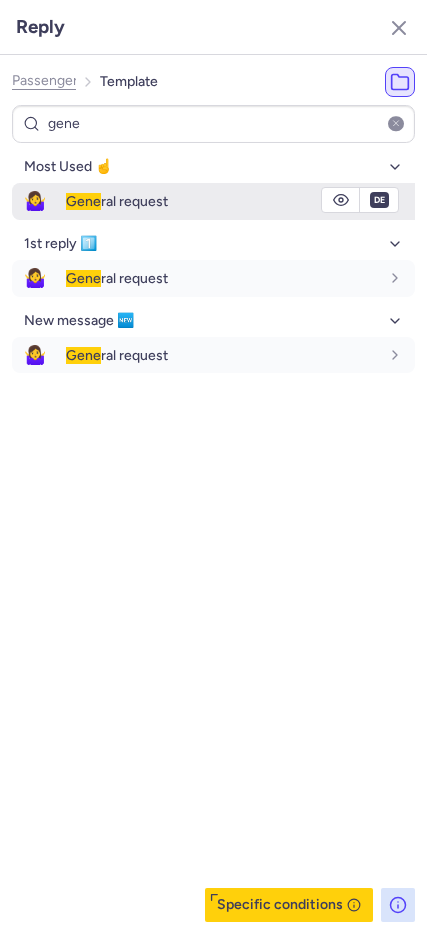 click on "🤷‍♀️" at bounding box center (35, 201) 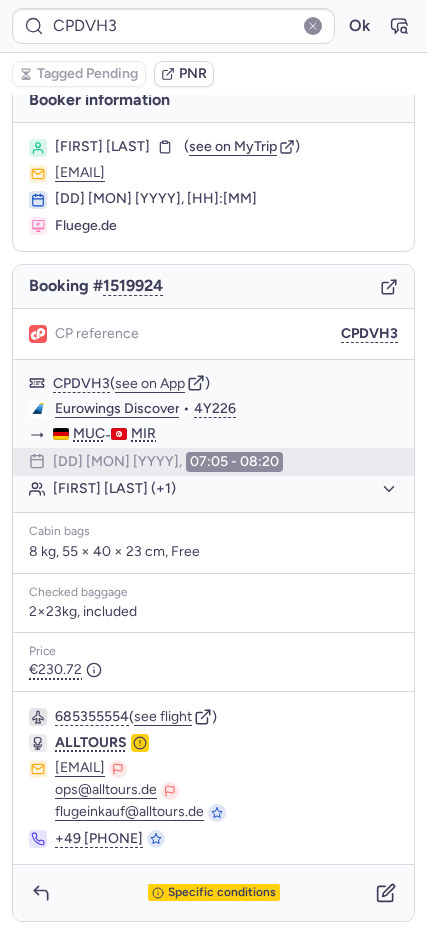 click 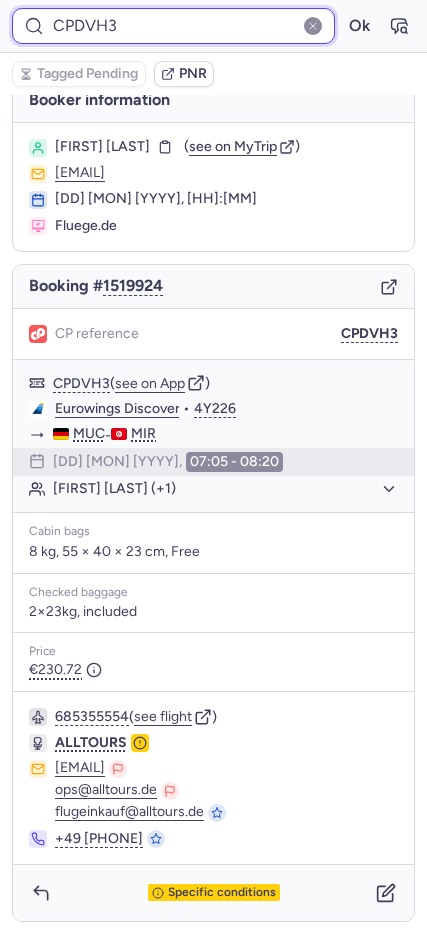 click on "CPDVH3" at bounding box center [173, 26] 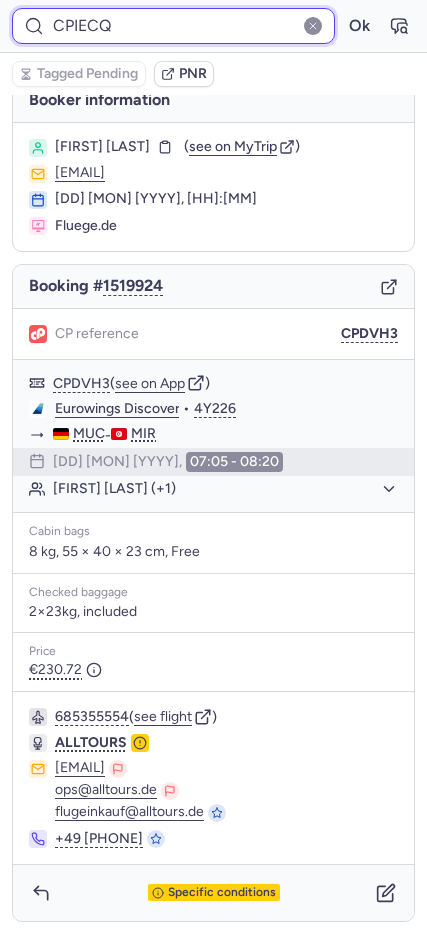 click on "Ok" at bounding box center [359, 26] 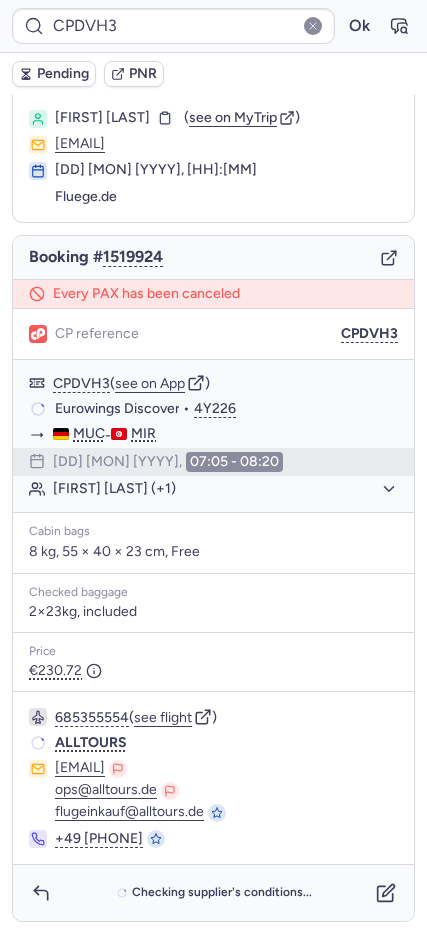 scroll, scrollTop: 45, scrollLeft: 0, axis: vertical 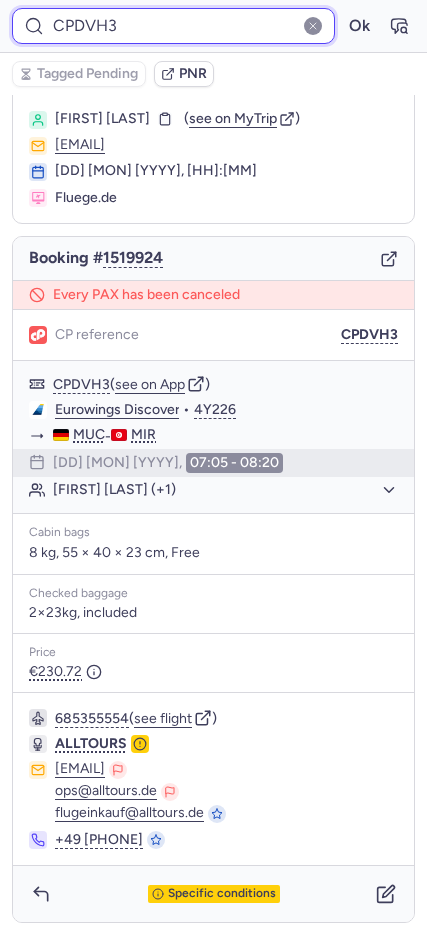 click on "CPDVH3" at bounding box center [173, 26] 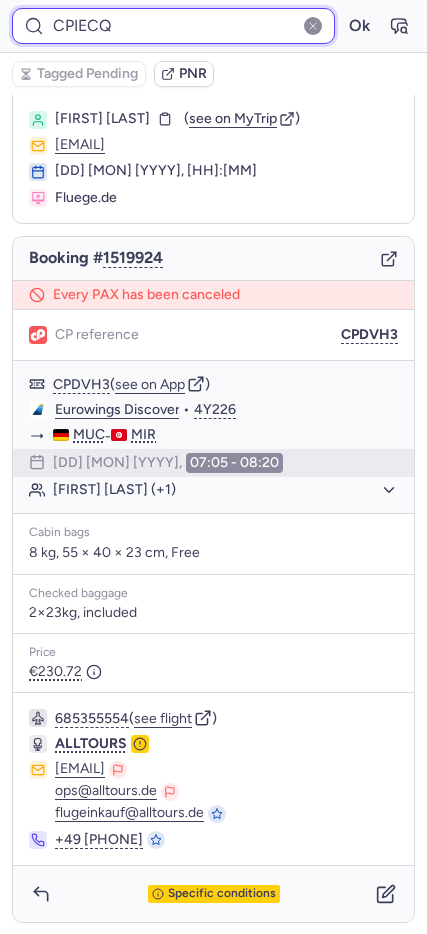 type on "CPIECQ" 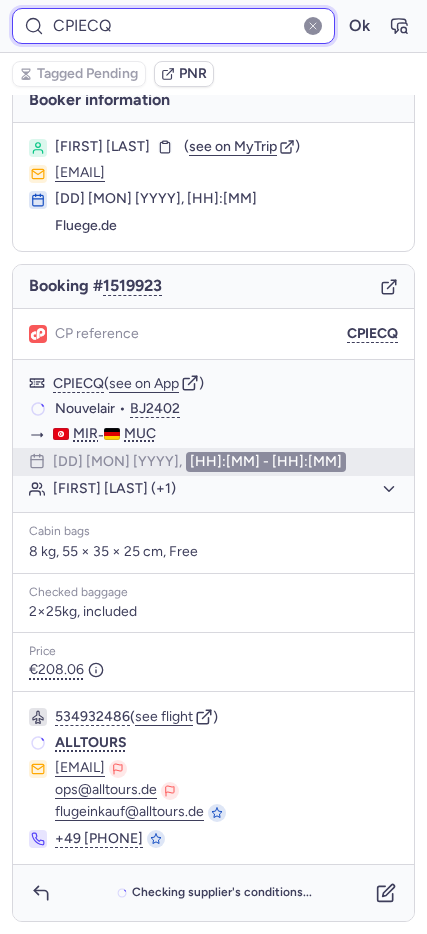 scroll, scrollTop: 17, scrollLeft: 0, axis: vertical 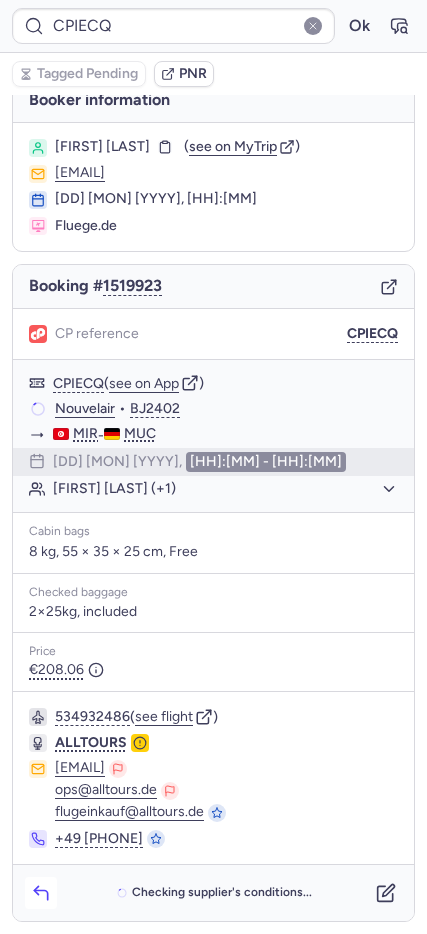click 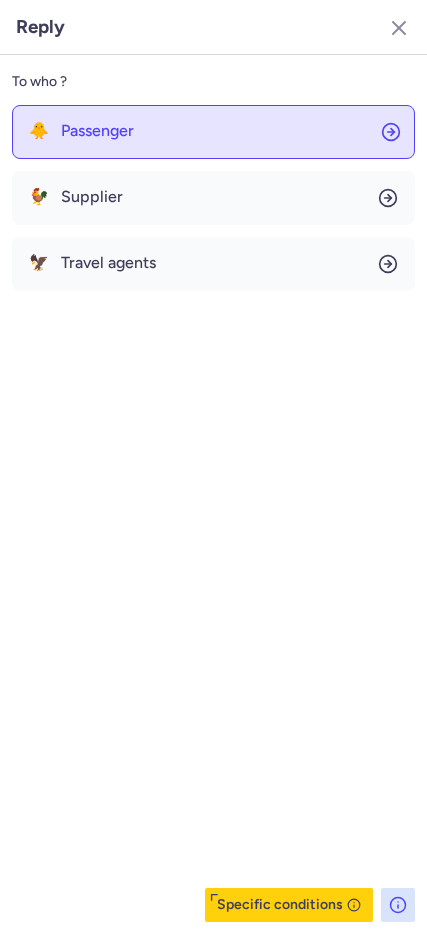 click on "Passenger" at bounding box center [97, 131] 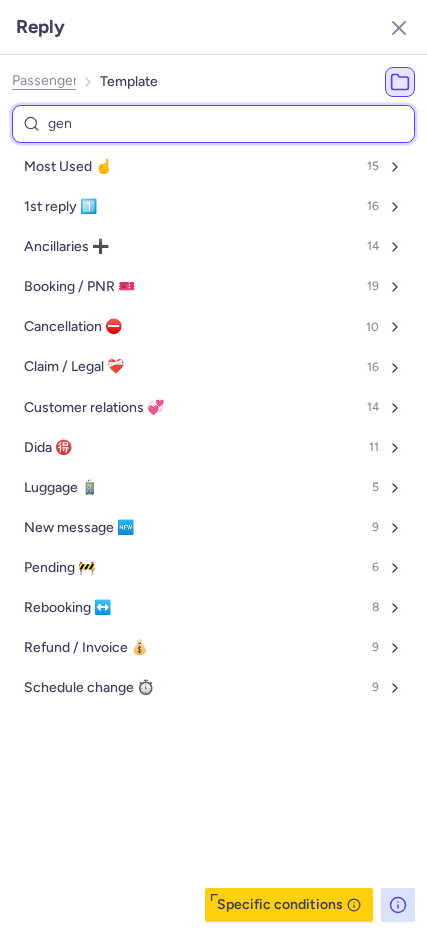 type on "gene" 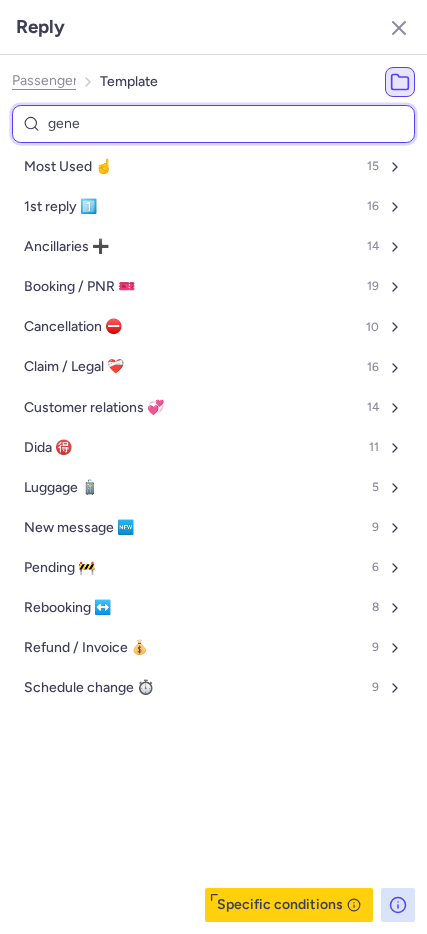 select on "en" 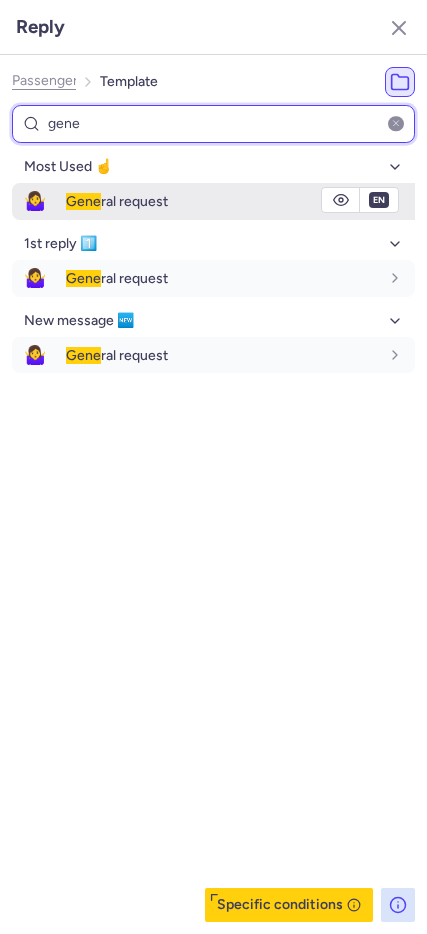 type on "gene" 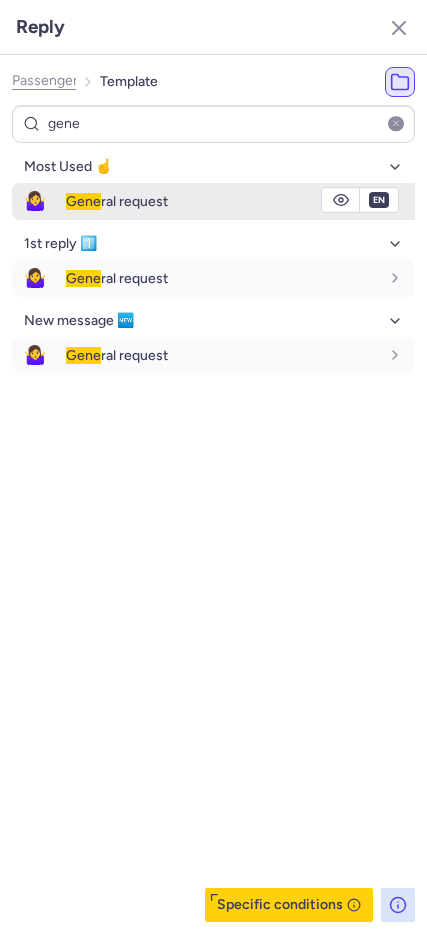 click on "🤷‍♀️" at bounding box center [35, 201] 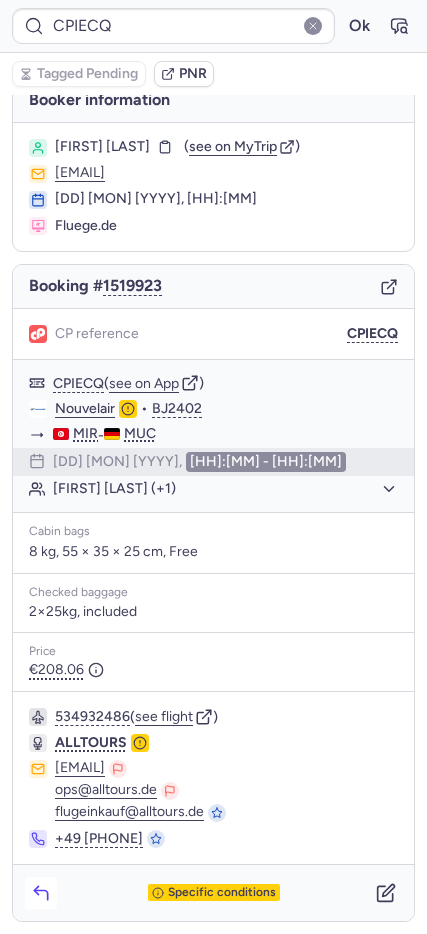 click 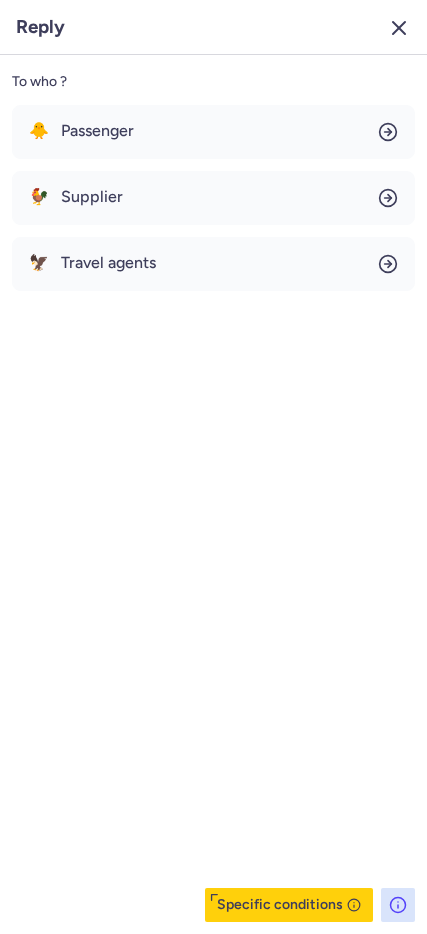 click 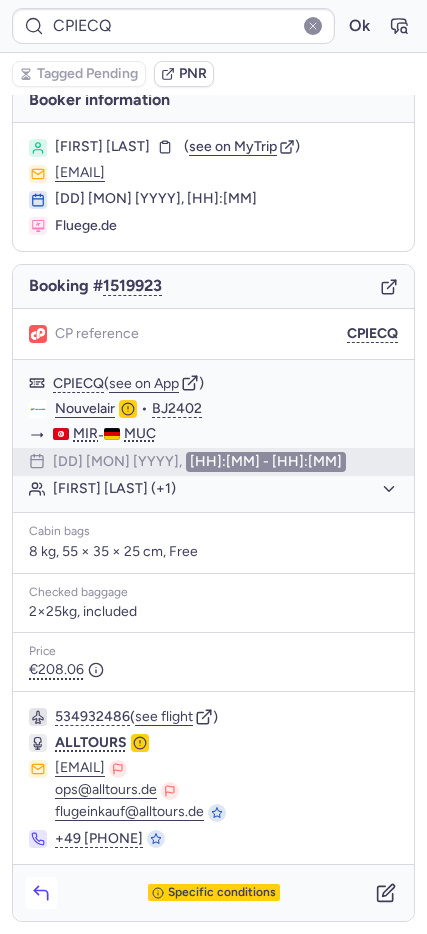 click 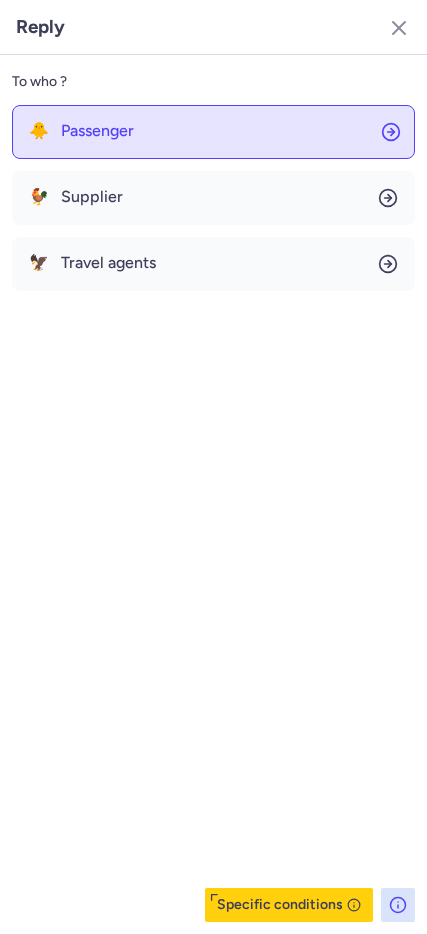 click on "Passenger" at bounding box center [97, 131] 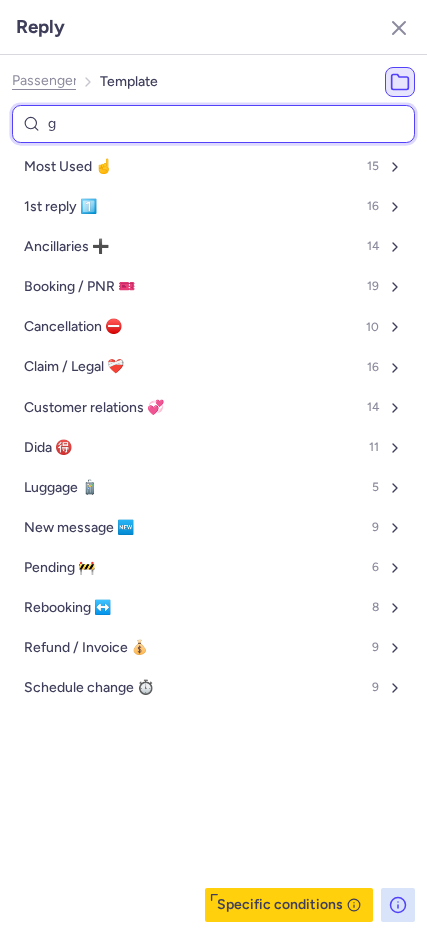 type on "ge" 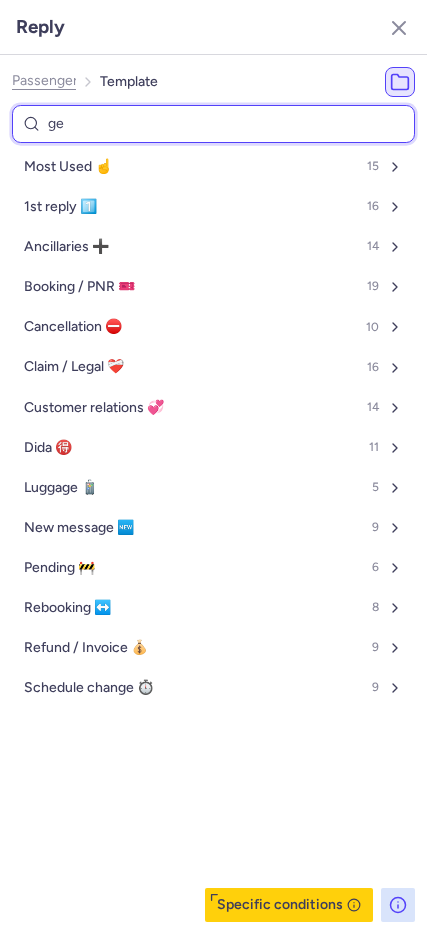 select on "en" 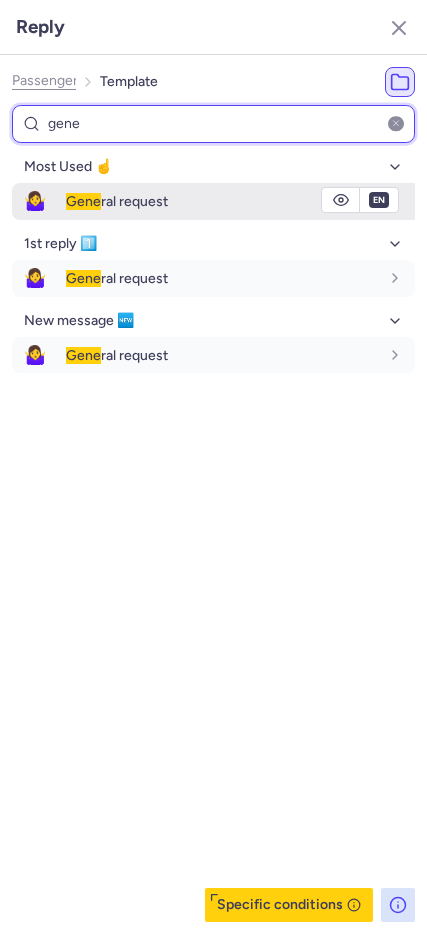 type on "gene" 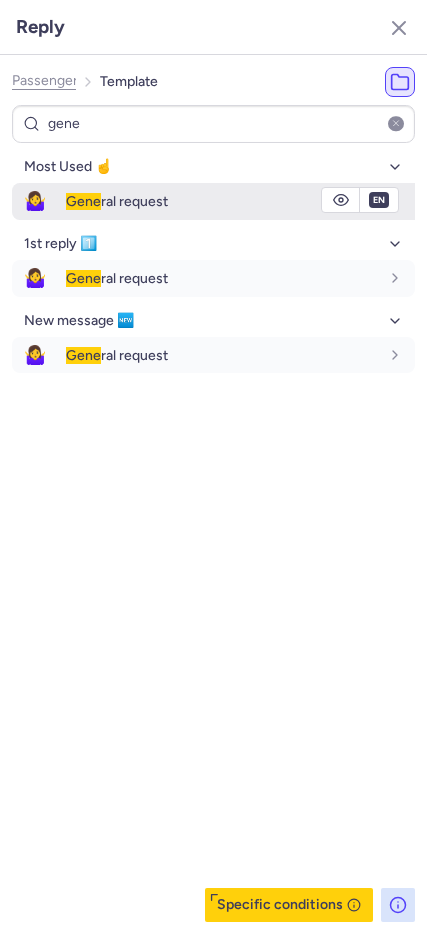 click on "🤷‍♀️" at bounding box center (35, 201) 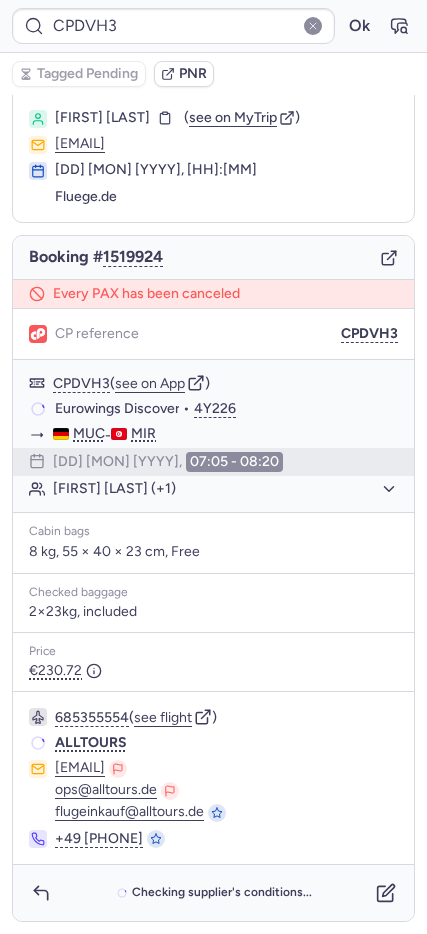 scroll, scrollTop: 46, scrollLeft: 0, axis: vertical 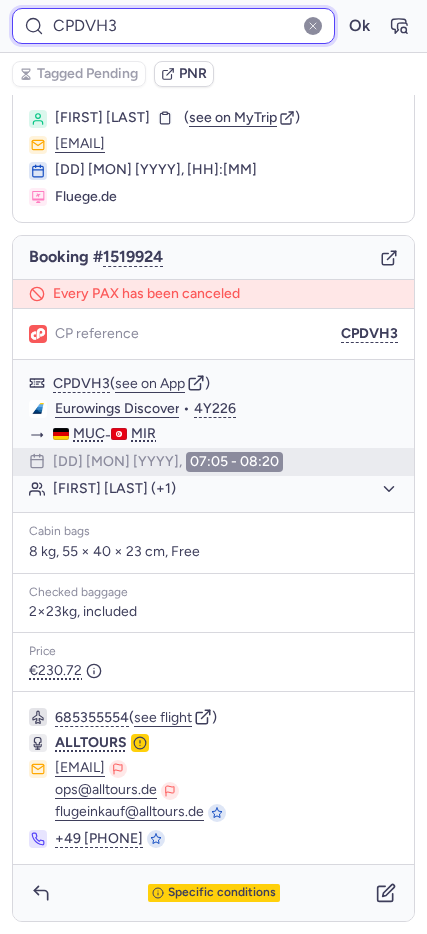 click on "CPDVH3" at bounding box center (173, 26) 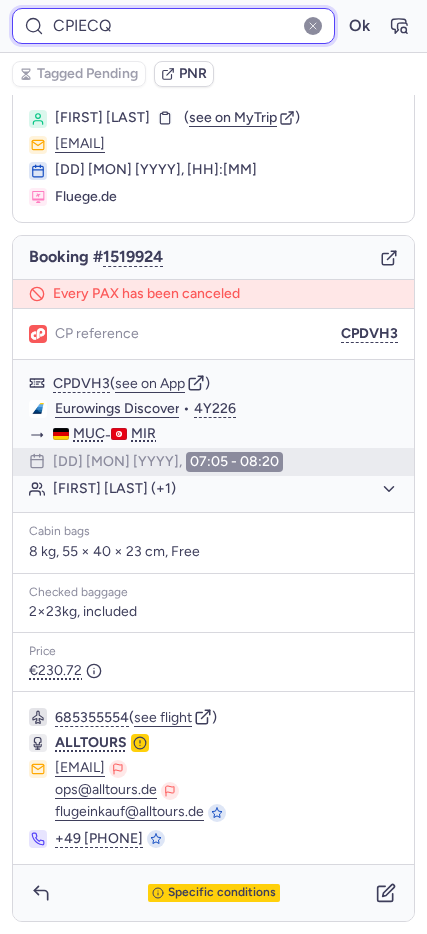 type on "CPIECQ" 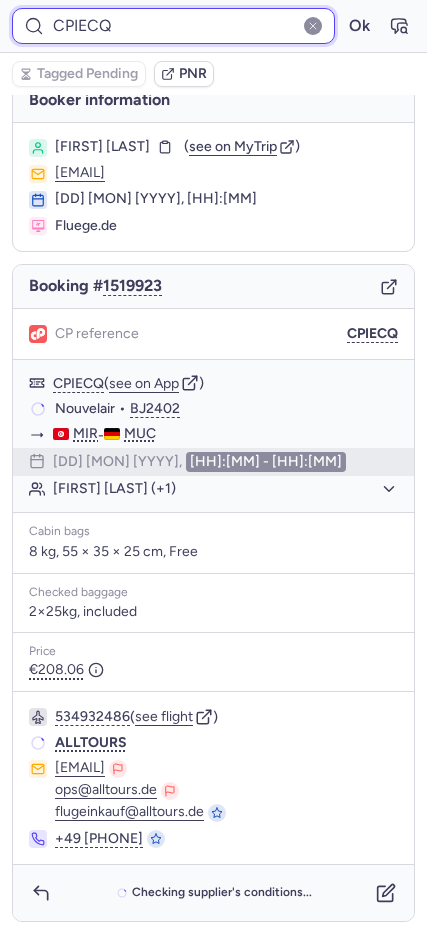 scroll, scrollTop: 17, scrollLeft: 0, axis: vertical 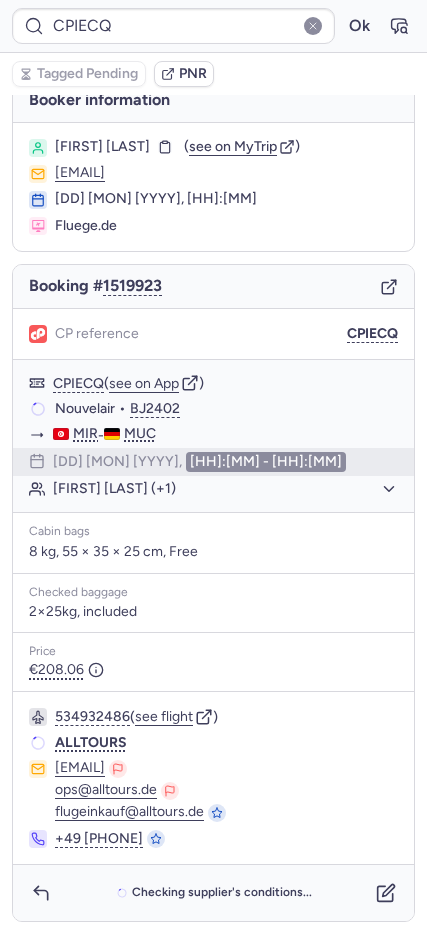 click 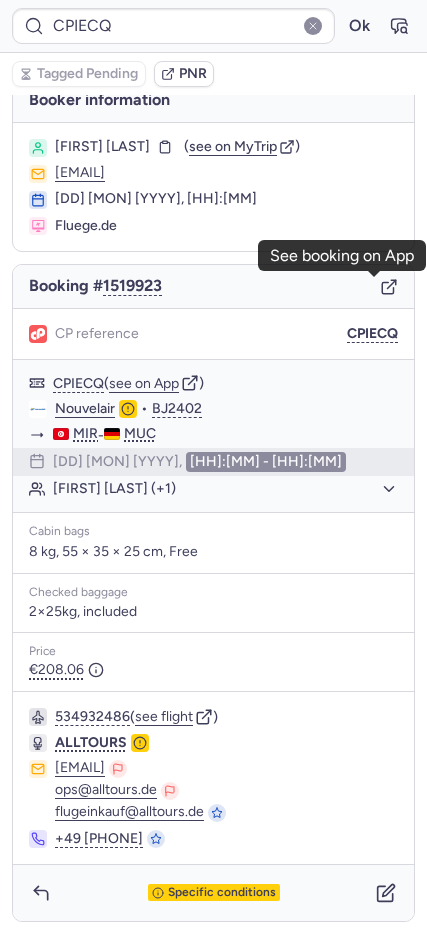 click at bounding box center [313, 26] 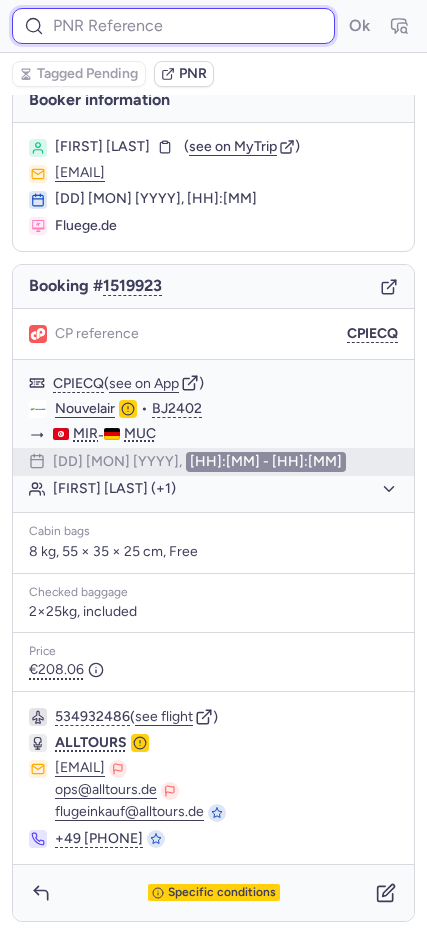 click at bounding box center (173, 26) 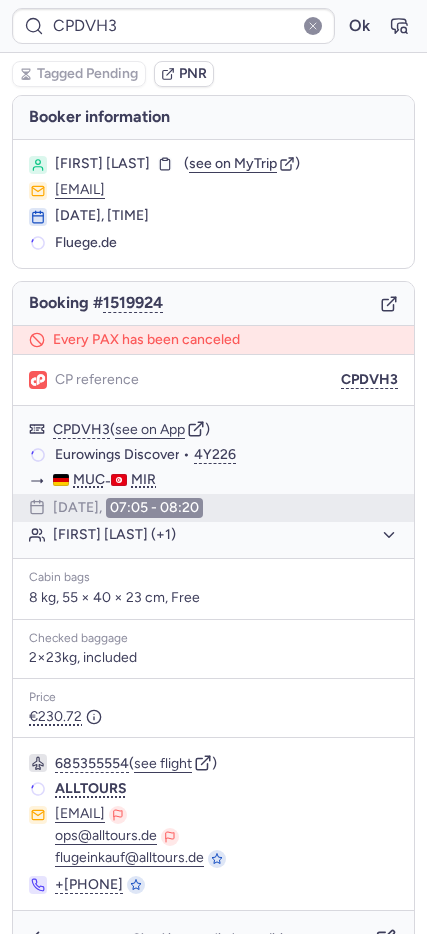 scroll, scrollTop: 0, scrollLeft: 0, axis: both 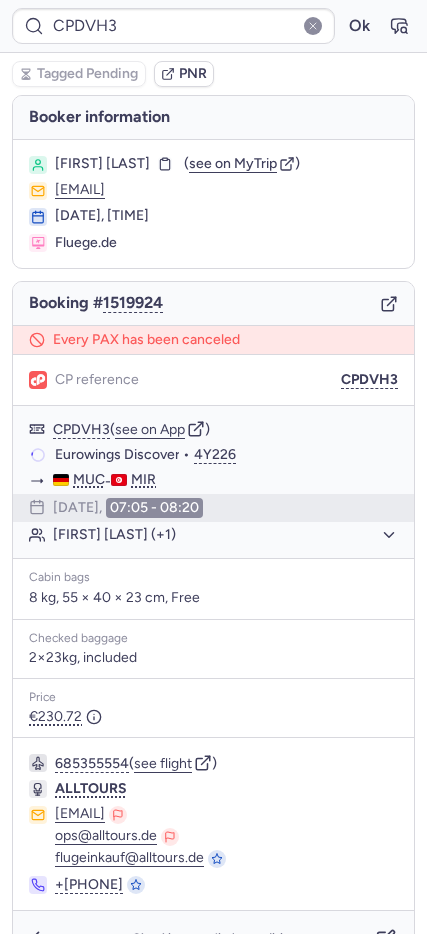 click 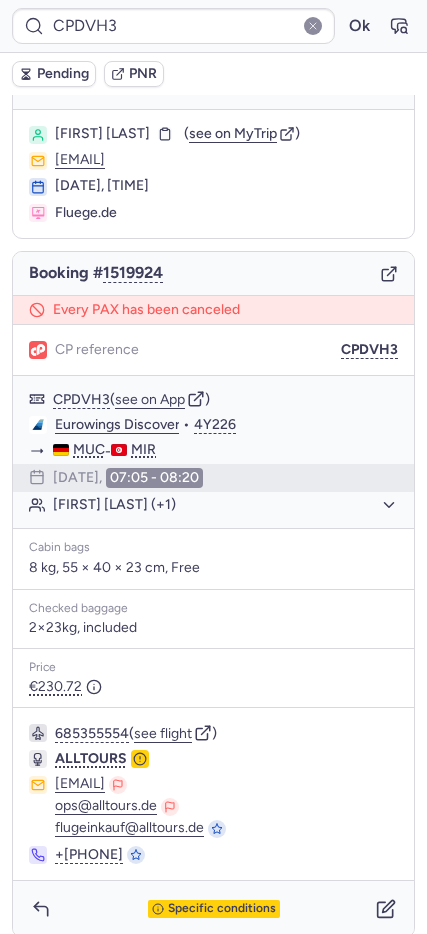 scroll, scrollTop: 46, scrollLeft: 0, axis: vertical 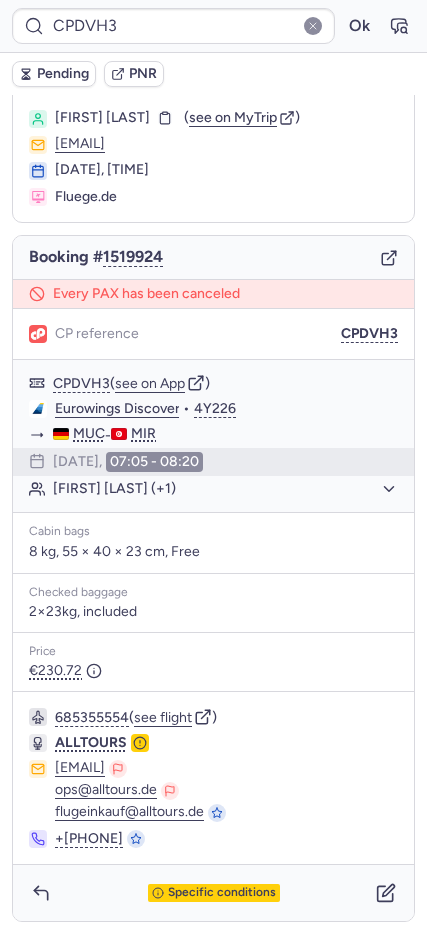 type on "CPHZGW" 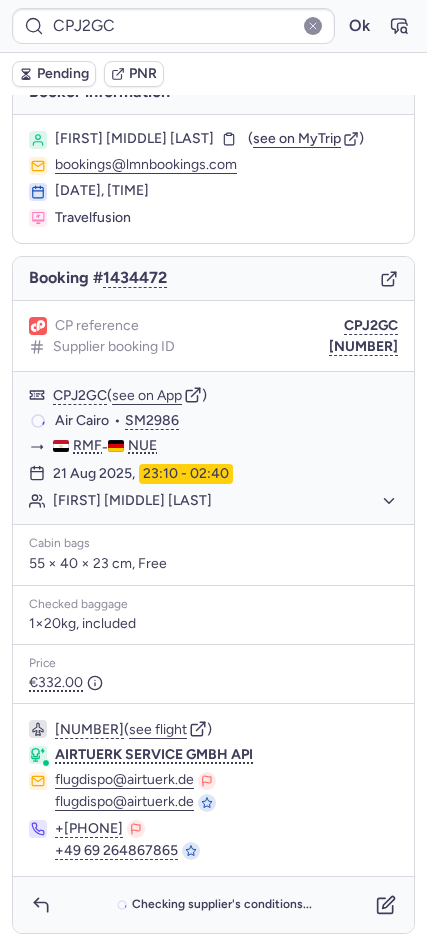 scroll, scrollTop: 37, scrollLeft: 0, axis: vertical 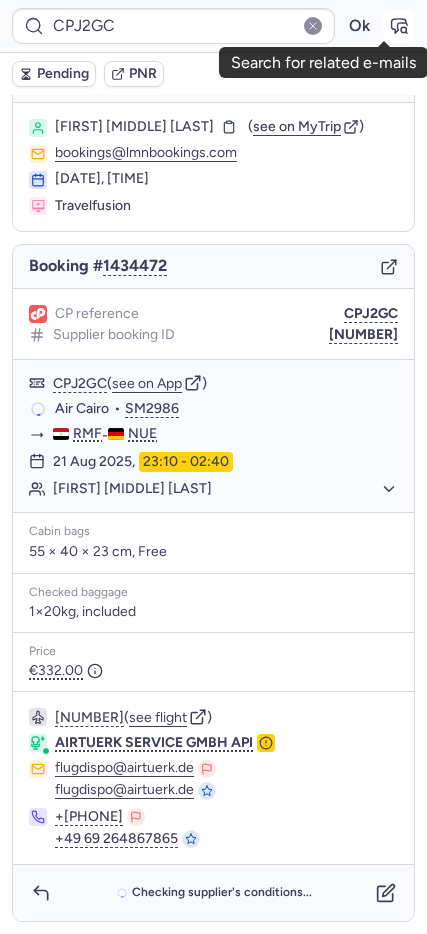 click 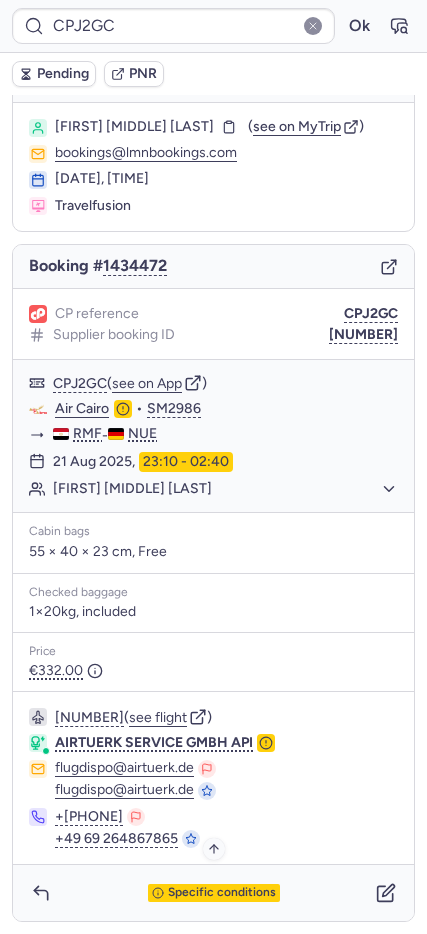 click 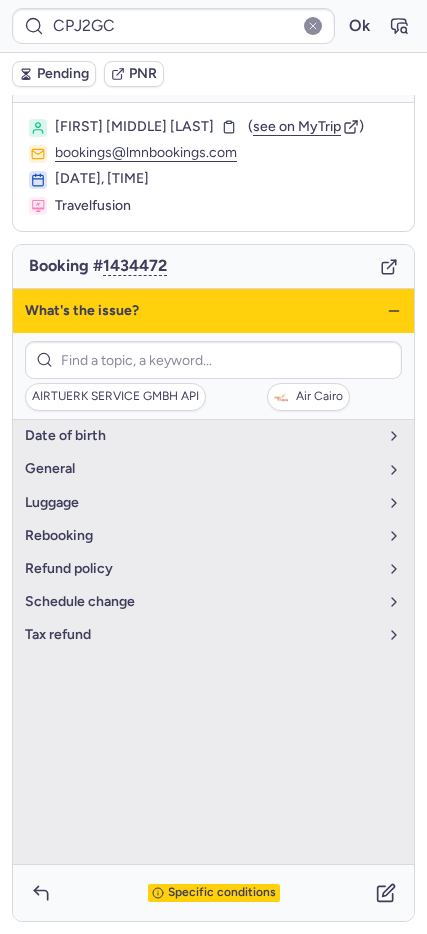 click 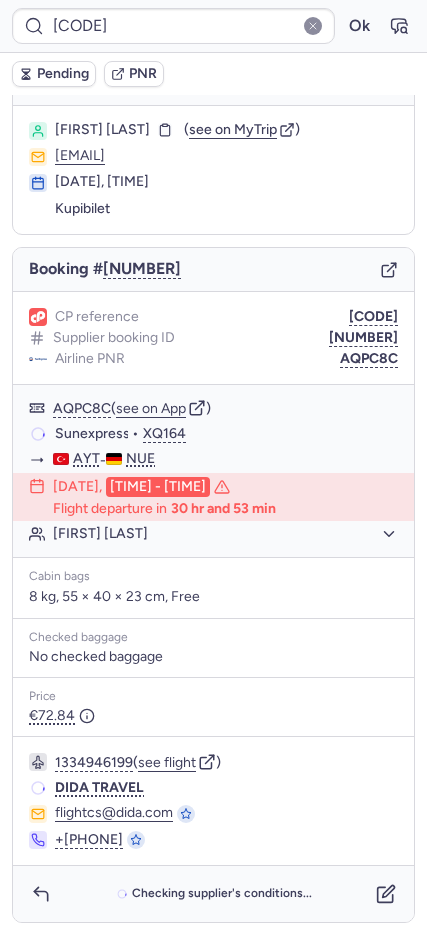 scroll, scrollTop: 34, scrollLeft: 0, axis: vertical 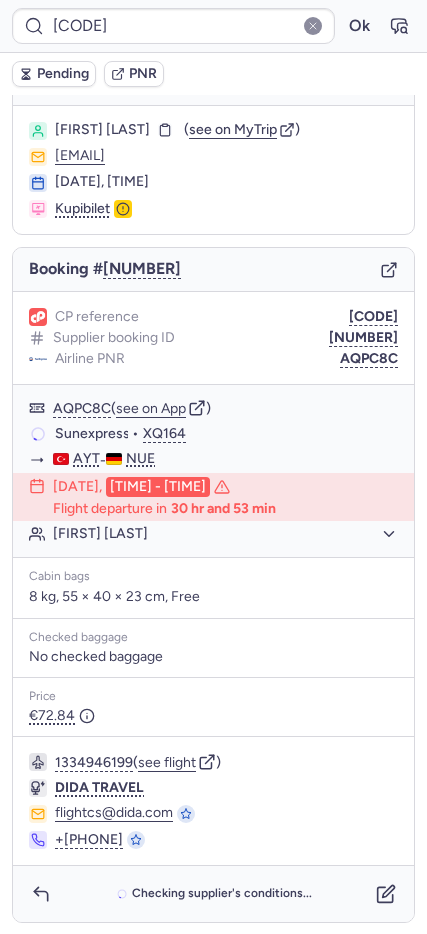 type on "CPBE64" 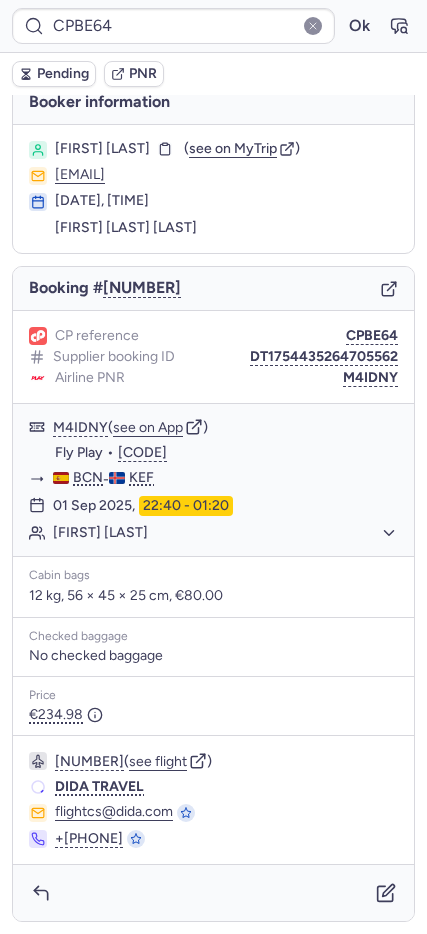 scroll, scrollTop: 14, scrollLeft: 0, axis: vertical 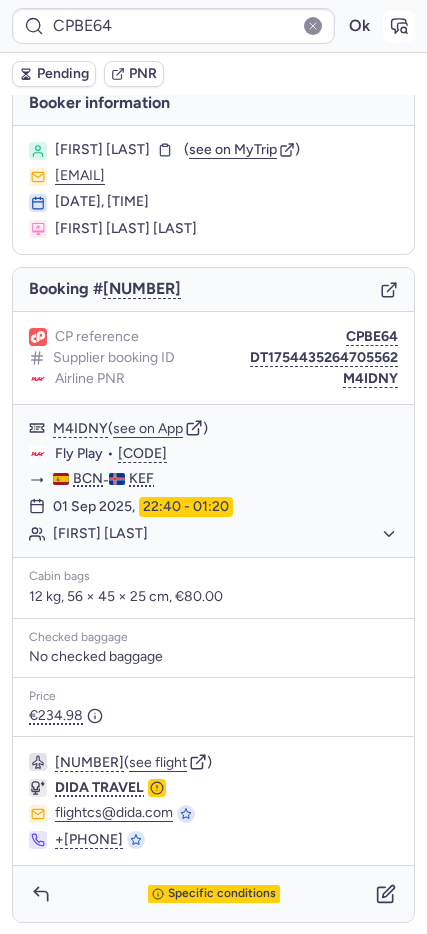 click 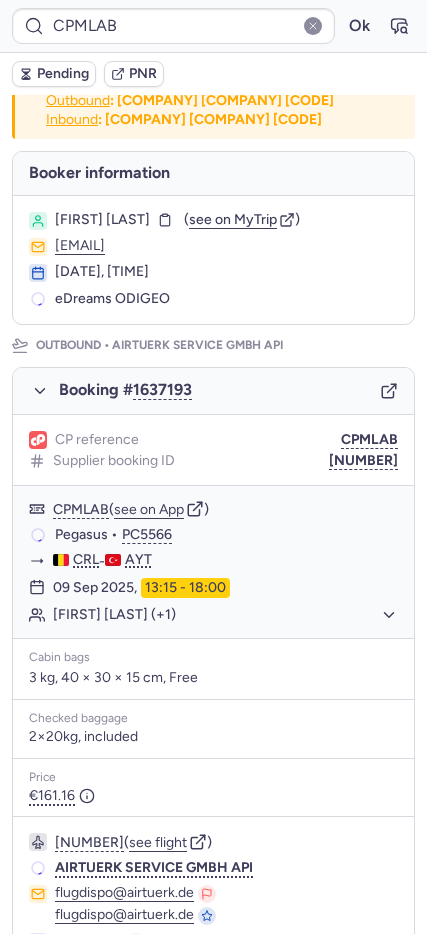 scroll, scrollTop: 36, scrollLeft: 0, axis: vertical 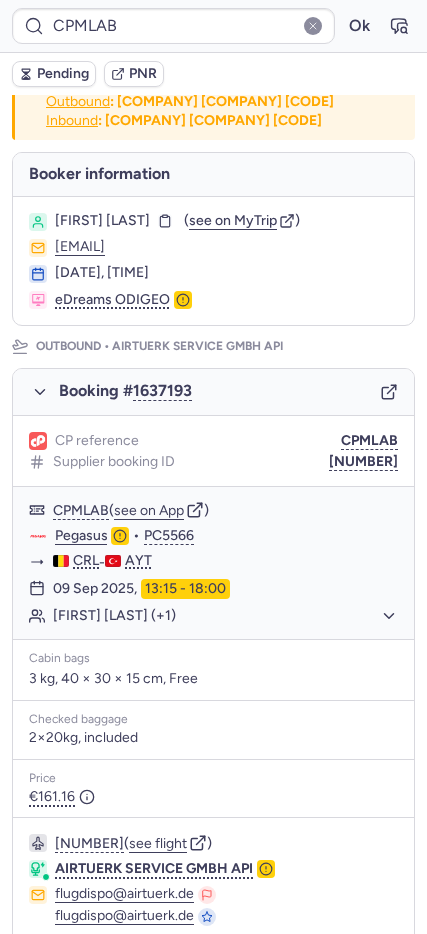 click on "Pending" at bounding box center (63, 74) 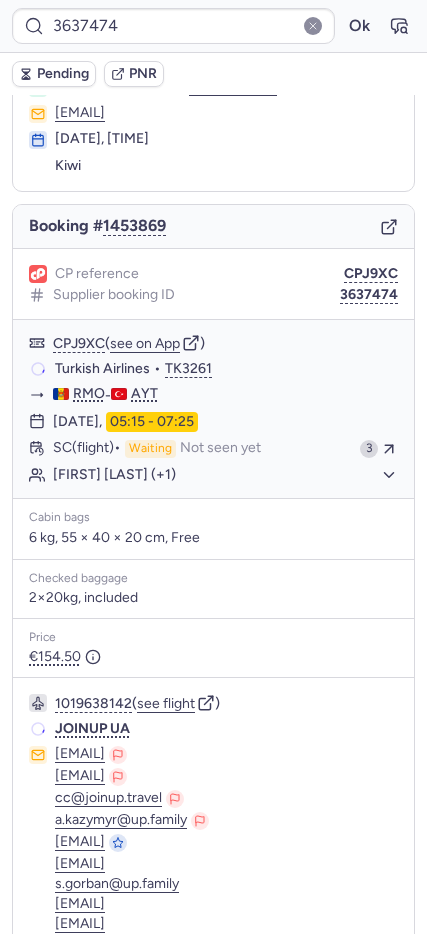 scroll, scrollTop: 76, scrollLeft: 0, axis: vertical 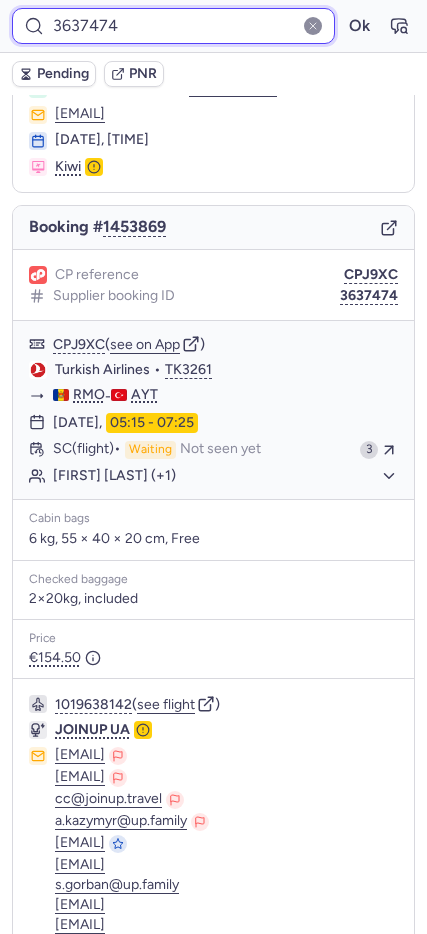 click on "3637474" at bounding box center [173, 26] 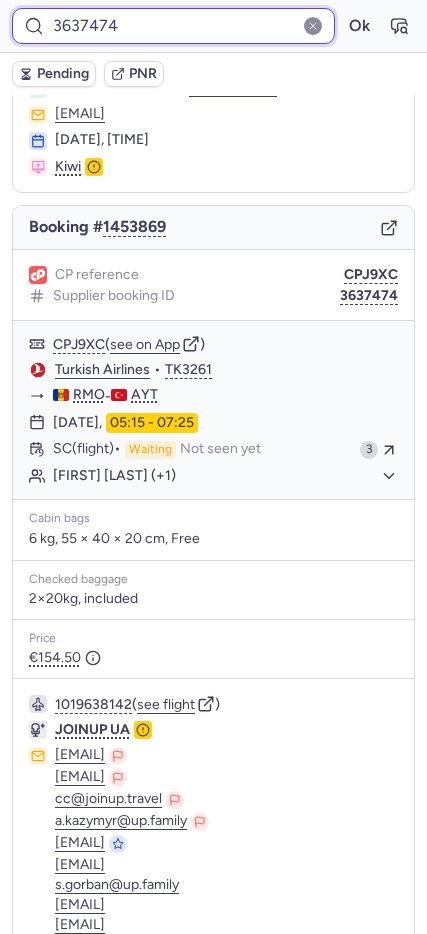 paste on "786712" 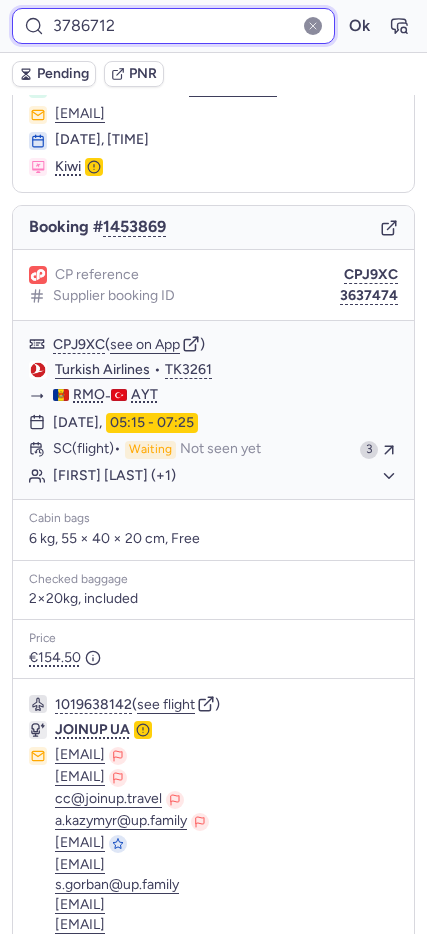 click on "Ok" at bounding box center (359, 26) 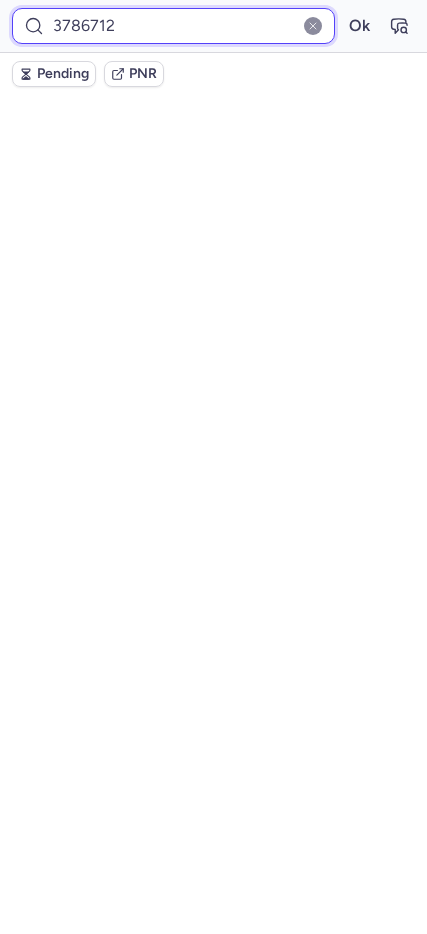 scroll, scrollTop: 116, scrollLeft: 0, axis: vertical 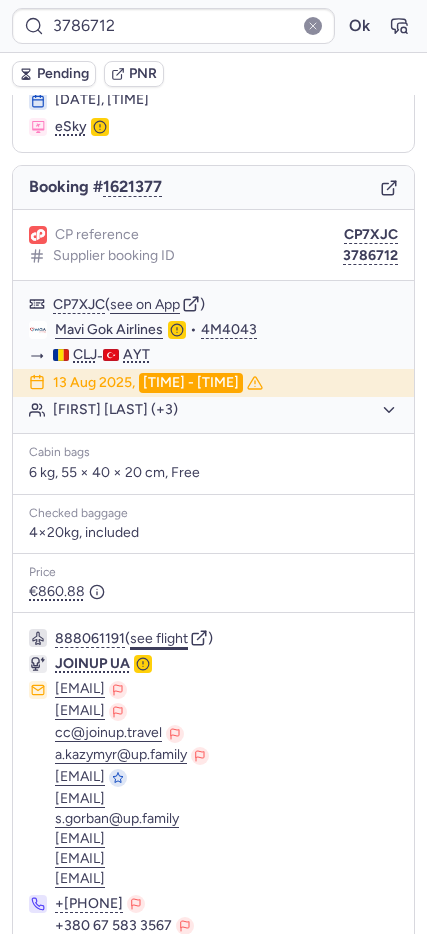 click on "see flight" 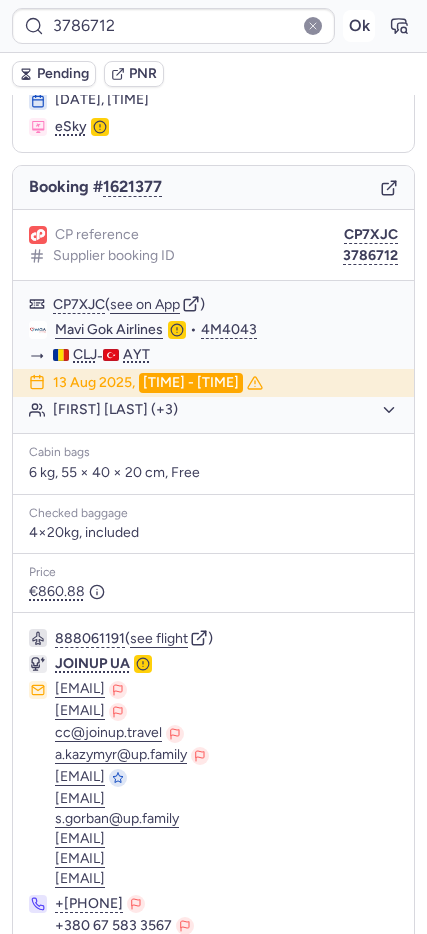 click on "Ok" at bounding box center [359, 26] 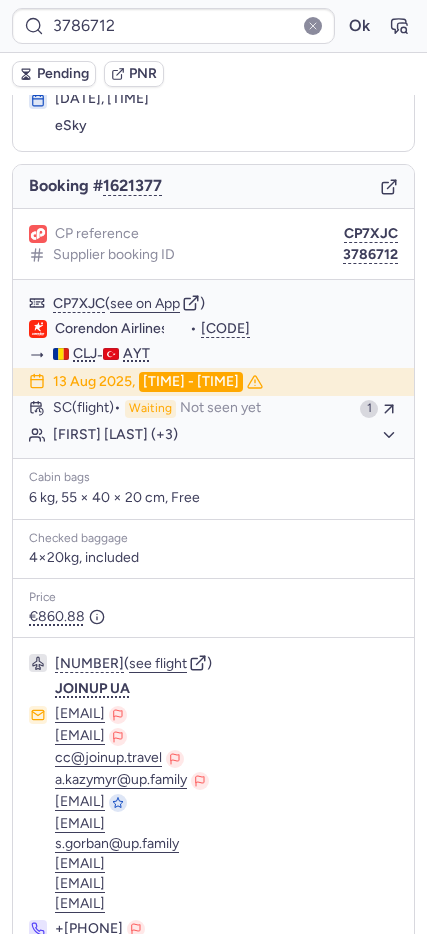 scroll, scrollTop: 116, scrollLeft: 0, axis: vertical 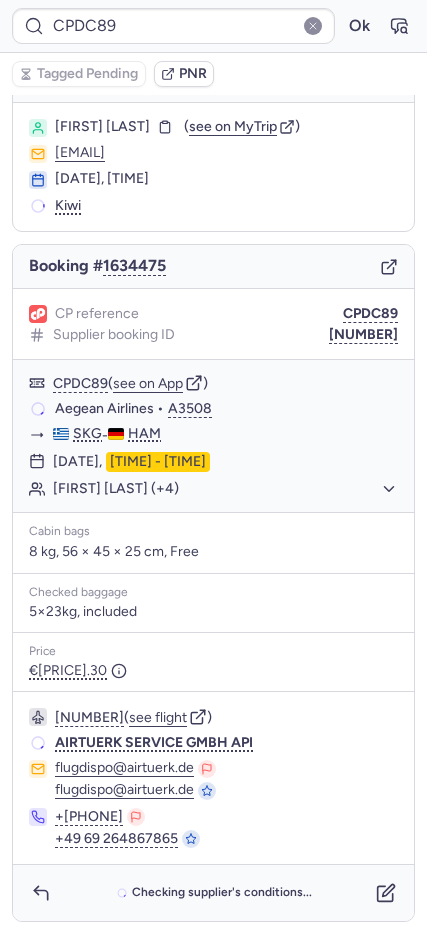 type on "CPGKLX" 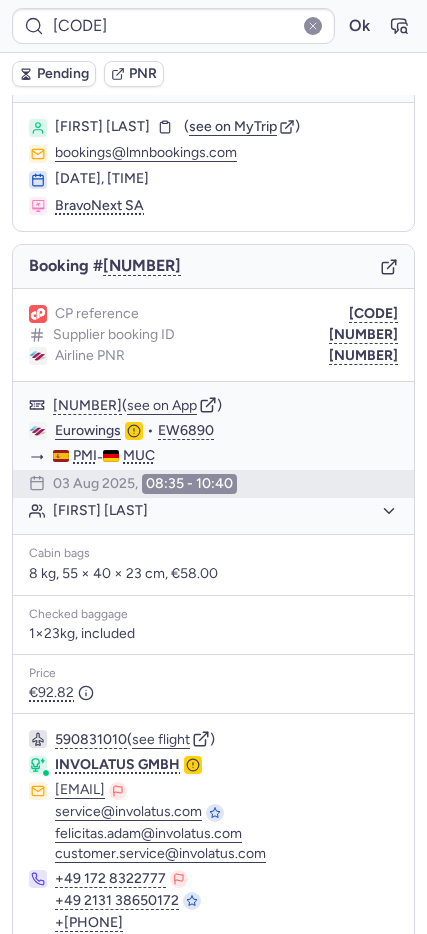 scroll, scrollTop: 121, scrollLeft: 0, axis: vertical 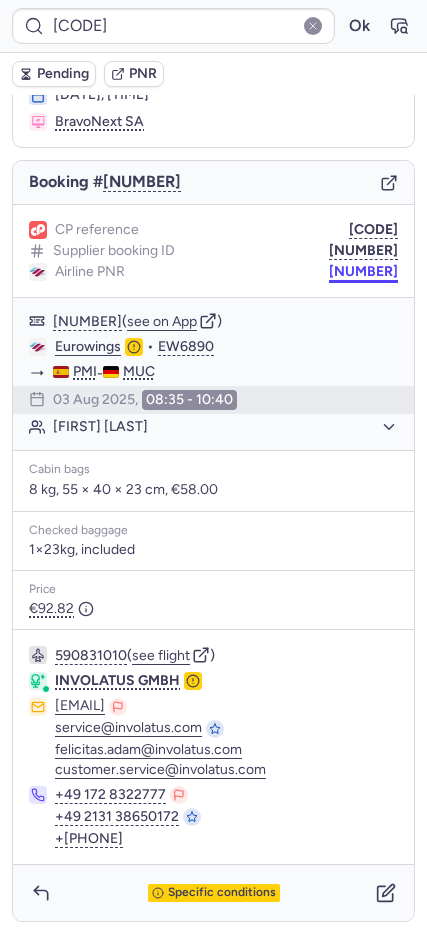 click on "7364051" at bounding box center [363, 272] 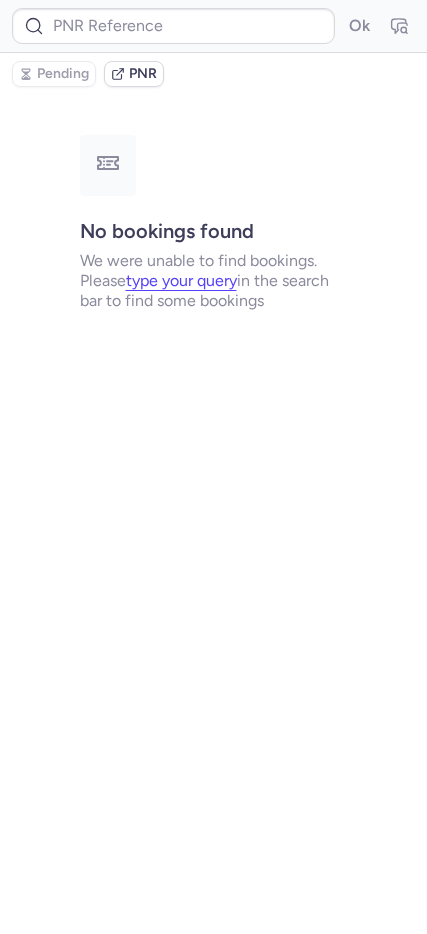 type on "CPGKLX" 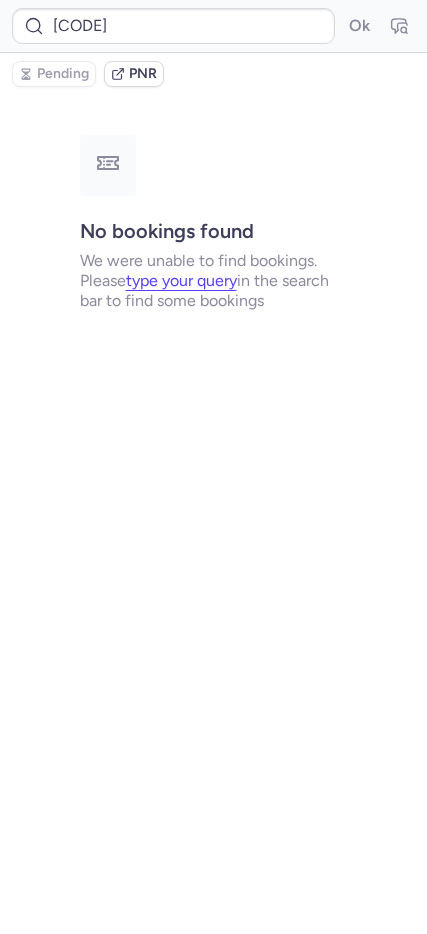 scroll, scrollTop: 0, scrollLeft: 0, axis: both 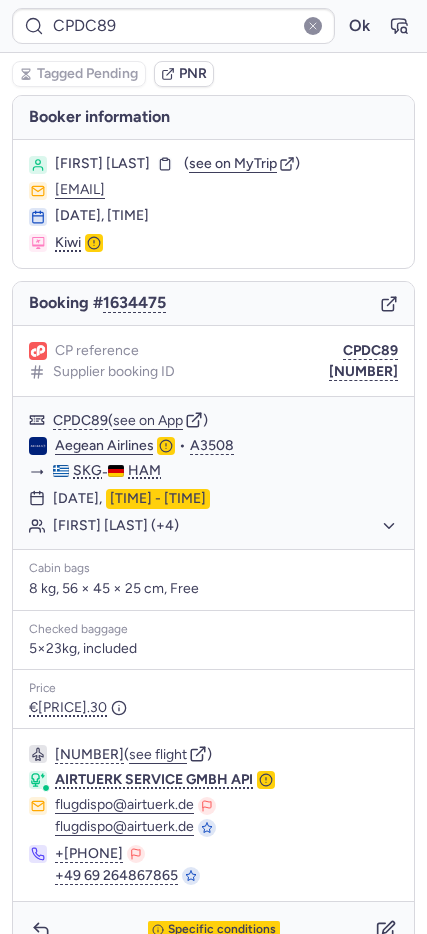 type on "CPWEMM" 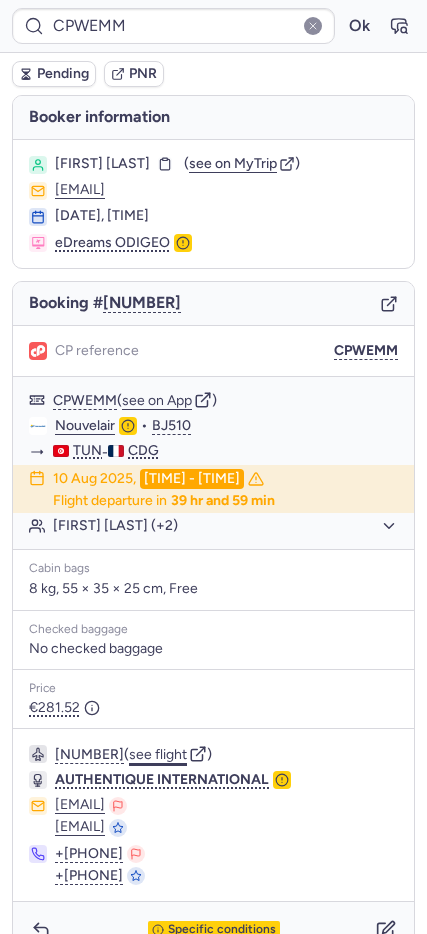 scroll, scrollTop: 37, scrollLeft: 0, axis: vertical 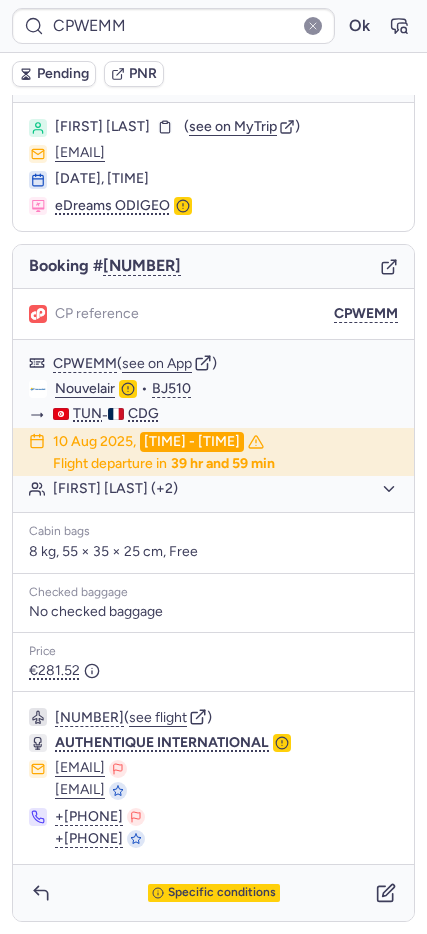 click on "Specific conditions" at bounding box center [213, 893] 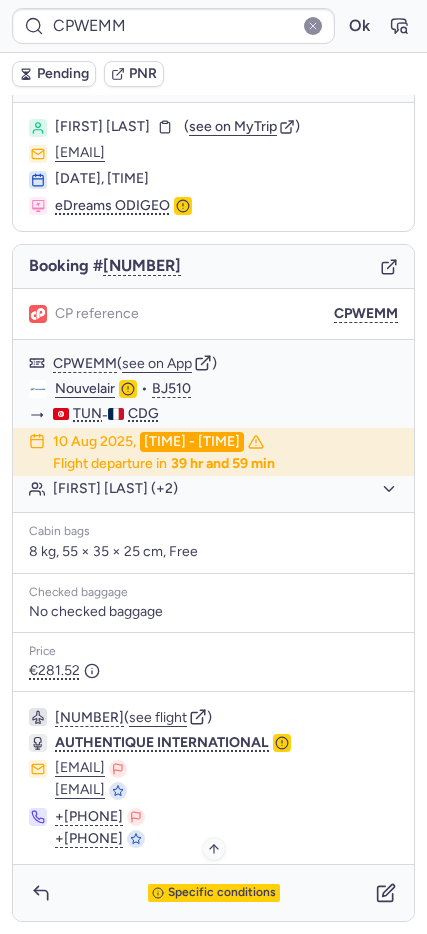 click on "Specific conditions" at bounding box center [222, 893] 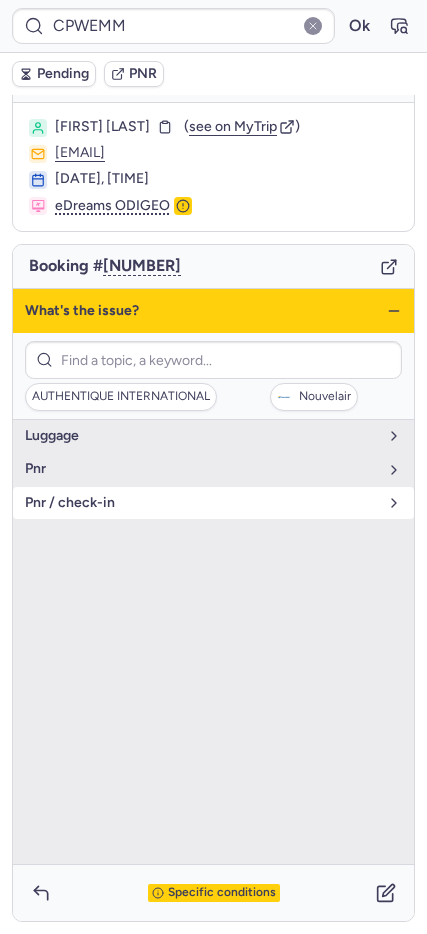 click on "pnr / check-in" at bounding box center (201, 503) 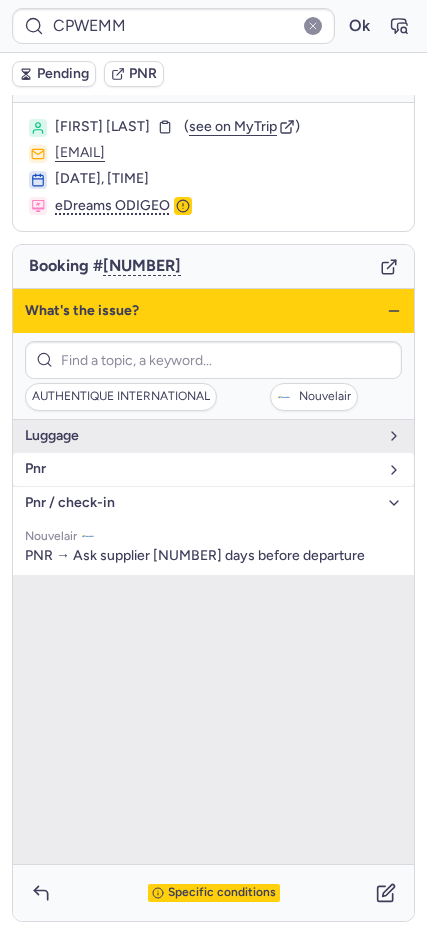 click on "pnr" at bounding box center [201, 469] 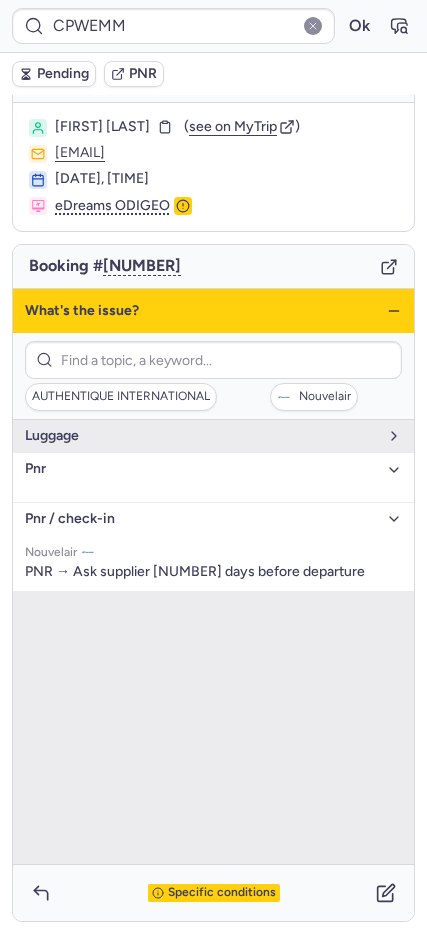 click 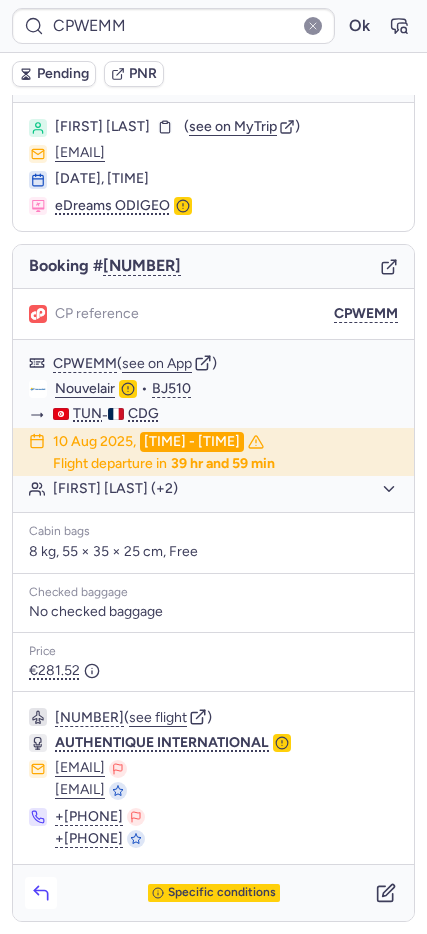 click 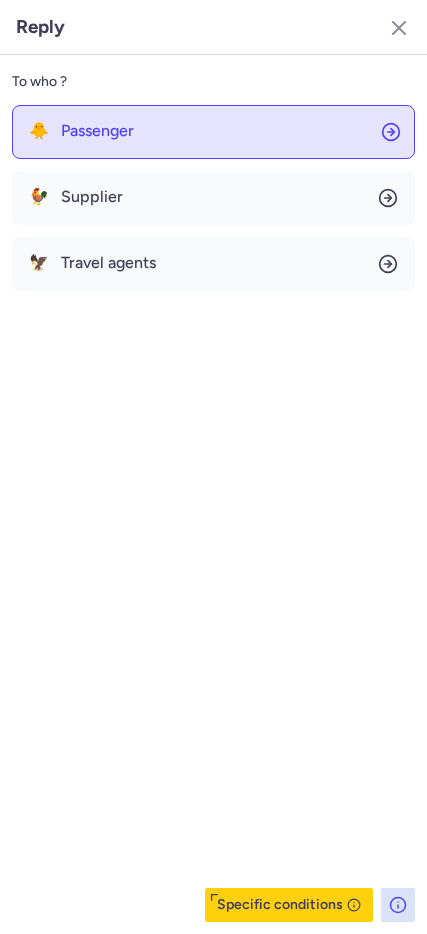 click on "🐥 Passenger" 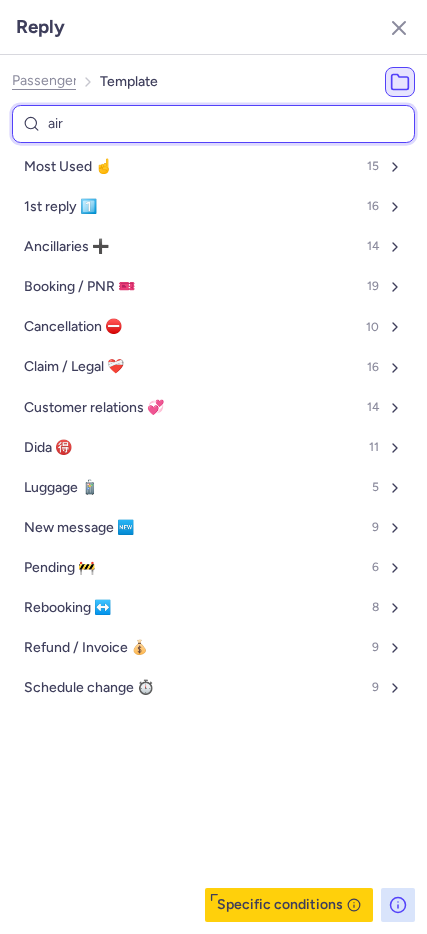 type on "airl" 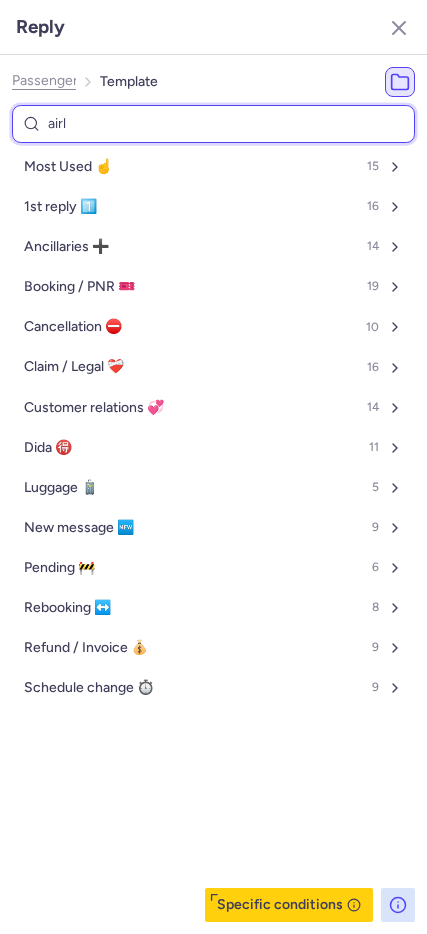 select on "en" 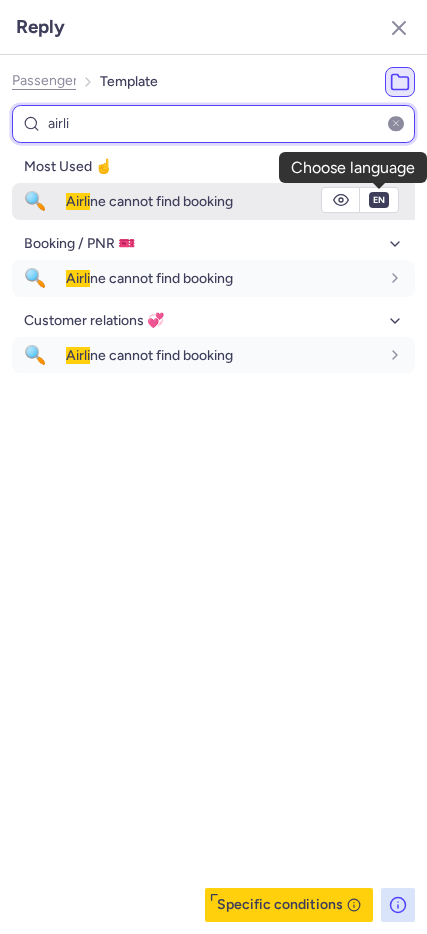 type on "airli" 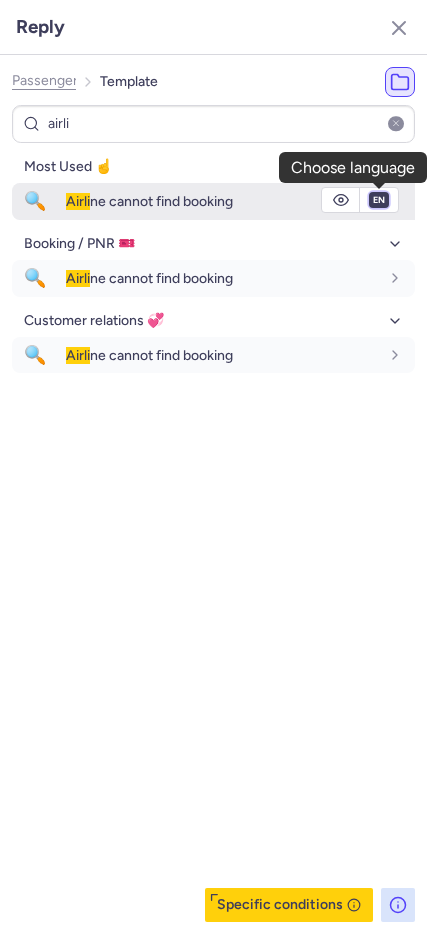 click on "fr en de nl pt es it ru" at bounding box center [379, 200] 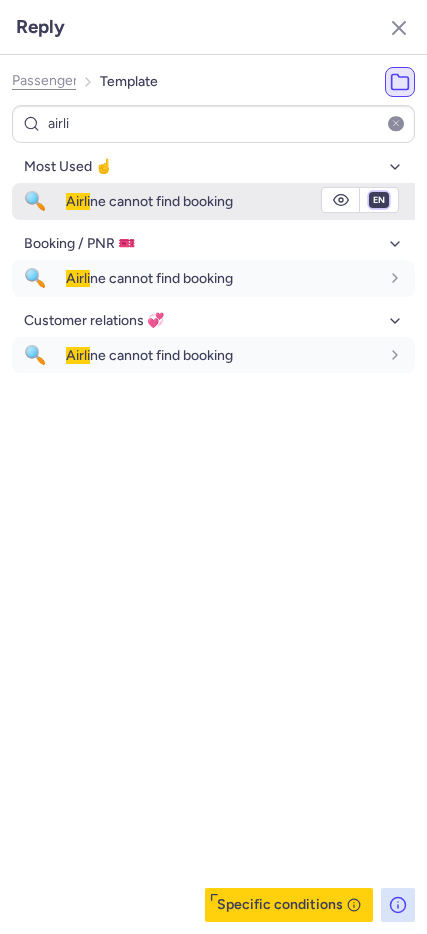 select on "fr" 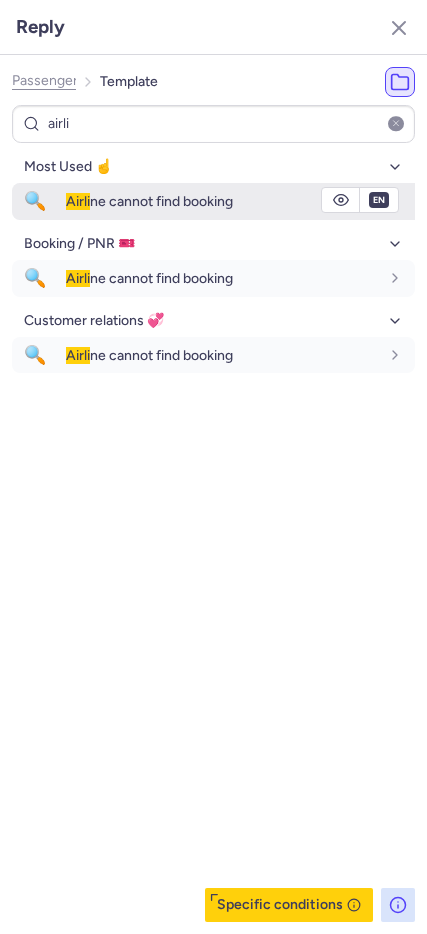 click on "fr en de nl pt es it ru" at bounding box center [379, 200] 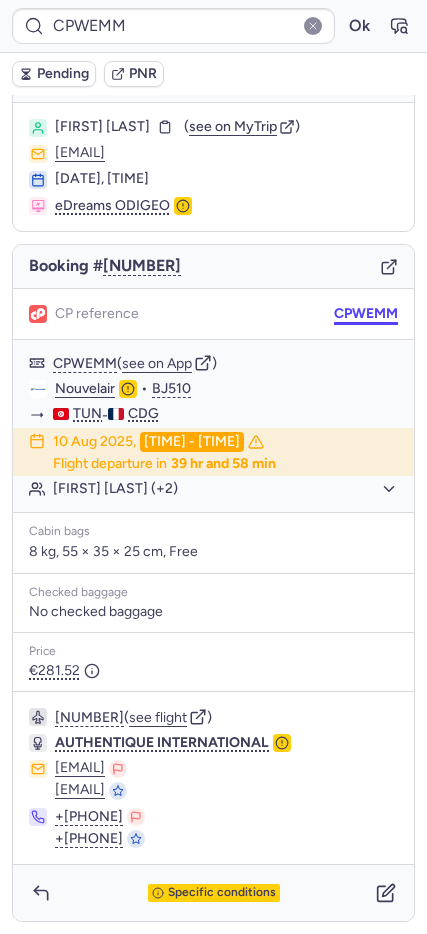 click on "CPWEMM" at bounding box center [366, 314] 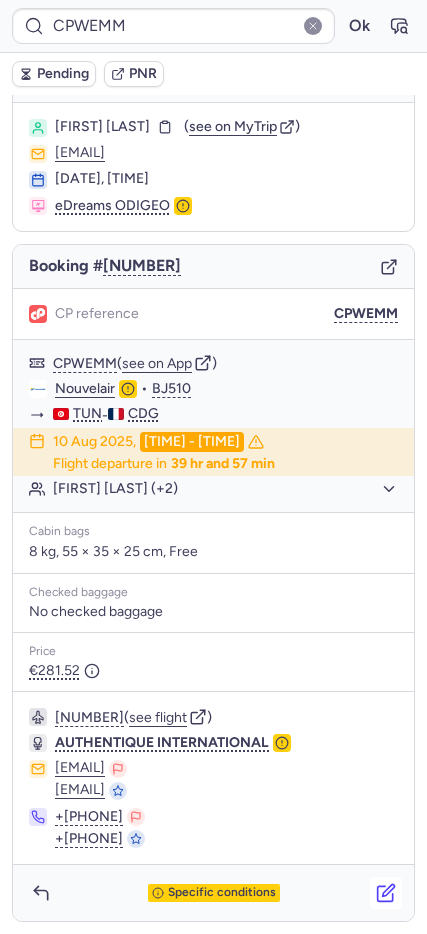 click 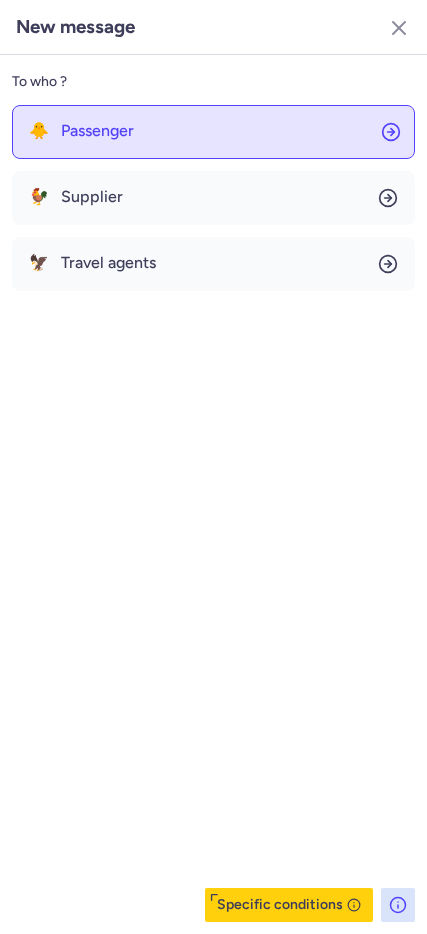 click on "Passenger" at bounding box center (97, 131) 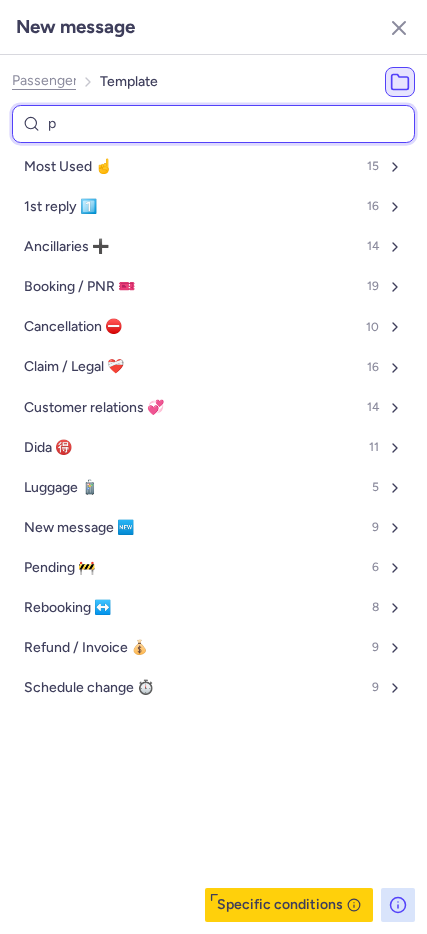 type on "pn" 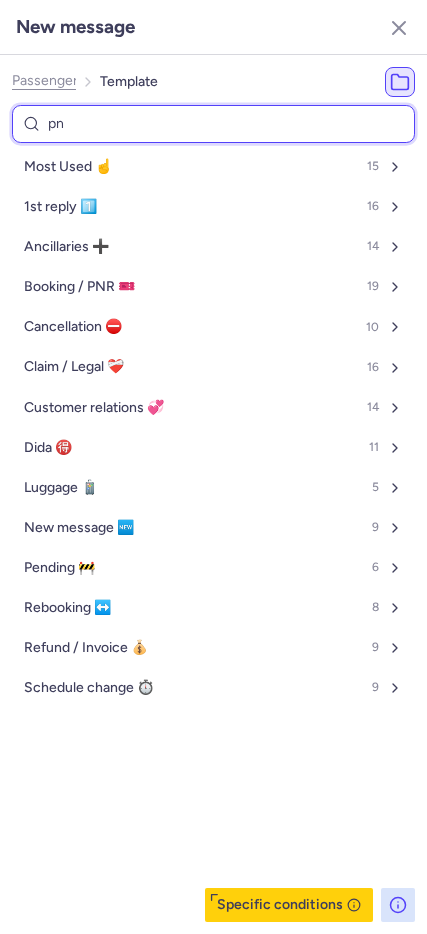 select on "en" 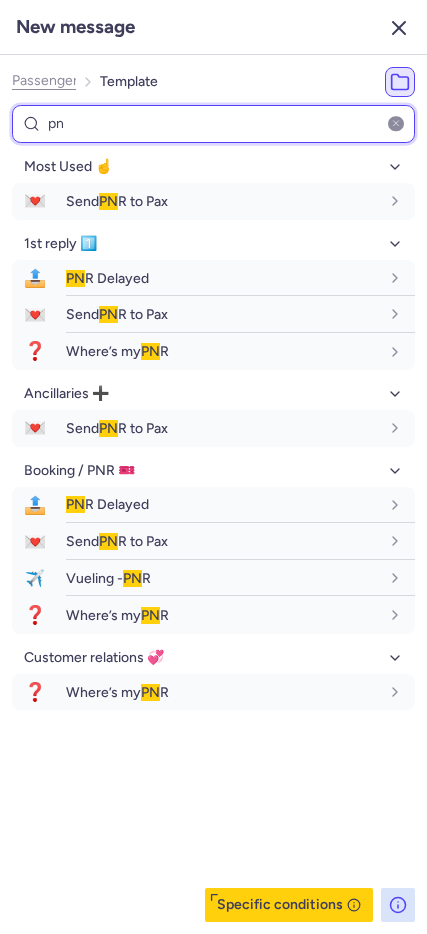 type on "pn" 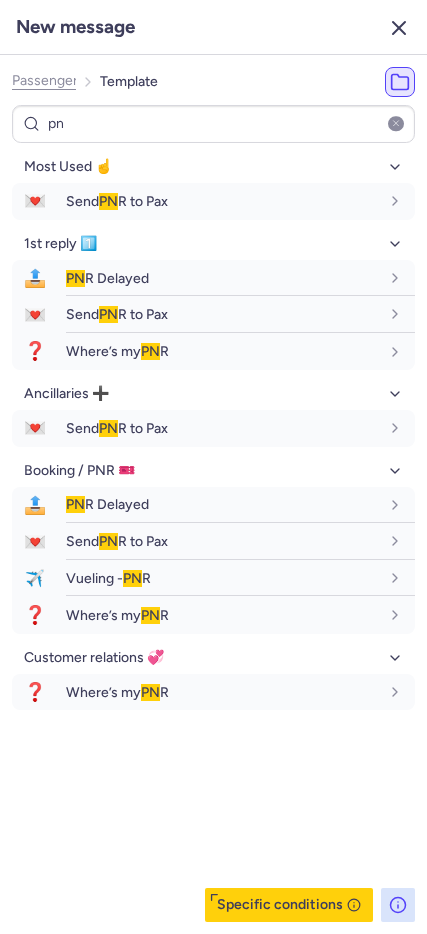 click 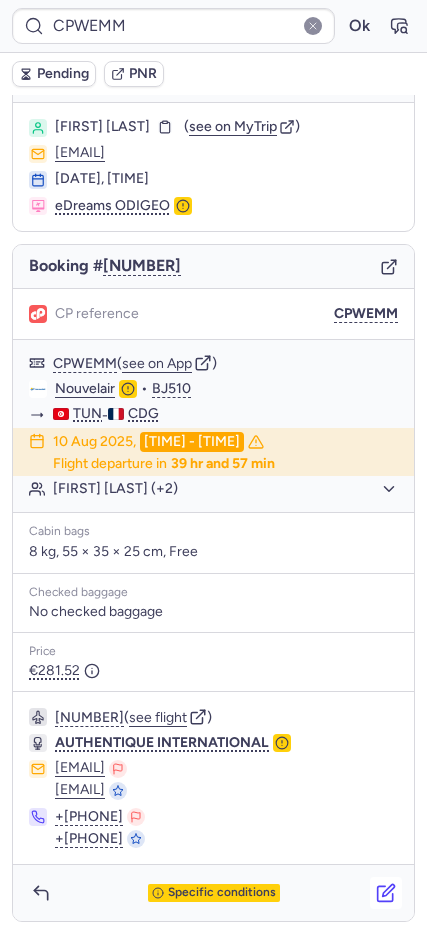 click 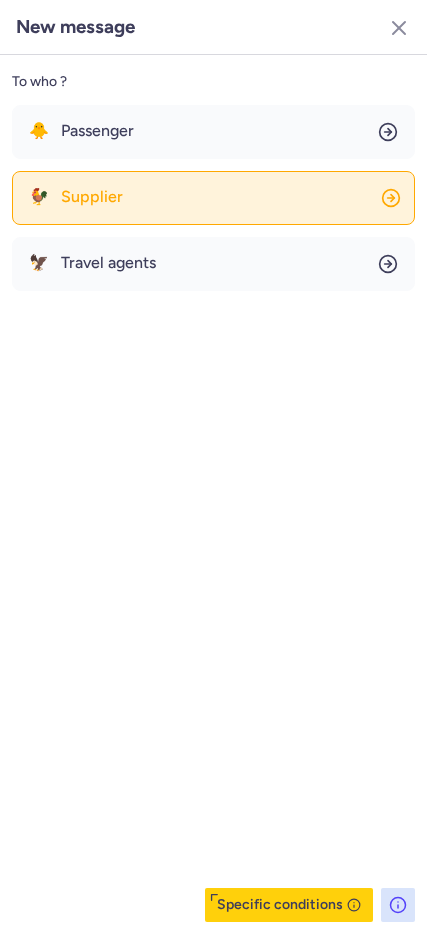 click on "🐓 Supplier" 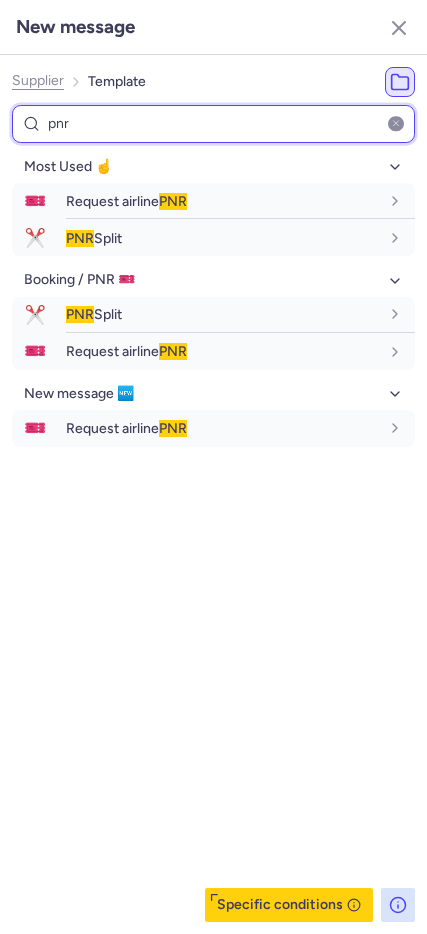type on "pnr" 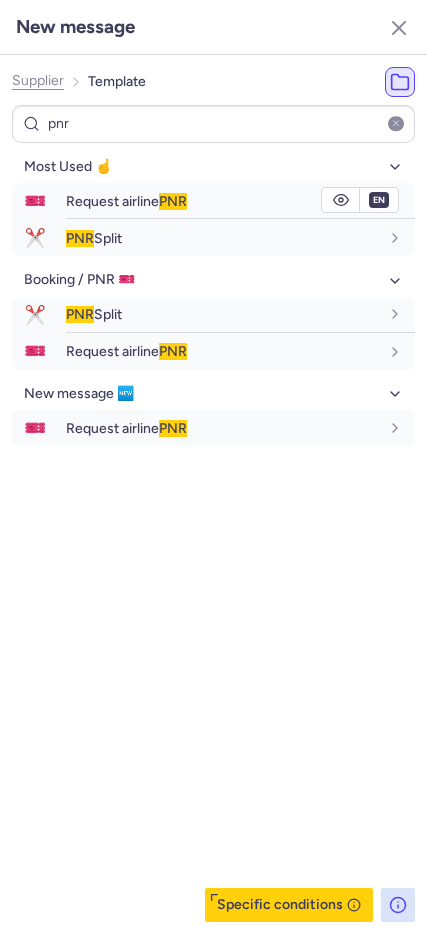 click on "Request airline  PNR" at bounding box center [126, 201] 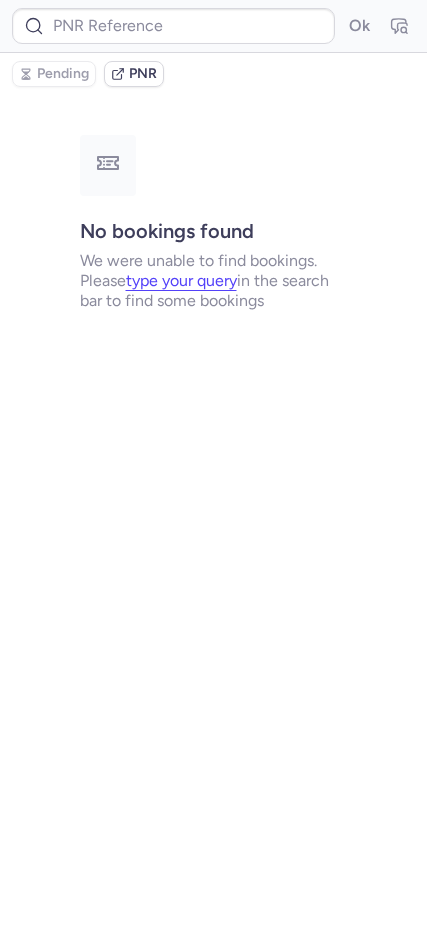 scroll, scrollTop: 0, scrollLeft: 0, axis: both 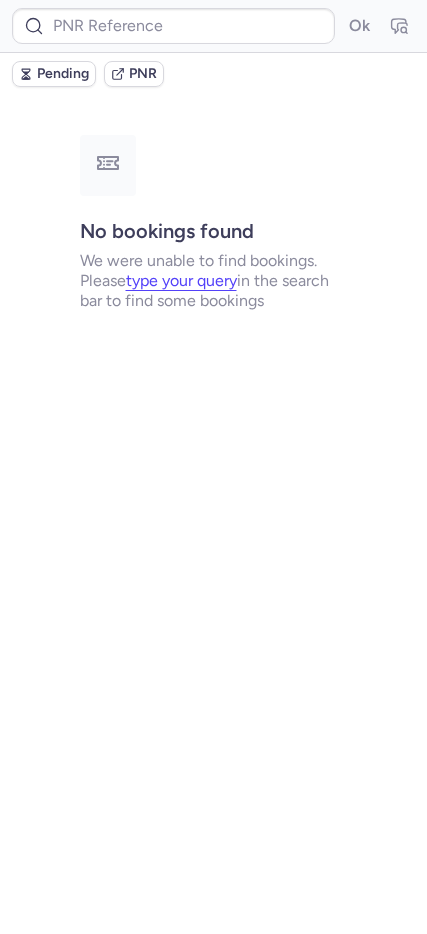 type on "CPWEMM" 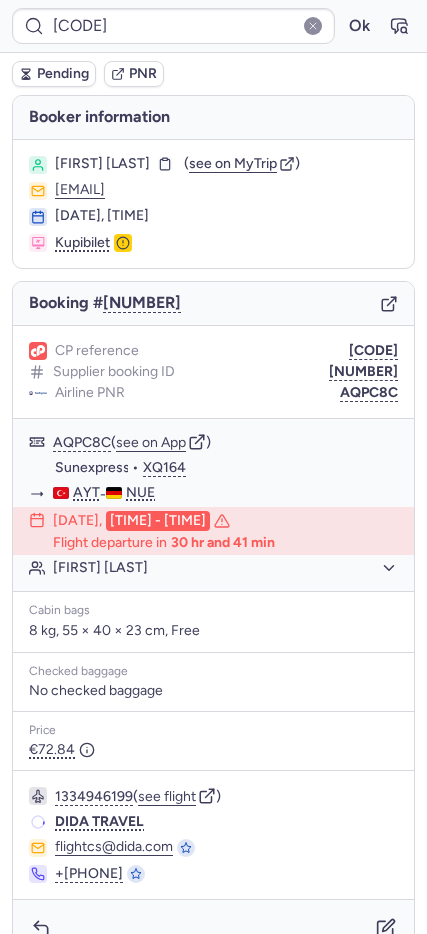 type on "CPBOYZ" 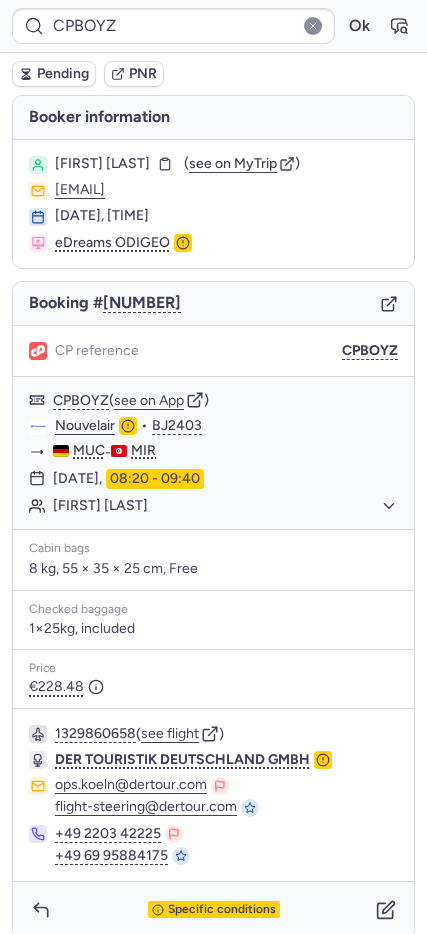 scroll, scrollTop: 17, scrollLeft: 0, axis: vertical 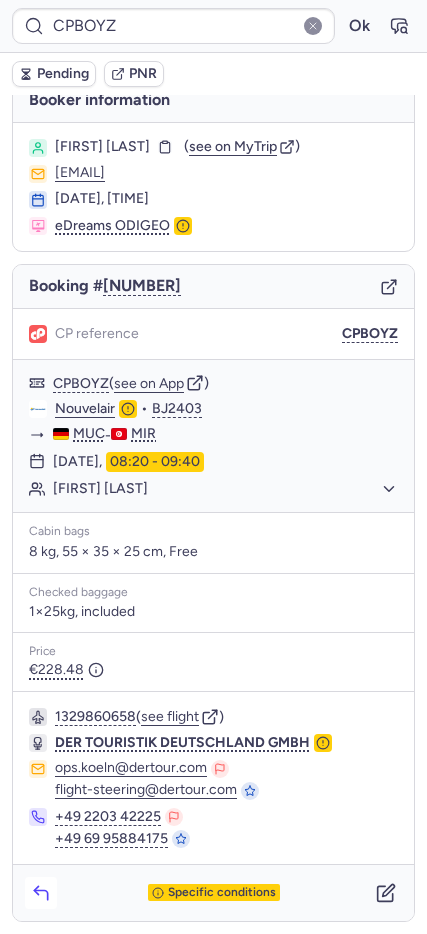 click at bounding box center (41, 893) 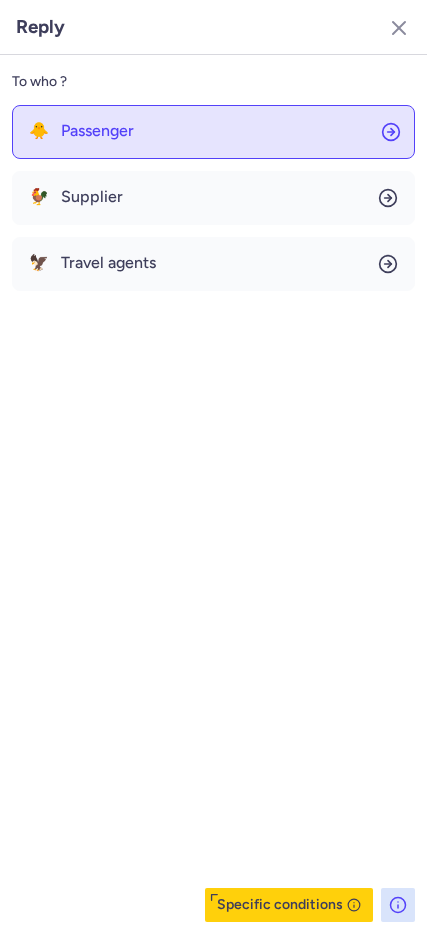 click on "🐥 Passenger" 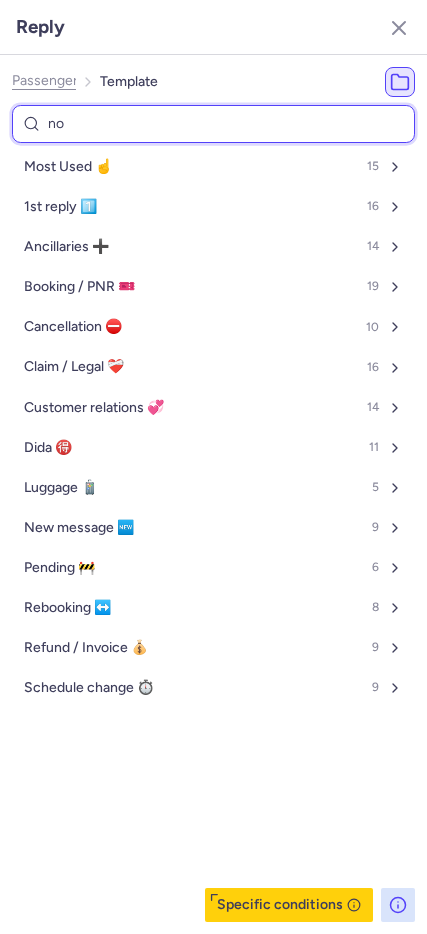 type on "non" 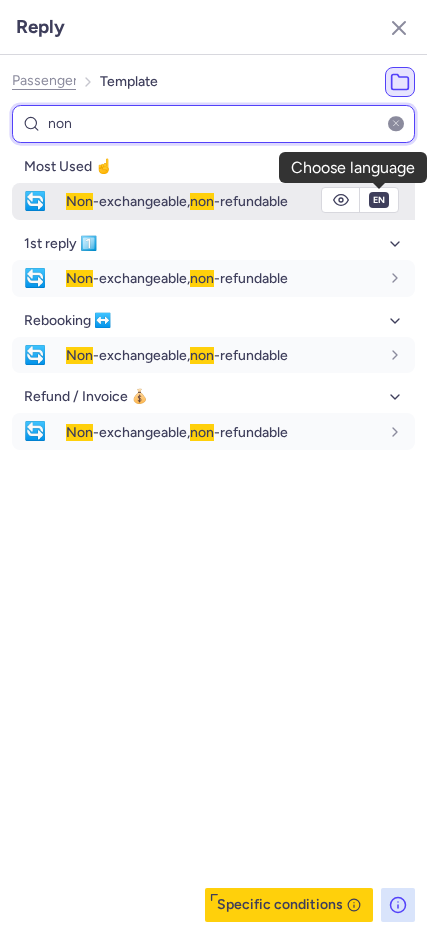 type on "non" 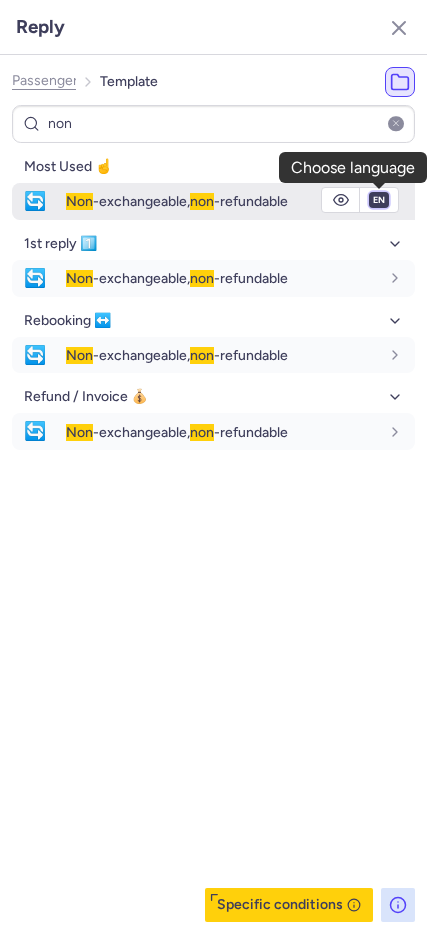 click on "fr en de nl pt es it ru" at bounding box center [379, 200] 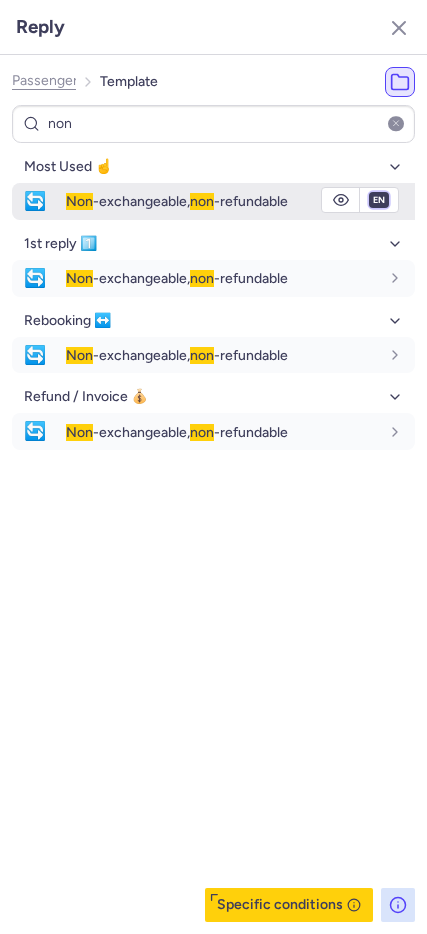 select on "de" 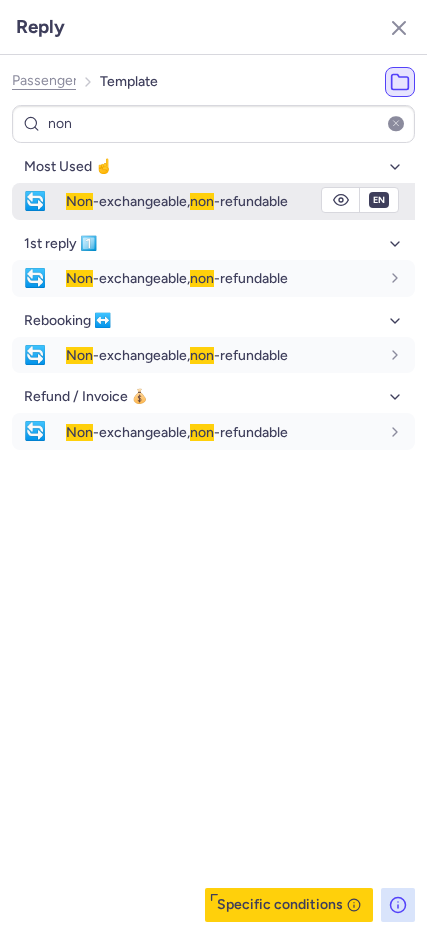 click on "fr en de nl pt es it ru" at bounding box center (379, 200) 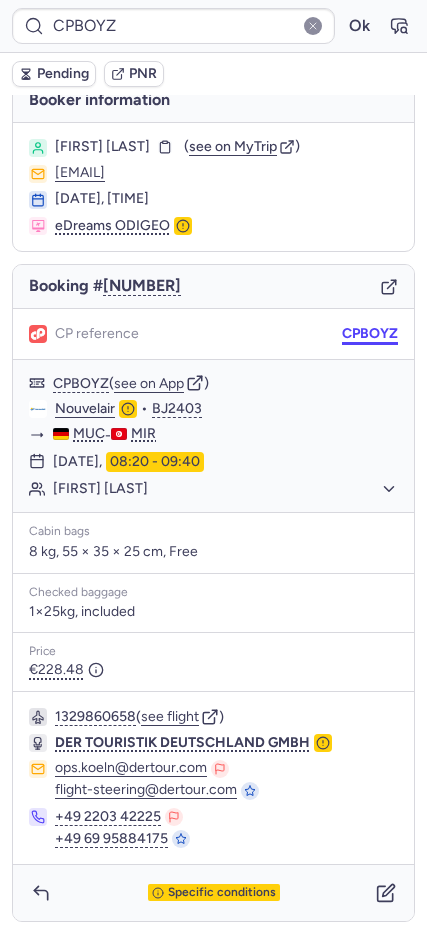 click on "CPBOYZ" at bounding box center [370, 334] 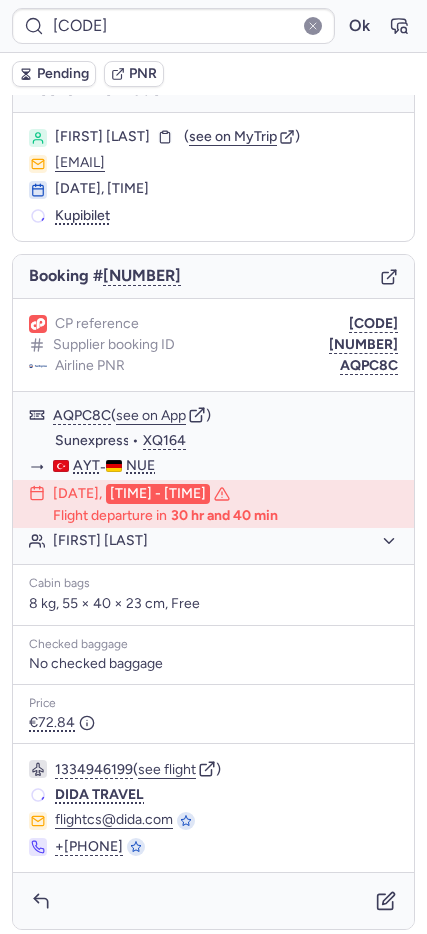 scroll, scrollTop: 26, scrollLeft: 0, axis: vertical 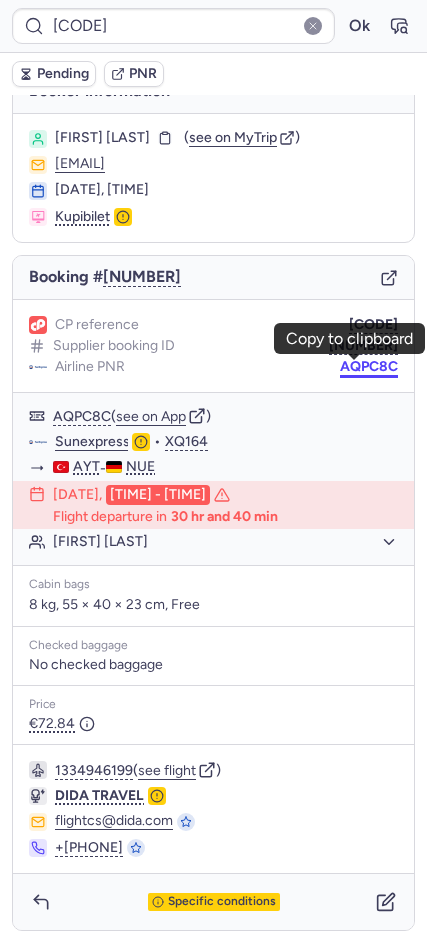 click on "AQPC8C" at bounding box center [369, 367] 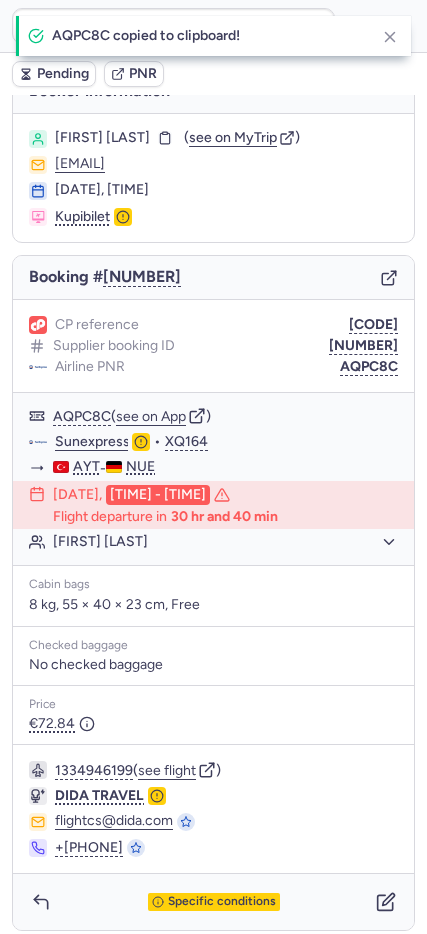 type on "CPDC89" 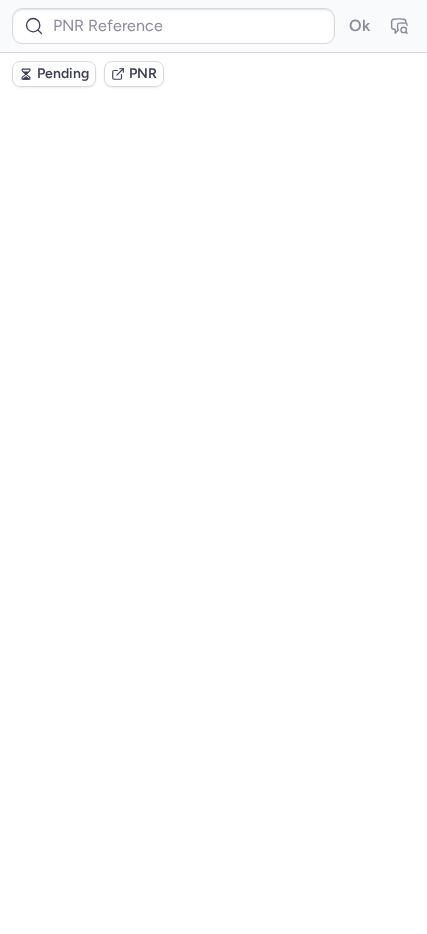 scroll, scrollTop: 0, scrollLeft: 0, axis: both 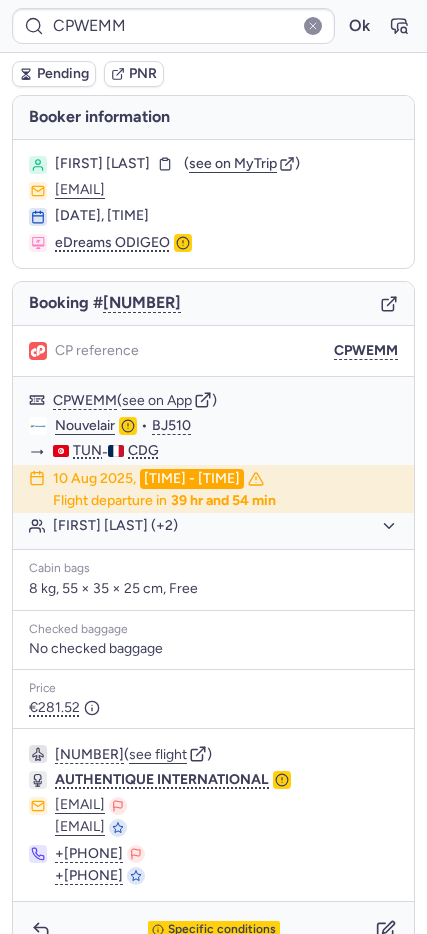 type on "CPG4OF" 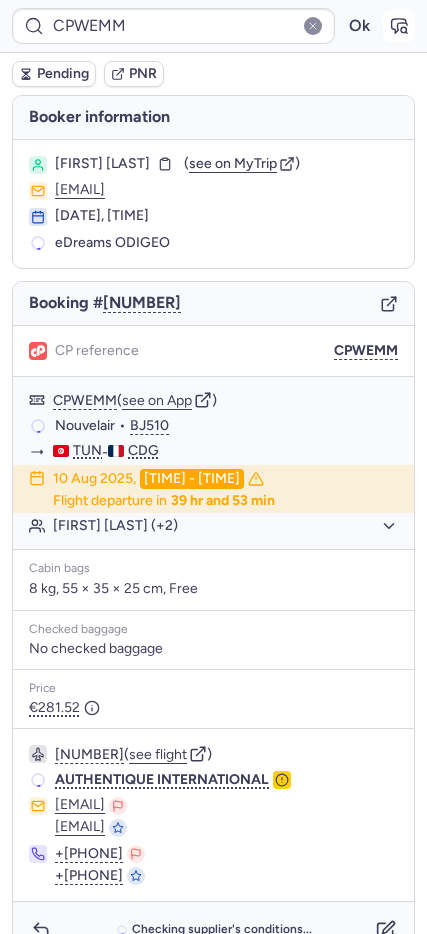 click 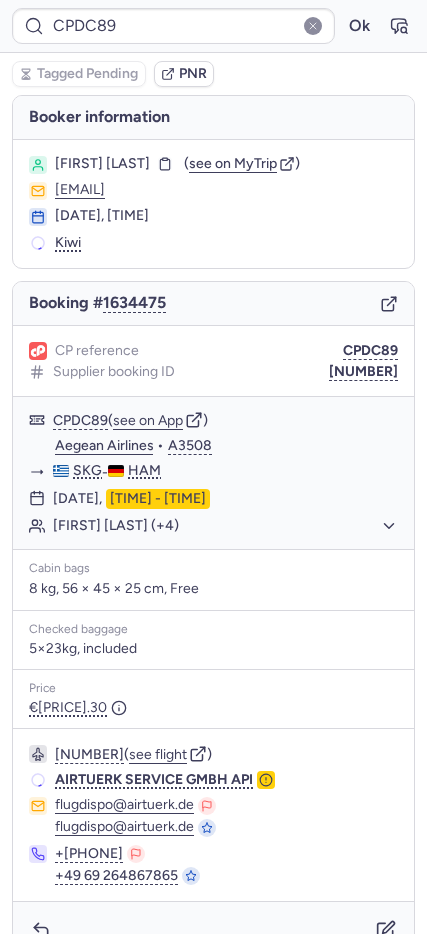 type on "CPWEMM" 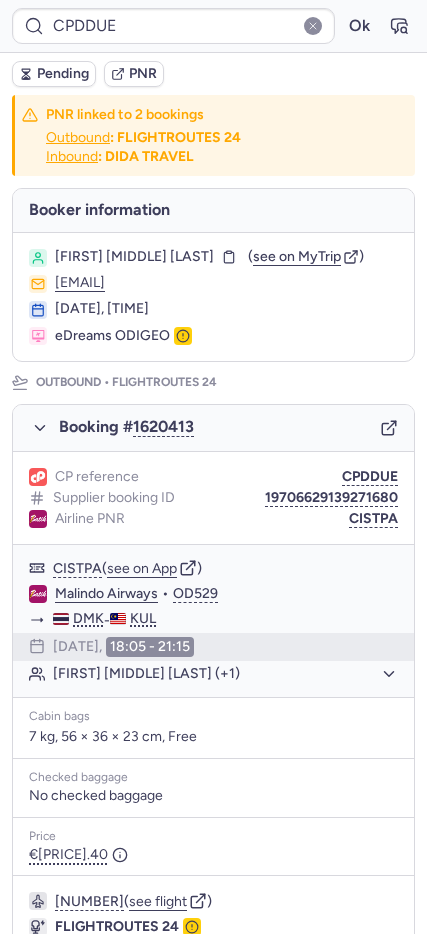 scroll, scrollTop: 971, scrollLeft: 0, axis: vertical 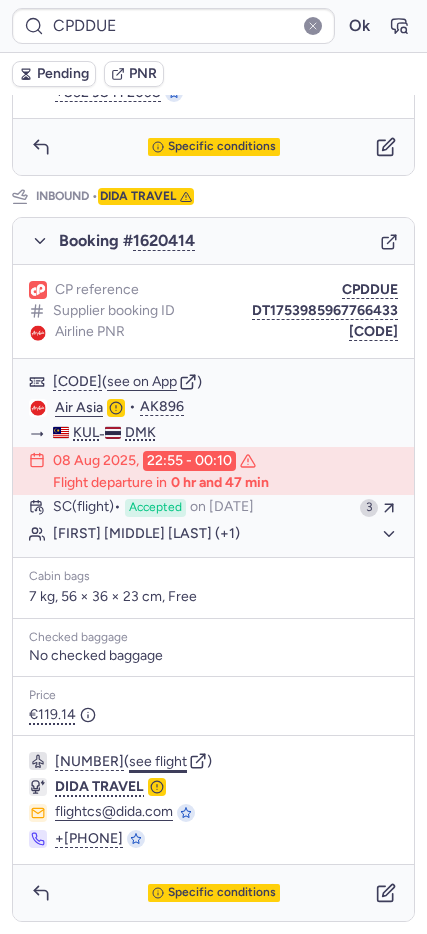 click on "see flight" 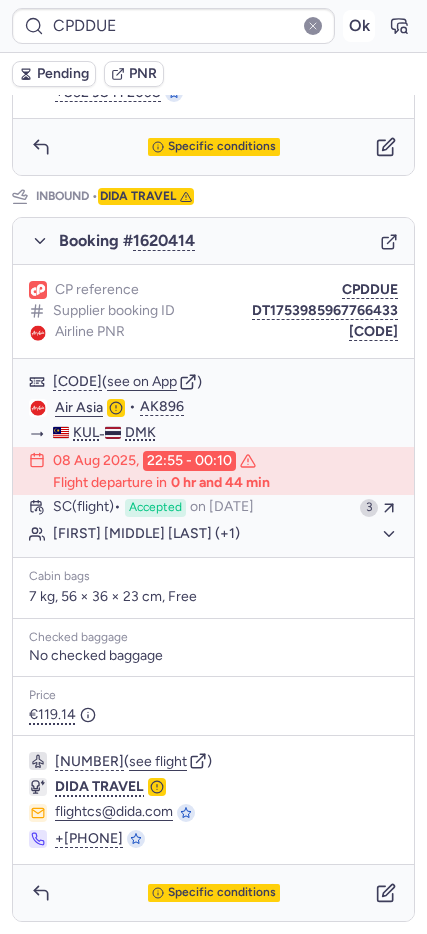 click on "Ok" at bounding box center (359, 26) 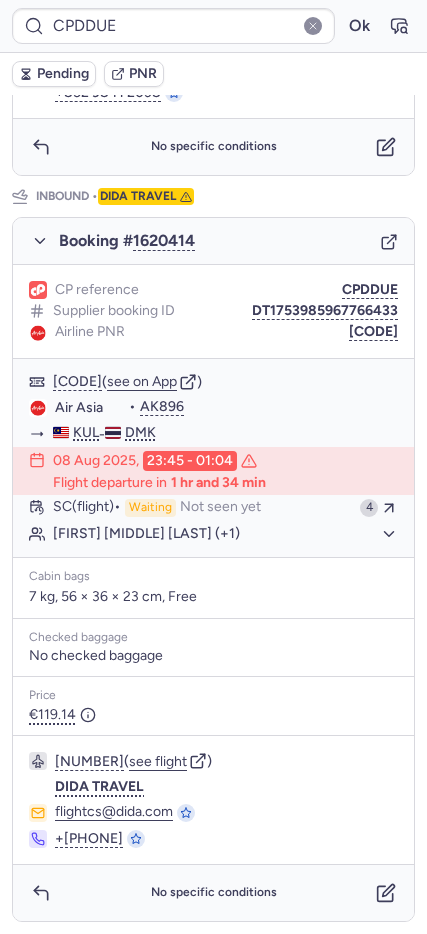 scroll, scrollTop: 971, scrollLeft: 0, axis: vertical 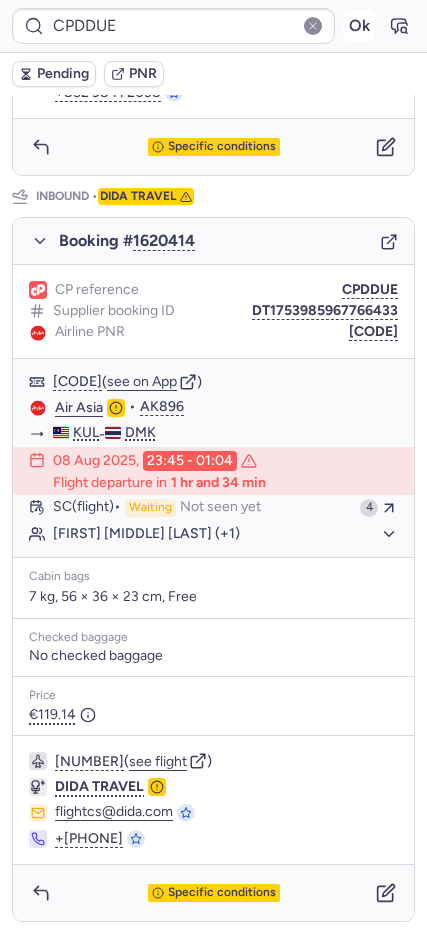 click on "Ok" at bounding box center [359, 26] 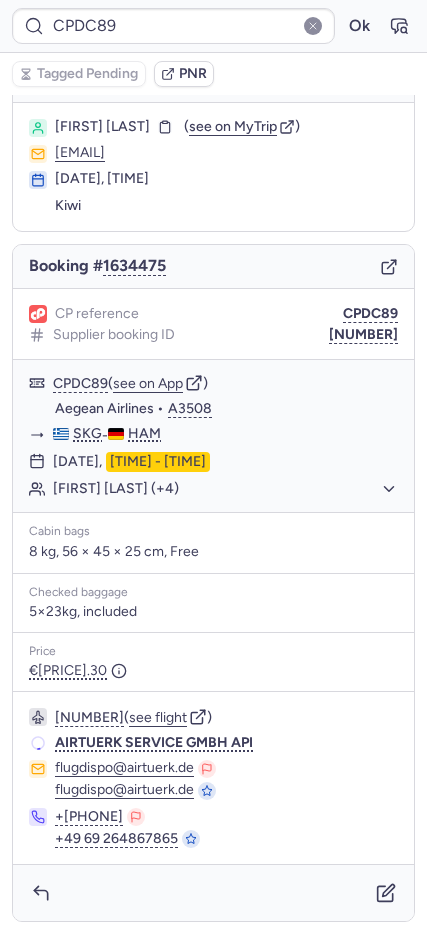 scroll, scrollTop: 37, scrollLeft: 0, axis: vertical 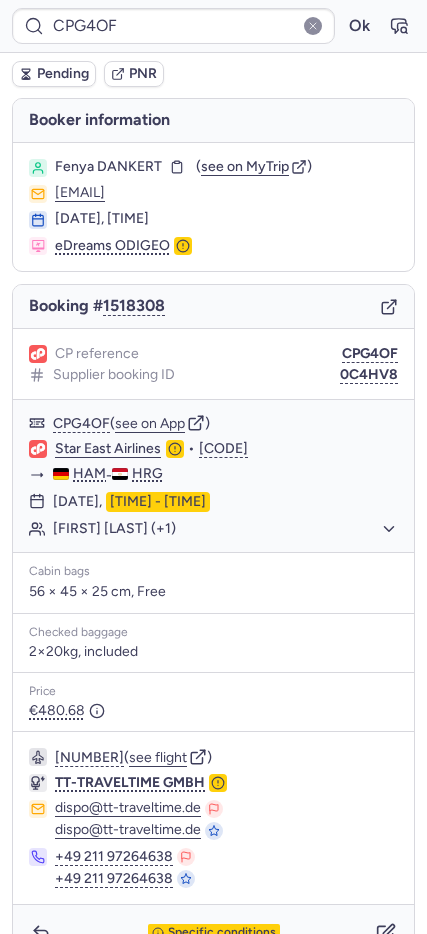 type on "CPCVAZ" 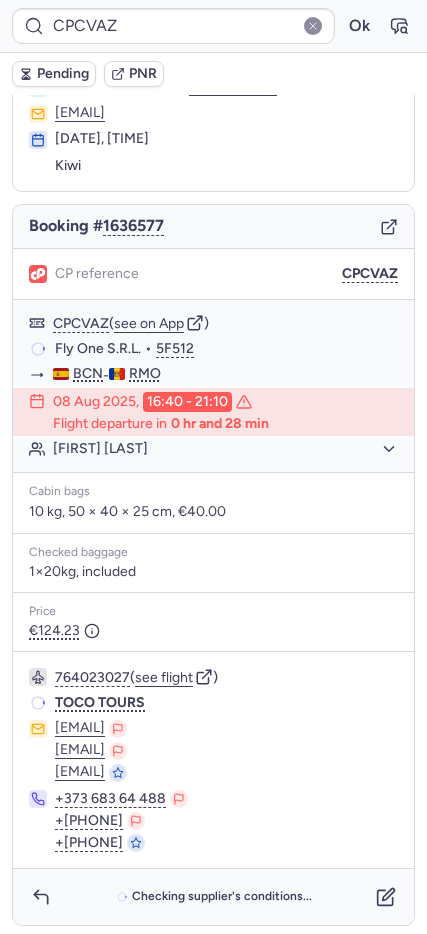 scroll, scrollTop: 76, scrollLeft: 0, axis: vertical 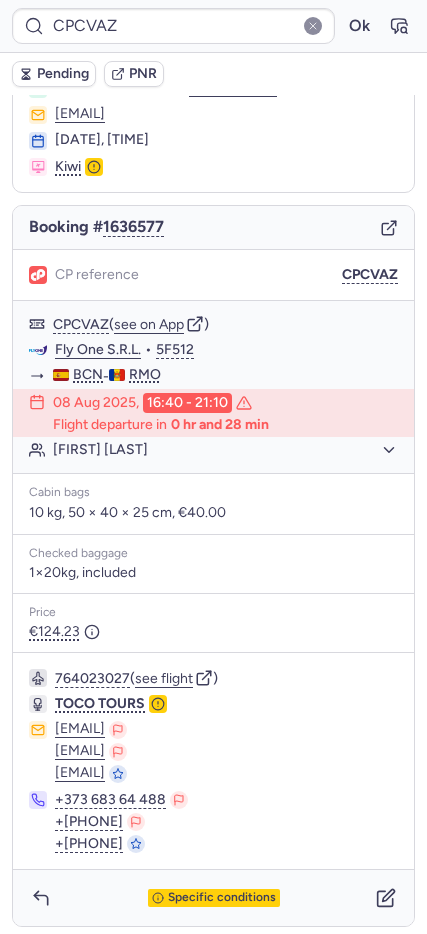 click 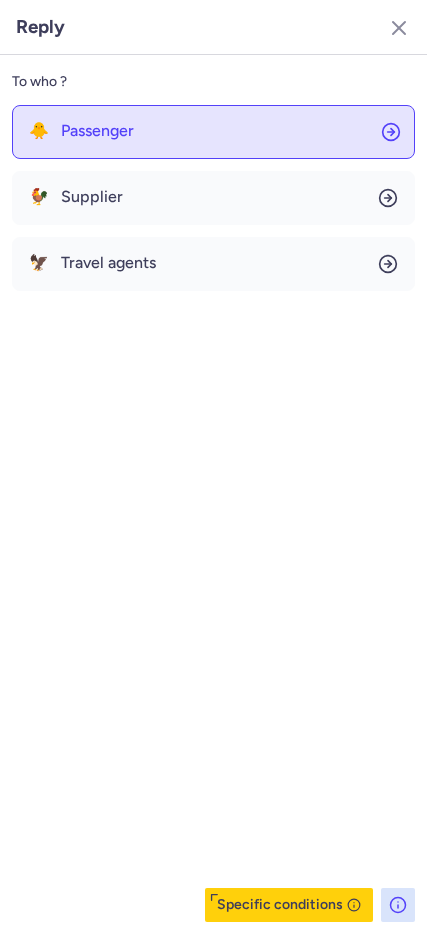 click on "🐥 Passenger" 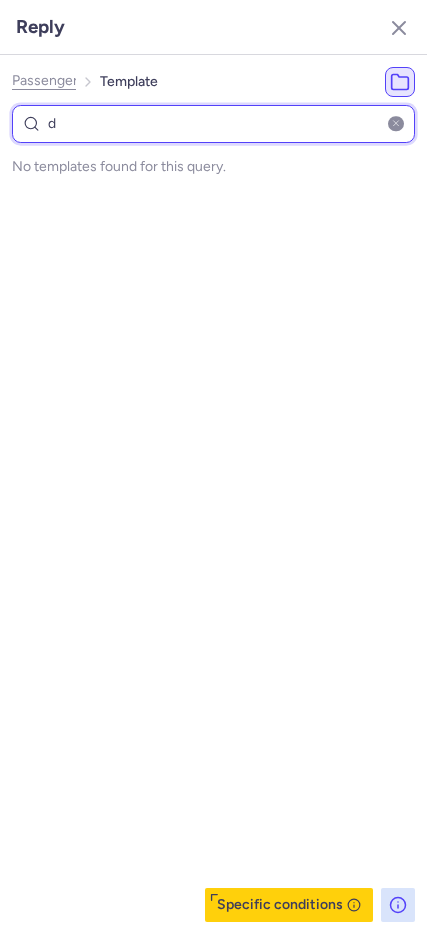 type on "de" 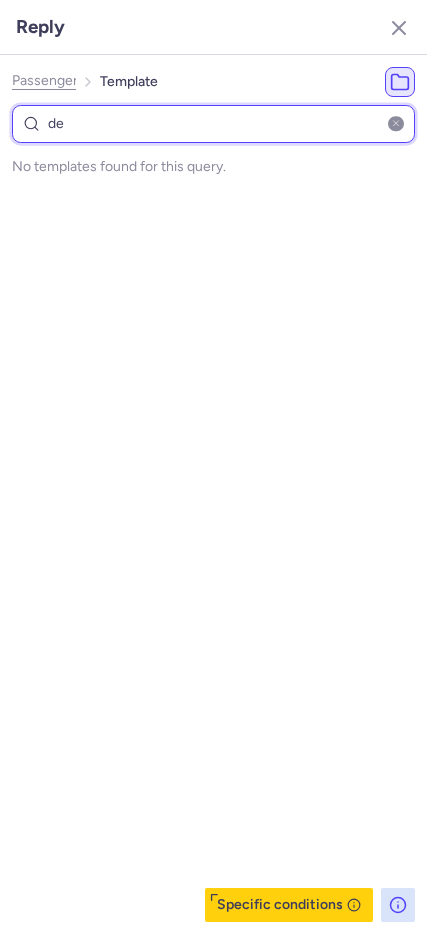 select on "en" 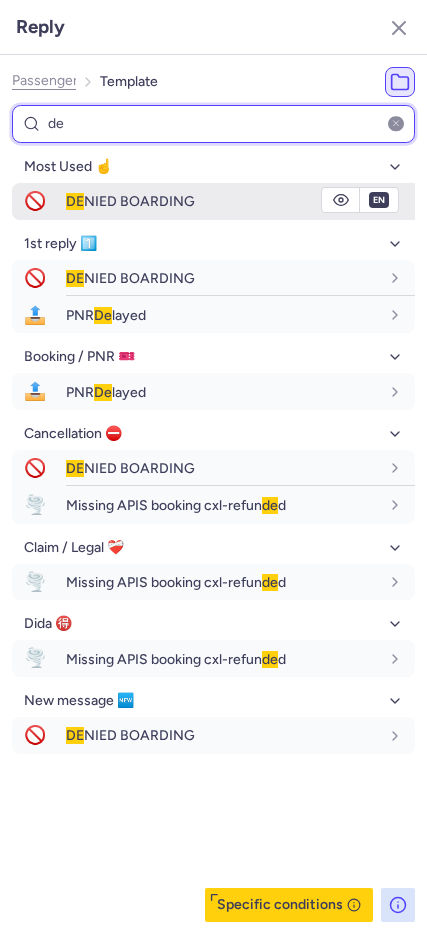 type on "de" 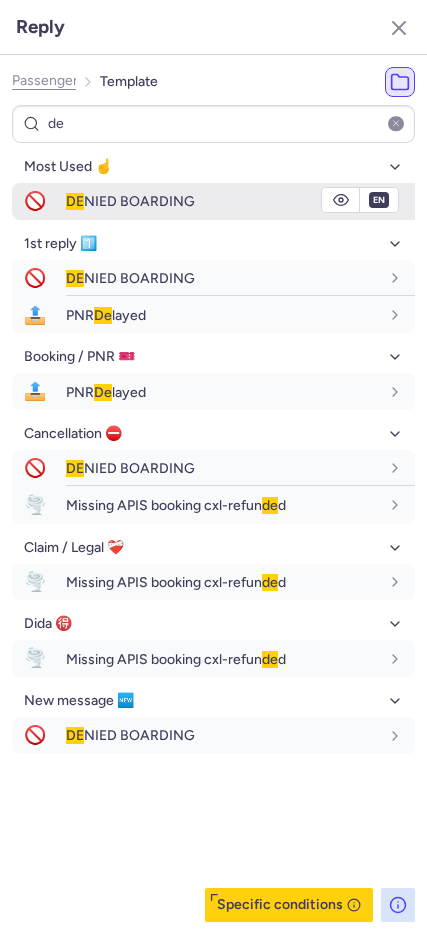 click on "DE NIED BOARDING" at bounding box center (240, 201) 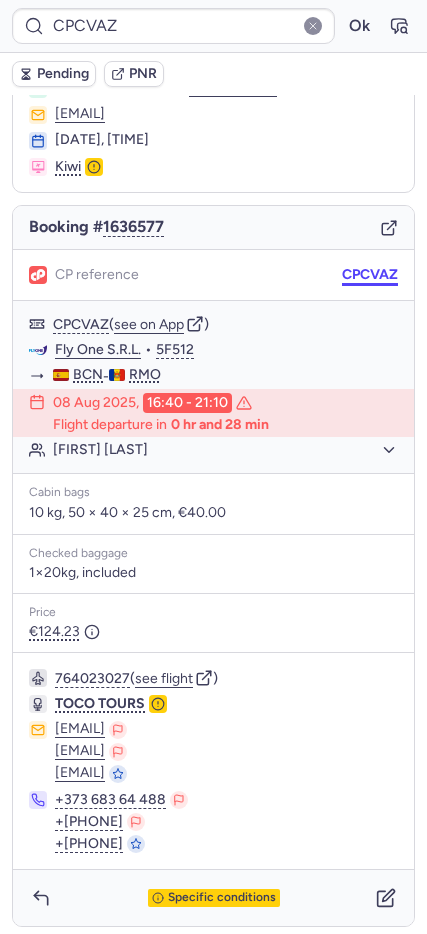 click on "CPCVAZ" at bounding box center (370, 275) 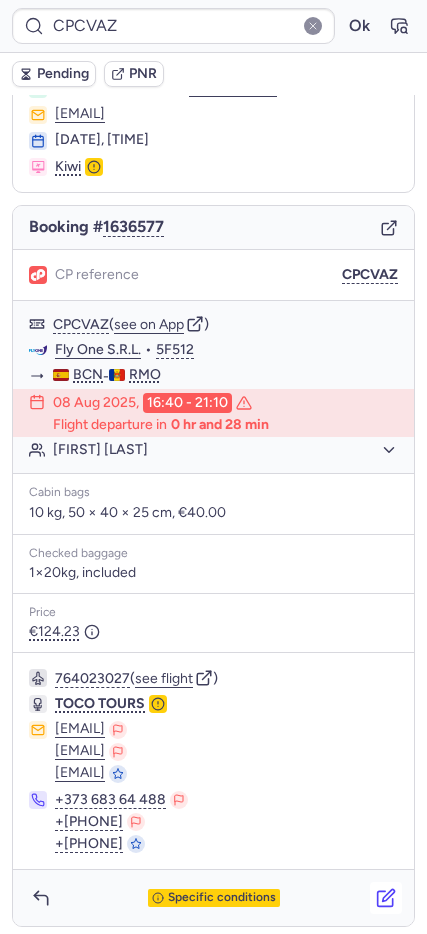 click 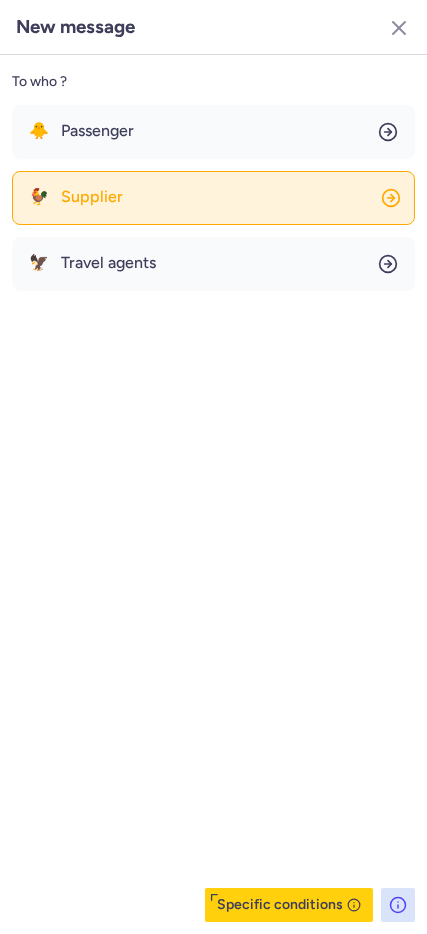 click on "🐓 Supplier" 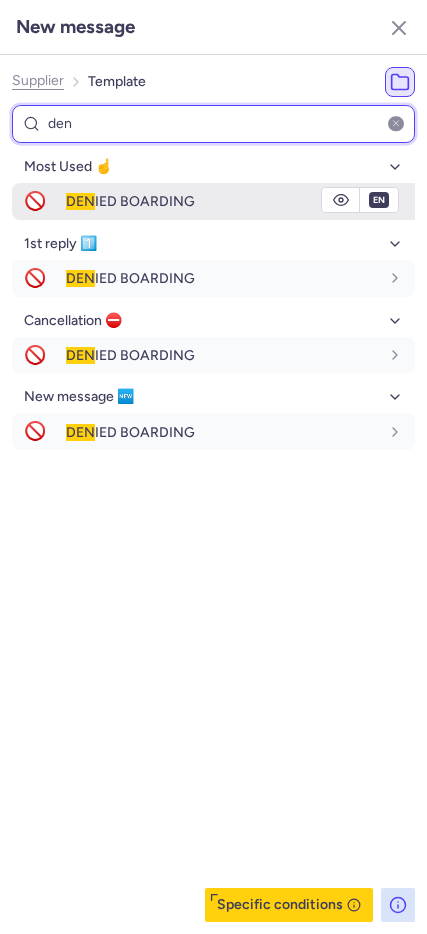 type on "den" 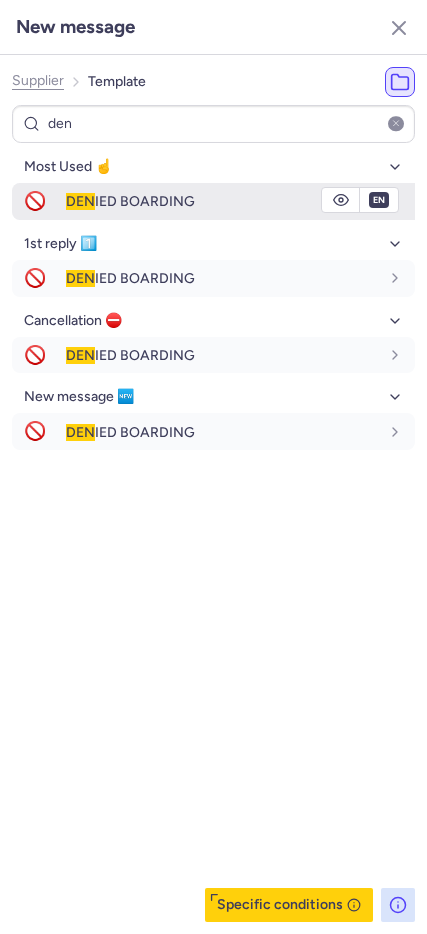 click on "DEN IED BOARDING" at bounding box center (130, 201) 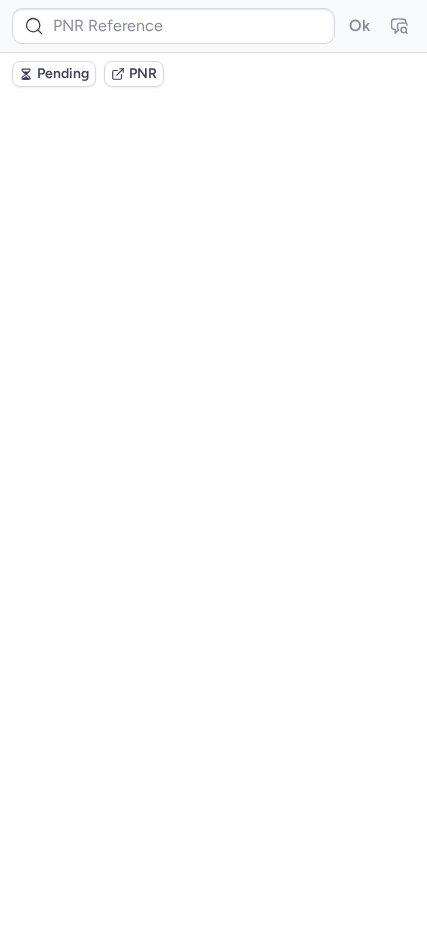 scroll, scrollTop: 0, scrollLeft: 0, axis: both 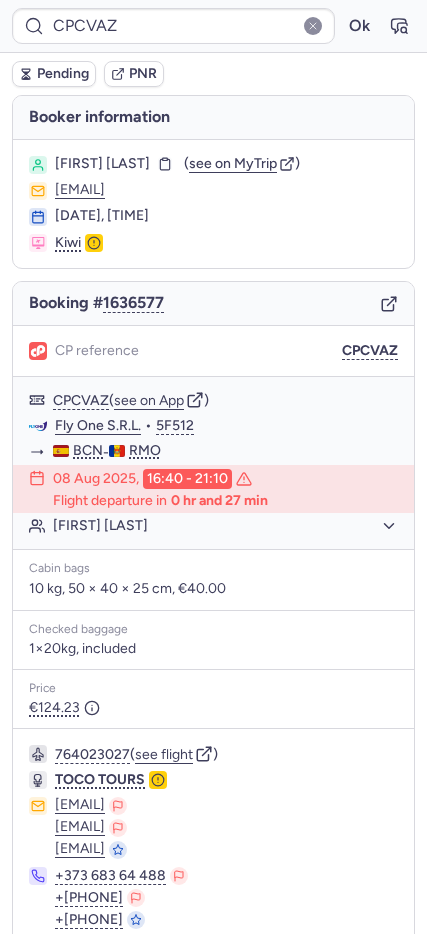 click on "Pending" at bounding box center [63, 74] 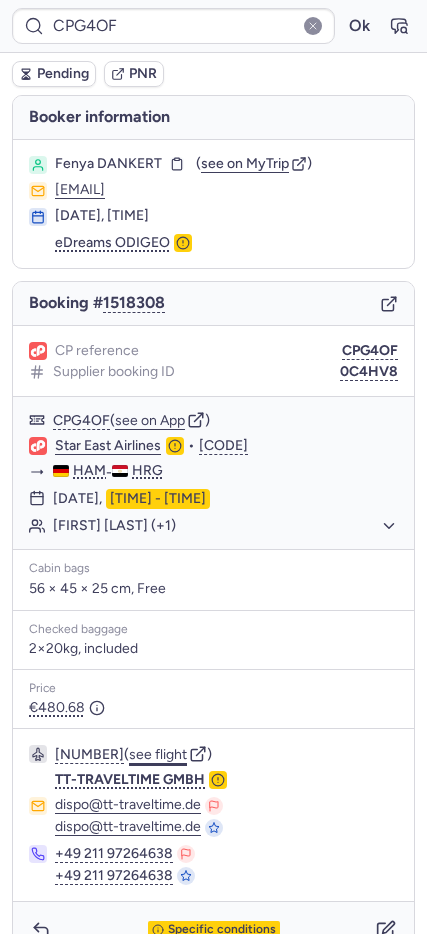 click on "see flight" 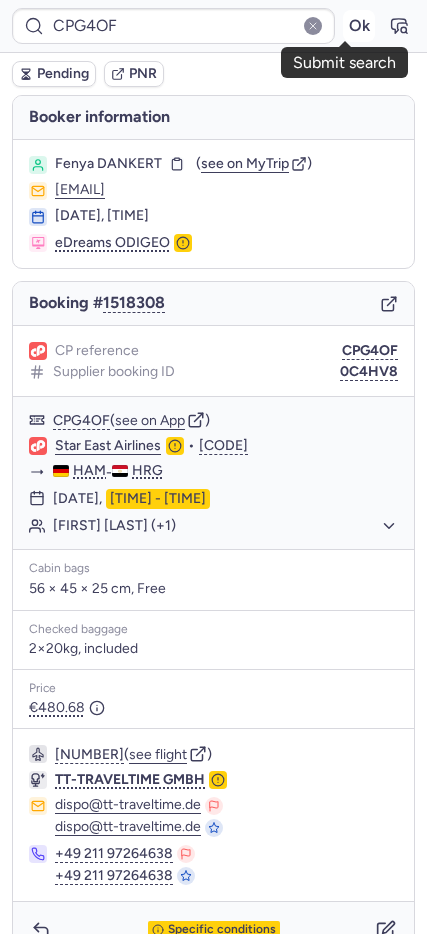 click on "Ok" at bounding box center [359, 26] 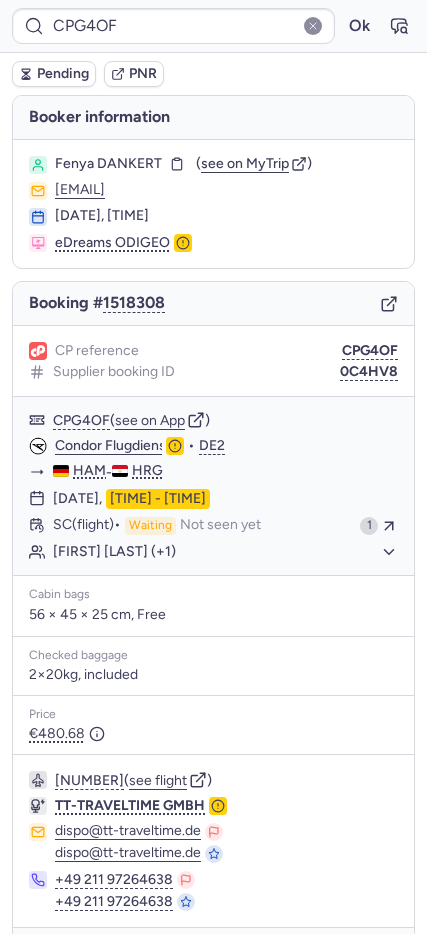 type on "CPDC89" 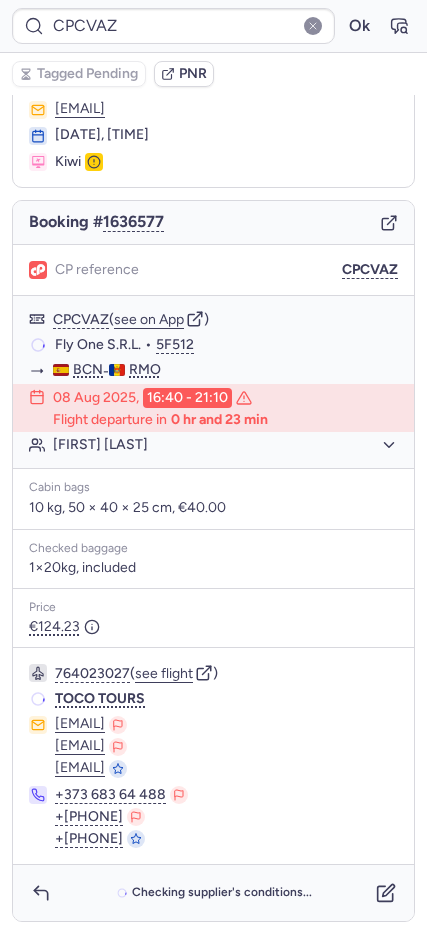 scroll, scrollTop: 81, scrollLeft: 0, axis: vertical 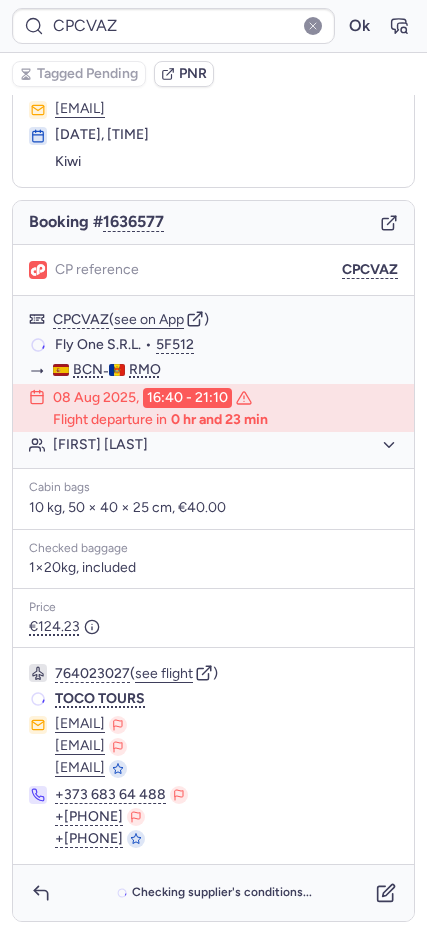 type on "CPWEMM" 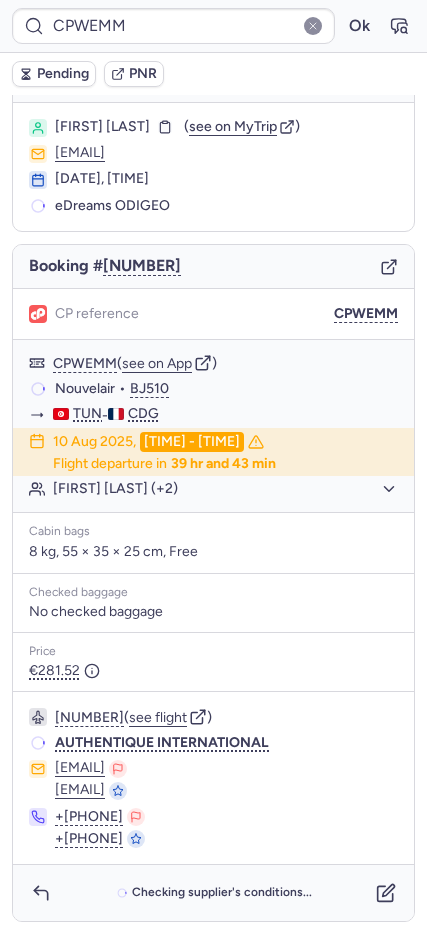 scroll, scrollTop: 37, scrollLeft: 0, axis: vertical 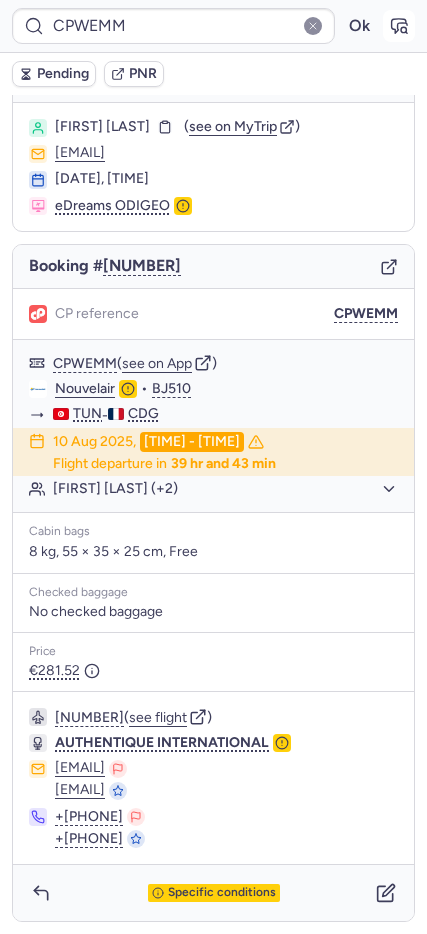 click 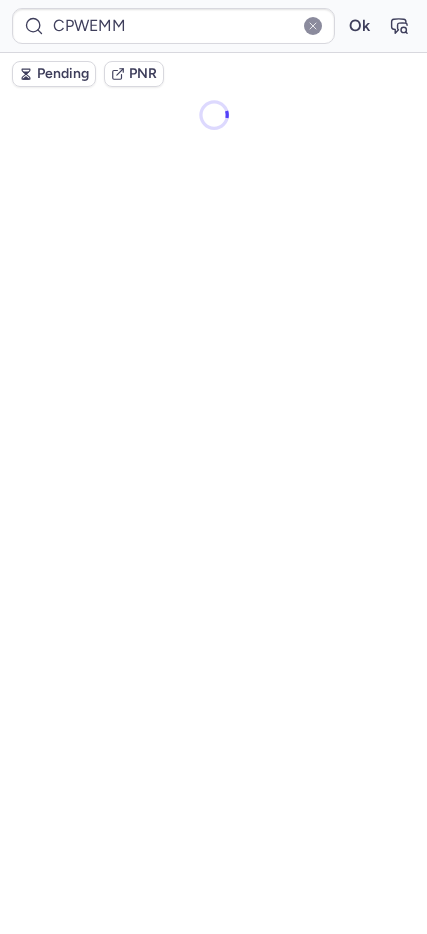 scroll, scrollTop: 0, scrollLeft: 0, axis: both 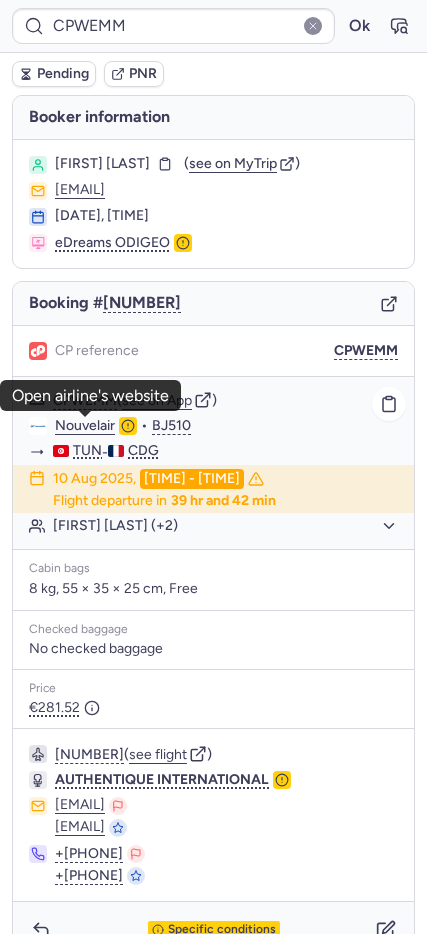 click on "Nouvelair" 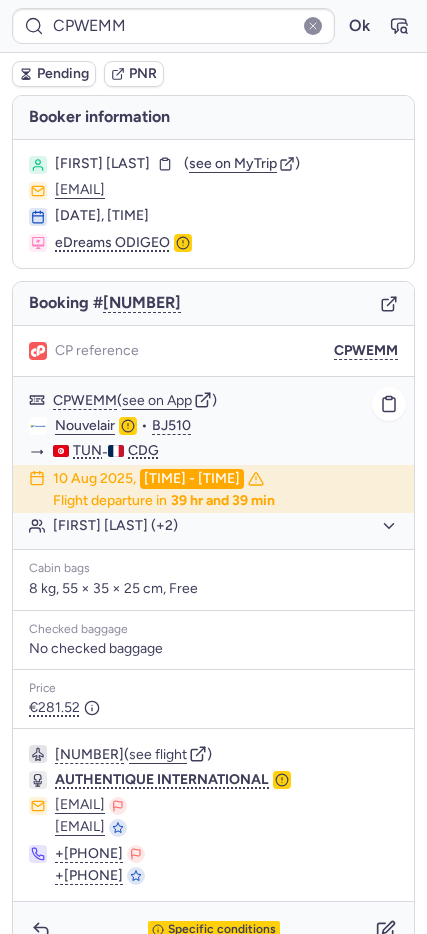 click on "CPWEMM  Ok  Pending PNR Booker information Abdelkader NCIRI  ( see on MyTrip  )  n.kader.bxl@hotmail.com 08 Aug 2025, 14:16 eDreams ODIGEO Booking # 1637309 CP reference CPWEMM CPWEMM  ( see on App )  Nouvelair  •  BJ510 TUN  -  CDG 10 Aug 2025,  07:00 - 10:35  Flight departure in  39 hr and 39 min Abdelkader NCIRI (+2)  Cabin bags  8 kg, 55 × 35 × 25 cm, Free Checked baggage No checked baggage Price €281.52  938487935  ( see flight )  AUTHENTIQUE INTERNATIONAL aymen@authentique-voyage.com resa@authentique-voyage.com +33 6 72 79 10 34 +33 1 48 78 04 04 Specific conditions
Search PNR on app Open airline's website" at bounding box center (213, 0) 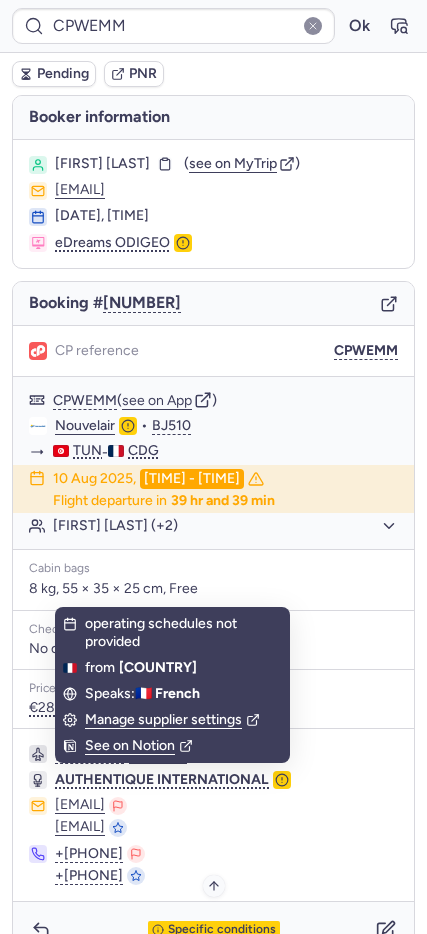 click on "Specific conditions" at bounding box center (222, 930) 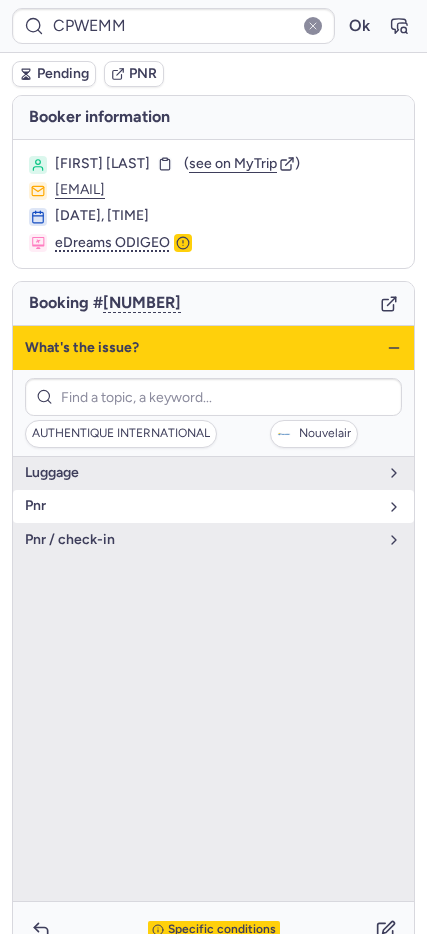 click on "pnr" at bounding box center [201, 506] 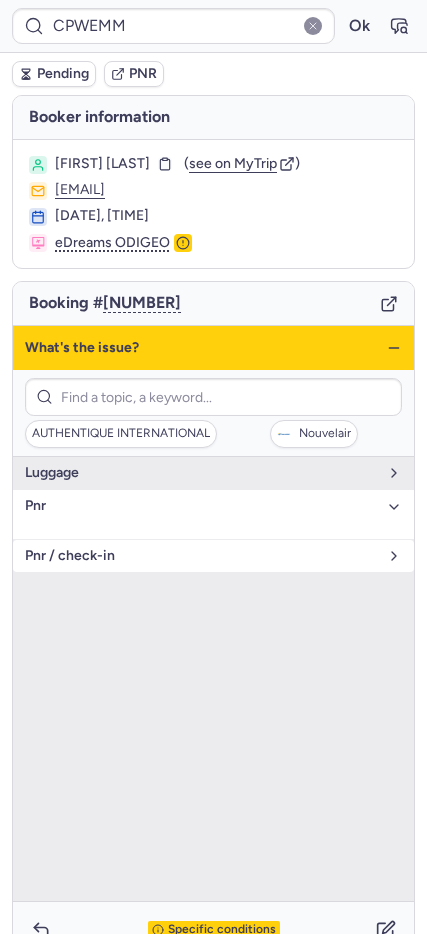 click on "pnr / check-in" at bounding box center (201, 556) 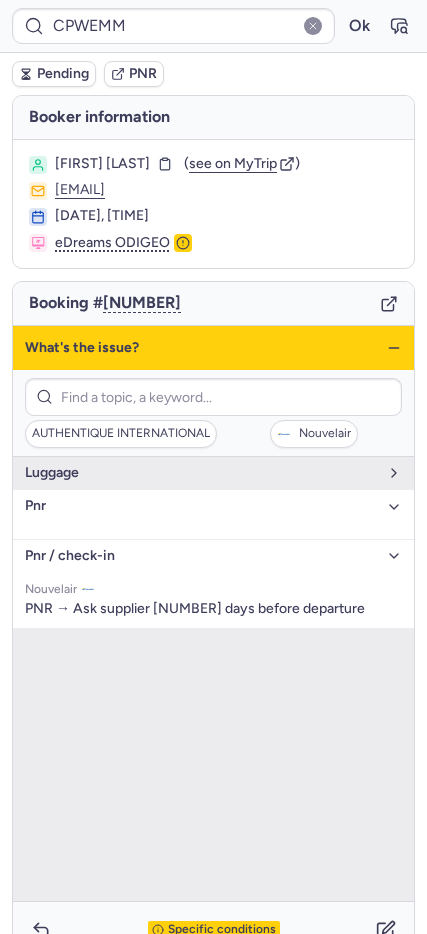 click on "pnr" at bounding box center (201, 506) 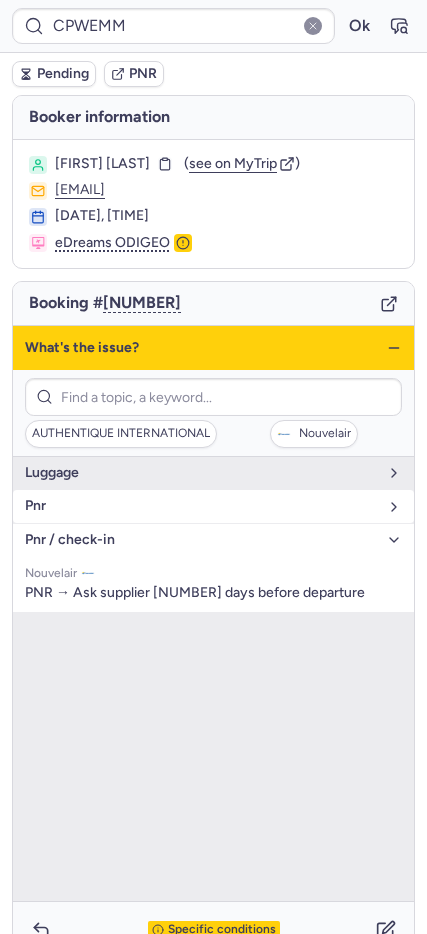 click on "pnr" at bounding box center (201, 506) 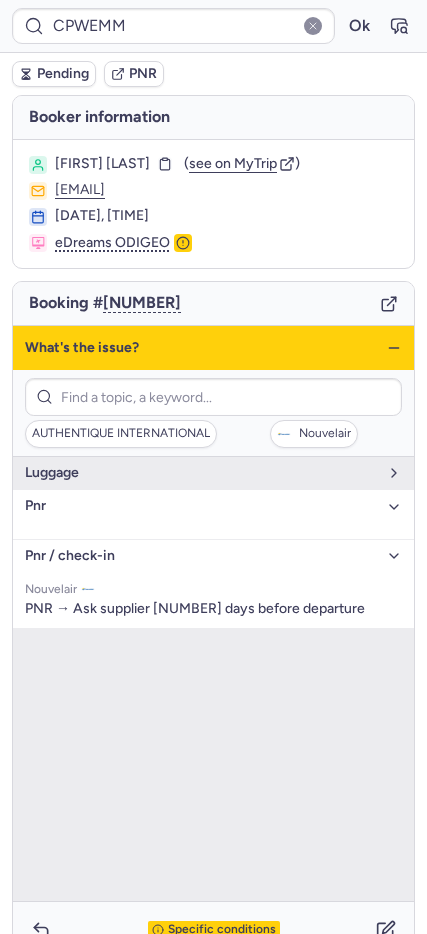 click 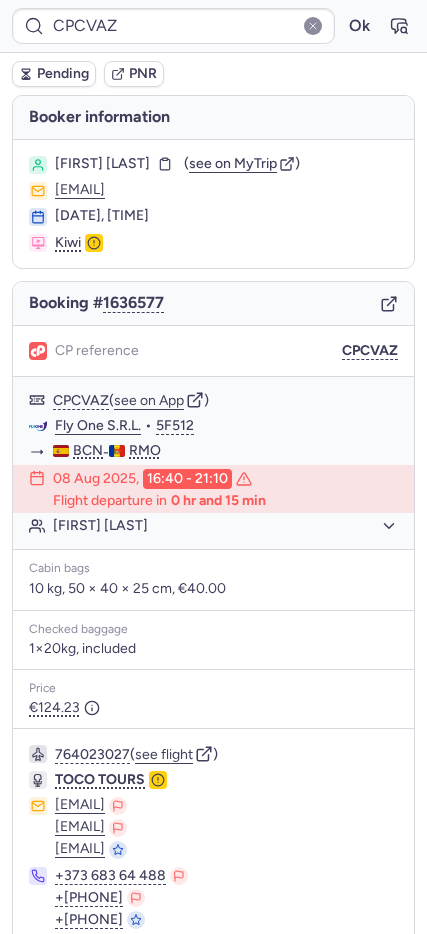 click on "Pending" at bounding box center (63, 74) 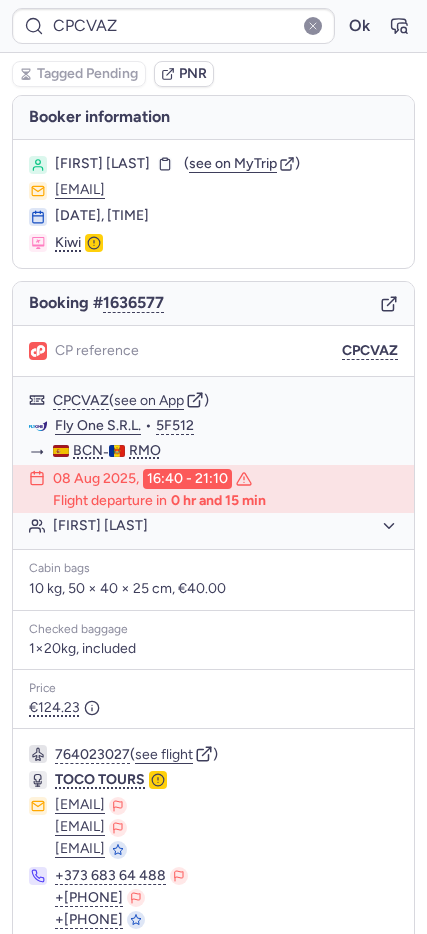 type on "CPWEMM" 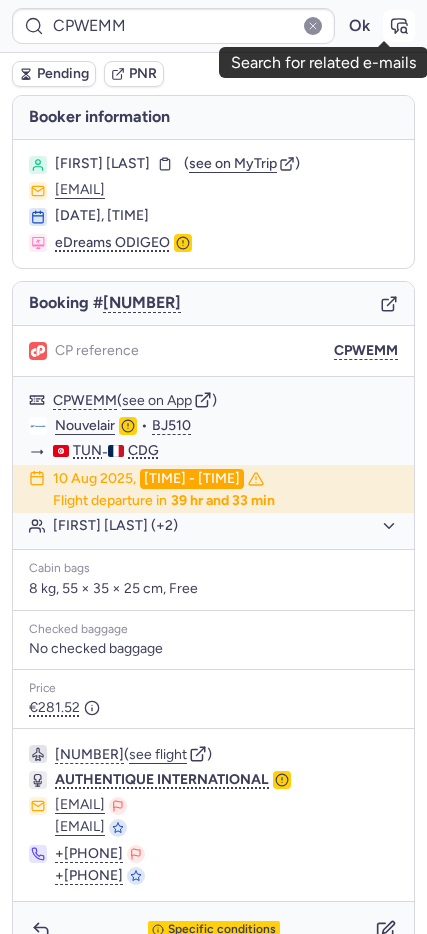 click 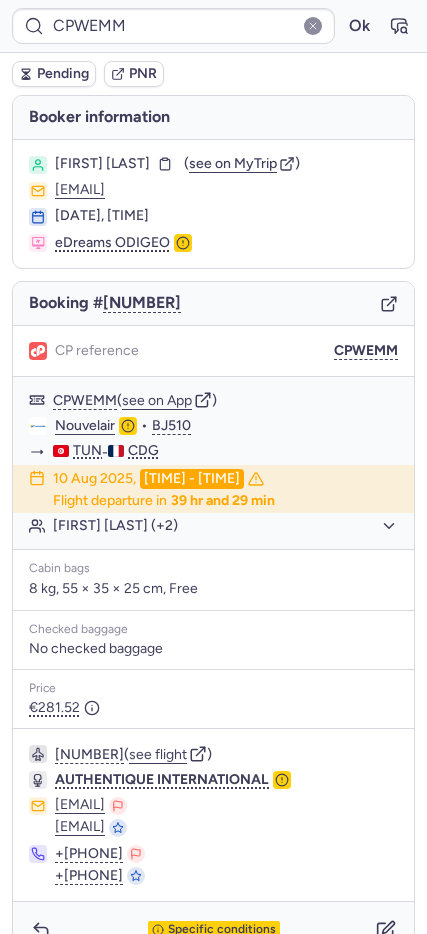 type on "CPQWPW" 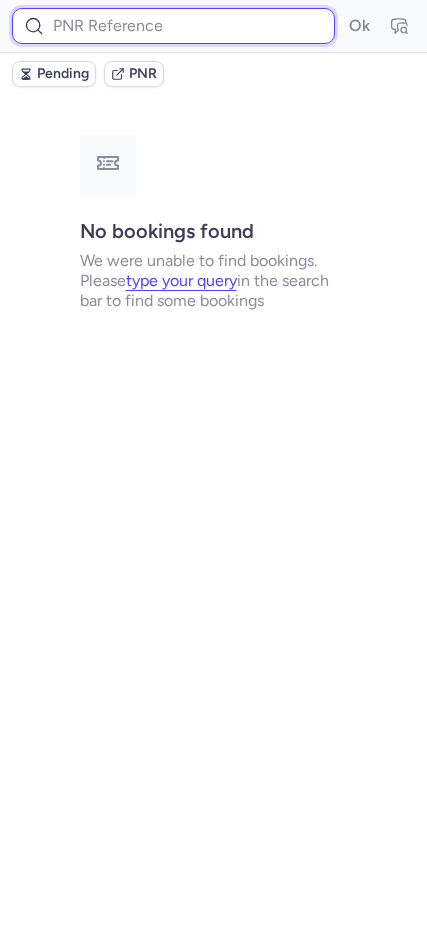 click at bounding box center [173, 26] 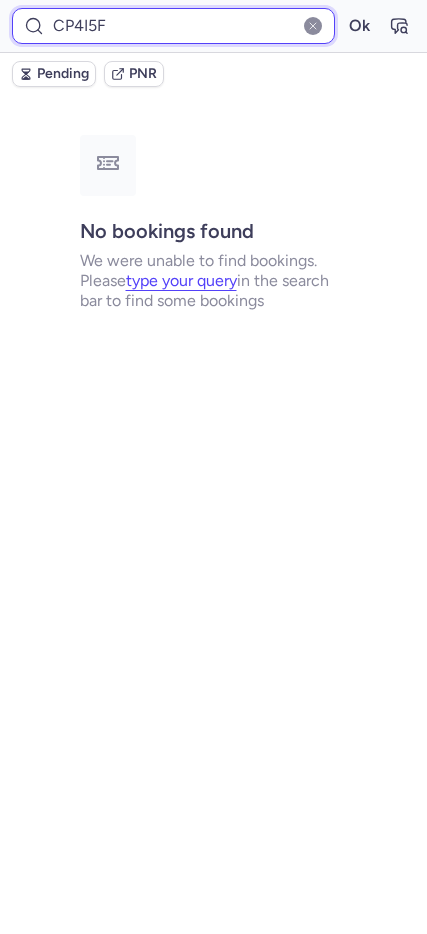 type on "CP4I5F" 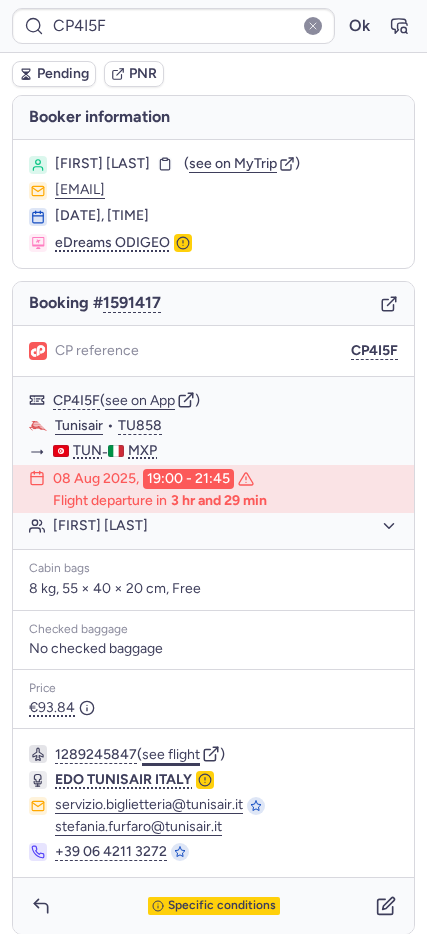 click on "see flight" 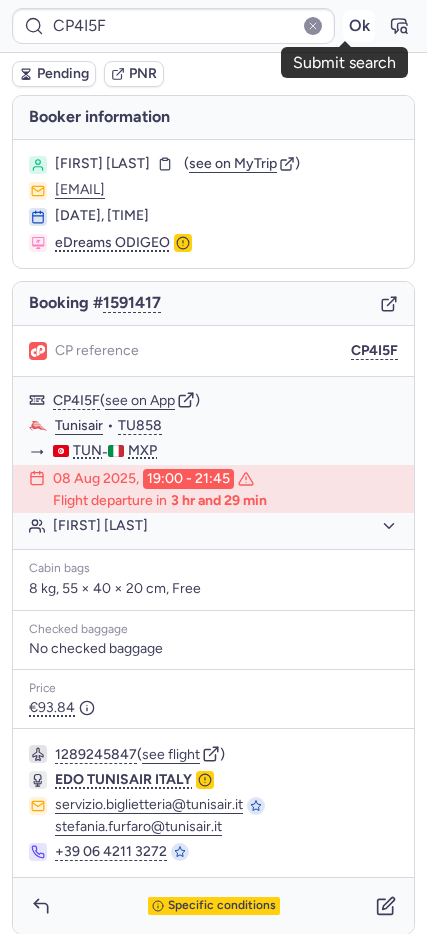 click on "Ok" at bounding box center [359, 26] 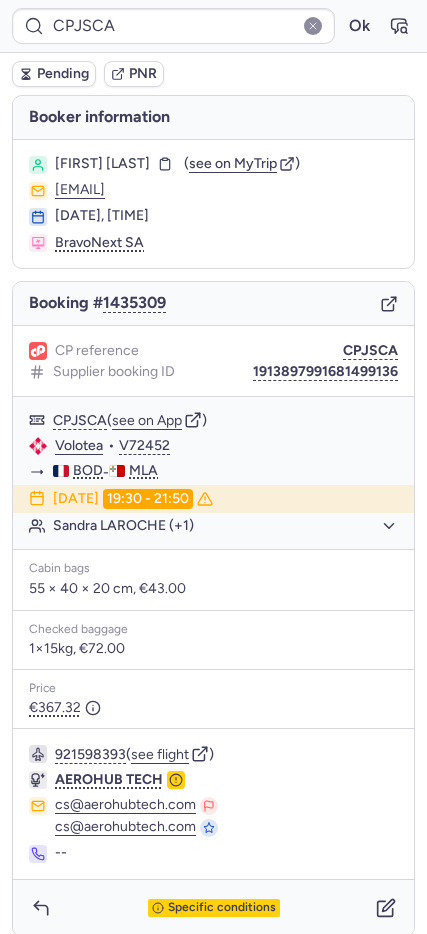 type on "CPDC89" 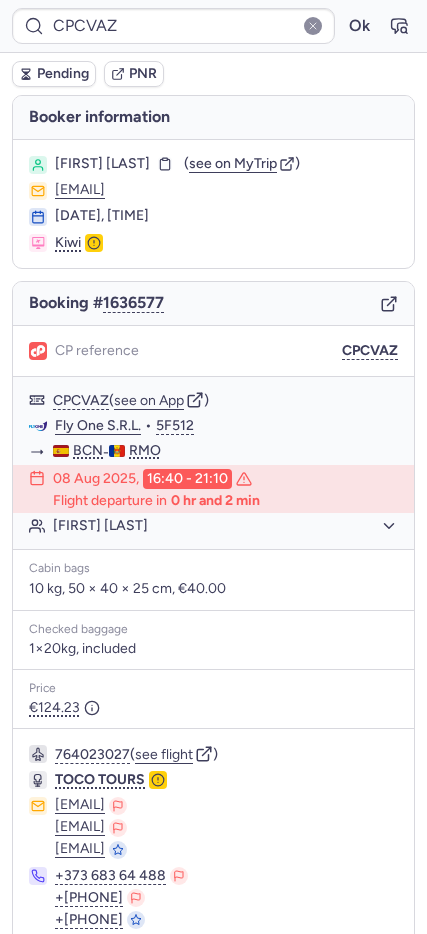 click on "Pending" at bounding box center [63, 74] 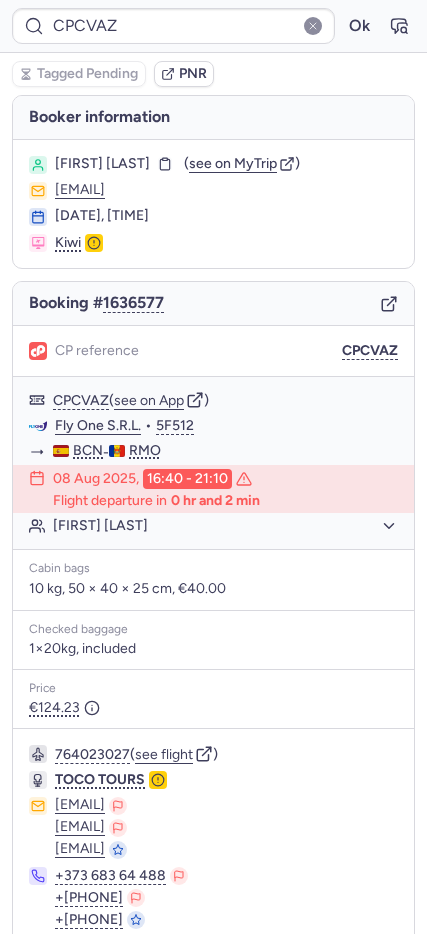 type on "CPQWPW" 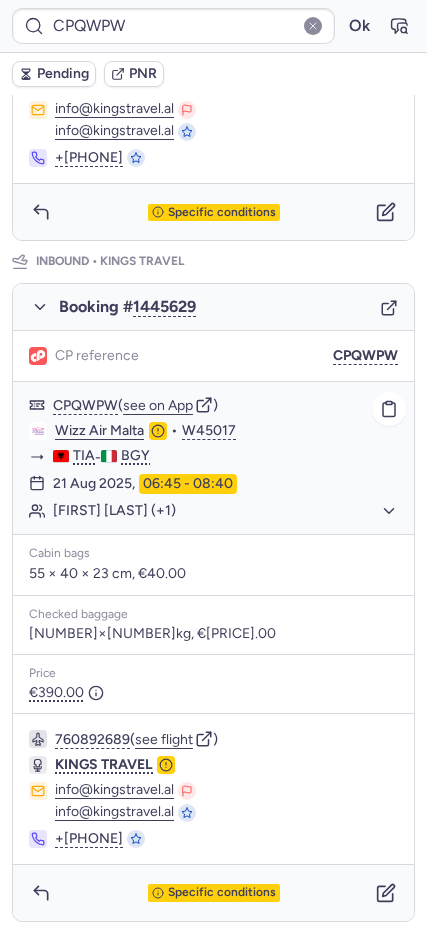 scroll, scrollTop: 26, scrollLeft: 0, axis: vertical 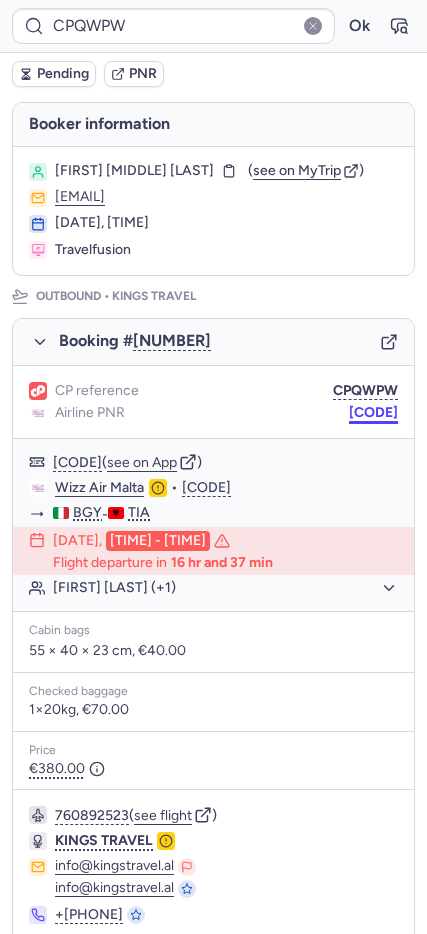 click on "TIGE2P" at bounding box center (373, 413) 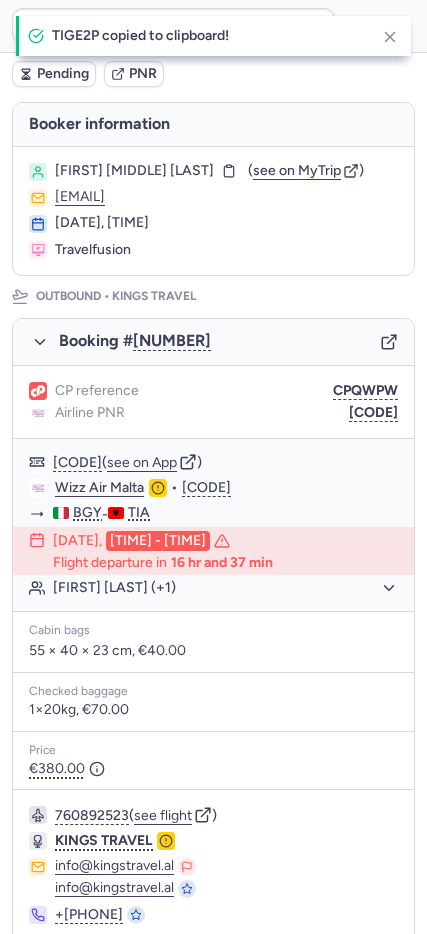 scroll, scrollTop: 843, scrollLeft: 0, axis: vertical 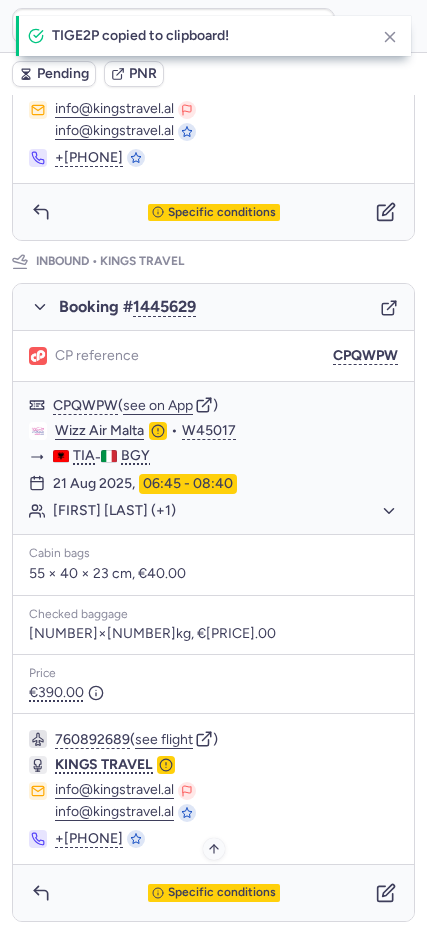 click on "Specific conditions" at bounding box center (222, 893) 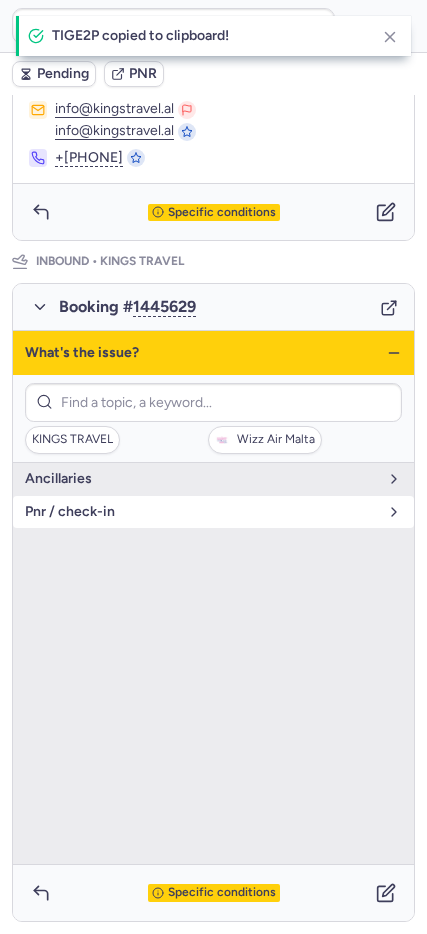 click on "pnr / check-in" at bounding box center [213, 512] 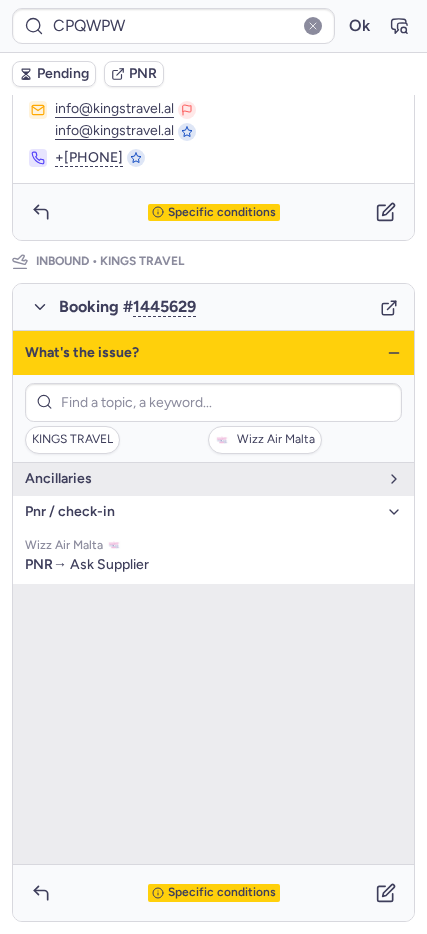 click 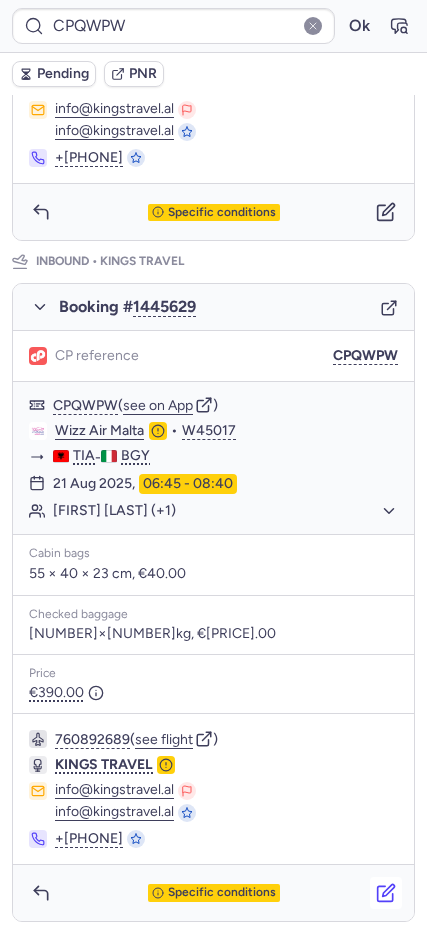 click 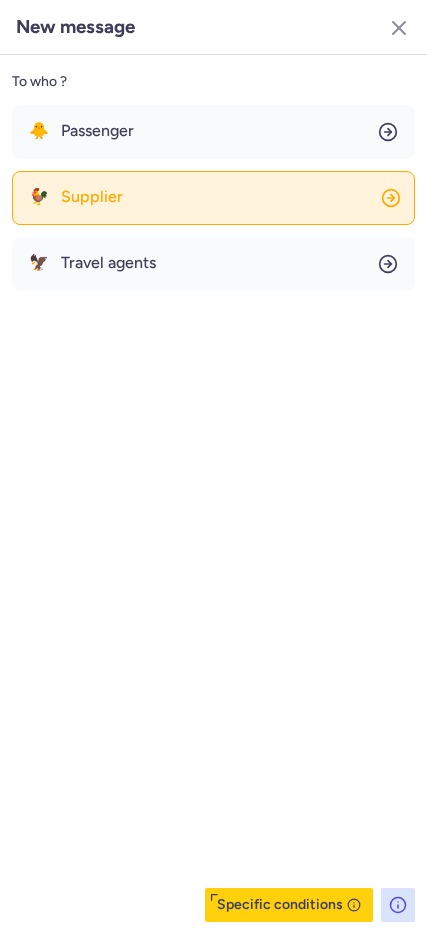 click on "🐓 Supplier" 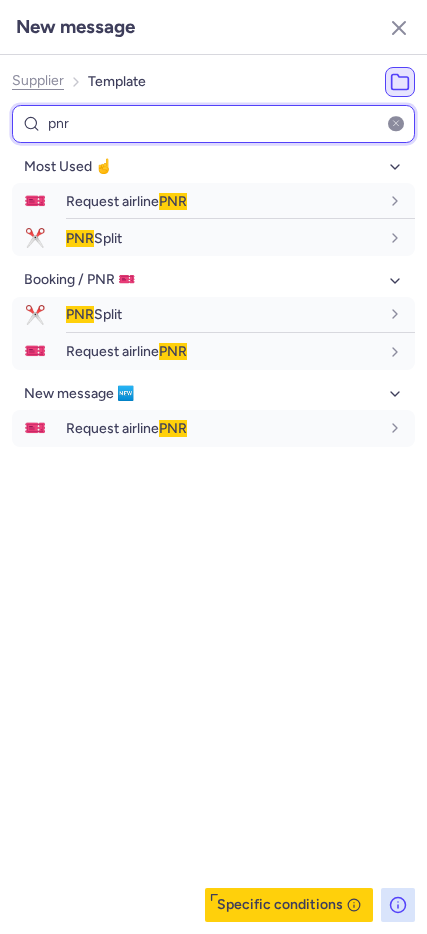 type on "pnr" 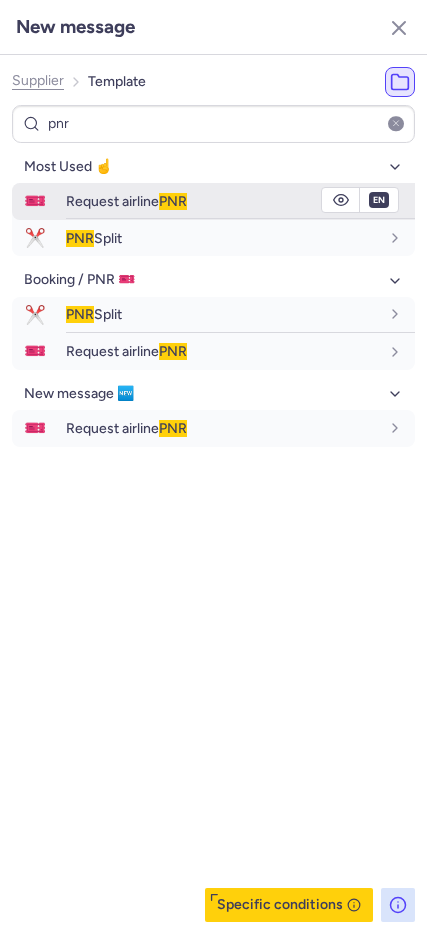 click on "Request airline  PNR" at bounding box center (126, 201) 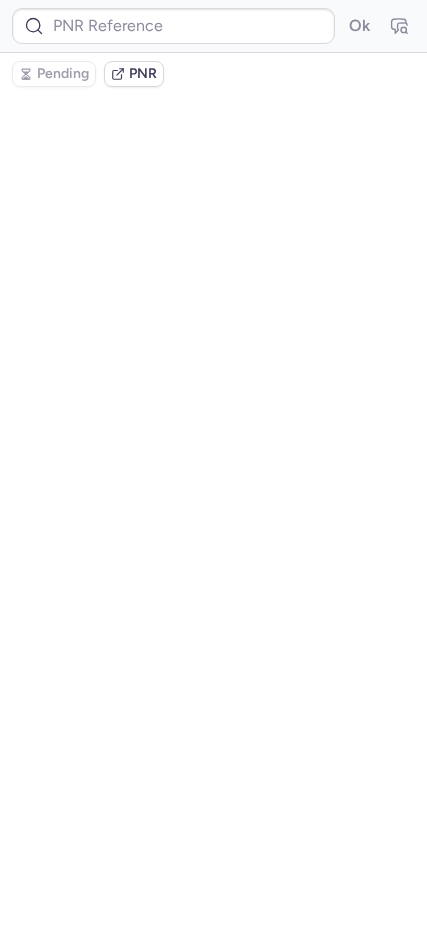 scroll, scrollTop: 0, scrollLeft: 0, axis: both 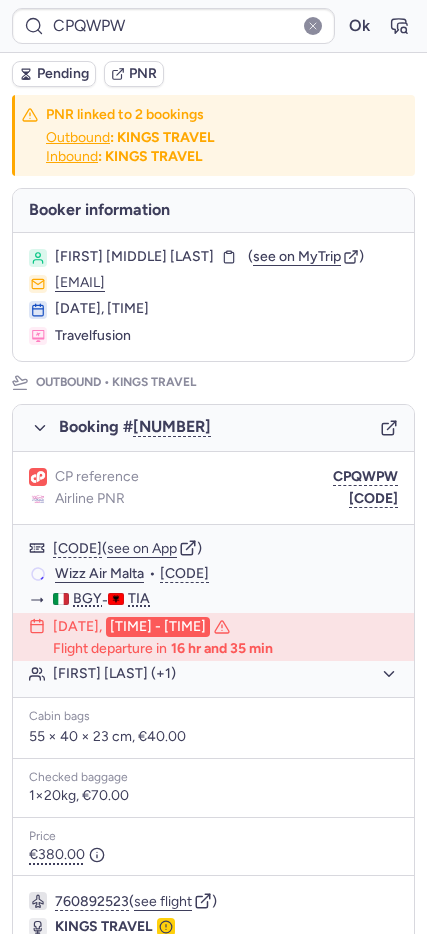 click on "Pending" at bounding box center (63, 74) 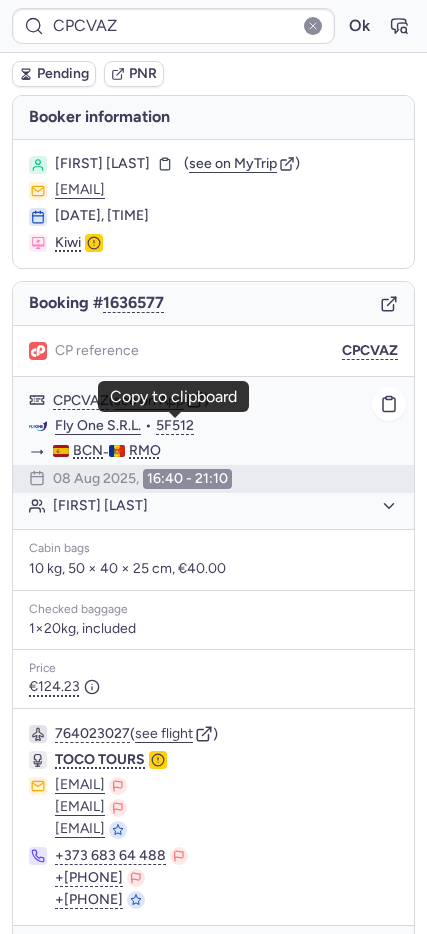drag, startPoint x: 172, startPoint y: 429, endPoint x: 132, endPoint y: 432, distance: 40.112343 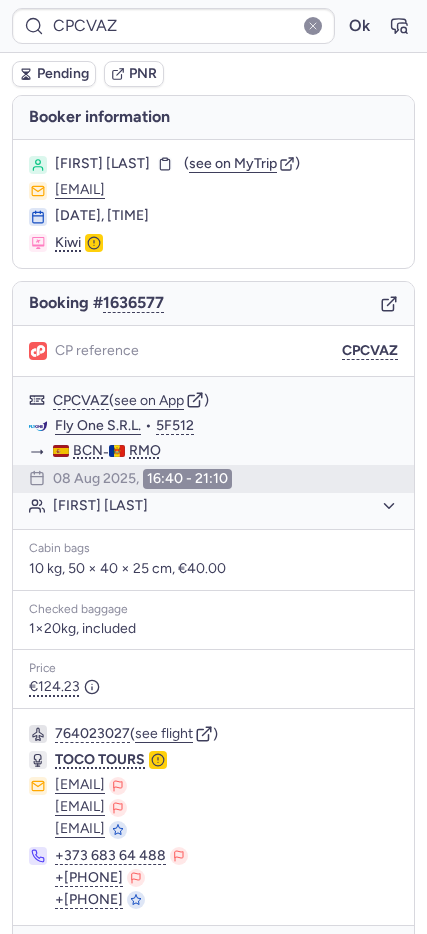 click on "Pending" at bounding box center (54, 74) 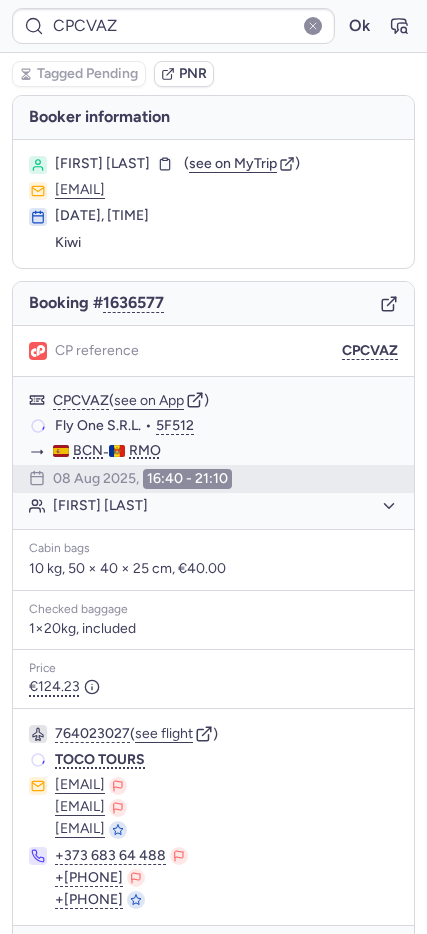 type on "CP9V88" 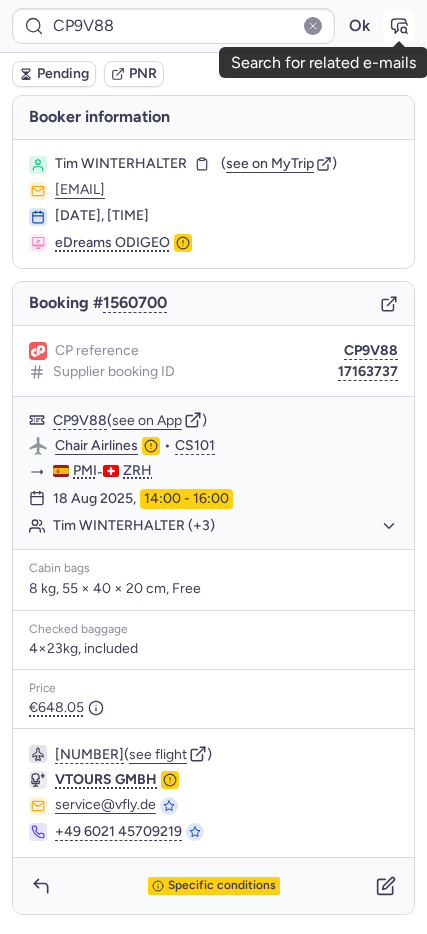 click at bounding box center (399, 26) 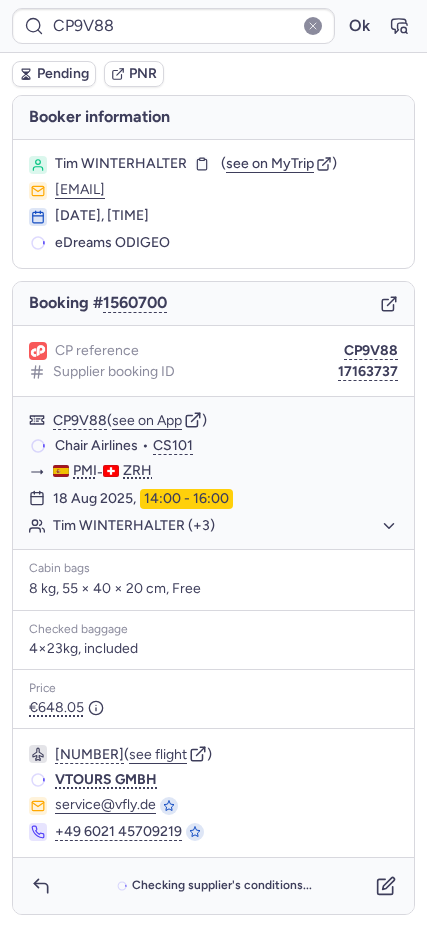 type on "CPCVAZ" 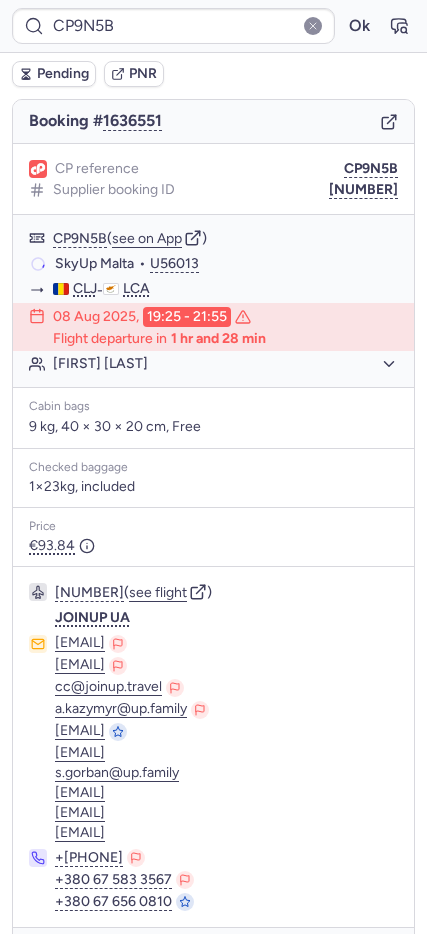 scroll, scrollTop: 245, scrollLeft: 0, axis: vertical 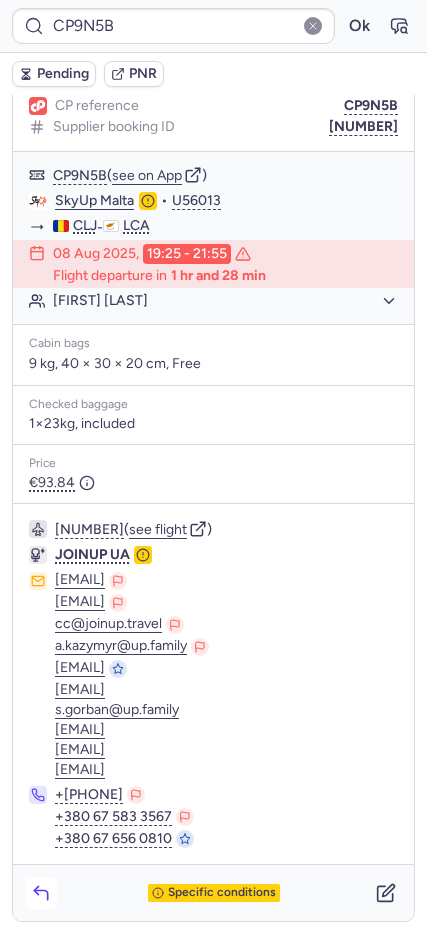 click 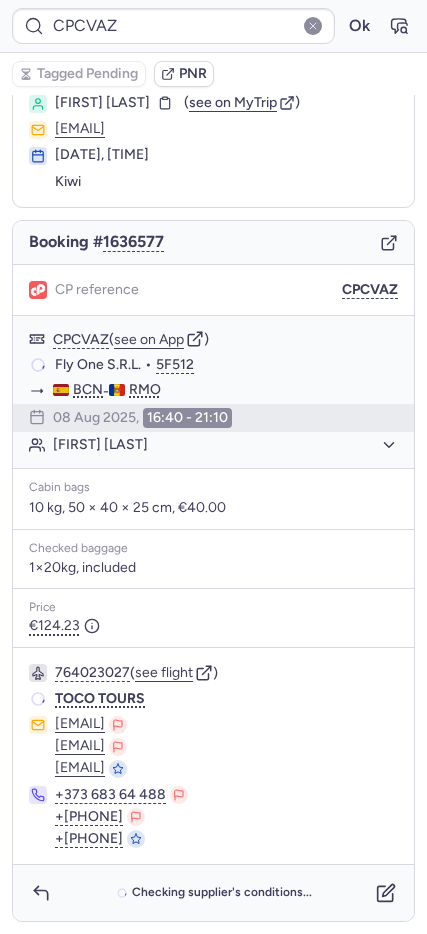 scroll, scrollTop: 61, scrollLeft: 0, axis: vertical 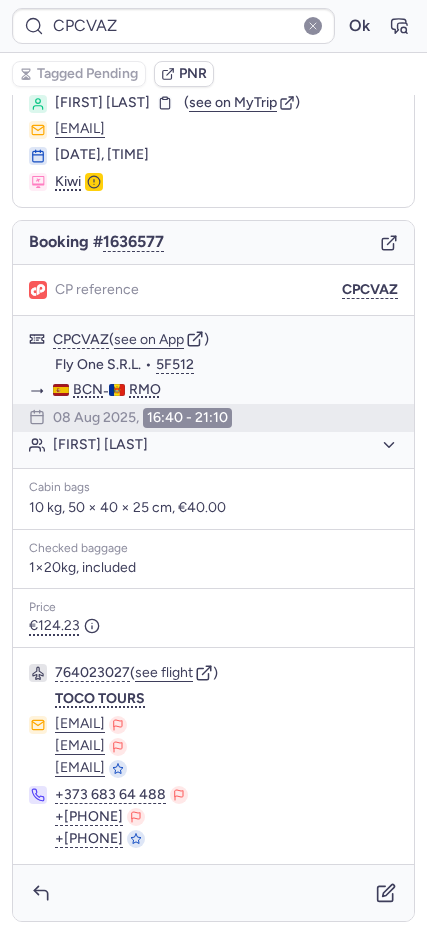 type on "CP9N5B" 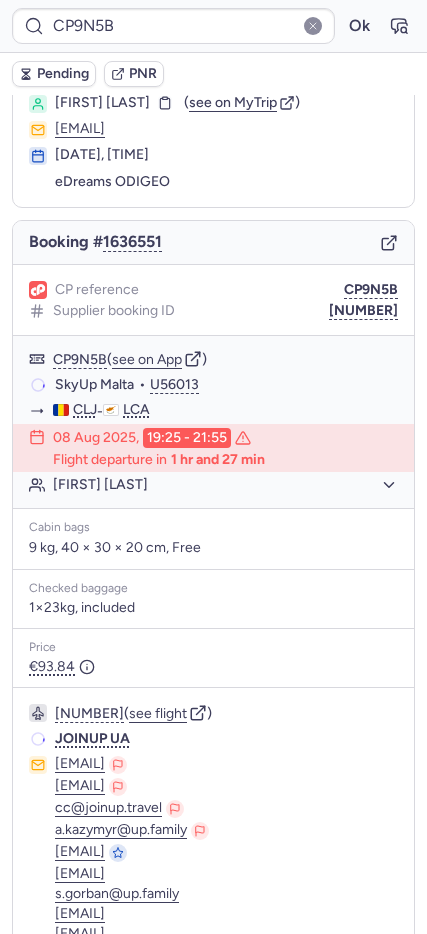 scroll, scrollTop: 60, scrollLeft: 0, axis: vertical 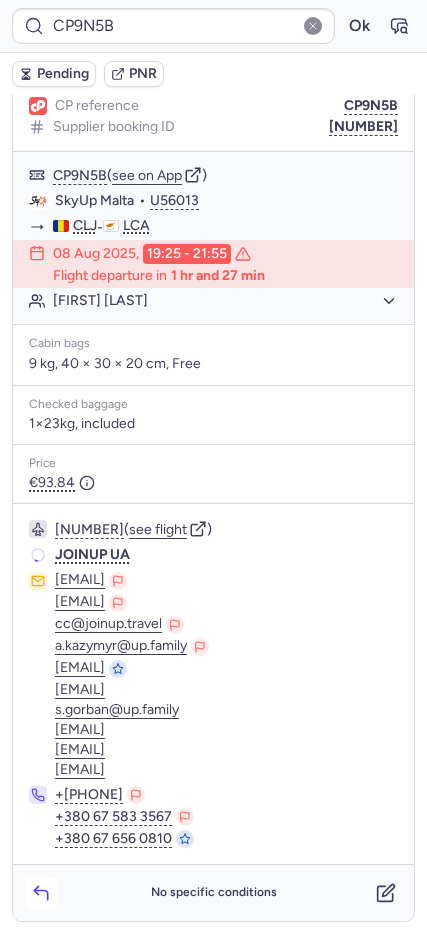 click at bounding box center [41, 893] 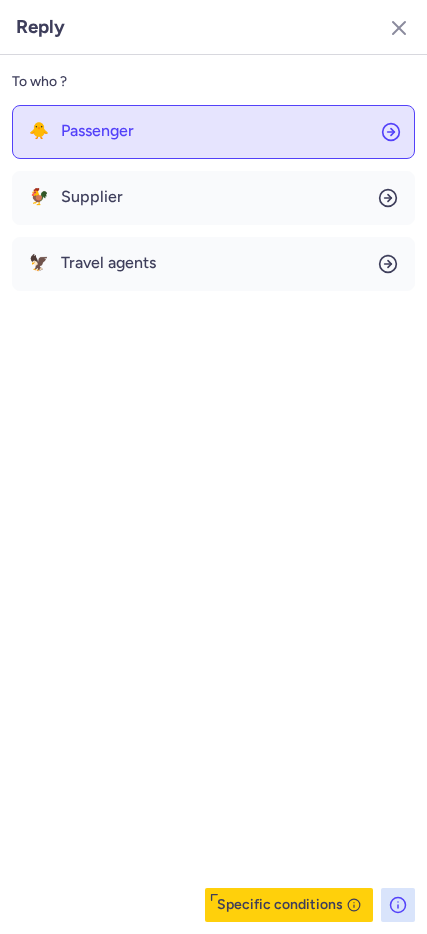 click on "Passenger" at bounding box center [97, 131] 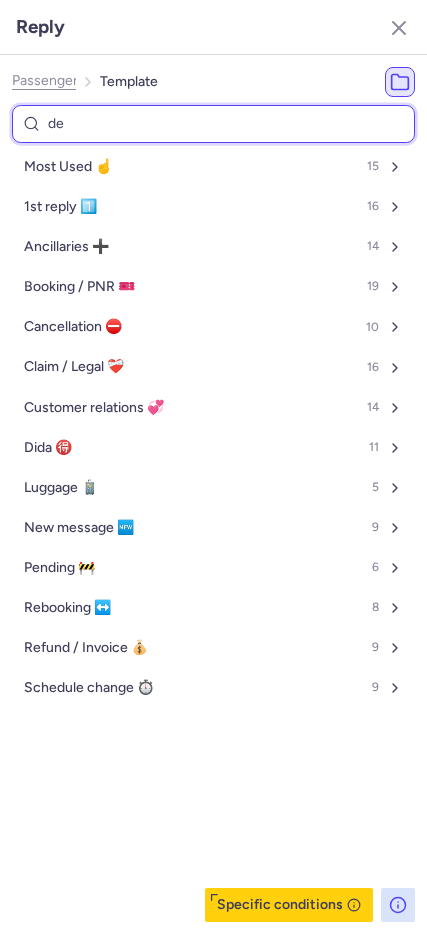 type on "den" 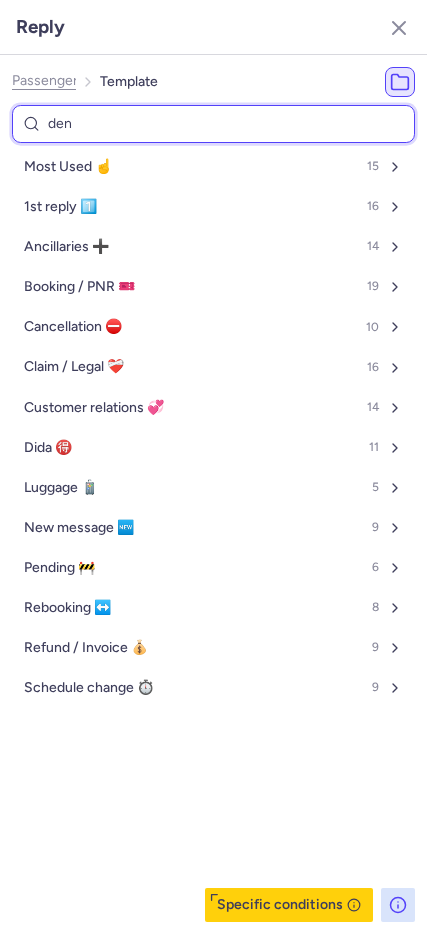 select on "en" 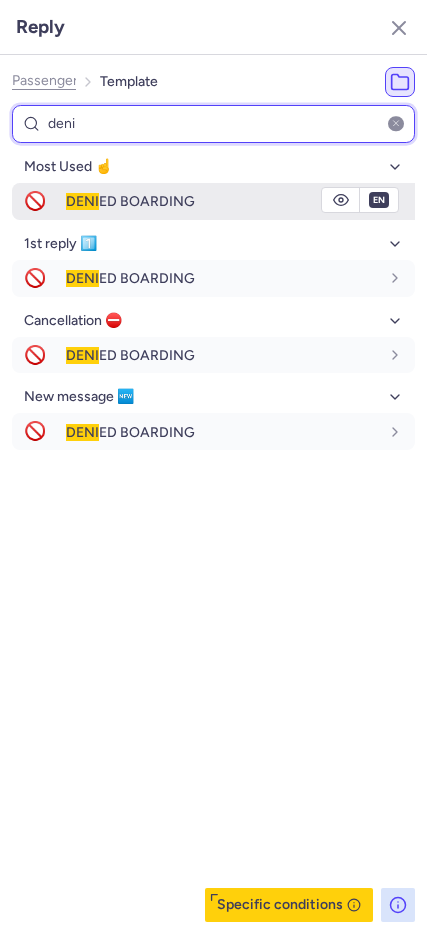 type on "deni" 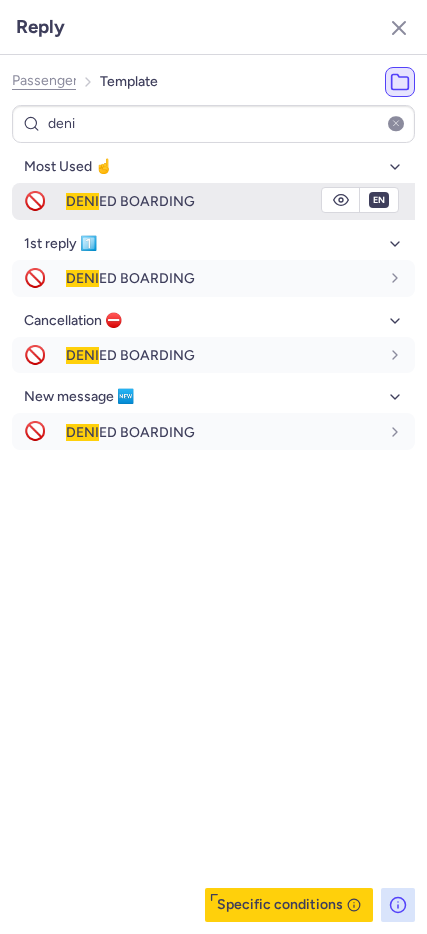 click on "DENI ED BOARDING" at bounding box center [240, 201] 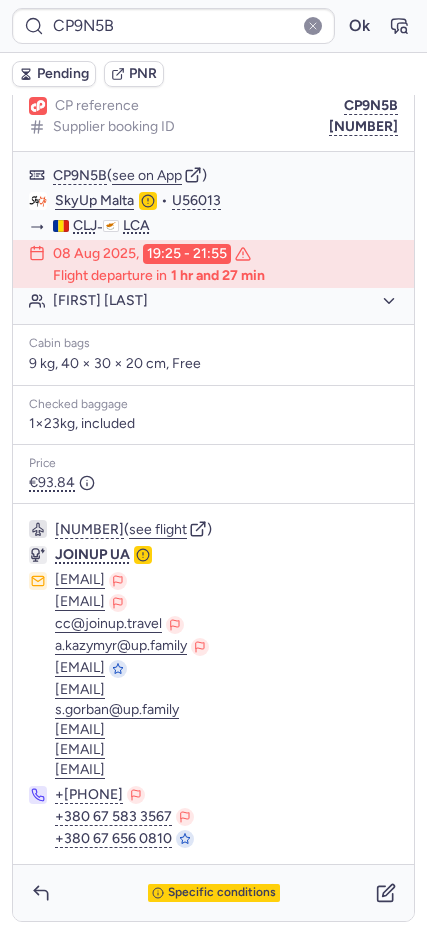 click on "Pending" at bounding box center (63, 74) 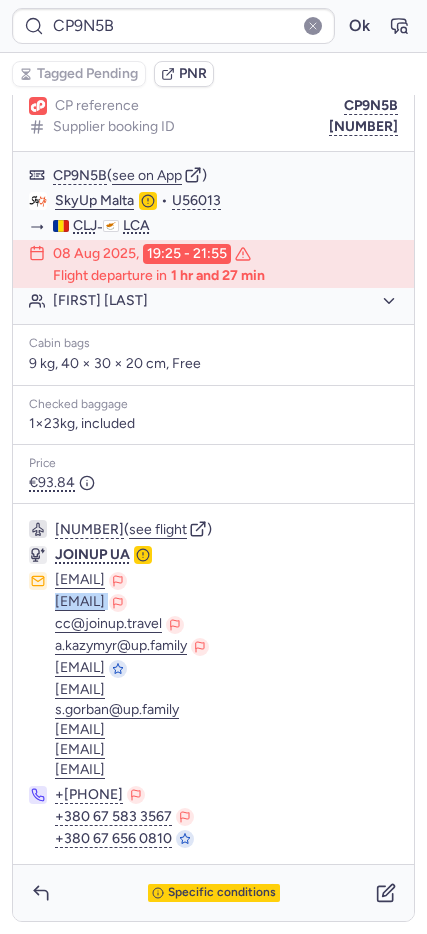 drag, startPoint x: 51, startPoint y: 606, endPoint x: 251, endPoint y: 591, distance: 200.5617 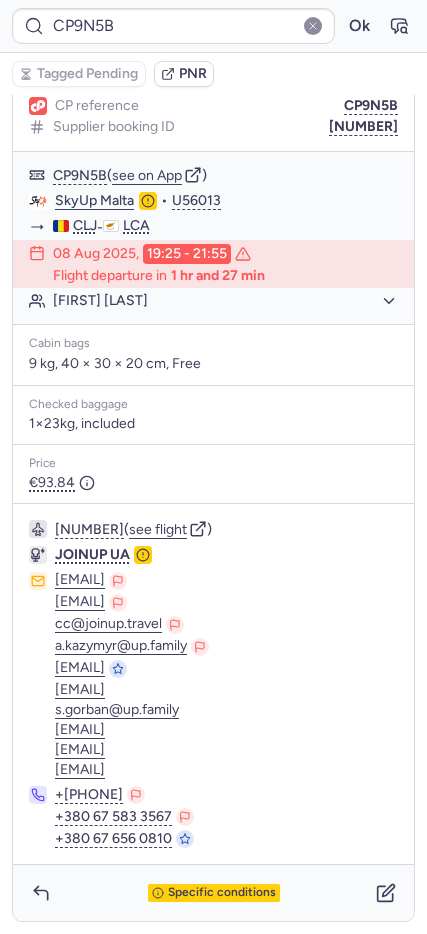 click on "cc@joinup.travel" 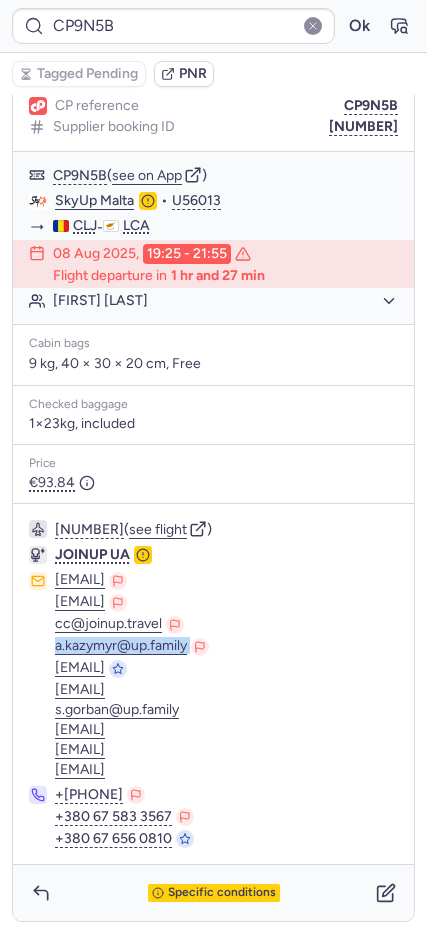 drag, startPoint x: 65, startPoint y: 639, endPoint x: 194, endPoint y: 635, distance: 129.062 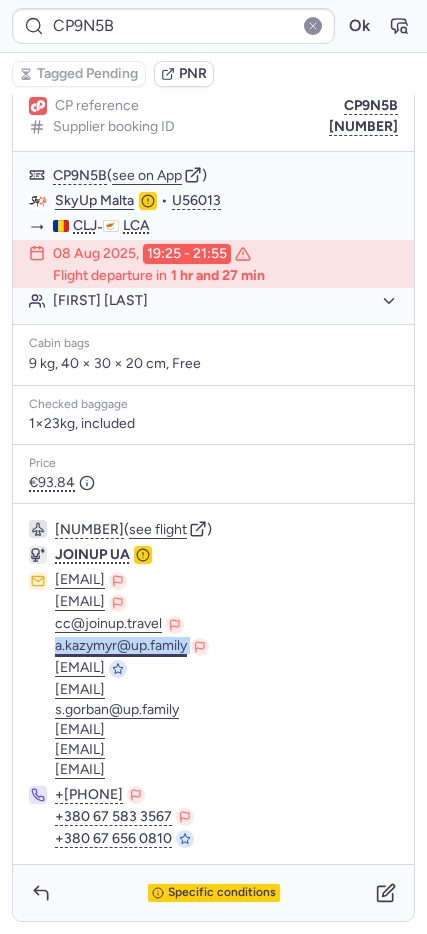 copy on "a.kazymyr@up.family" 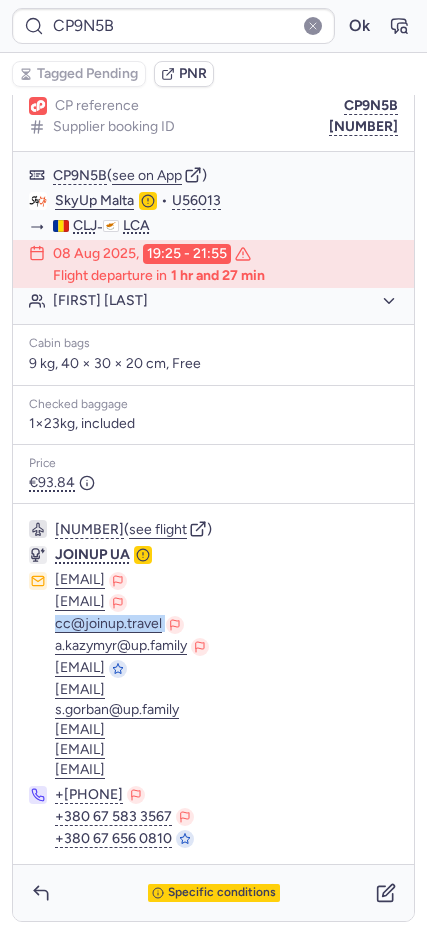 drag, startPoint x: 35, startPoint y: 630, endPoint x: 173, endPoint y: 618, distance: 138.52075 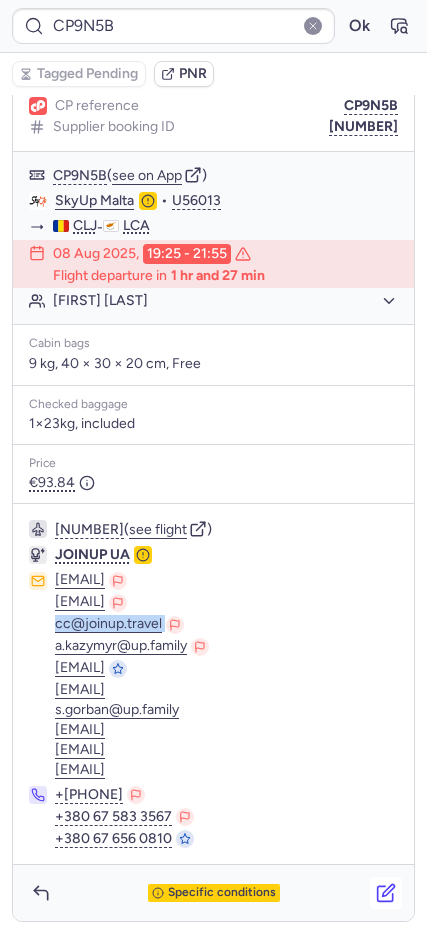 click 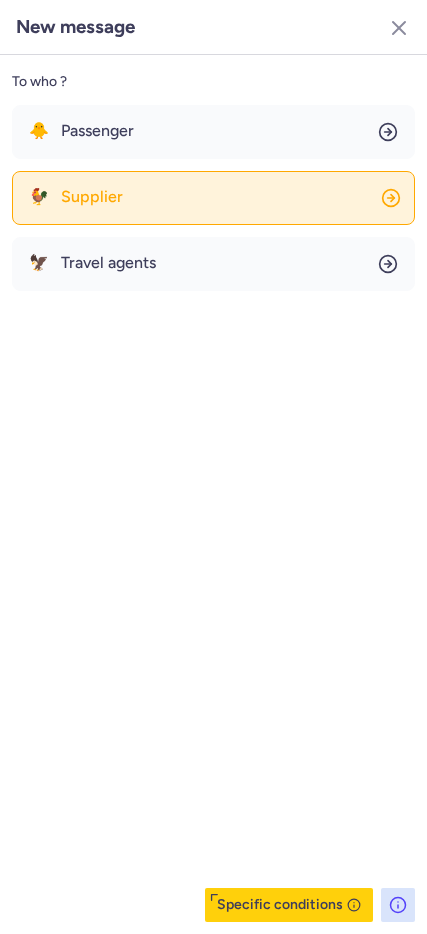 click on "🐓 Supplier" 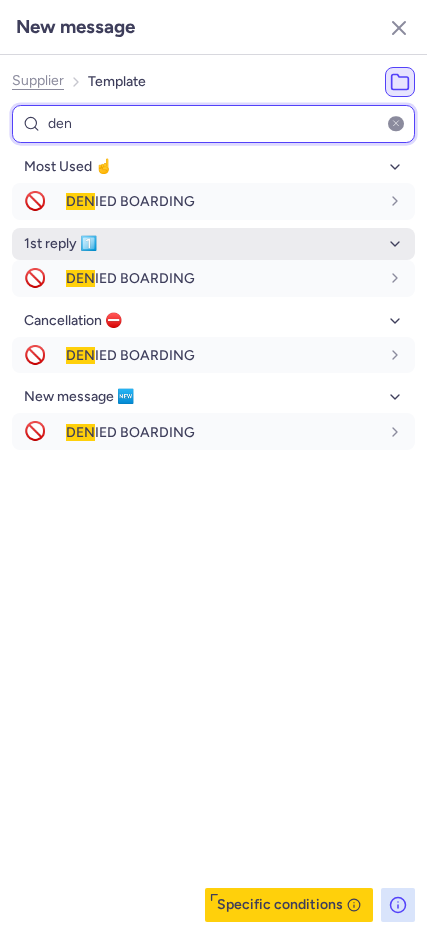 type on "den" 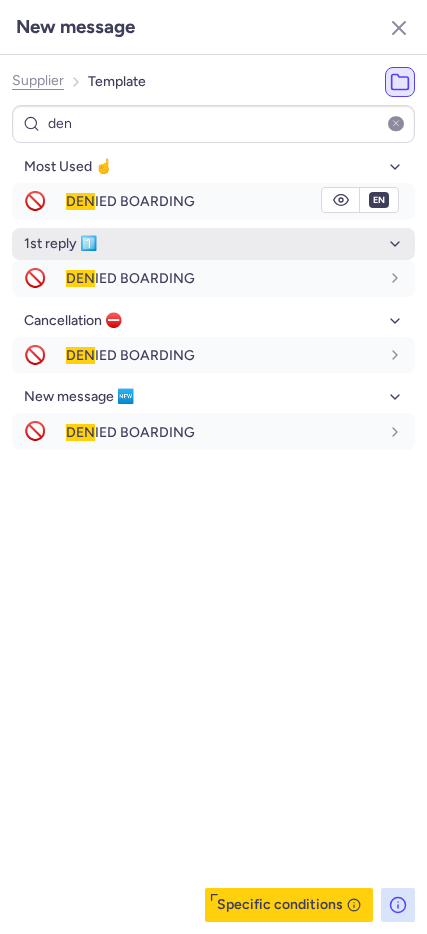 click on "DEN IED BOARDING" at bounding box center [130, 201] 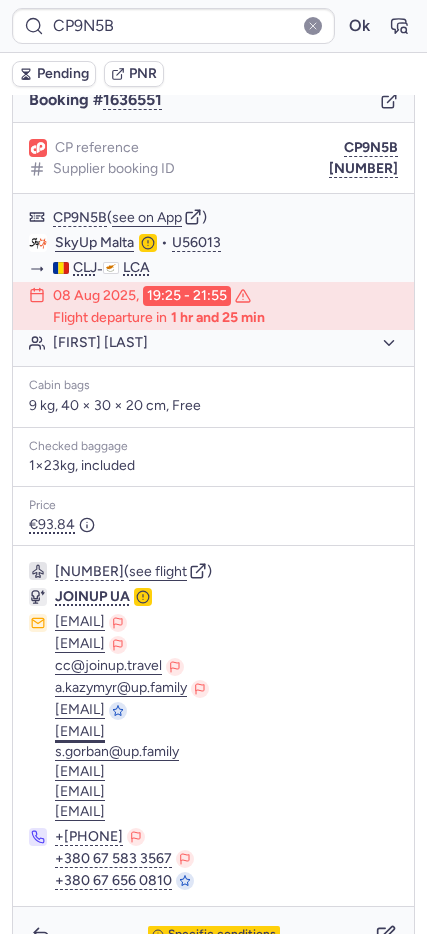 scroll, scrollTop: 245, scrollLeft: 0, axis: vertical 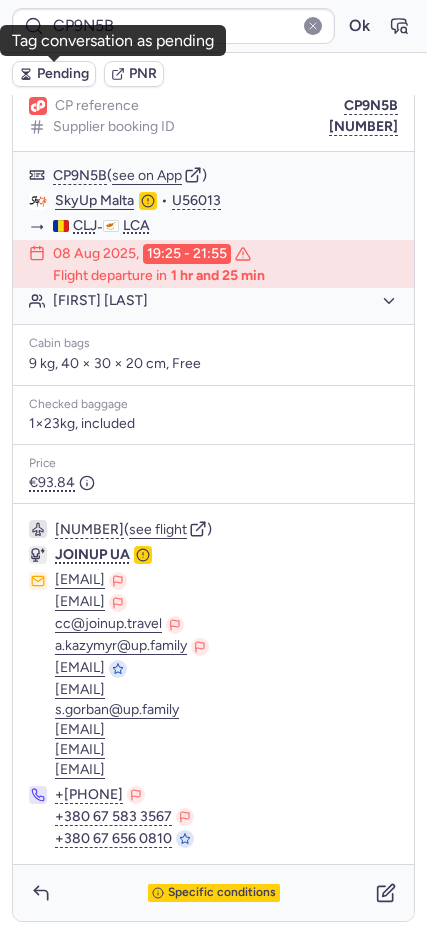 click on "Pending" at bounding box center [63, 74] 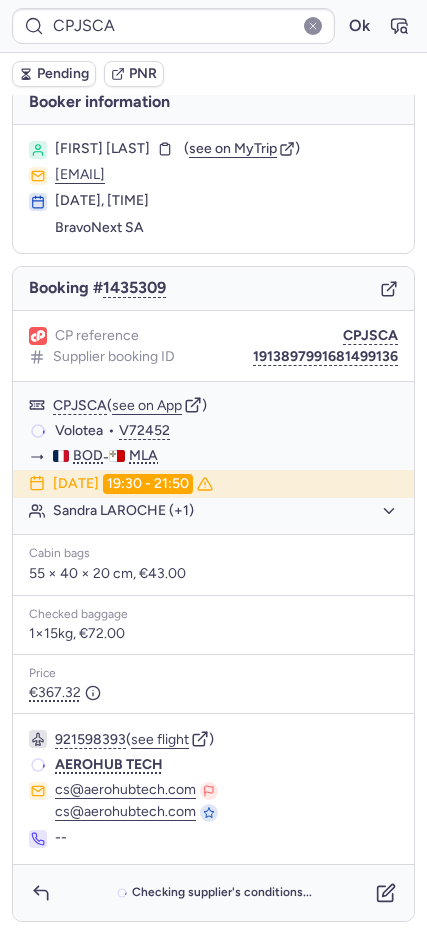 scroll, scrollTop: 15, scrollLeft: 0, axis: vertical 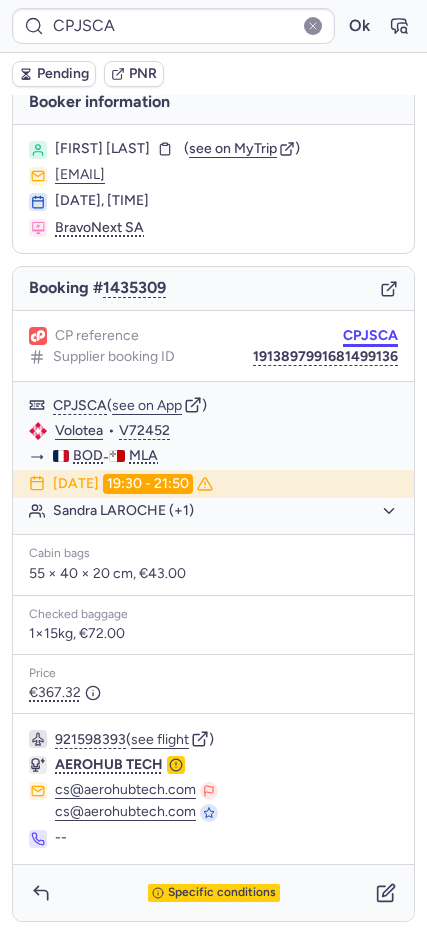 drag, startPoint x: 350, startPoint y: 333, endPoint x: 339, endPoint y: 332, distance: 11.045361 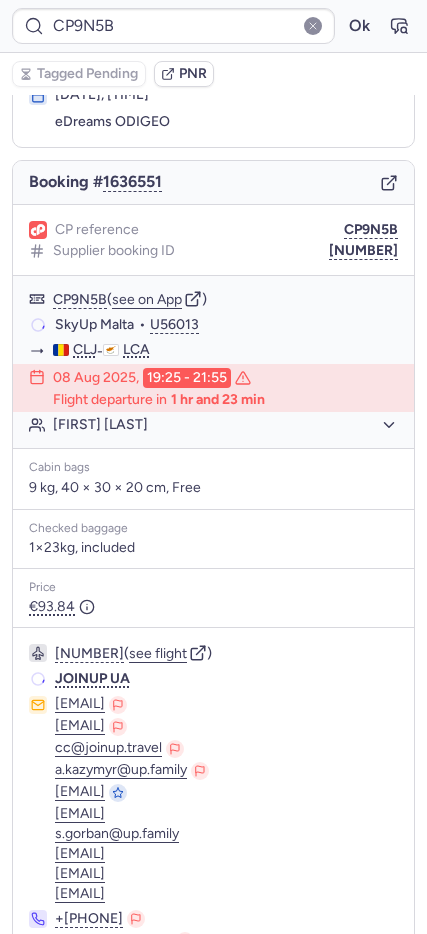 scroll, scrollTop: 120, scrollLeft: 0, axis: vertical 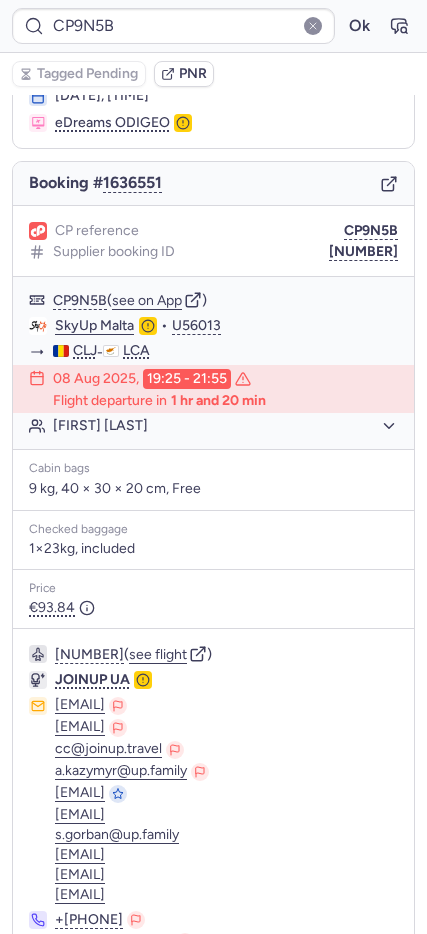 type on "09439747" 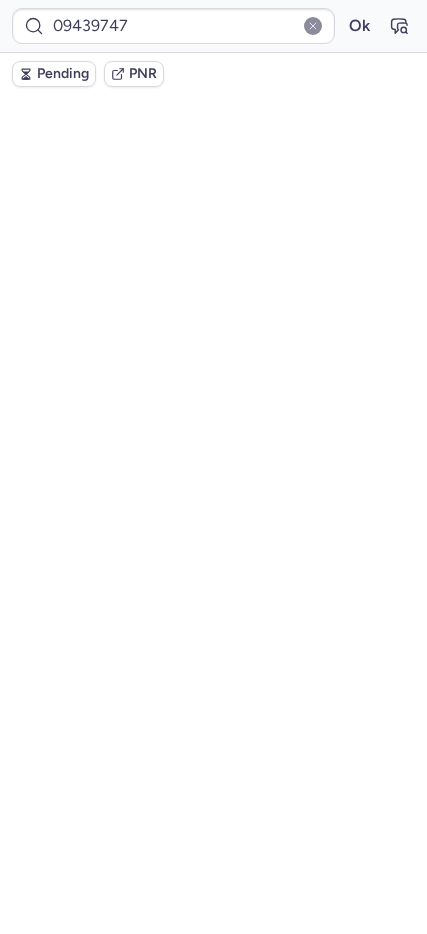 scroll, scrollTop: 0, scrollLeft: 0, axis: both 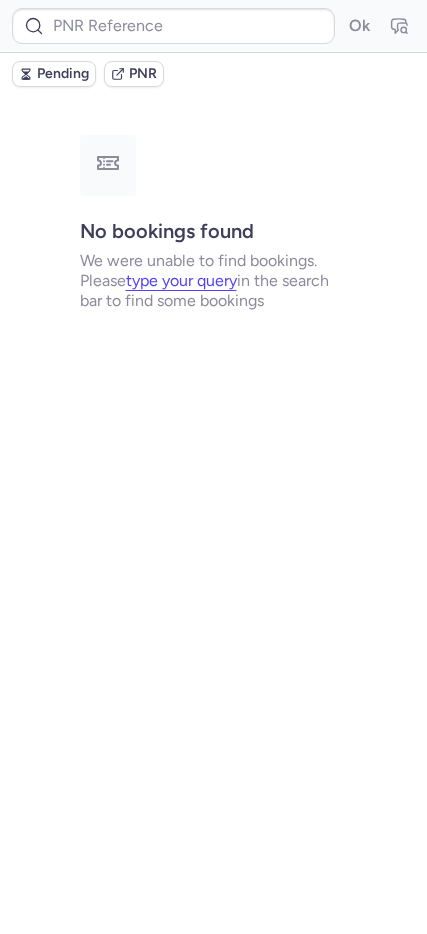 type on "QKJL7J" 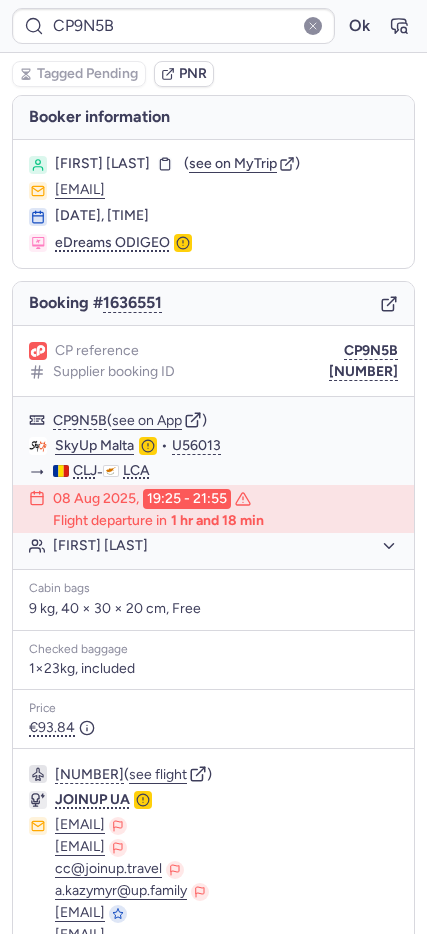 type on "CP9QEC" 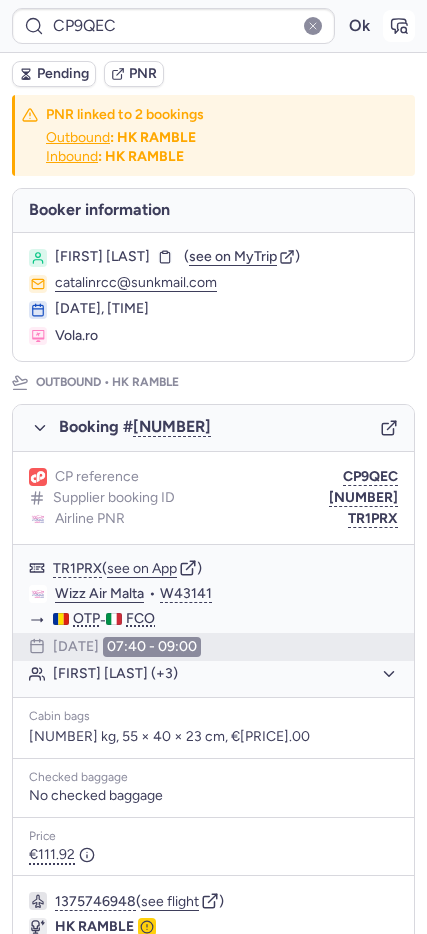 click 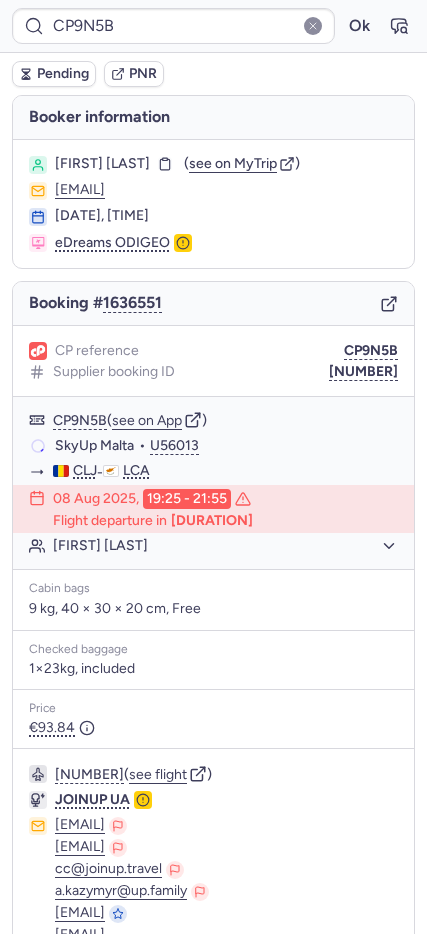 type on "CPK8JJ" 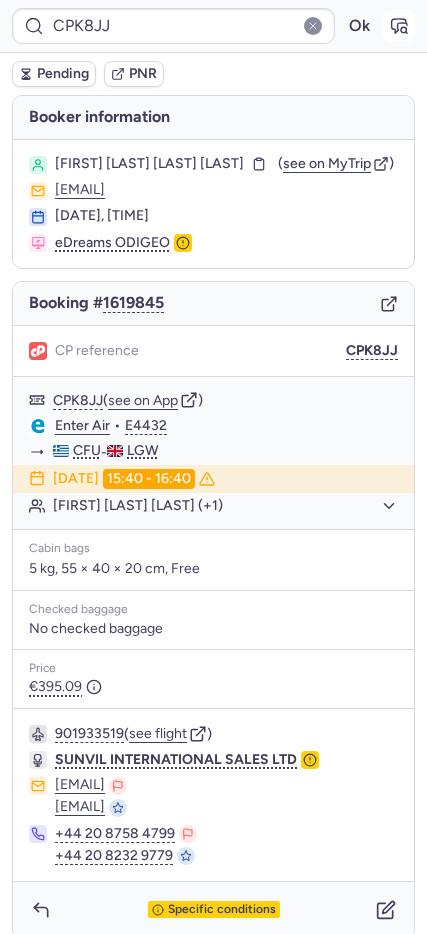 click 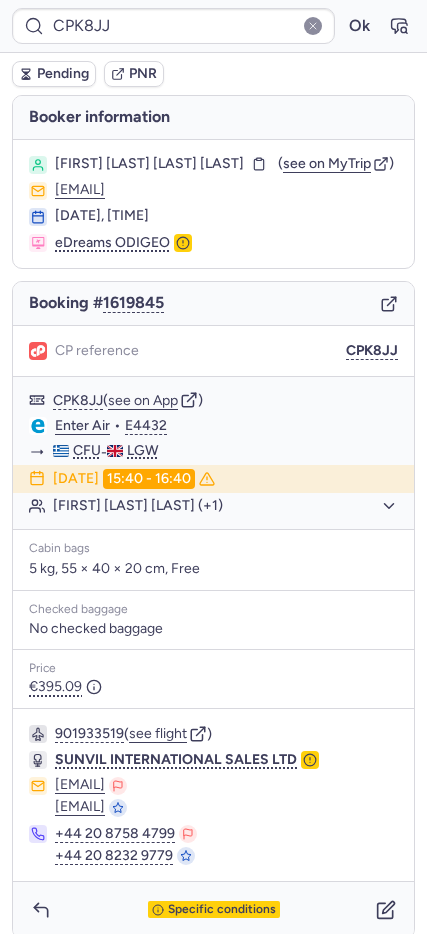 click on "Pending" at bounding box center [63, 74] 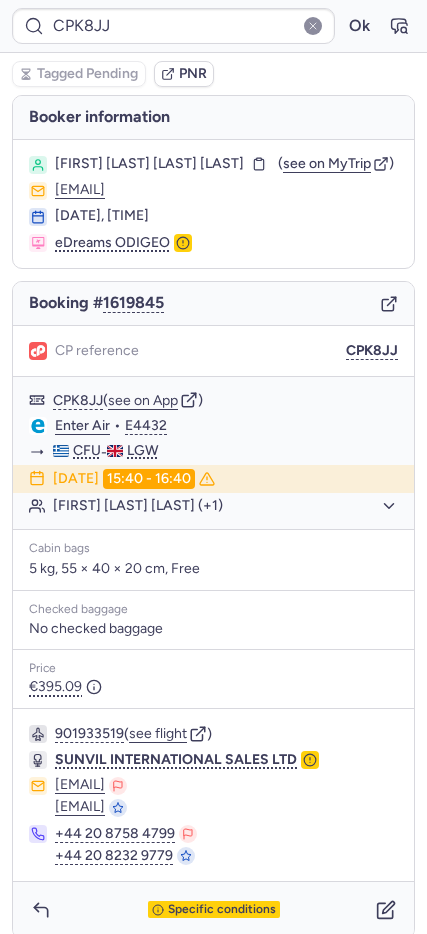 type on "CPJSCA" 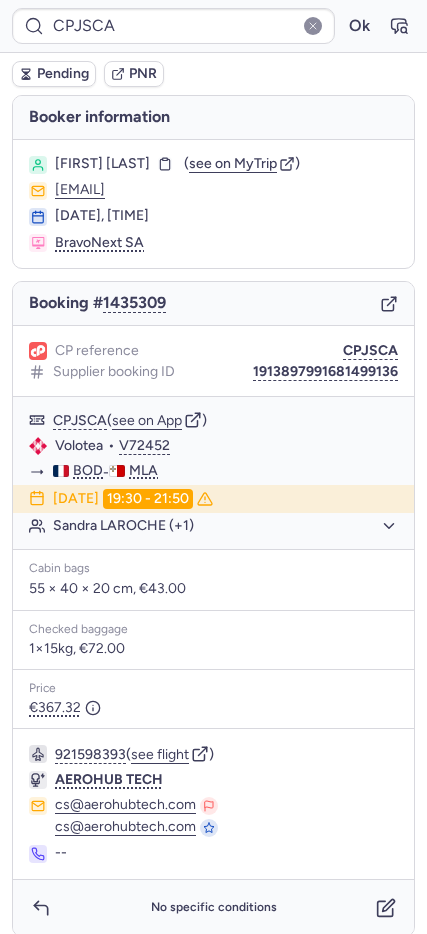 type on "CP9N5B" 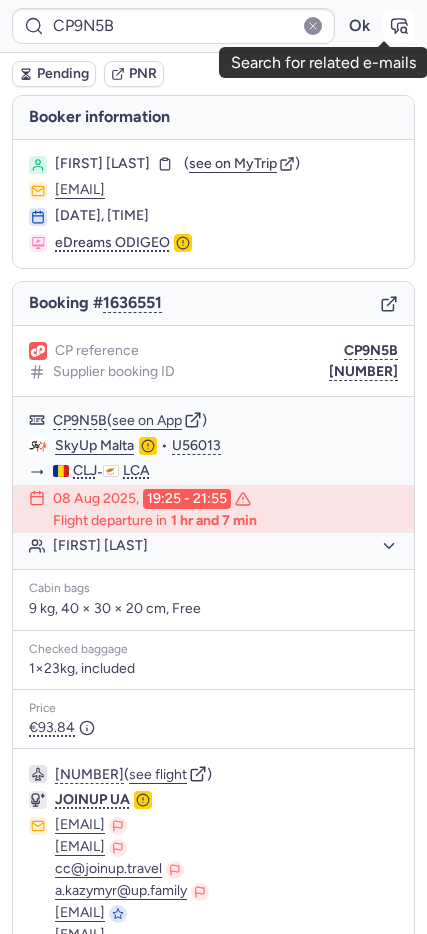click 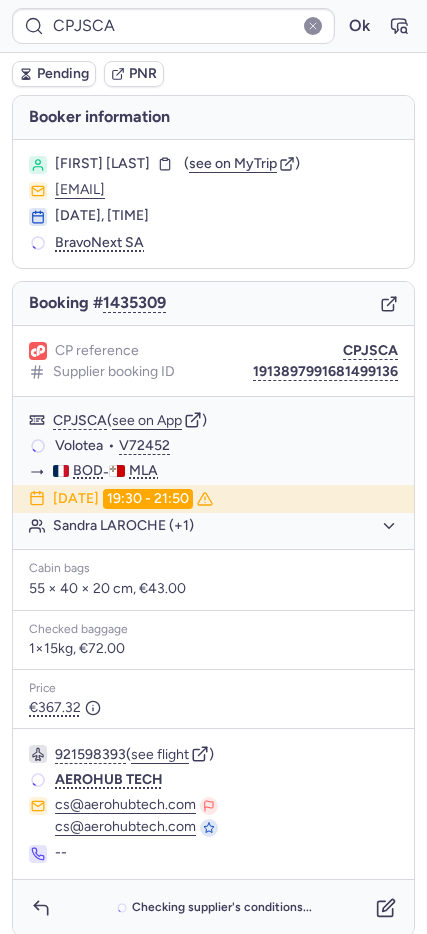 type on "CPTEHH" 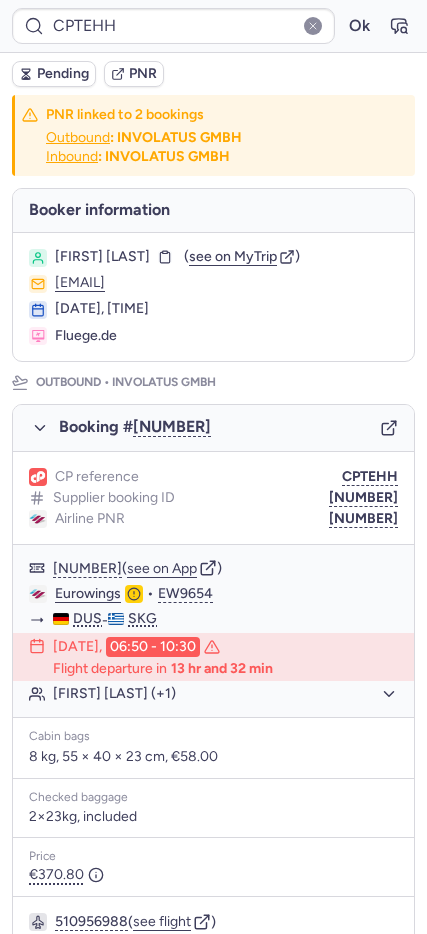scroll, scrollTop: 817, scrollLeft: 0, axis: vertical 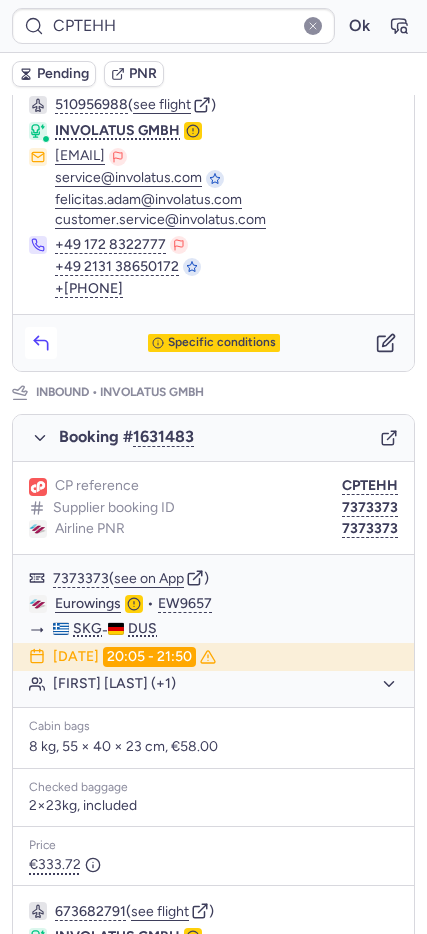 click 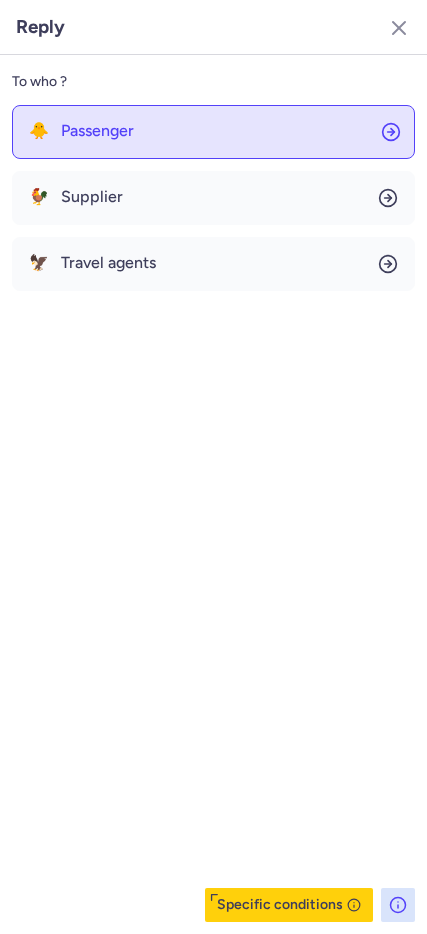 click on "🐥 Passenger" 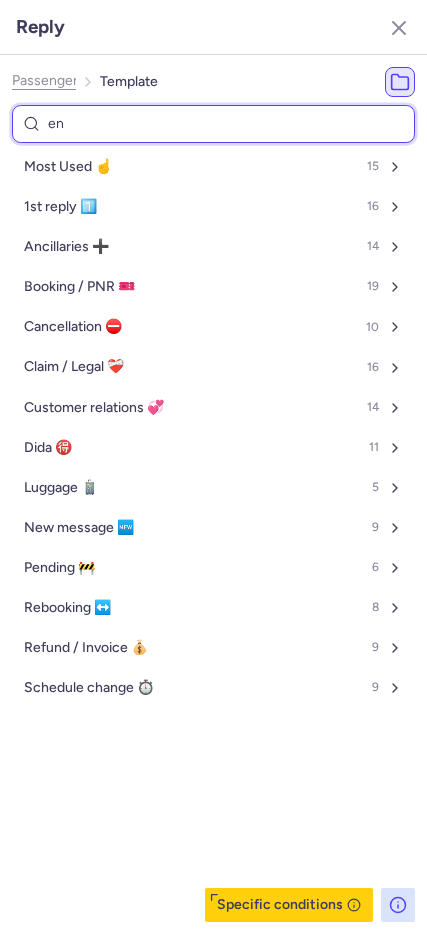 type on "ene" 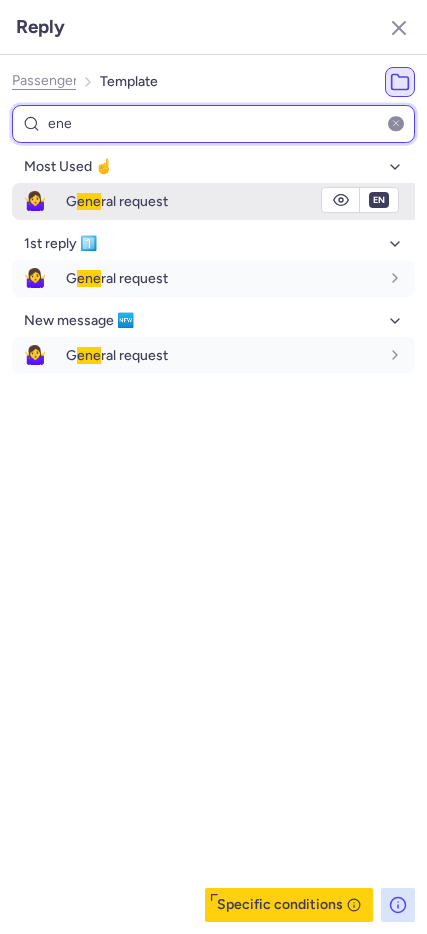 type on "ene" 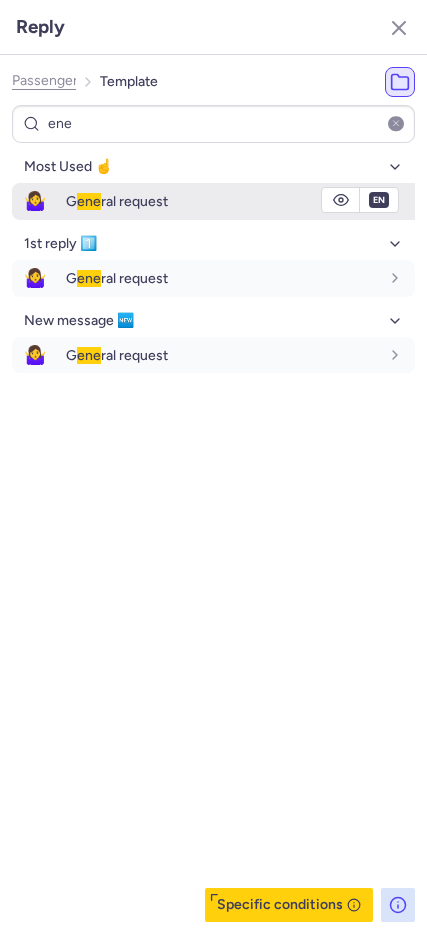 click on "G ene ral request" at bounding box center (240, 201) 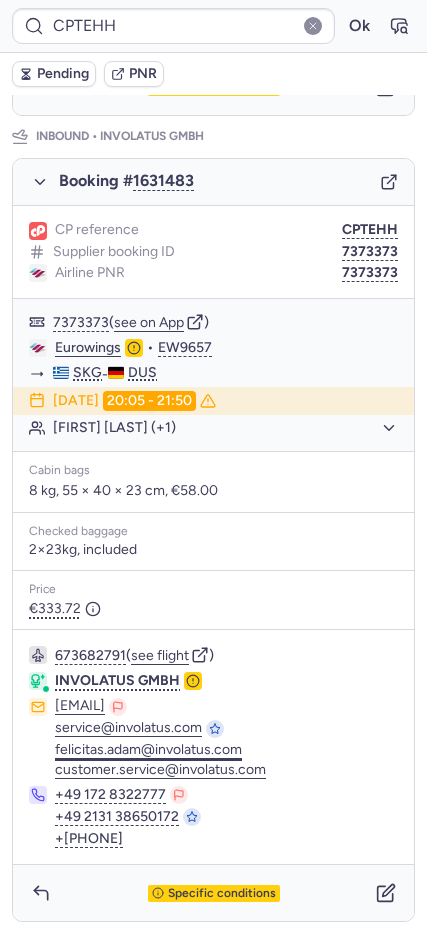 scroll, scrollTop: 1088, scrollLeft: 0, axis: vertical 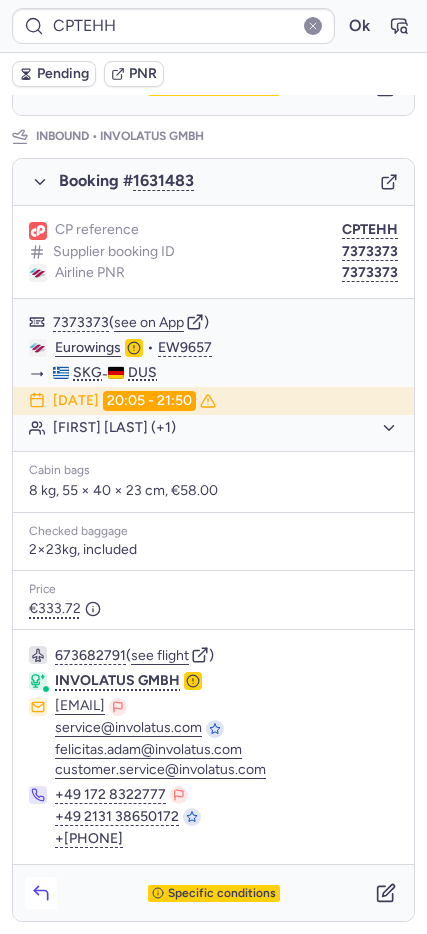 click 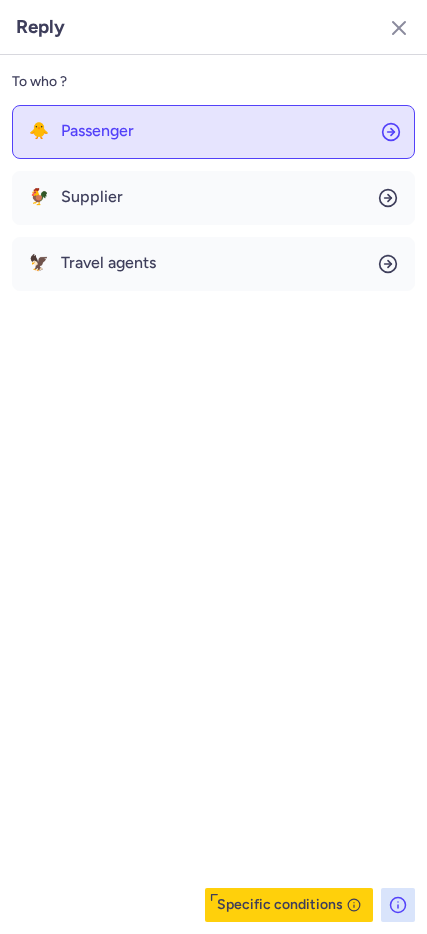 click on "🐥 Passenger" at bounding box center [81, 131] 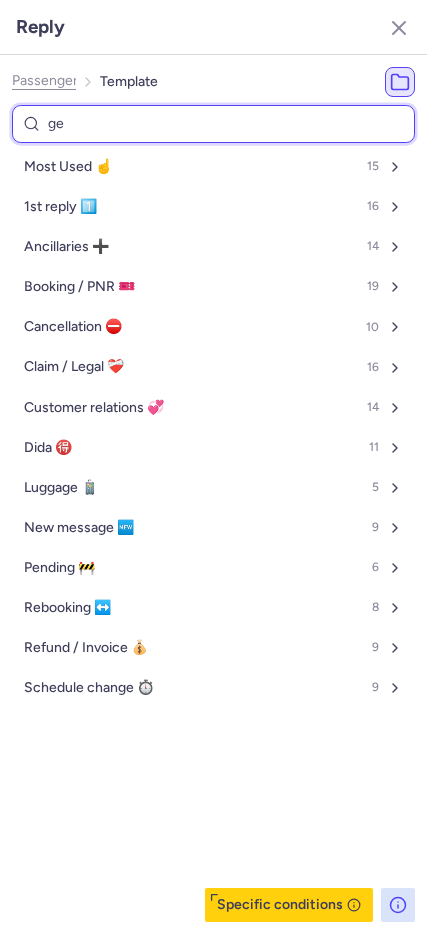 type on "gen" 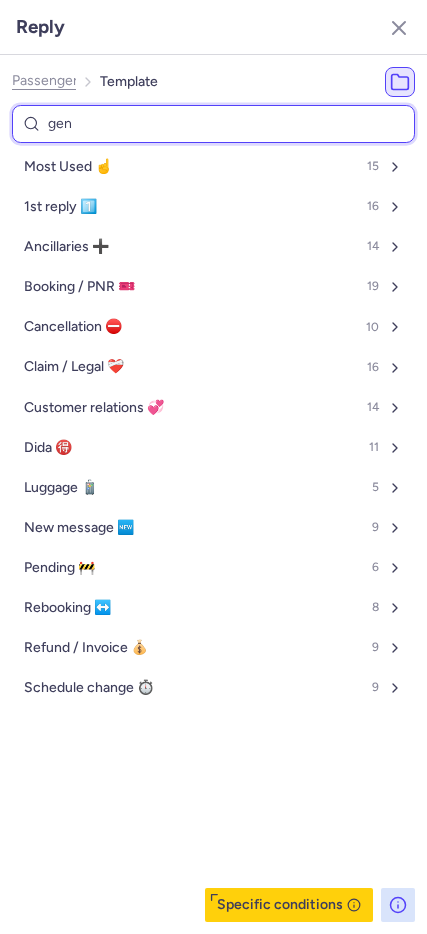 select on "en" 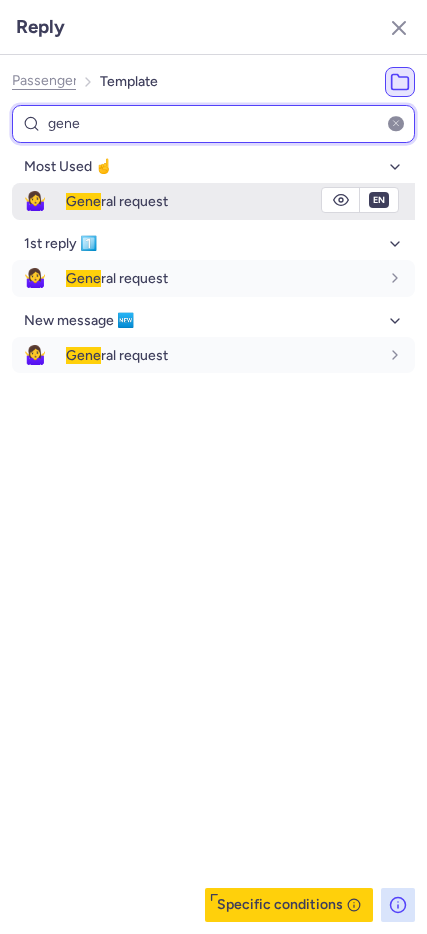 type on "gene" 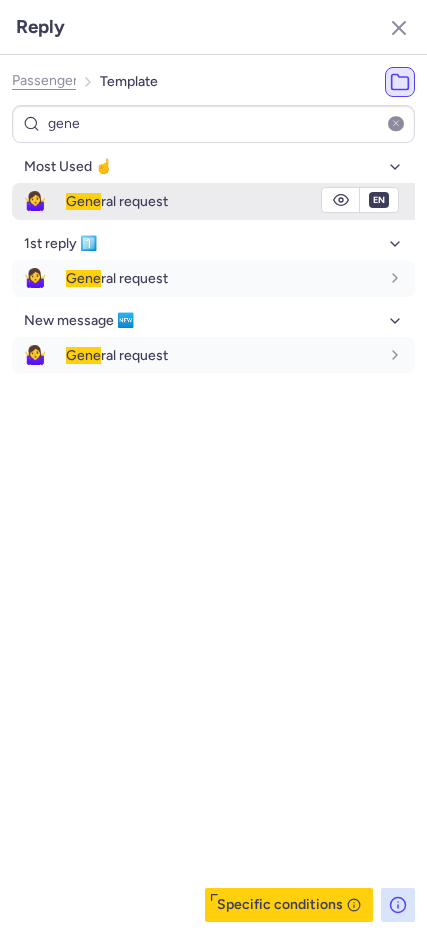 click on "🤷‍♀️" at bounding box center [35, 201] 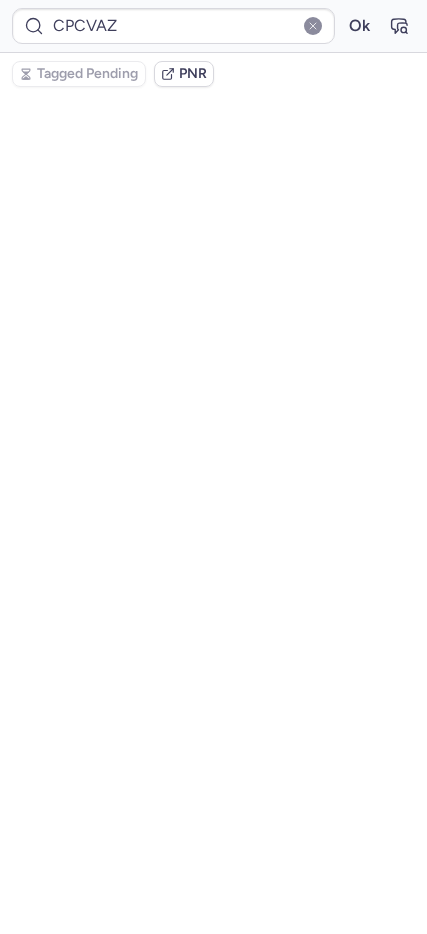 scroll, scrollTop: 55, scrollLeft: 0, axis: vertical 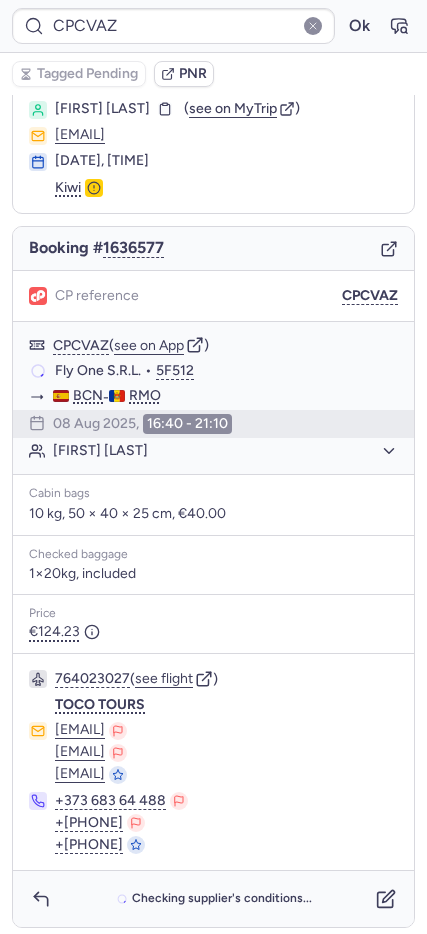 type on "CPJSCA" 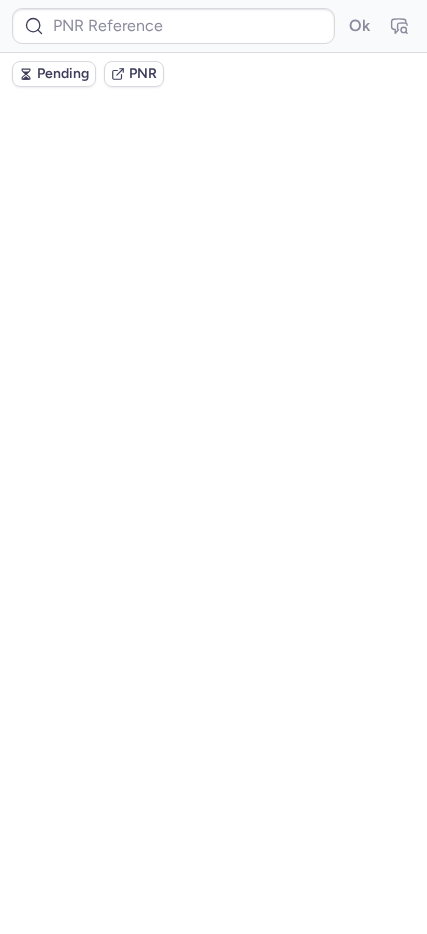 scroll, scrollTop: 0, scrollLeft: 0, axis: both 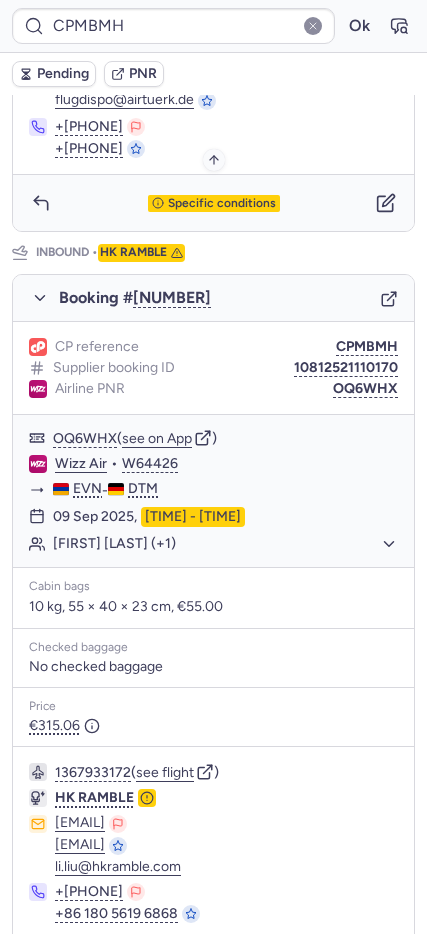 click on "Specific conditions" at bounding box center (222, 204) 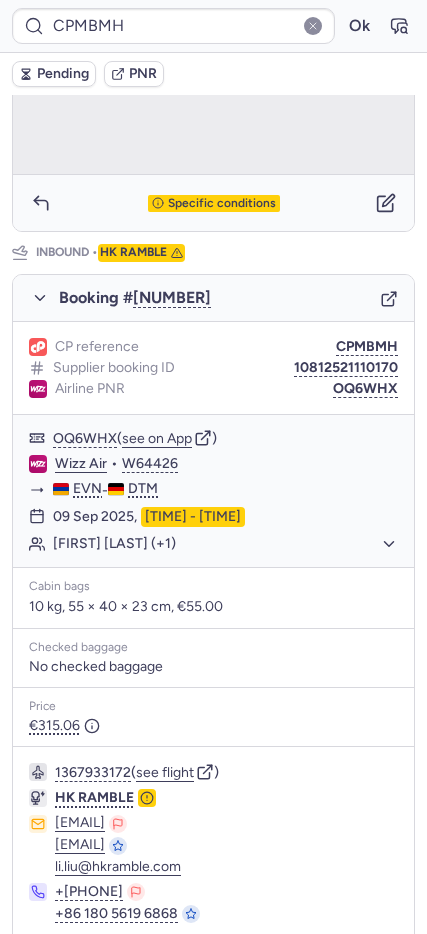 scroll, scrollTop: 122, scrollLeft: 0, axis: vertical 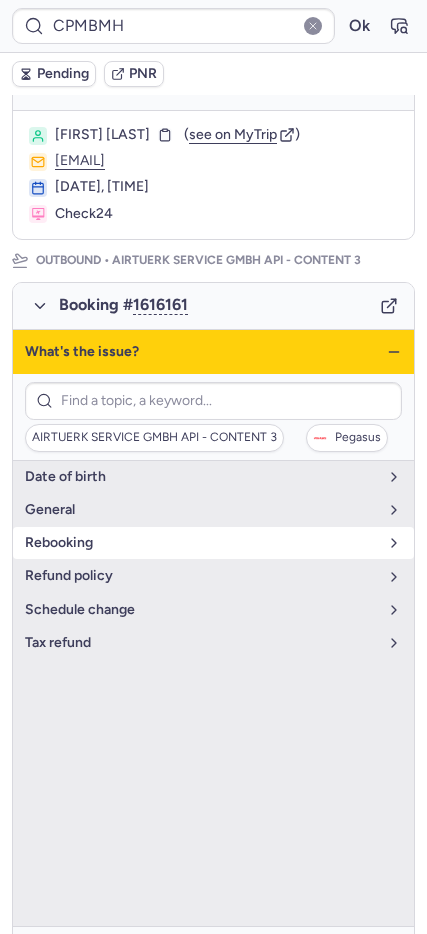 click on "rebooking" at bounding box center (201, 543) 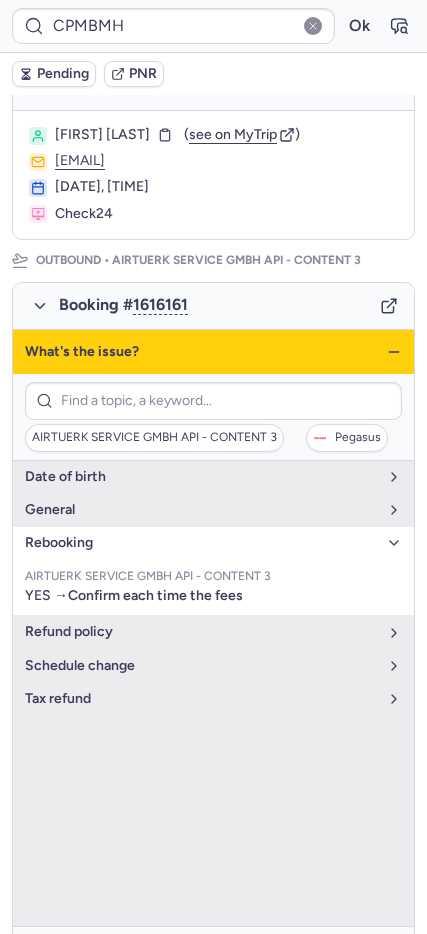 click 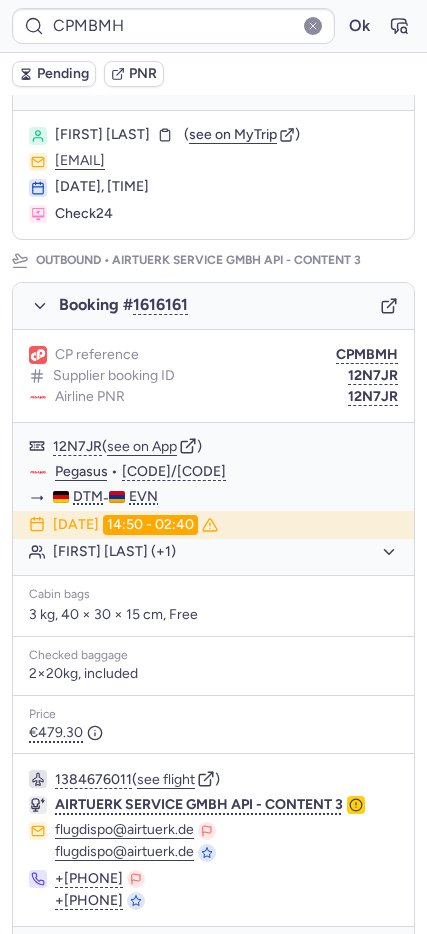 type on "CPCVAZ" 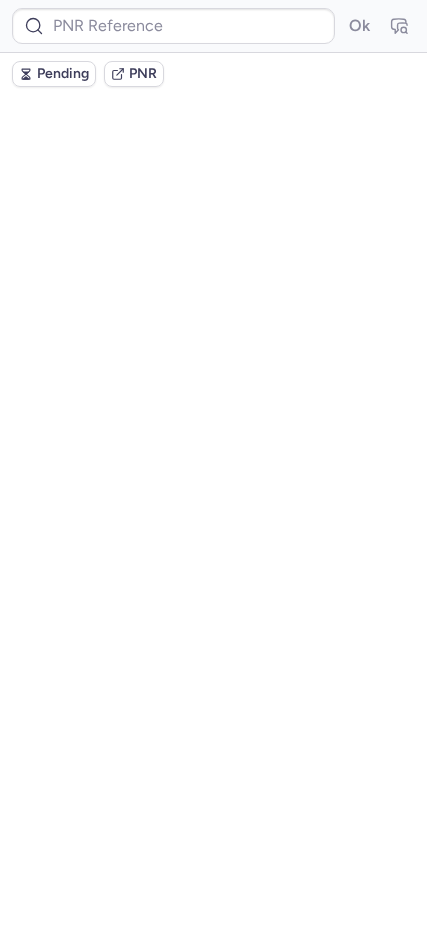 scroll, scrollTop: 0, scrollLeft: 0, axis: both 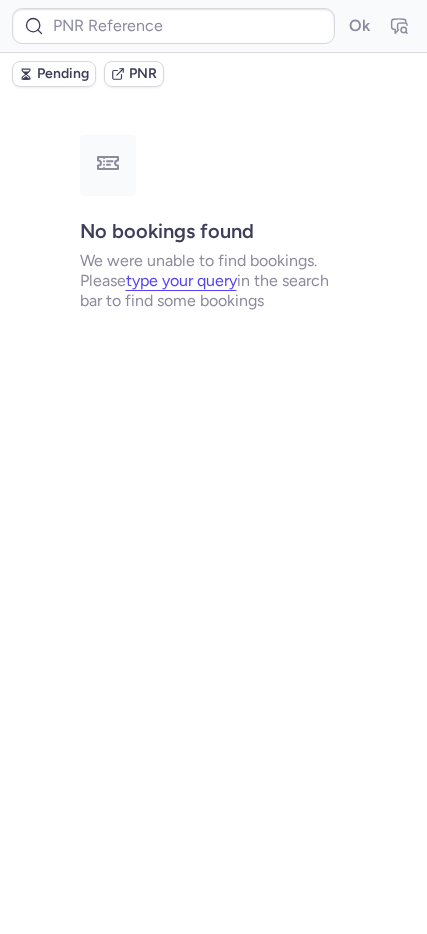 type on "CPJSCA" 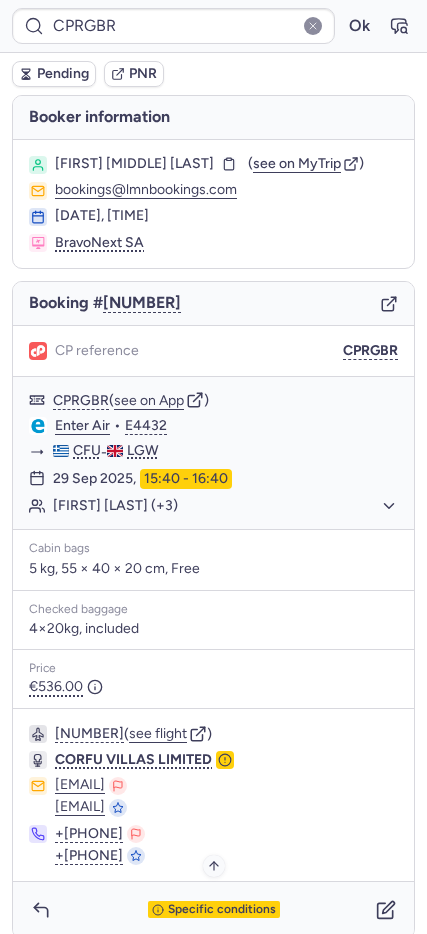 click on "Specific conditions" at bounding box center [214, 910] 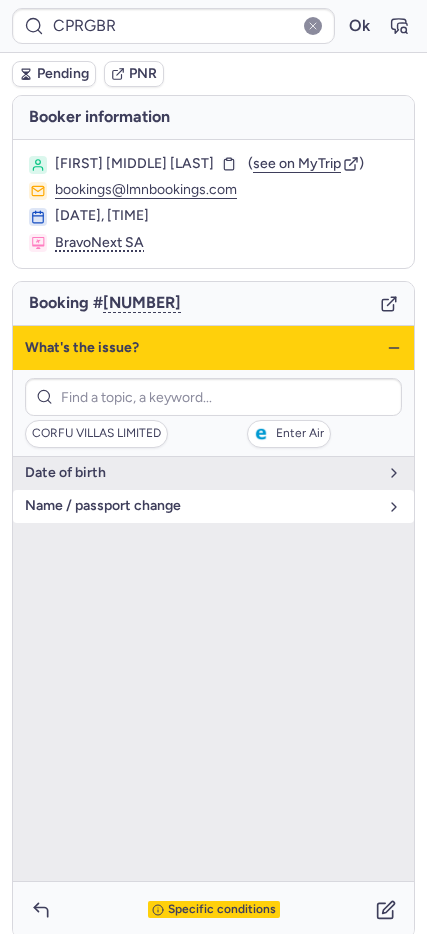 click on "name / passport change" at bounding box center (201, 506) 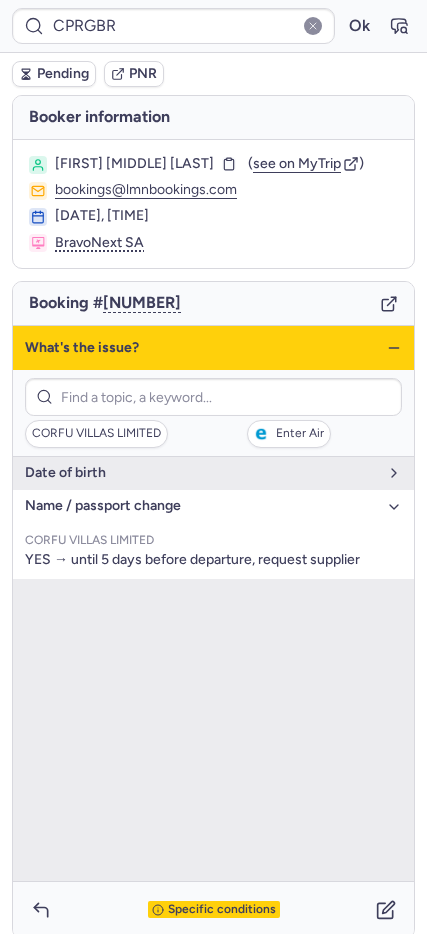 click 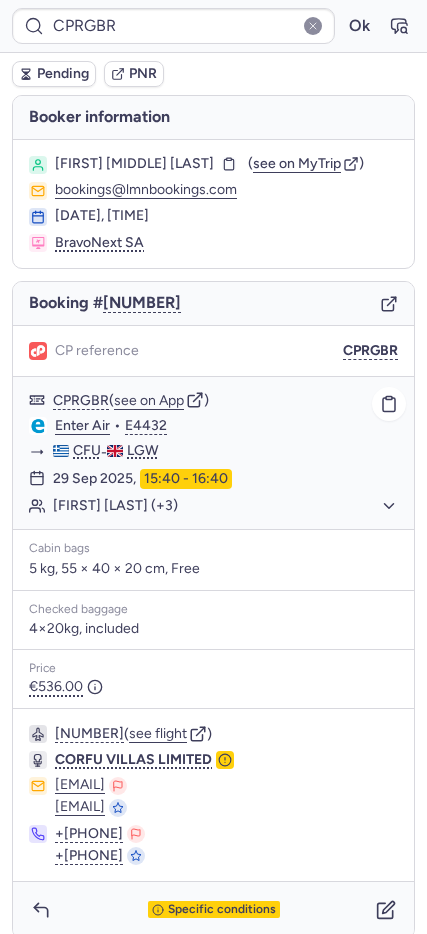 click on "Rachael Naoimi CARPENTER (+3)" 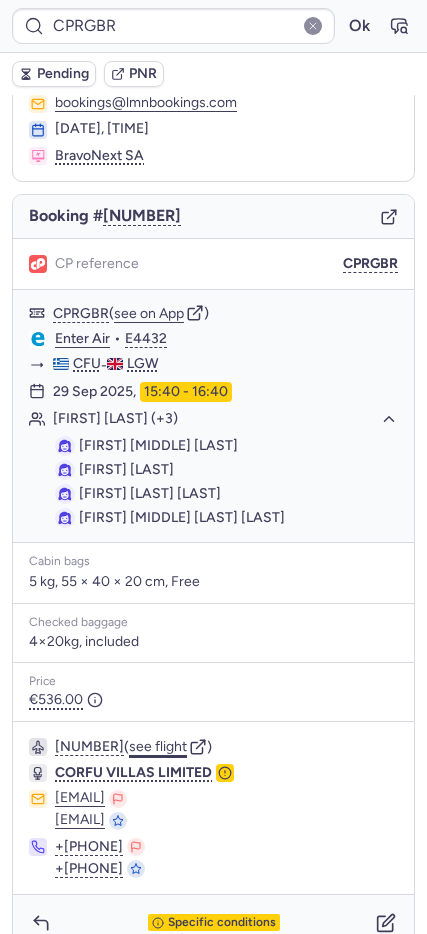 scroll, scrollTop: 131, scrollLeft: 0, axis: vertical 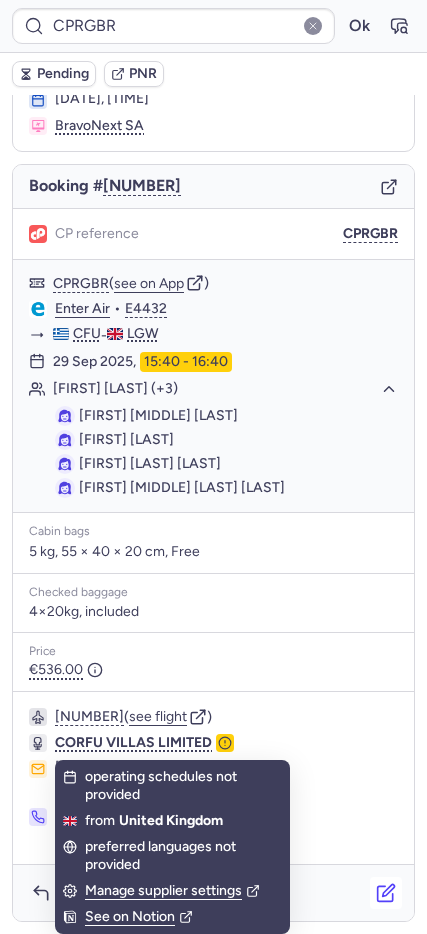 click 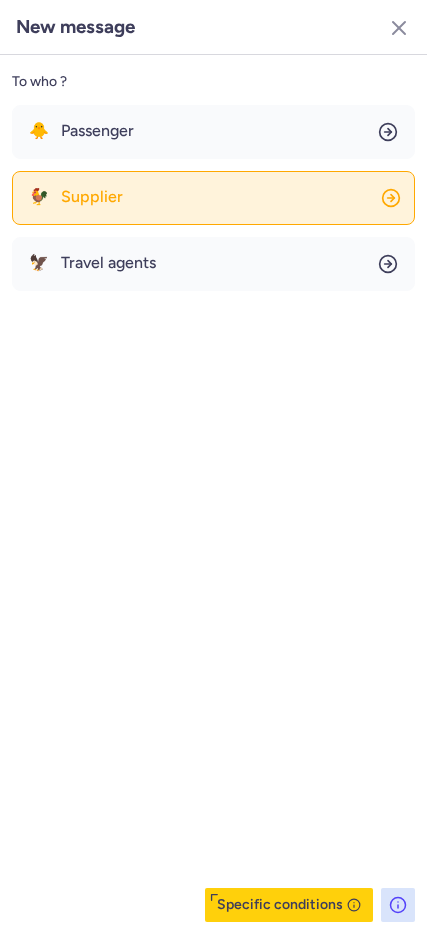 click on "Supplier" at bounding box center (92, 197) 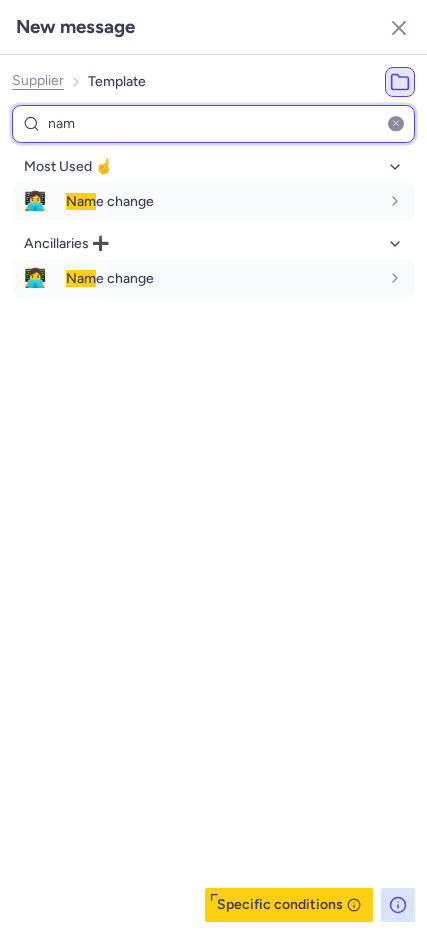 type on "nam" 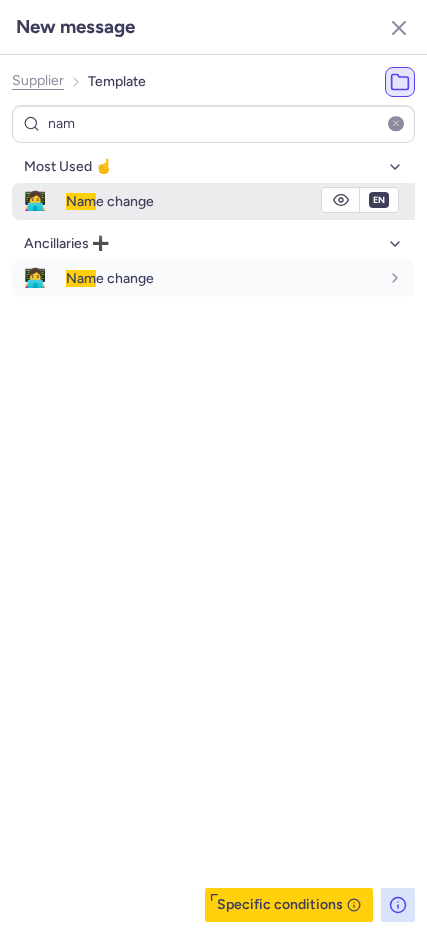 click on "Nam" at bounding box center (81, 201) 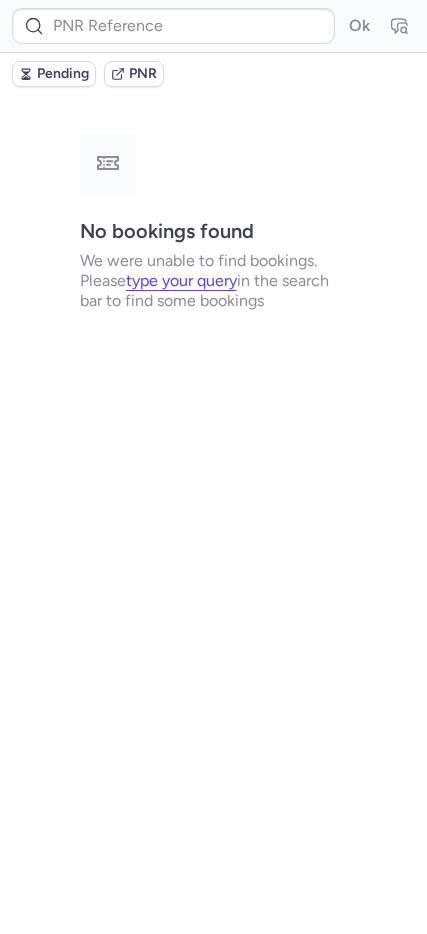 scroll, scrollTop: 0, scrollLeft: 0, axis: both 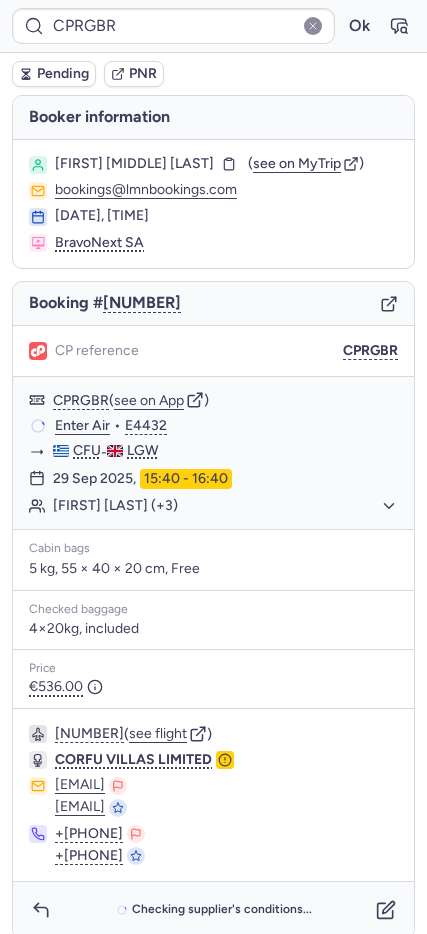 click on "Pending" at bounding box center (63, 74) 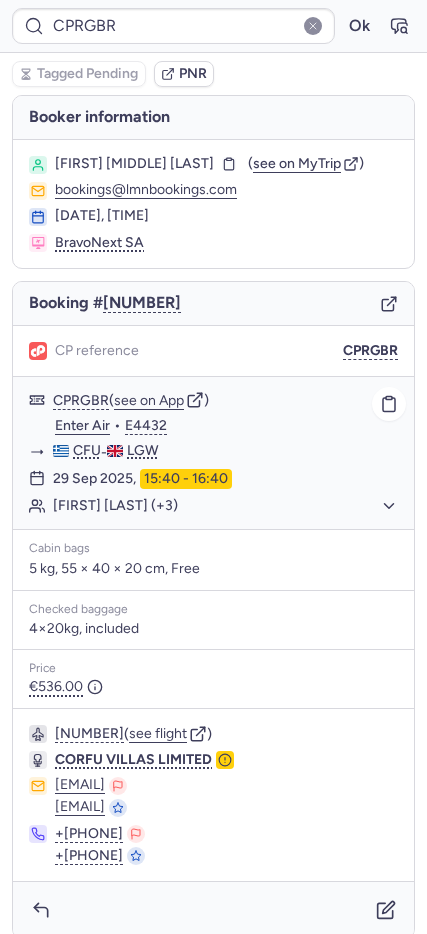 scroll, scrollTop: 31, scrollLeft: 0, axis: vertical 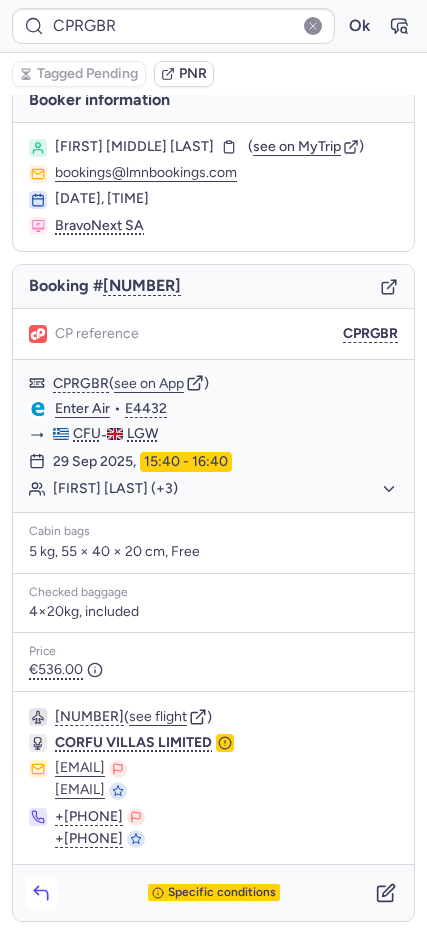 click 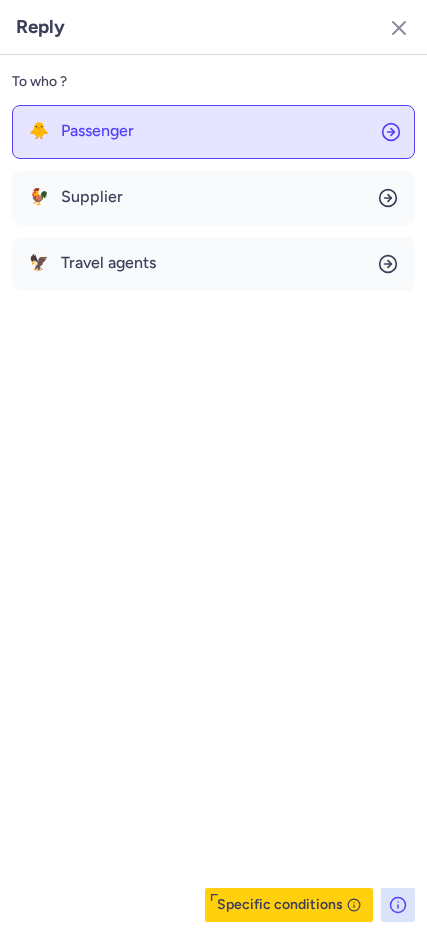 click on "🐥 Passenger" 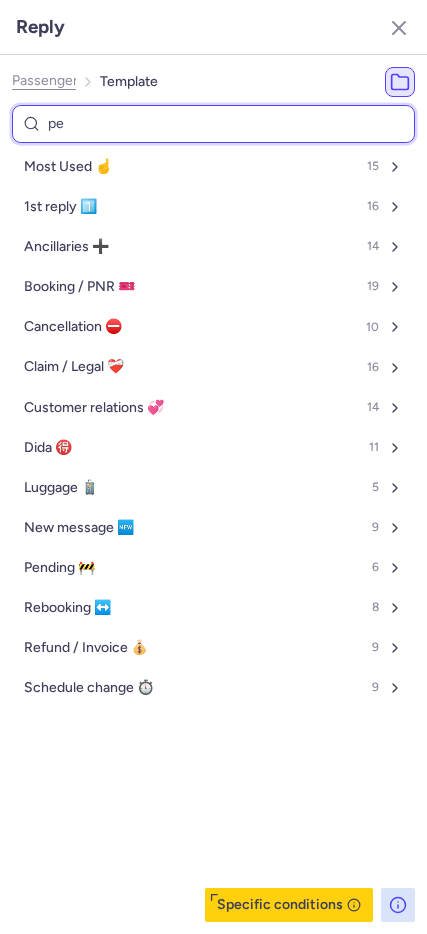 type on "pen" 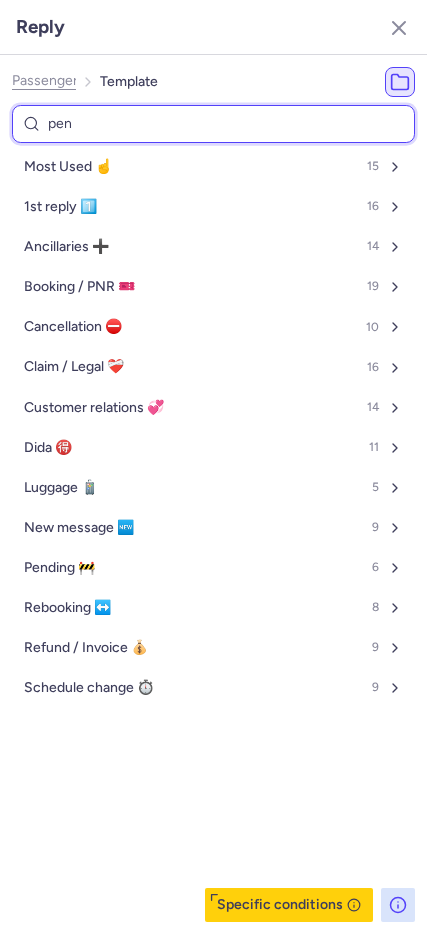 select on "en" 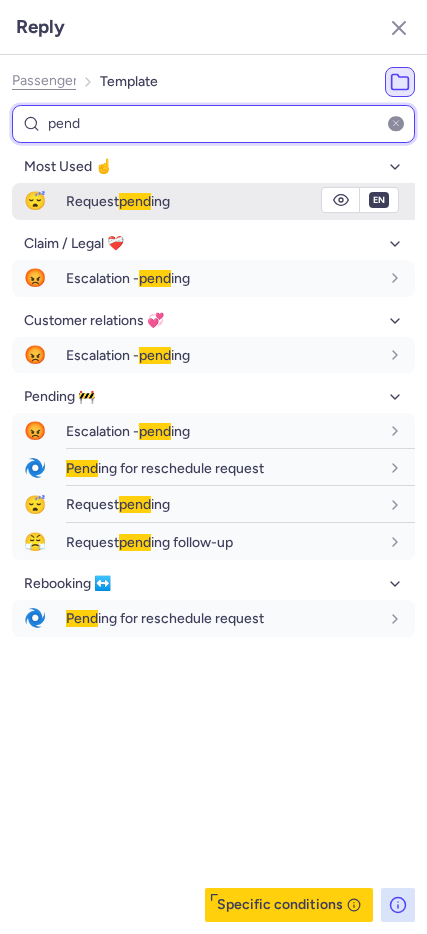 type on "pend" 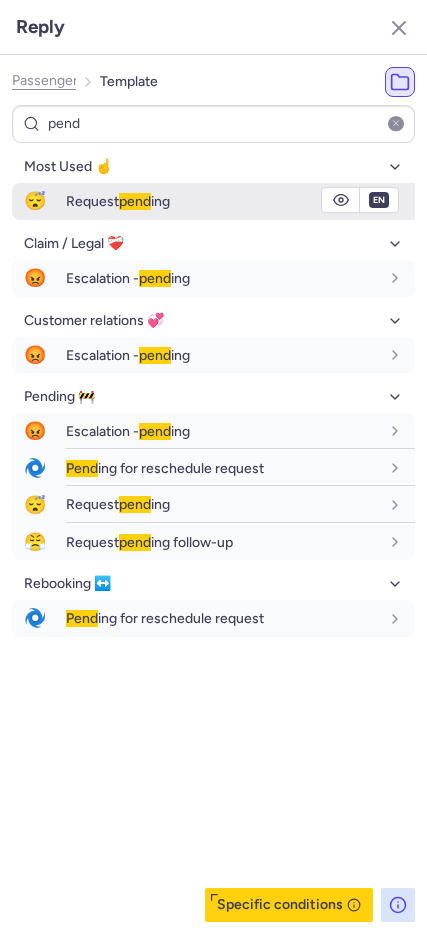 click on "Request  pend ing" at bounding box center [118, 201] 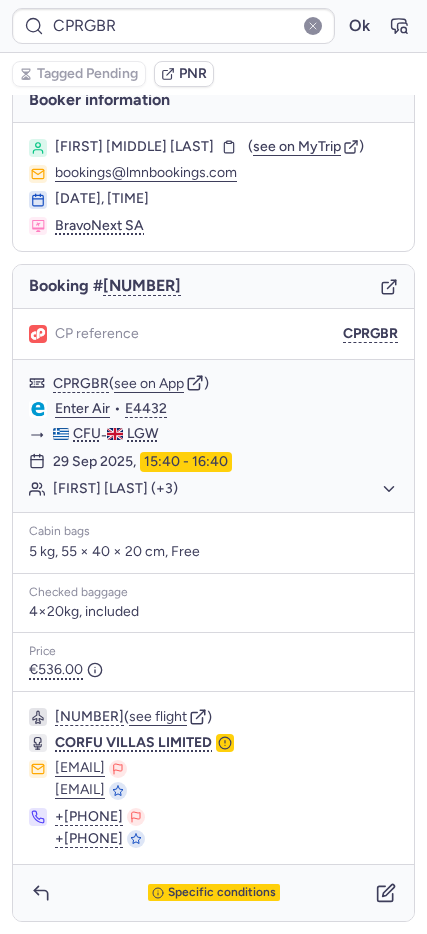type on "CP3EVU" 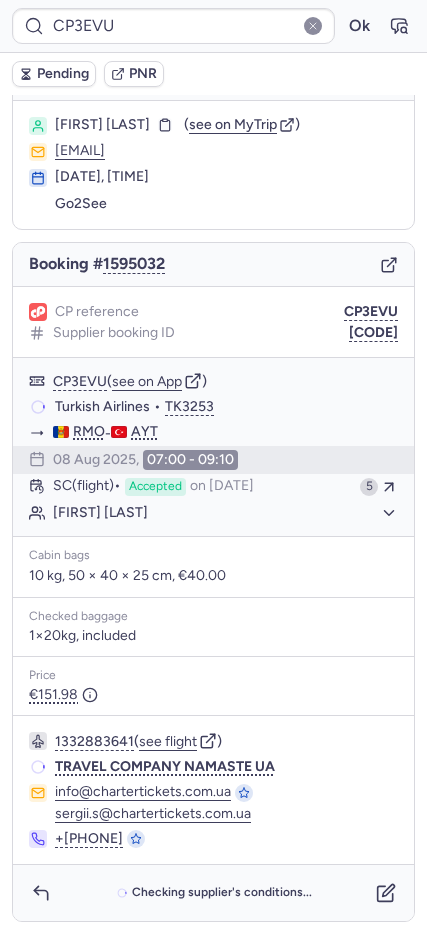 scroll, scrollTop: 39, scrollLeft: 0, axis: vertical 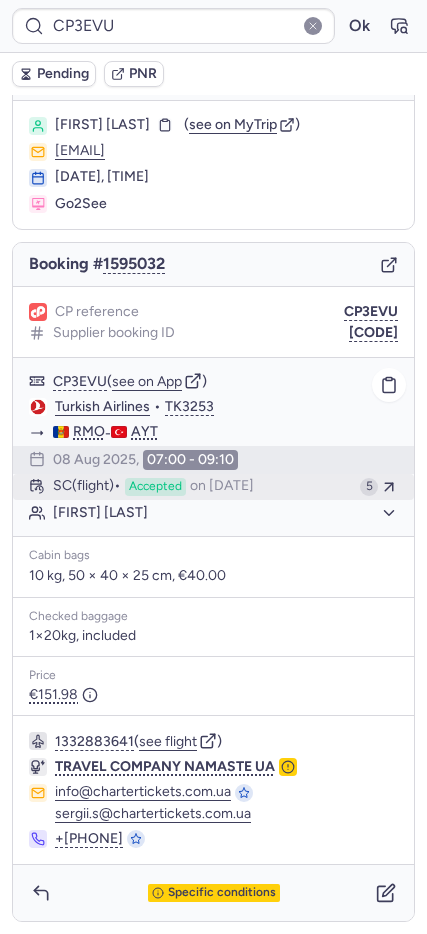 click on "Accepted" at bounding box center (155, 487) 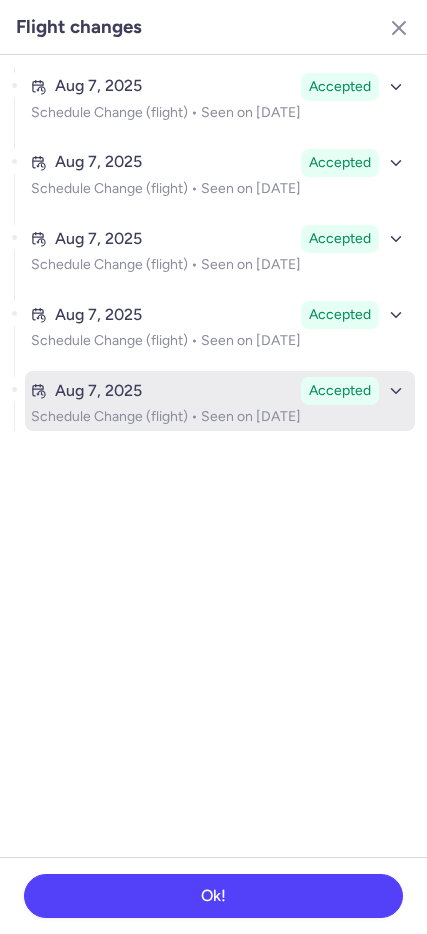 click on "Schedule Change (flight) •  Seen on Aug 8, 2025" at bounding box center [220, 417] 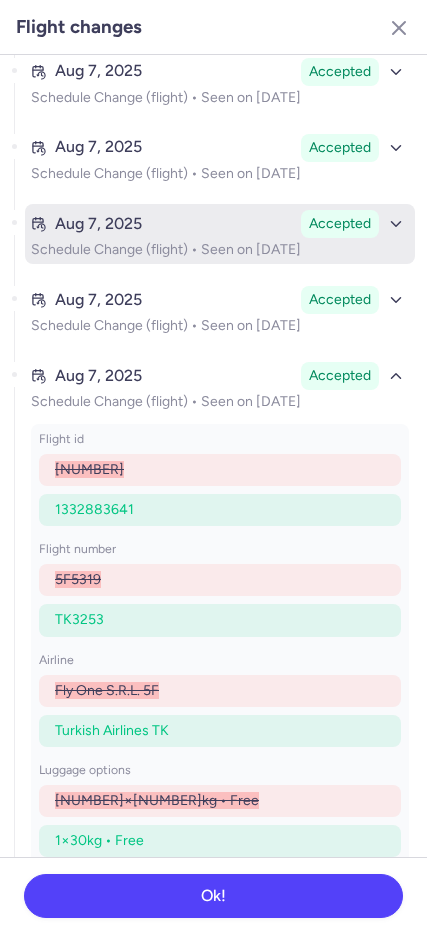 scroll, scrollTop: 23, scrollLeft: 0, axis: vertical 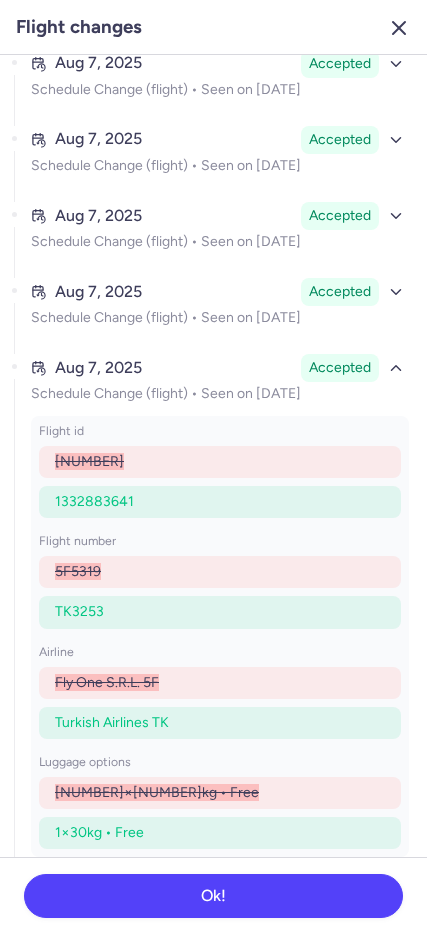 click 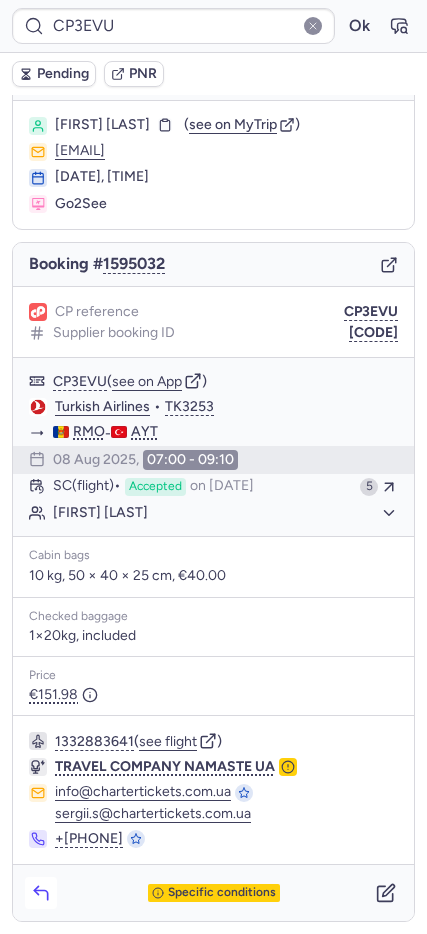 click 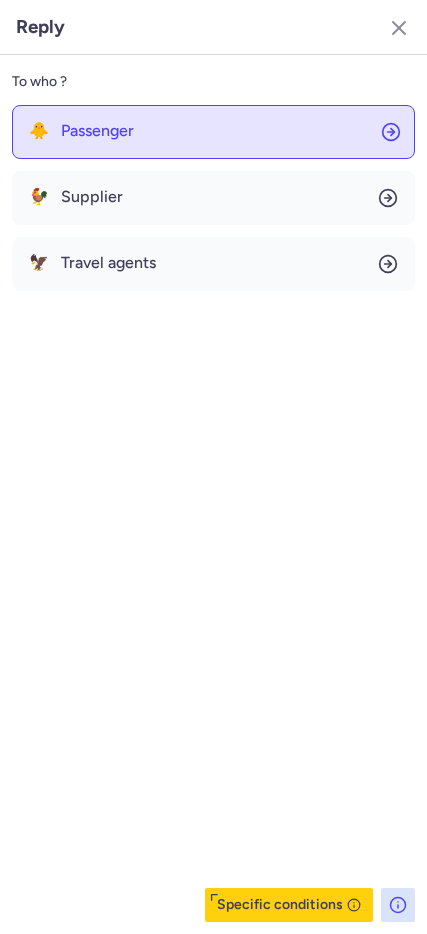 click on "🐥 Passenger" 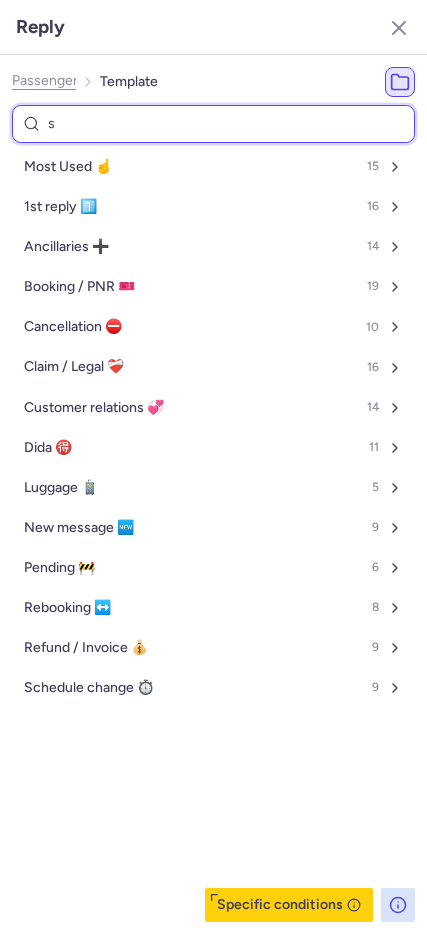 type on "sc" 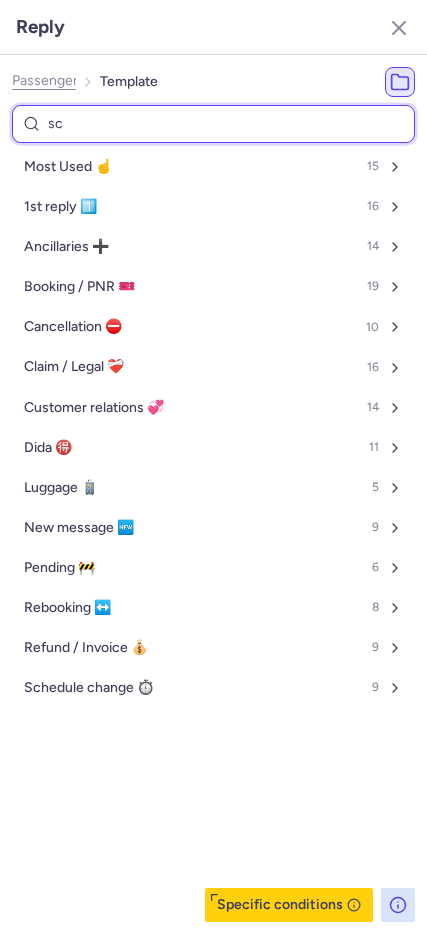 select on "ru" 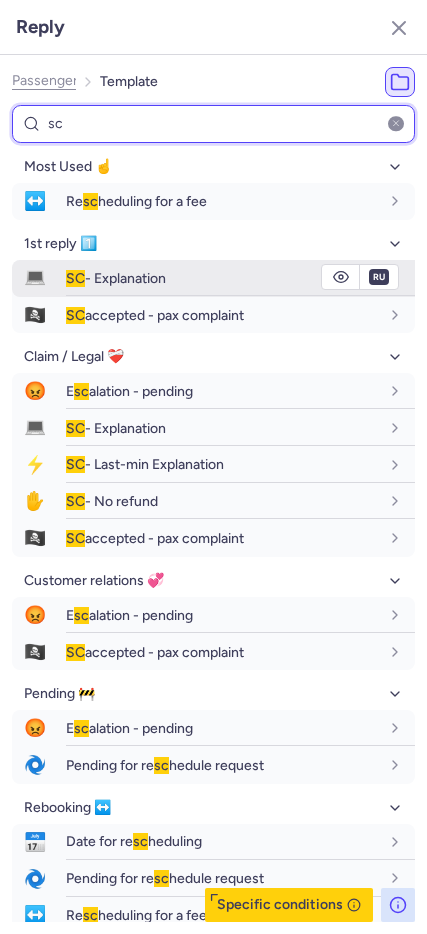 type on "sc" 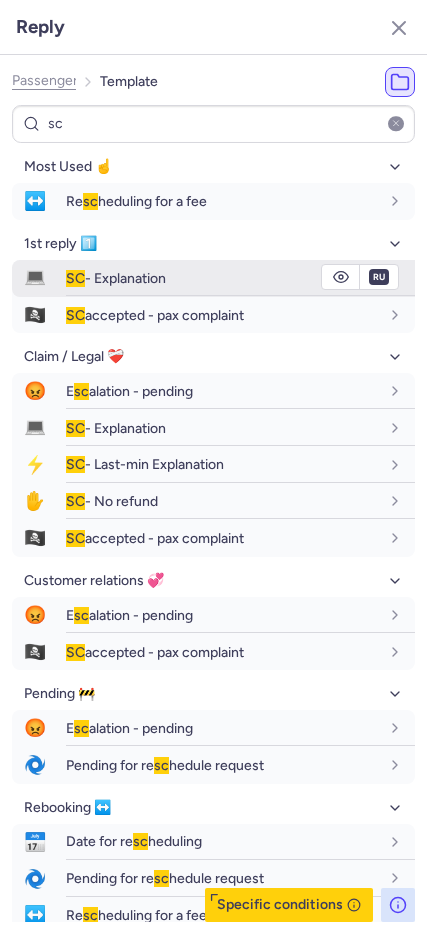 click on "SC  - Explanation" at bounding box center [222, 278] 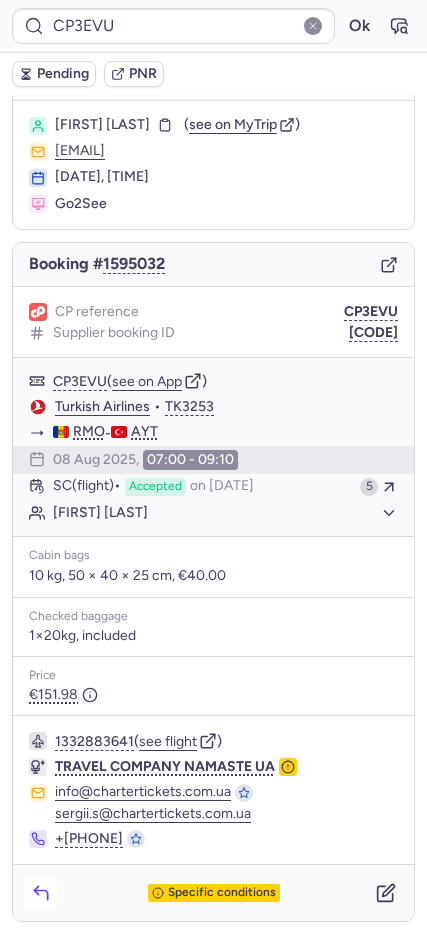 click 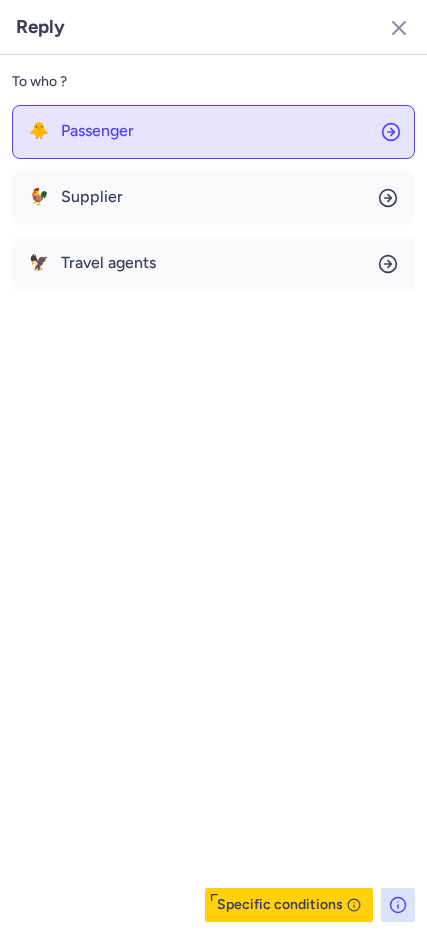 click on "Passenger" at bounding box center [97, 131] 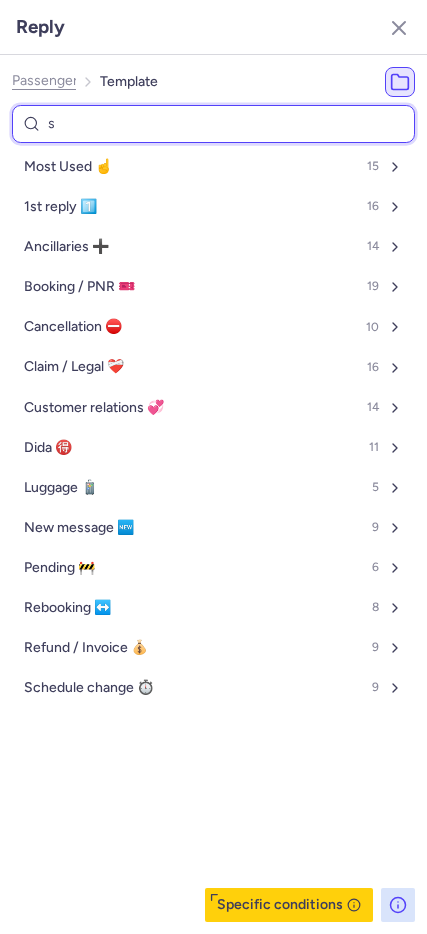 type on "sc" 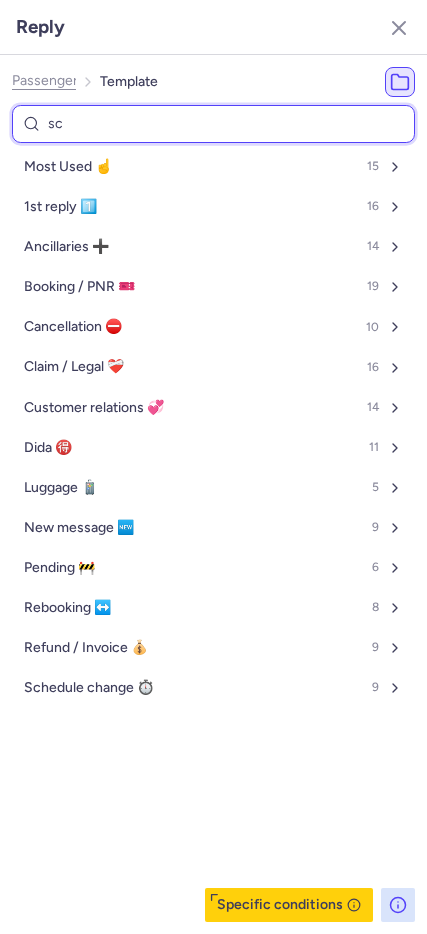 select on "ru" 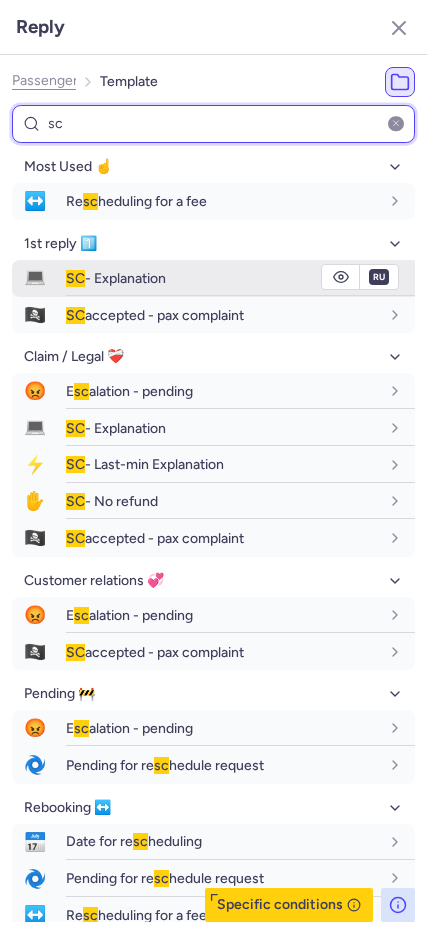 type on "sc" 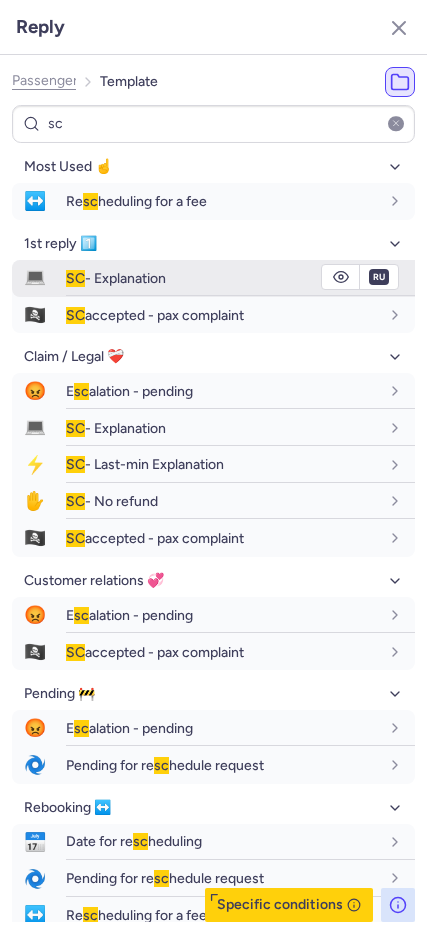 click on "SC  - Explanation" at bounding box center [222, 278] 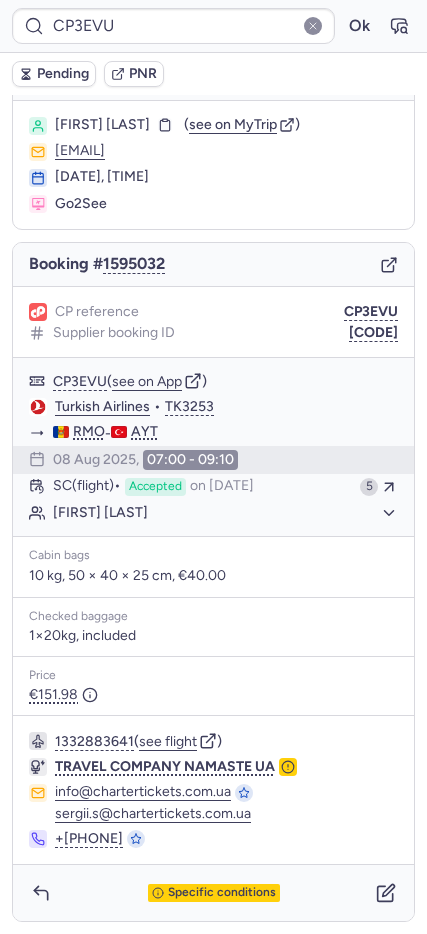 type on "CPRGBR" 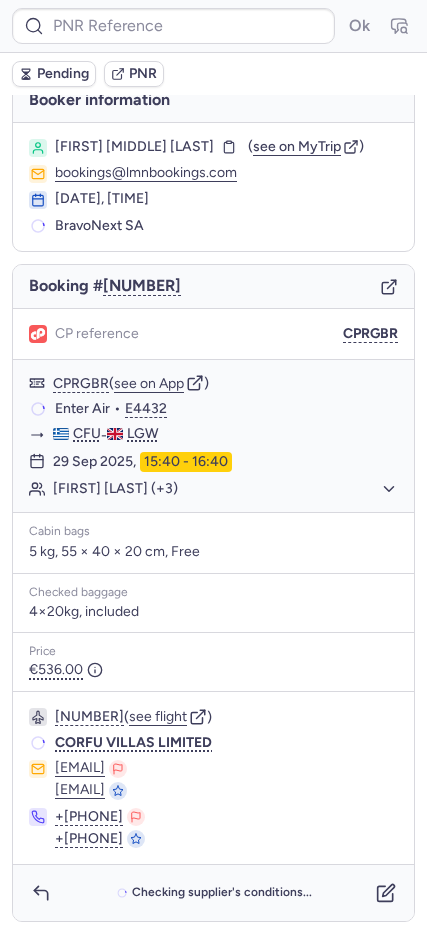 scroll, scrollTop: 31, scrollLeft: 0, axis: vertical 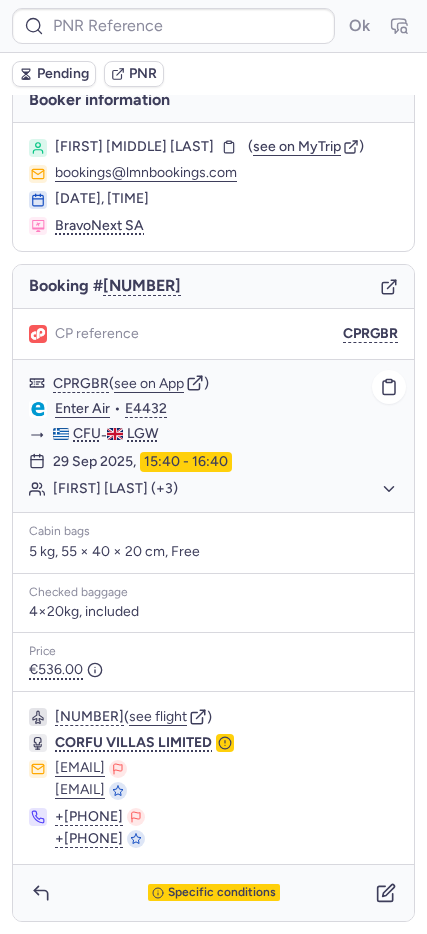 click on "Rachael Naoimi CARPENTER (+3)" 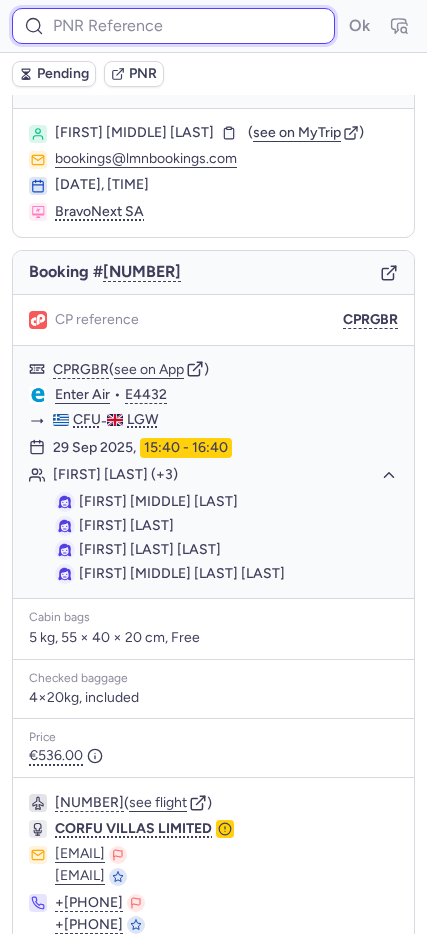 click at bounding box center (173, 26) 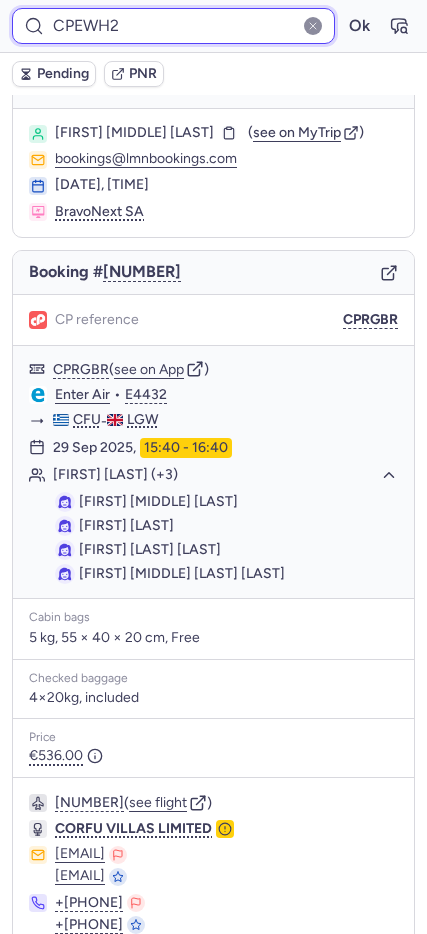 click on "Ok" at bounding box center (359, 26) 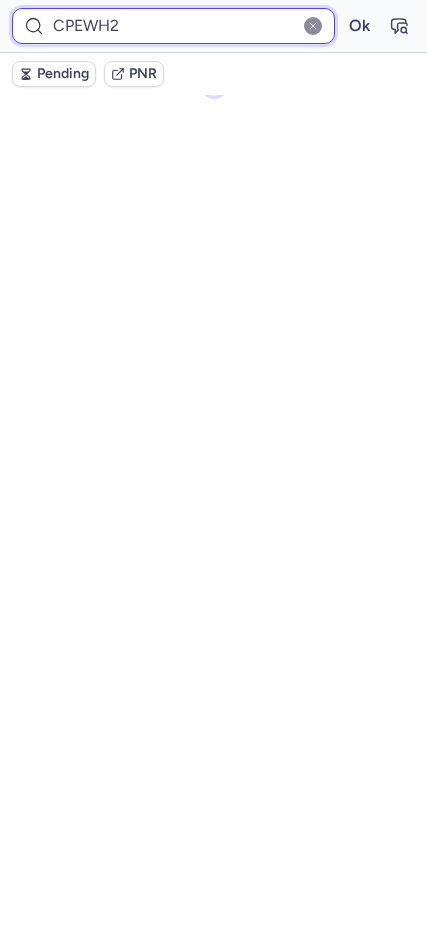 scroll, scrollTop: 71, scrollLeft: 0, axis: vertical 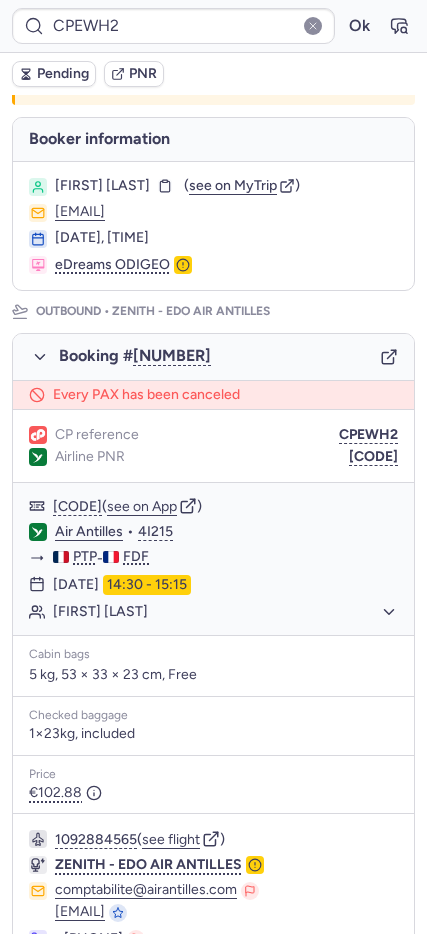 click on "Airline PNR 001R0W" 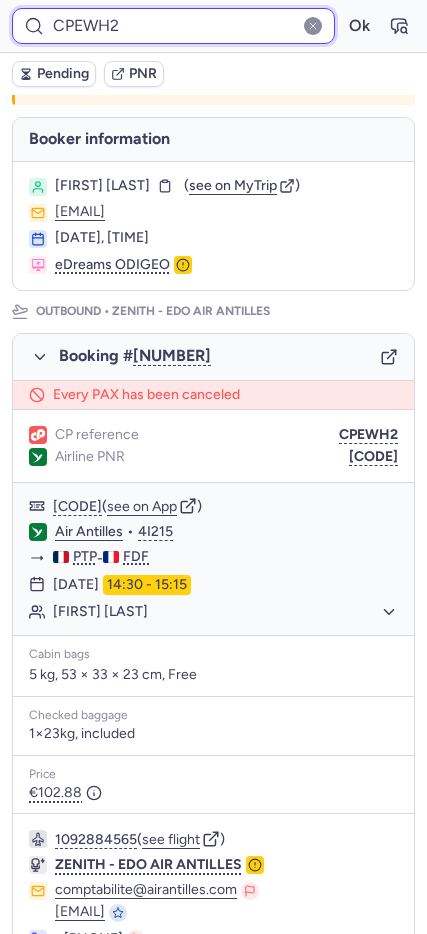 click on "CPEWH2" at bounding box center (173, 26) 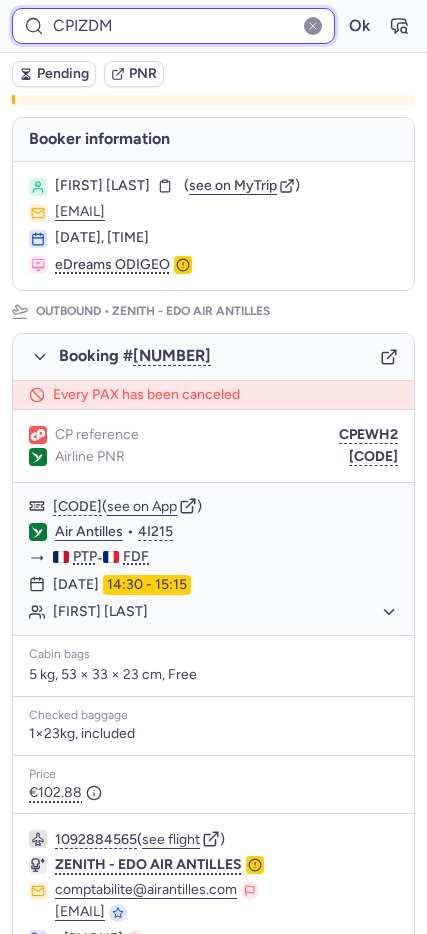 click on "Ok" at bounding box center [359, 26] 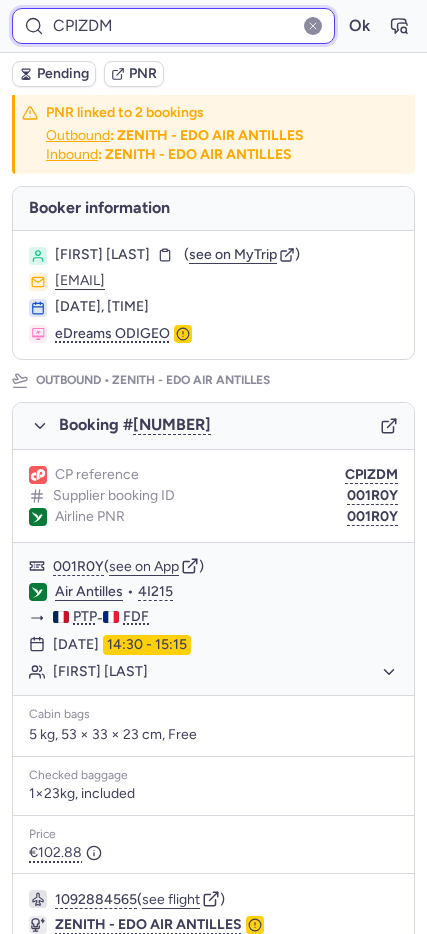 scroll, scrollTop: 0, scrollLeft: 0, axis: both 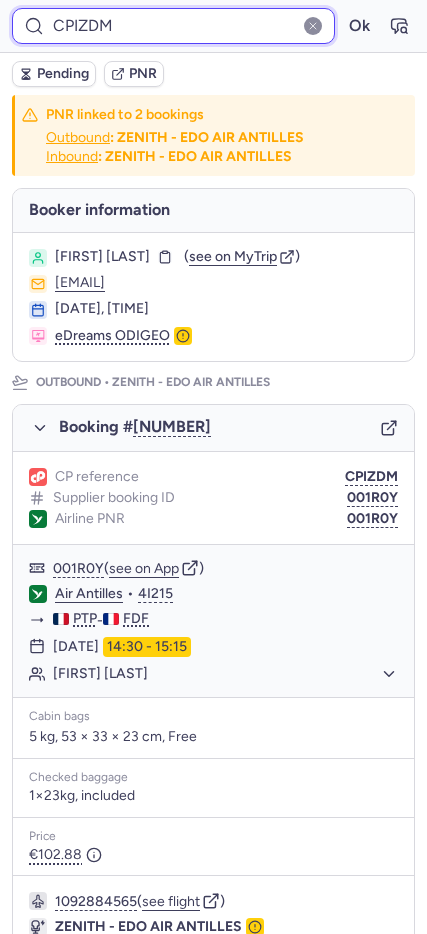 click on "CPIZDM" at bounding box center [173, 26] 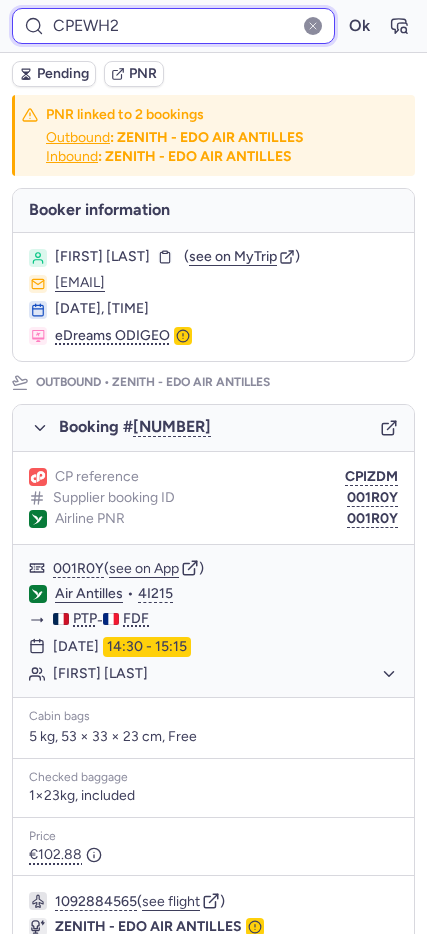 type on "CPEWH2" 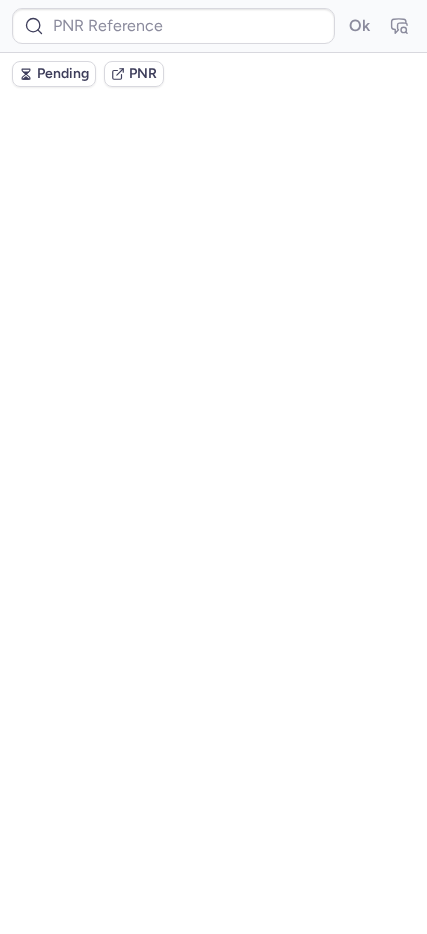 scroll, scrollTop: 0, scrollLeft: 0, axis: both 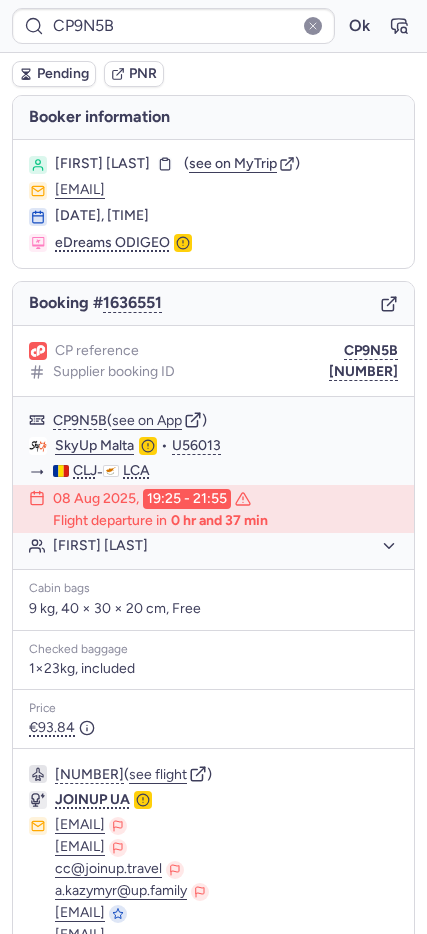 type on "CPQGFF" 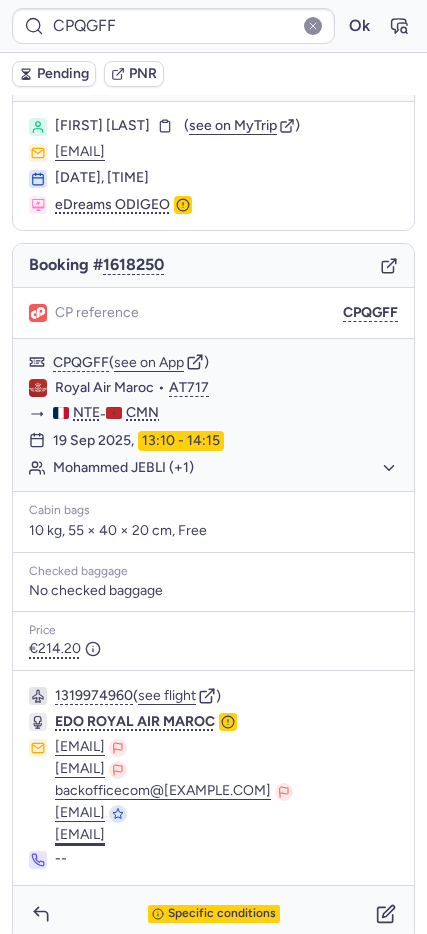 scroll, scrollTop: 59, scrollLeft: 0, axis: vertical 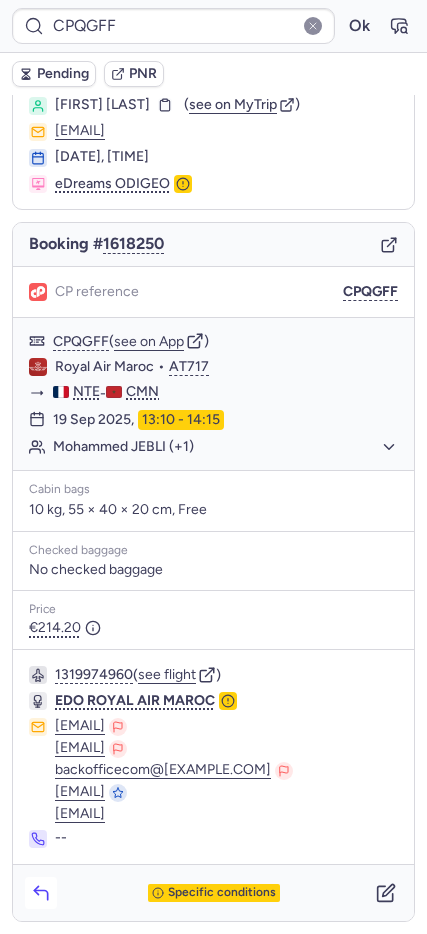 click 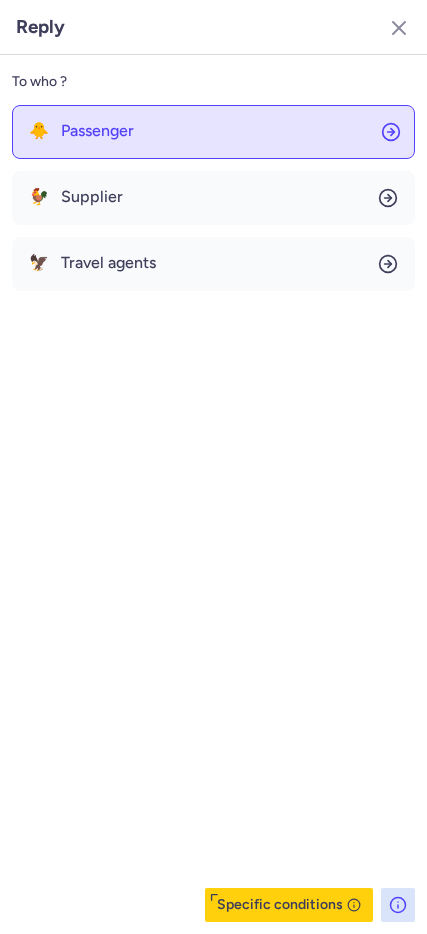 click on "Passenger" at bounding box center (97, 131) 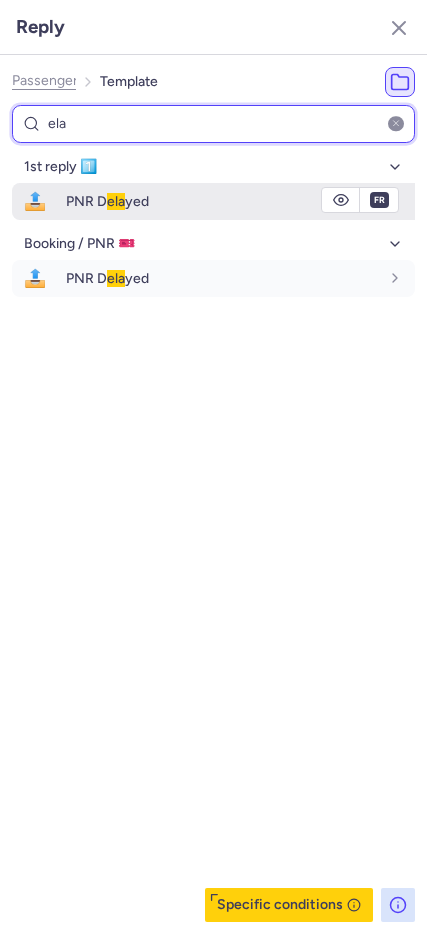 type on "ela" 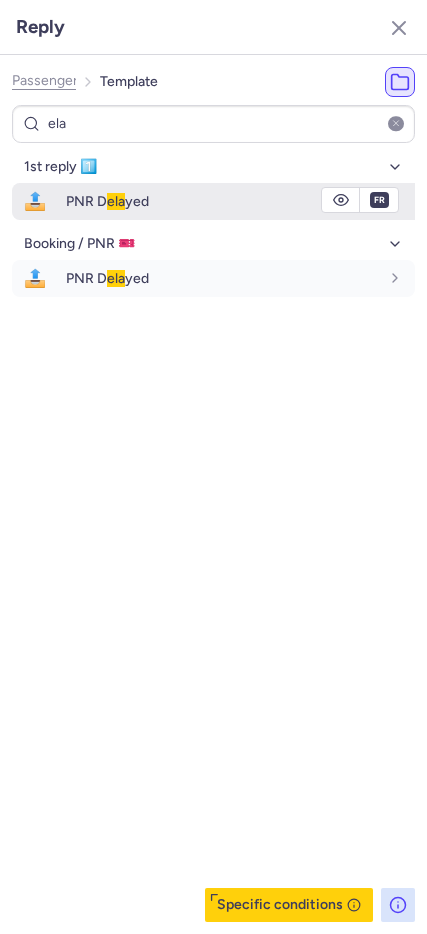 click on "ela" at bounding box center (116, 201) 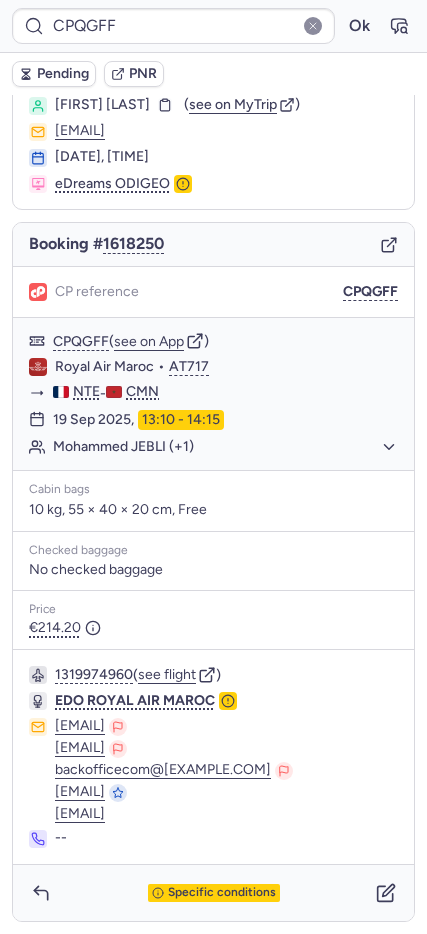 click on "Pending" at bounding box center [63, 74] 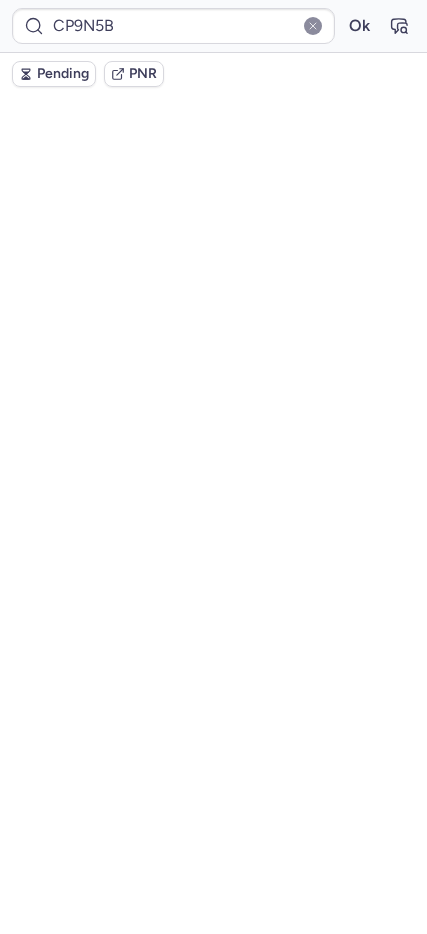 scroll, scrollTop: 71, scrollLeft: 0, axis: vertical 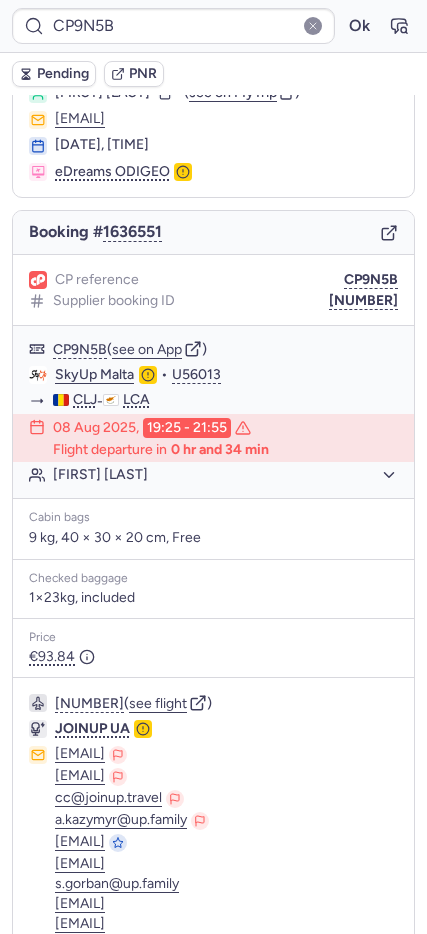 type on "CPB4QX" 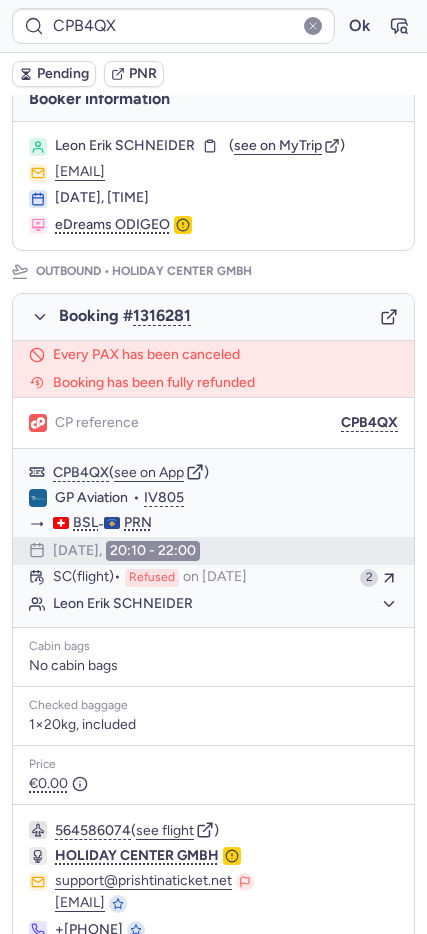 scroll, scrollTop: 900, scrollLeft: 0, axis: vertical 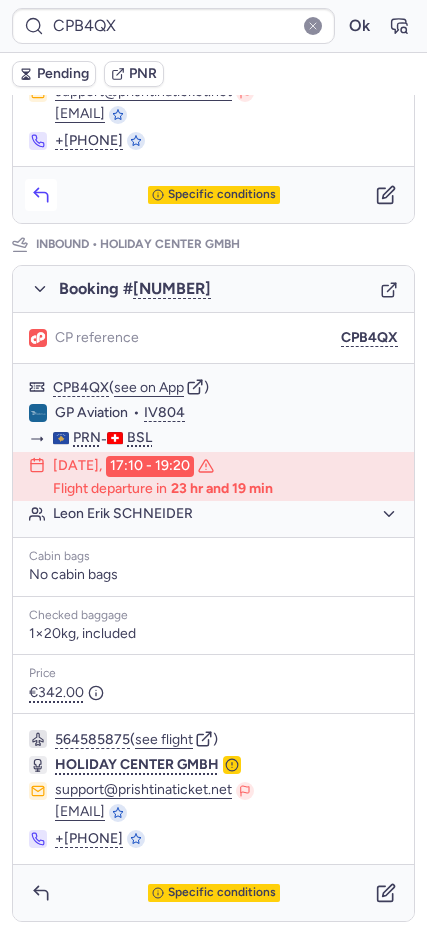click 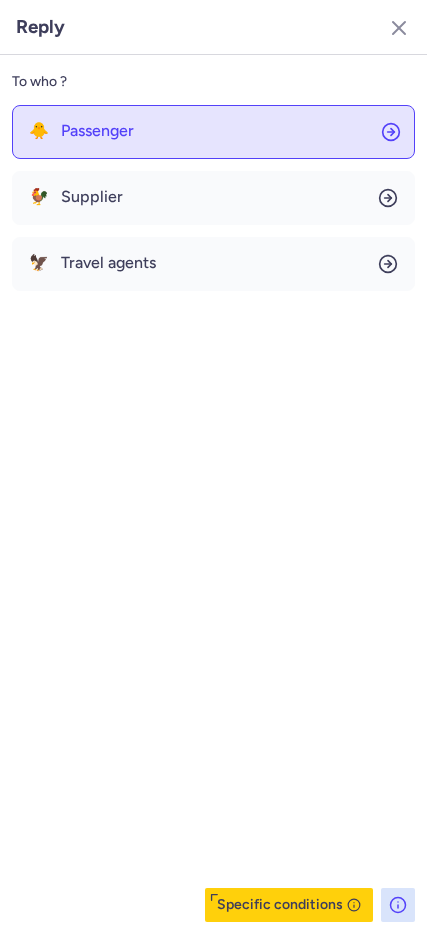 click on "Passenger" at bounding box center (97, 131) 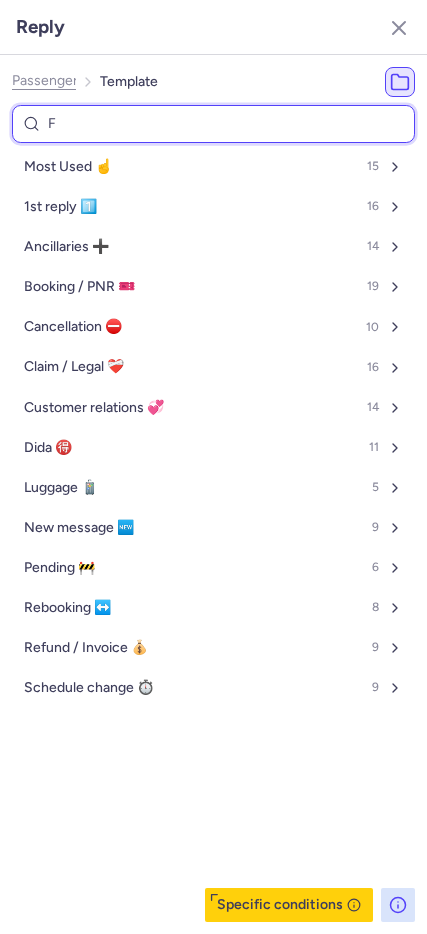 type on "FO" 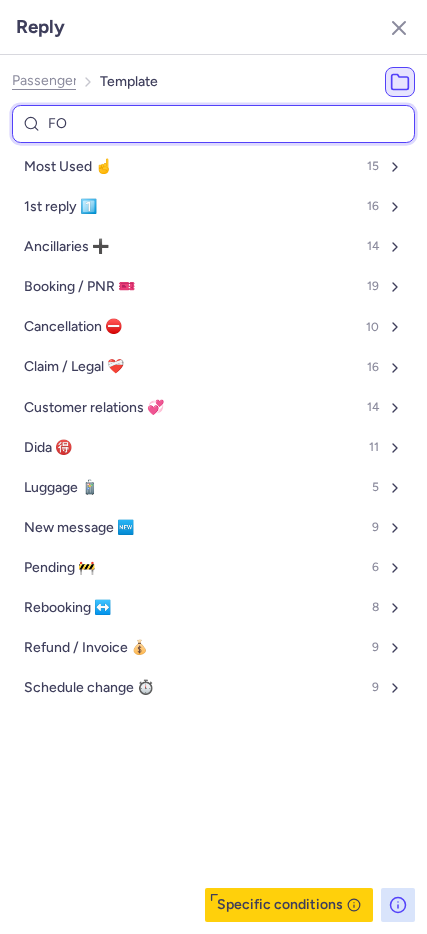 select on "en" 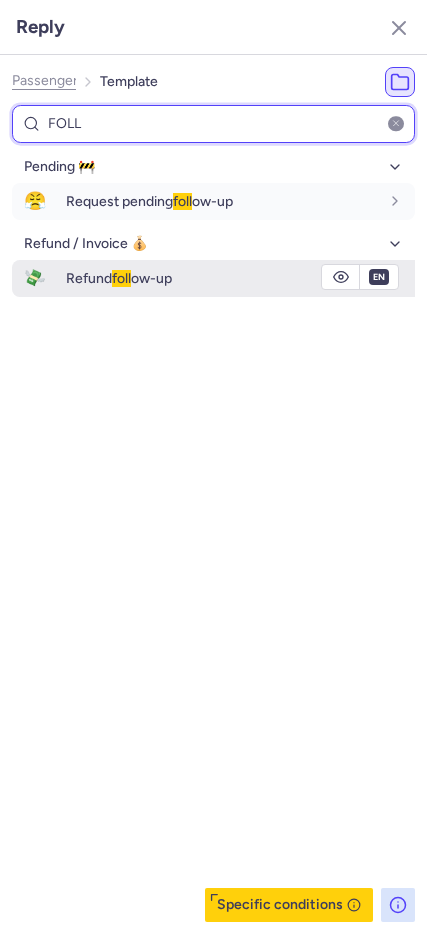type on "FOLL" 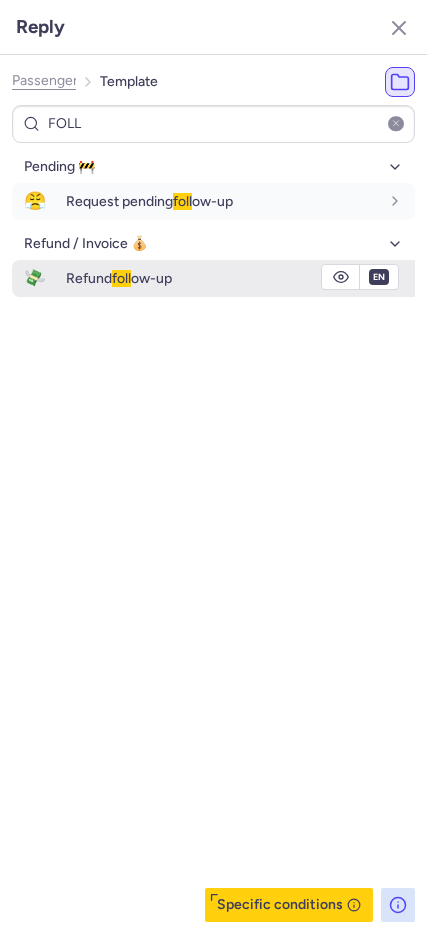 click on "Refund  foll ow-up" at bounding box center (119, 278) 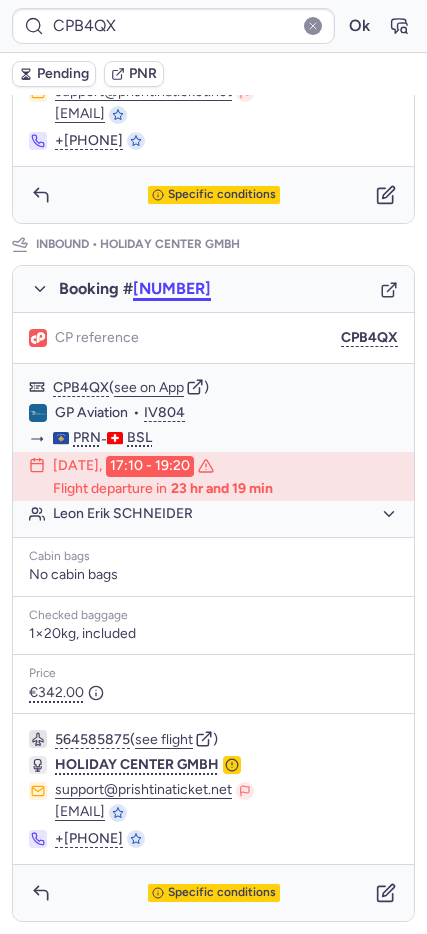 type on "CPZCDV" 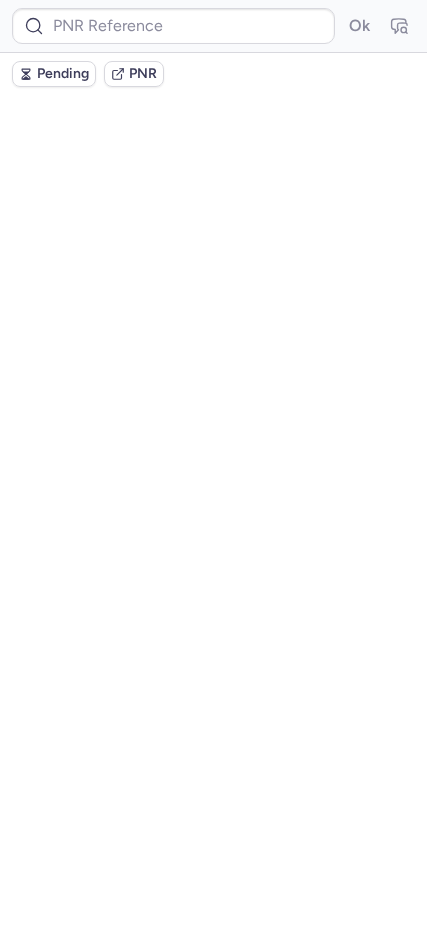 scroll, scrollTop: 0, scrollLeft: 0, axis: both 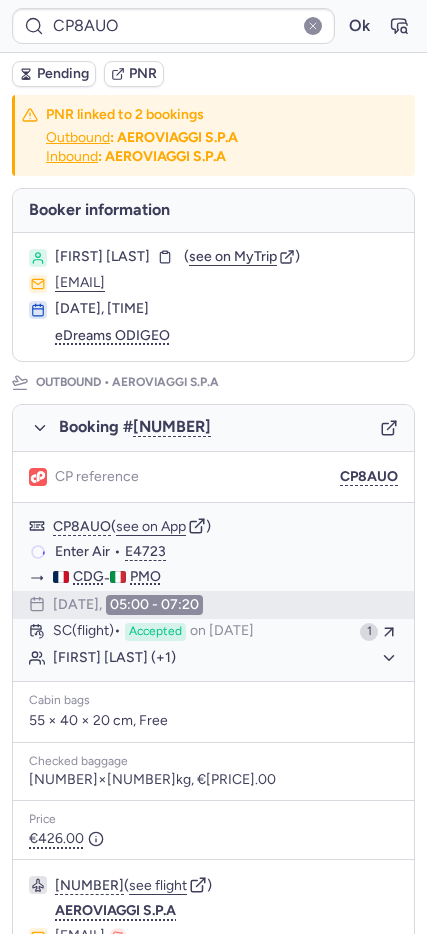 type on "23735670592" 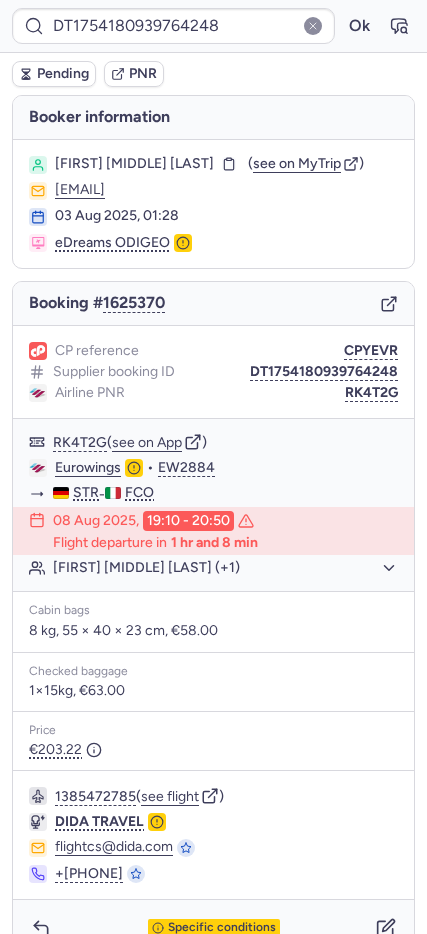 scroll, scrollTop: 35, scrollLeft: 0, axis: vertical 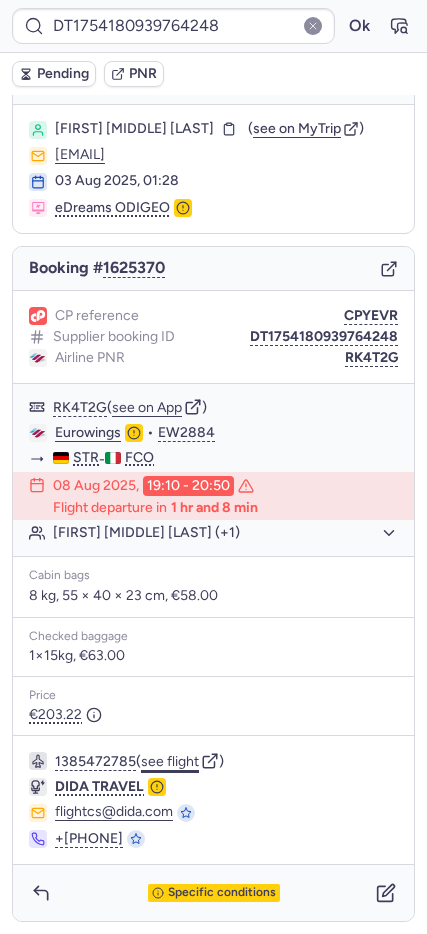 click on "see flight" 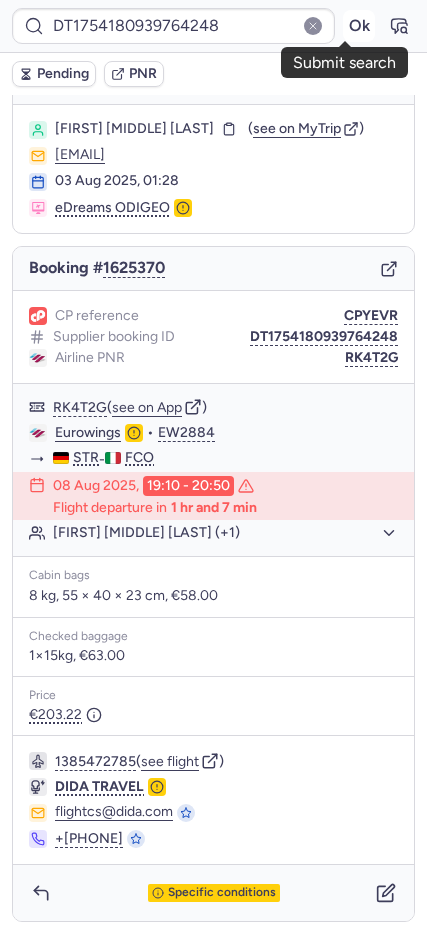 click on "Ok" at bounding box center (359, 26) 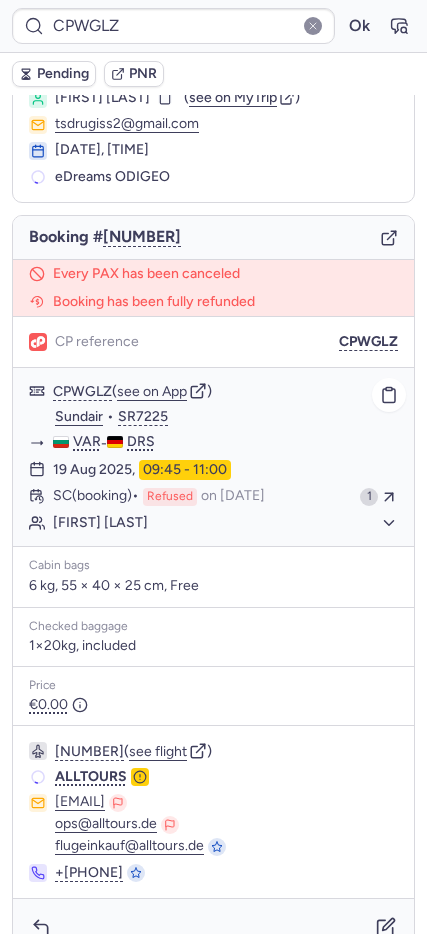 scroll, scrollTop: 100, scrollLeft: 0, axis: vertical 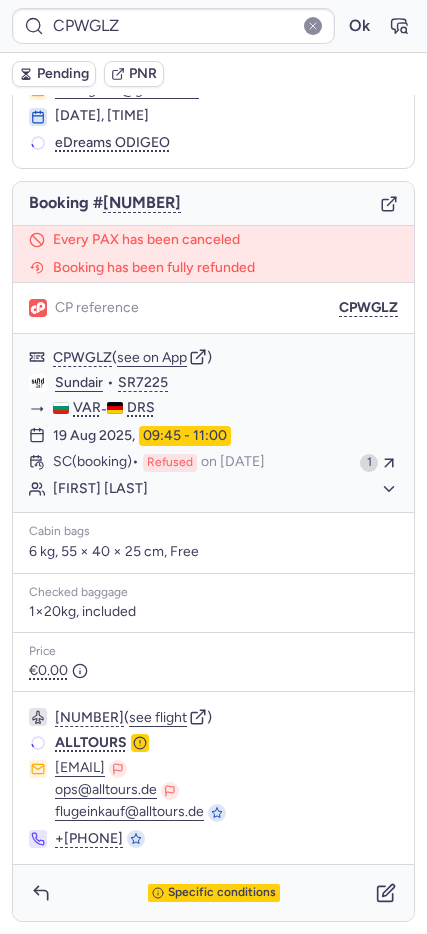 click 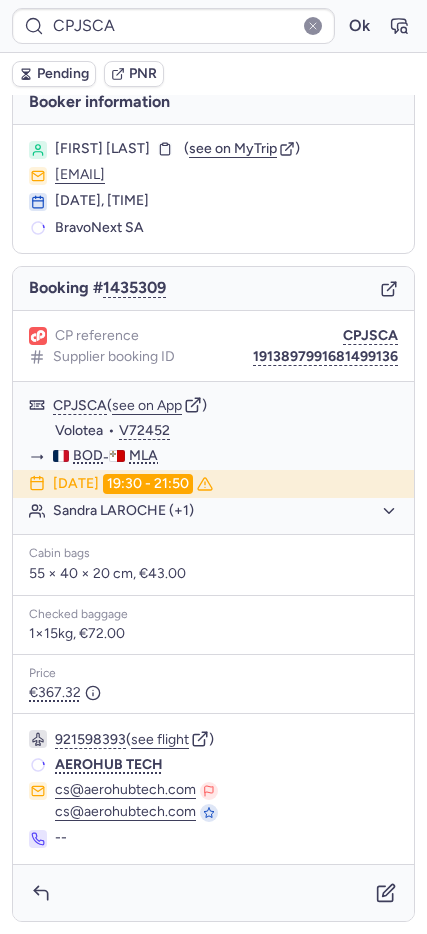 scroll, scrollTop: 15, scrollLeft: 0, axis: vertical 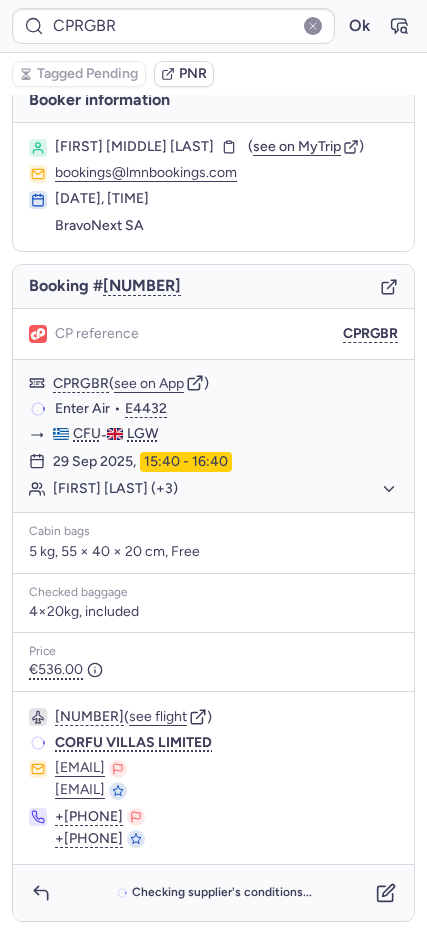 type on "CPSUD9" 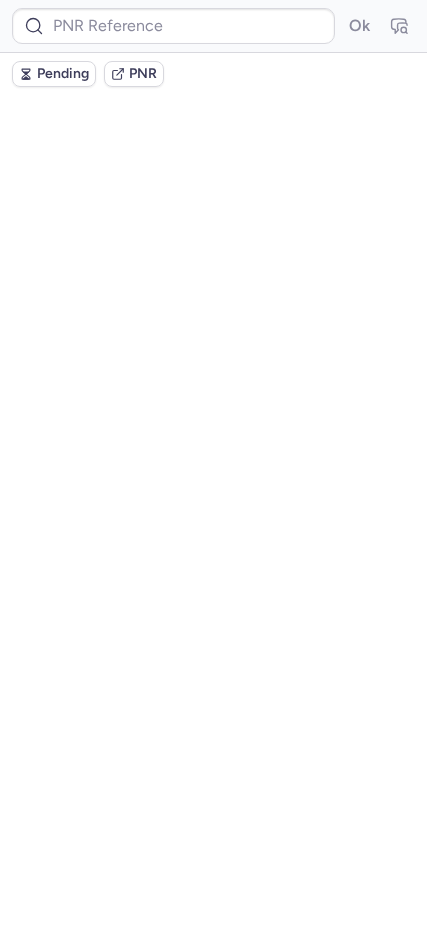scroll, scrollTop: 0, scrollLeft: 0, axis: both 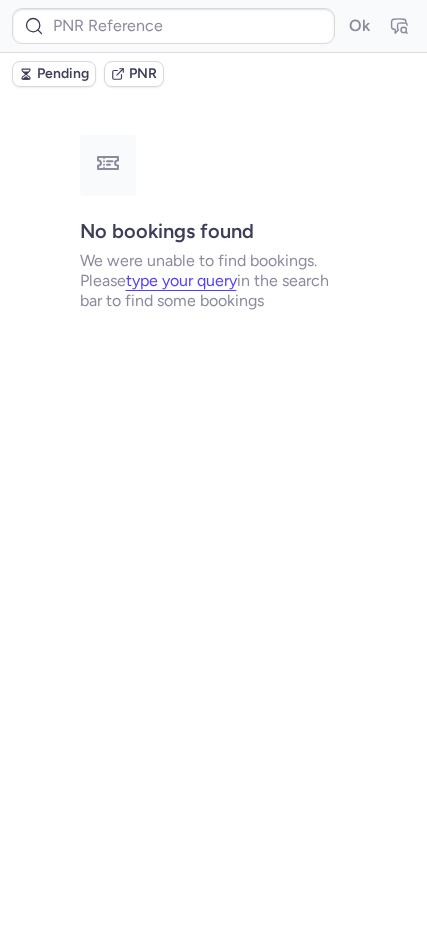 type on "CPLUXE" 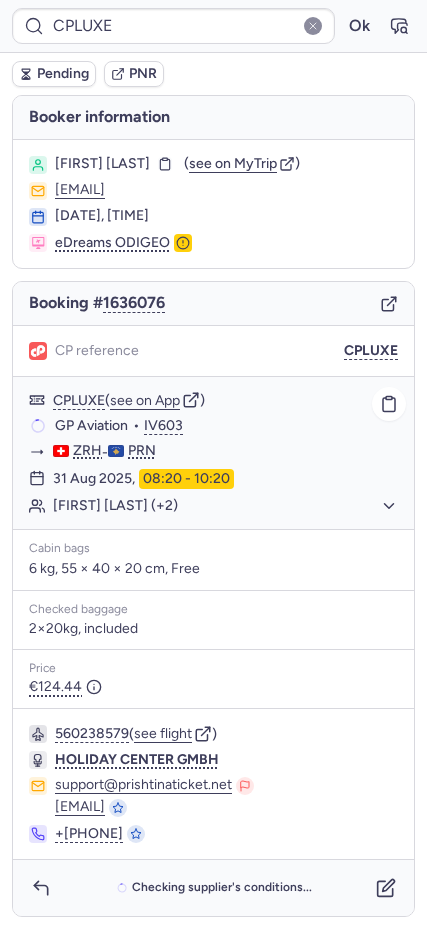 click on "Dafina MUSTAFI (+2)" 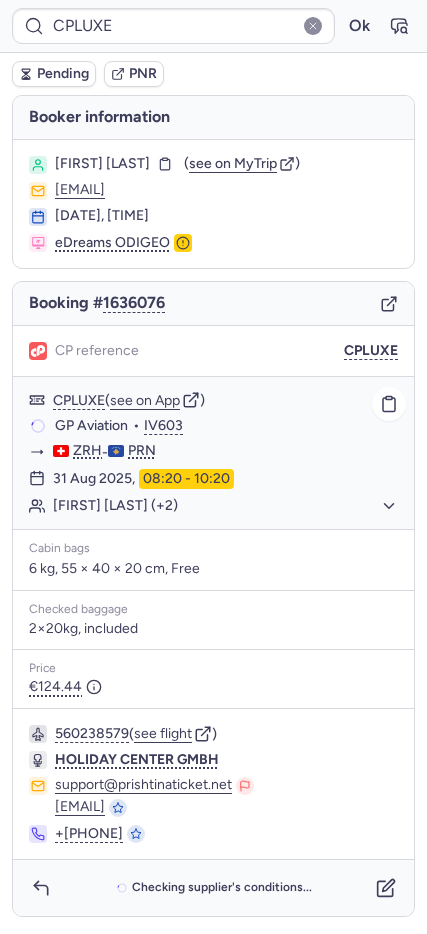 click on "Dafina MUSTAFI (+2)" 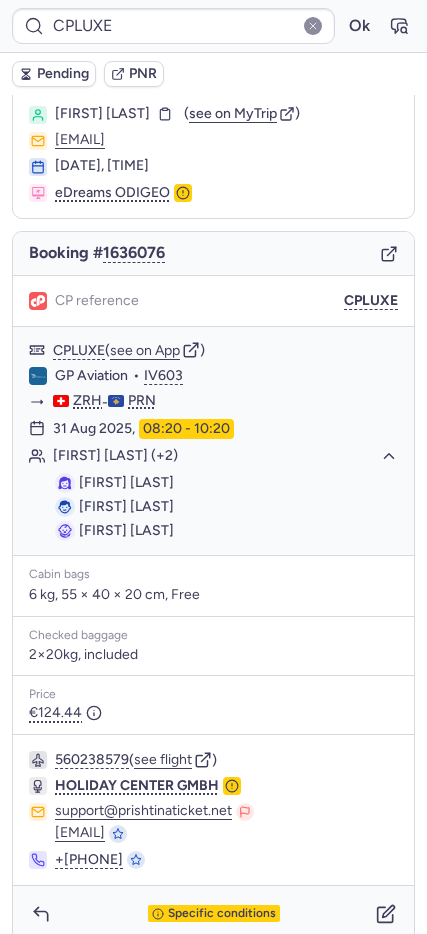 scroll, scrollTop: 71, scrollLeft: 0, axis: vertical 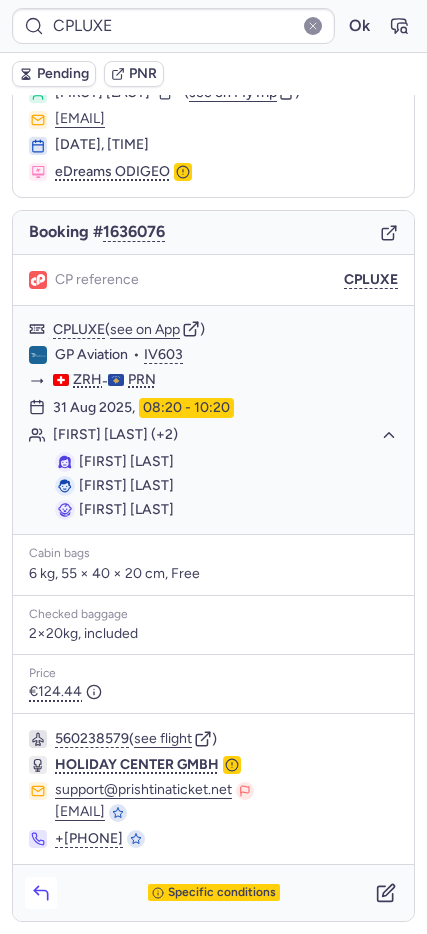click 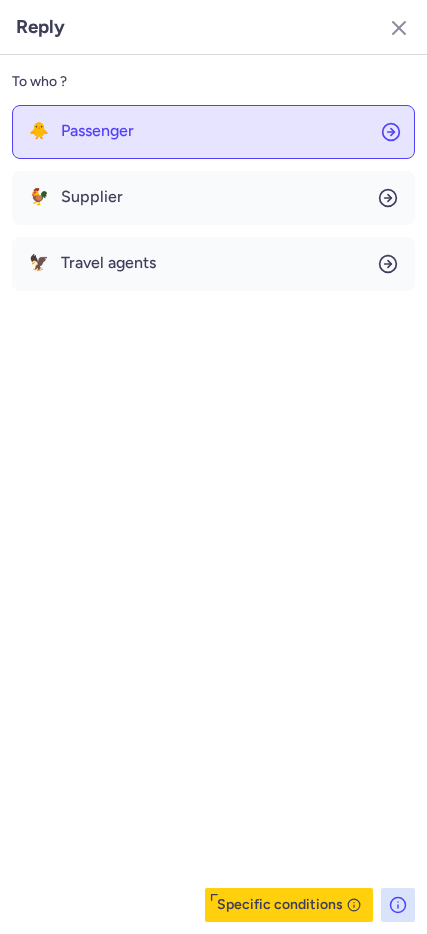 click on "Passenger" at bounding box center [97, 131] 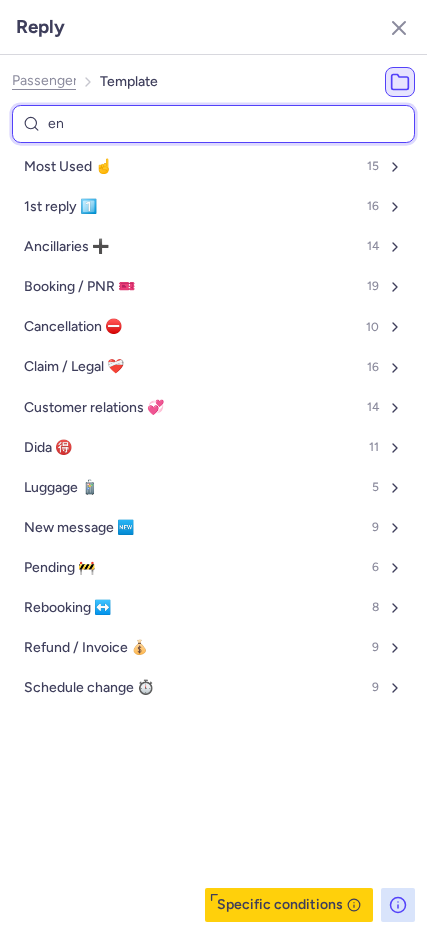 type on "end" 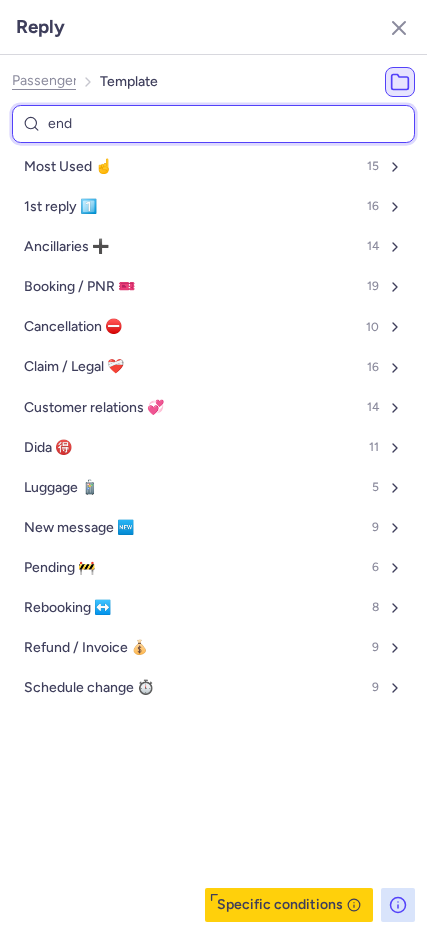 select on "de" 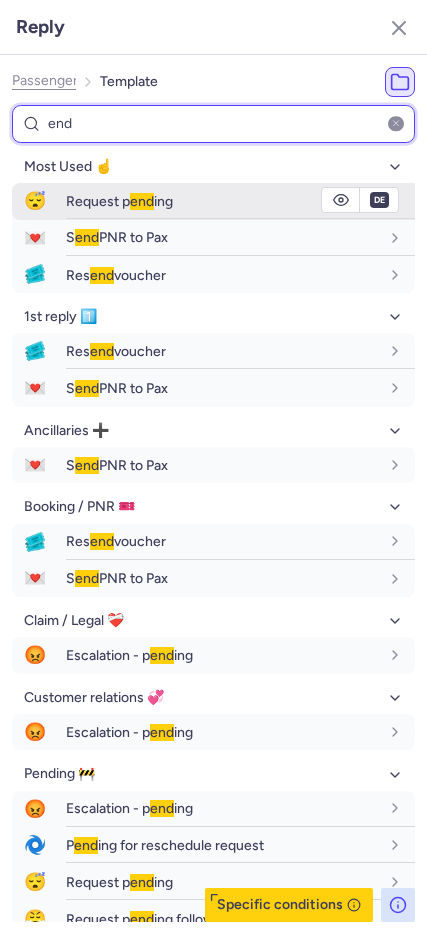 type on "end" 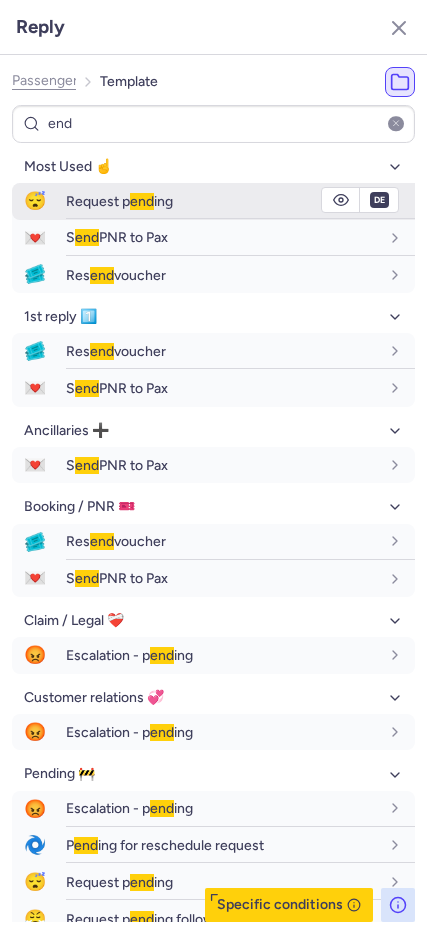 click on "Request p end ing" at bounding box center [222, 201] 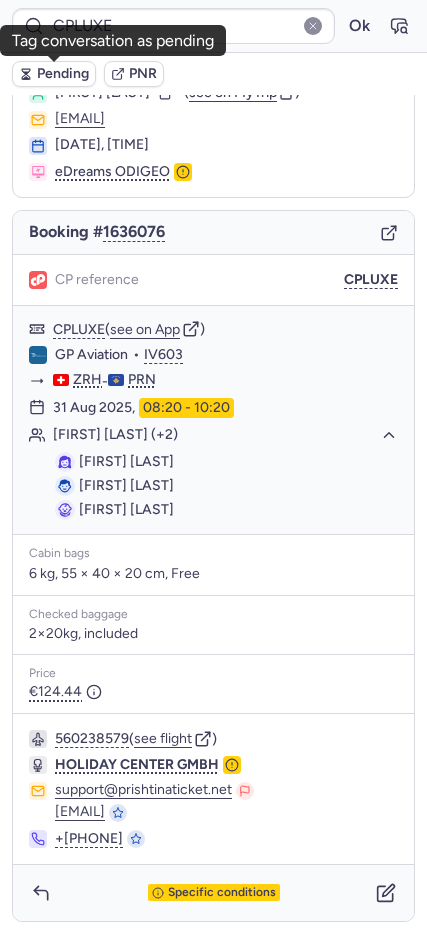 click on "Pending" at bounding box center (63, 74) 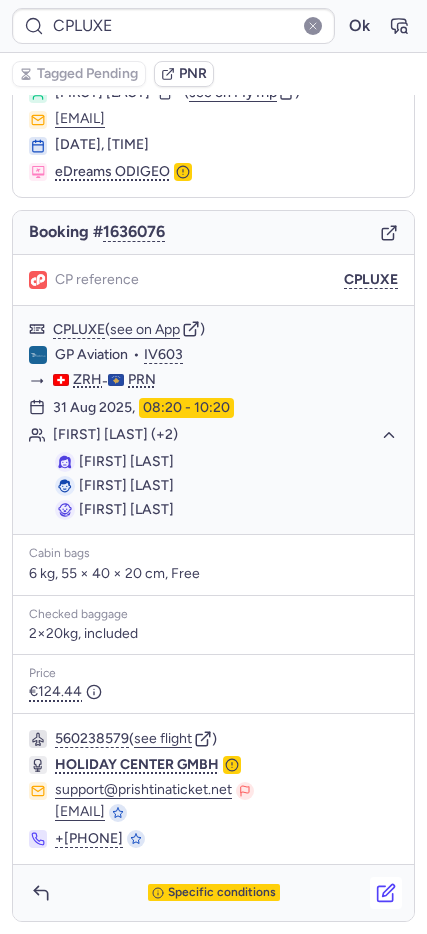 click 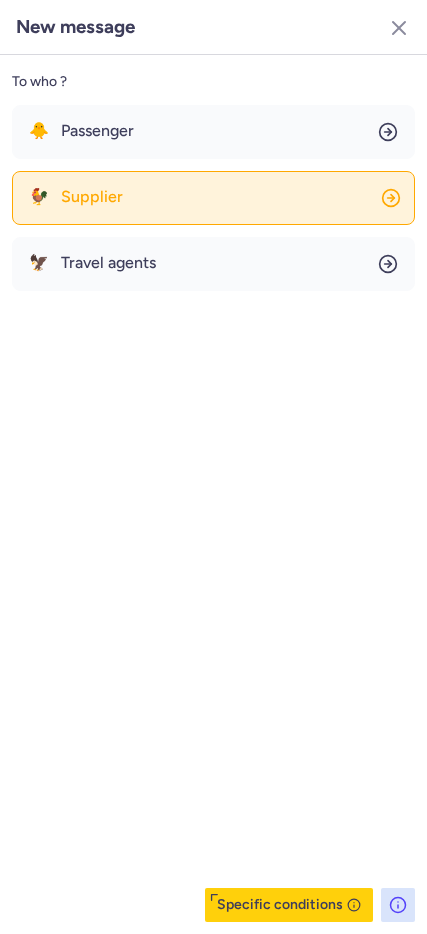 click on "🐓 Supplier" 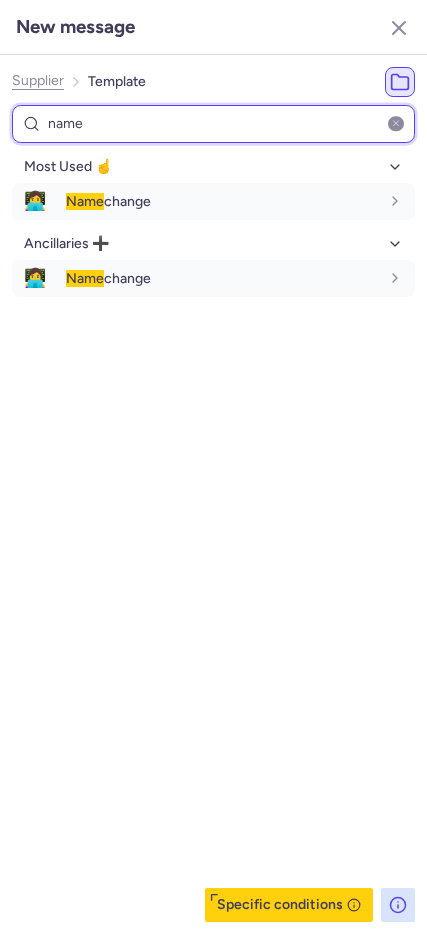type on "name" 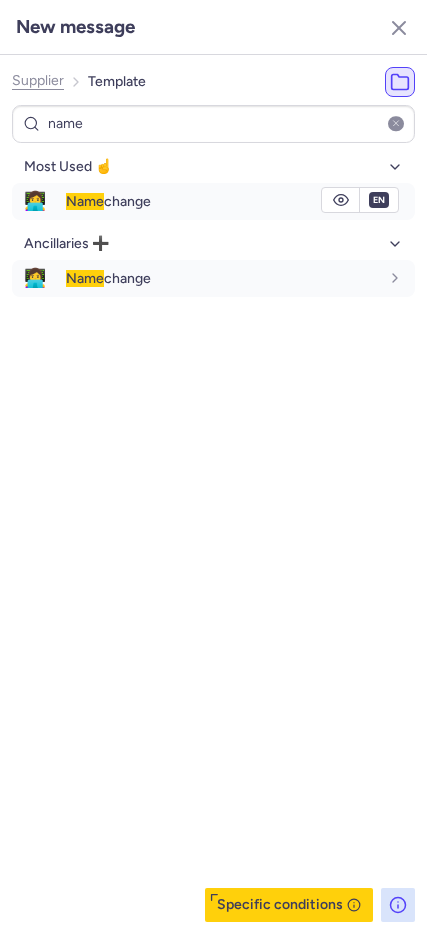 click on "Name  change" at bounding box center (222, 201) 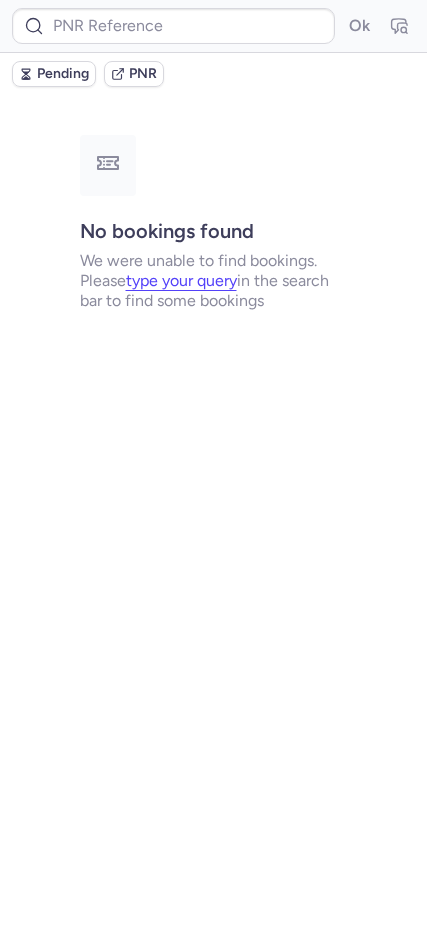 scroll, scrollTop: 0, scrollLeft: 0, axis: both 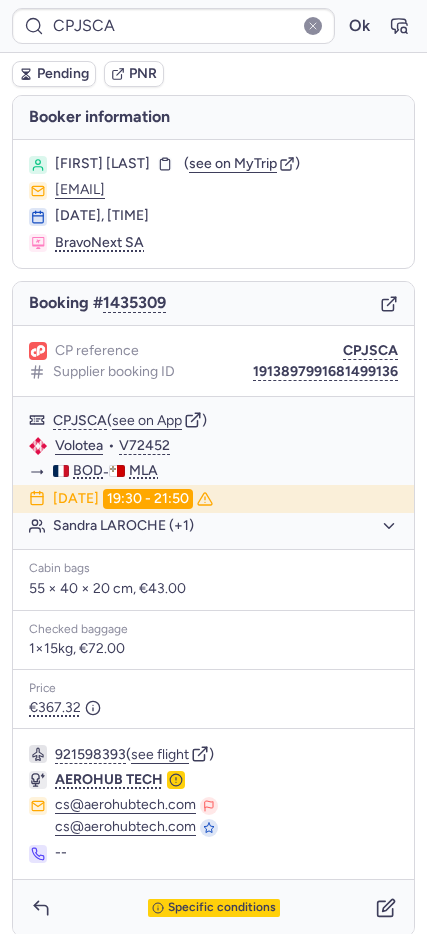 type on "CPHUKX" 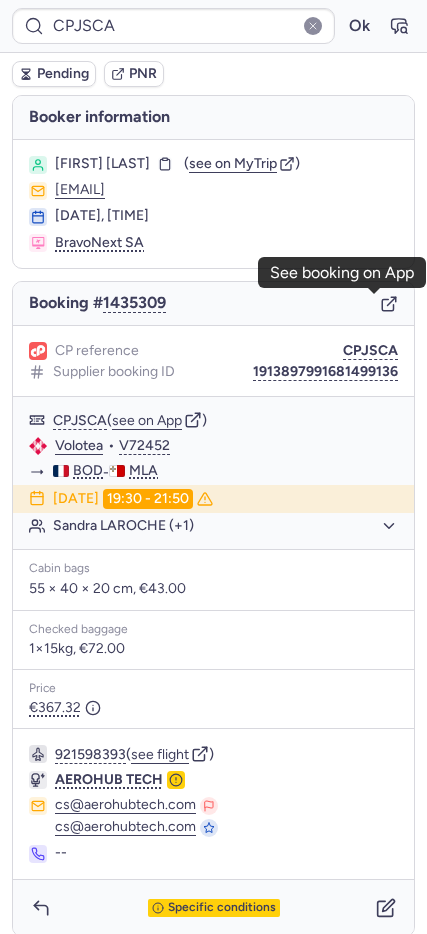 click 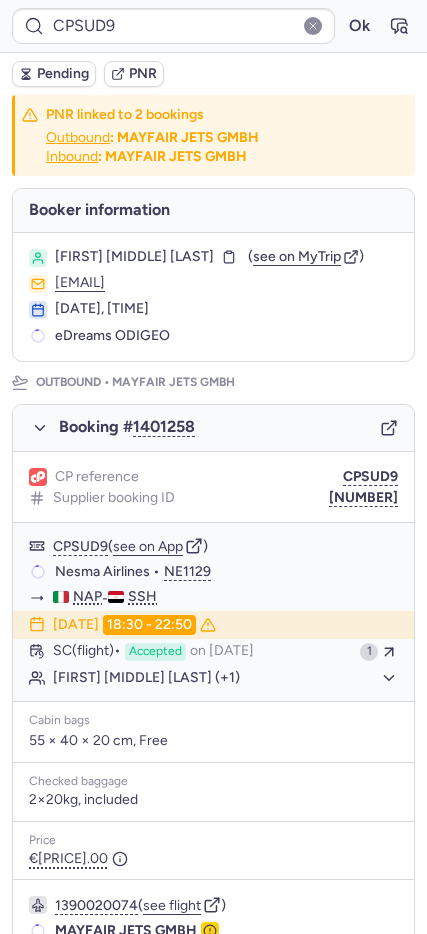 click on "55 × 40 × 20 cm, Free" at bounding box center (213, 741) 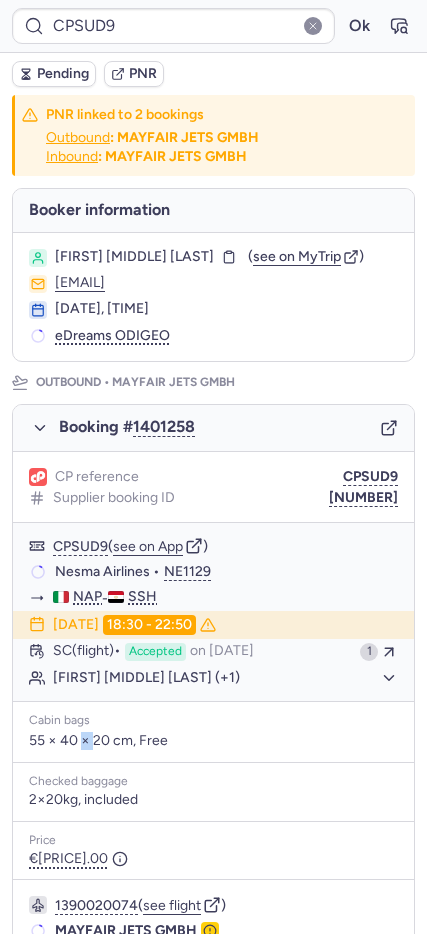 click on "55 × 40 × 20 cm, Free" at bounding box center (213, 741) 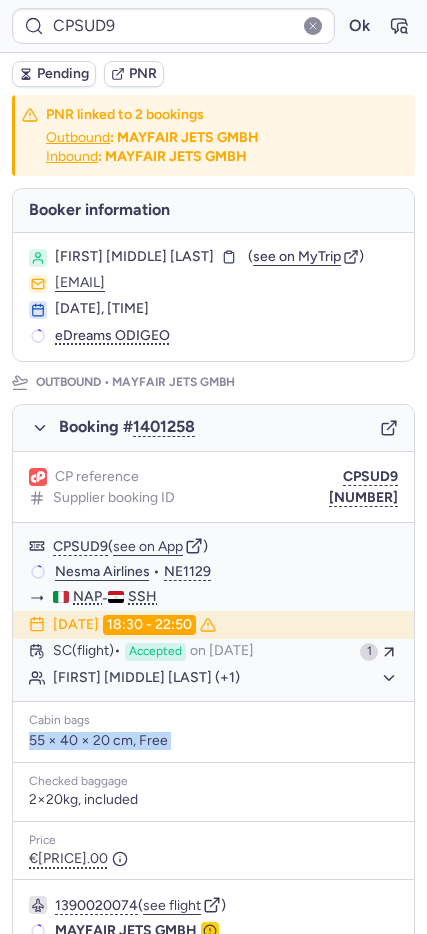 click on "55 × 40 × 20 cm, Free" at bounding box center [213, 741] 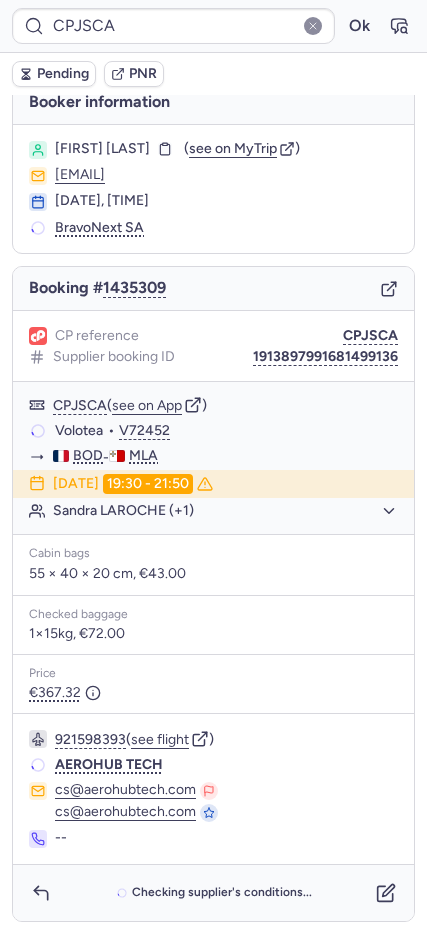 scroll, scrollTop: 15, scrollLeft: 0, axis: vertical 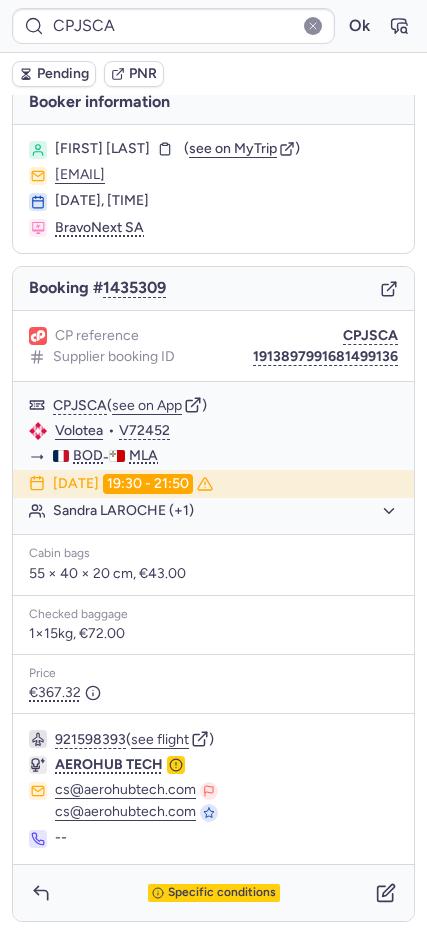 type on "CPLTB2" 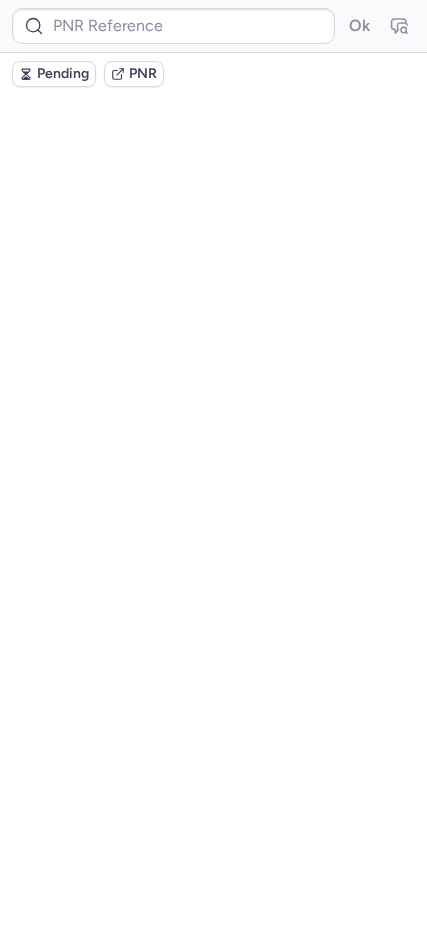 scroll, scrollTop: 0, scrollLeft: 0, axis: both 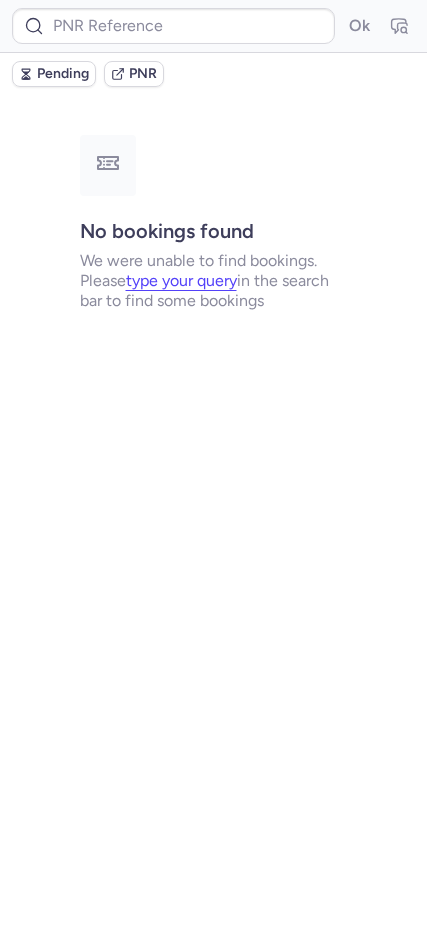 type on "CPLUXE" 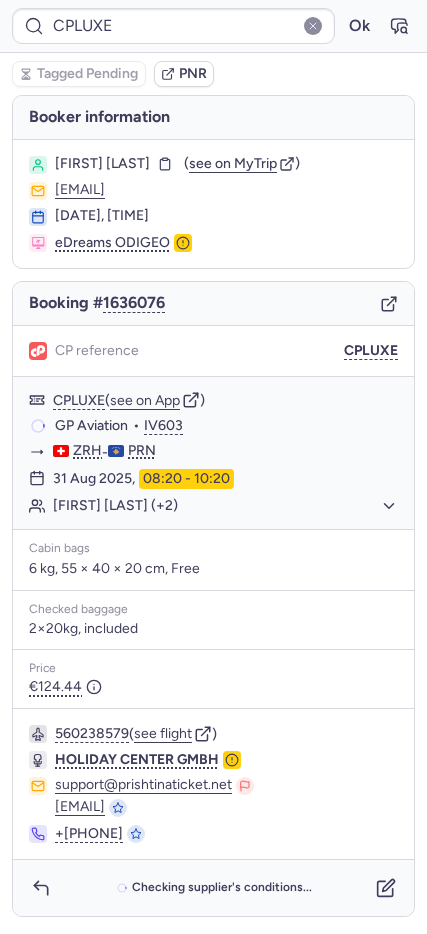 type 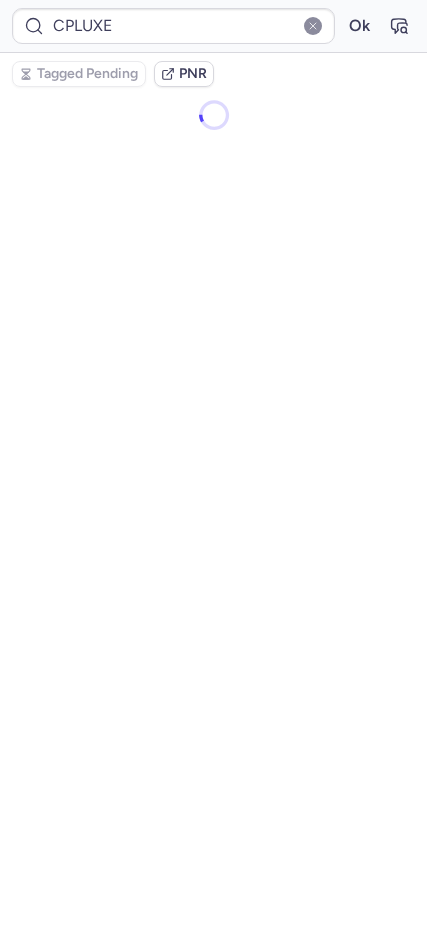 scroll, scrollTop: 0, scrollLeft: 0, axis: both 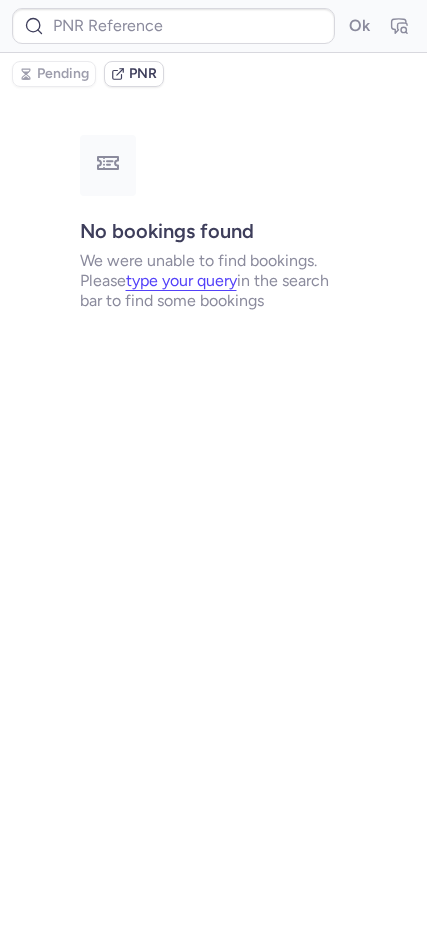type on "CPLUXE" 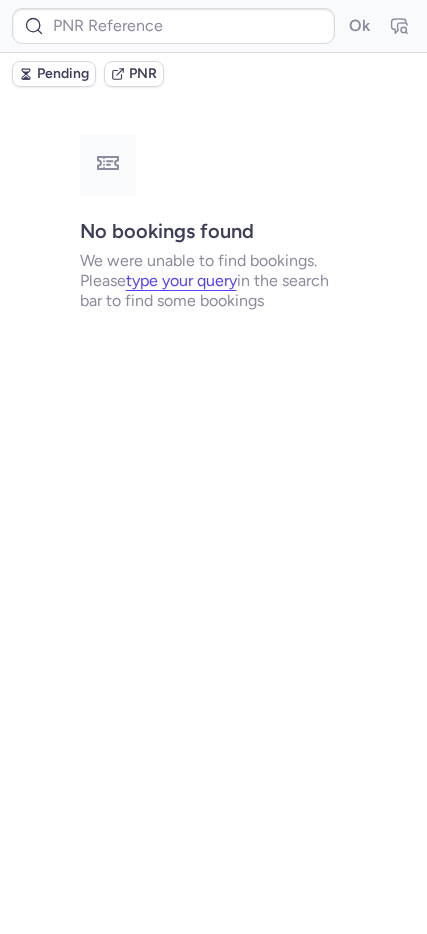 type on "CPRGBR" 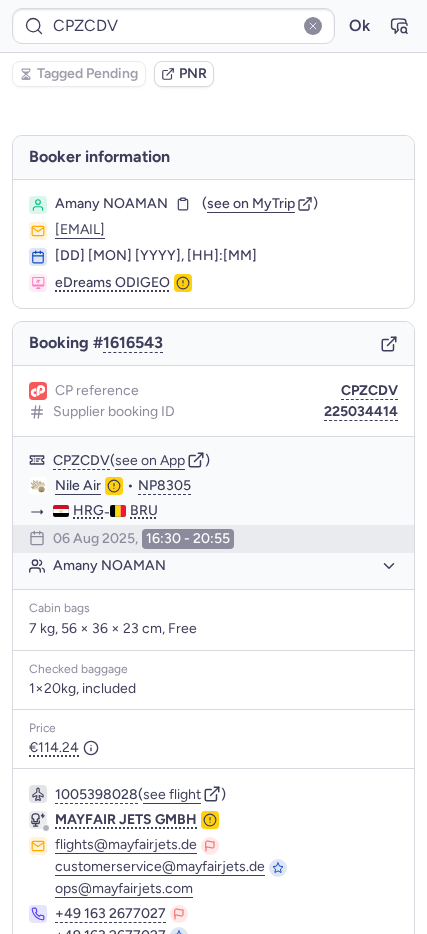 type on "CPRGBR" 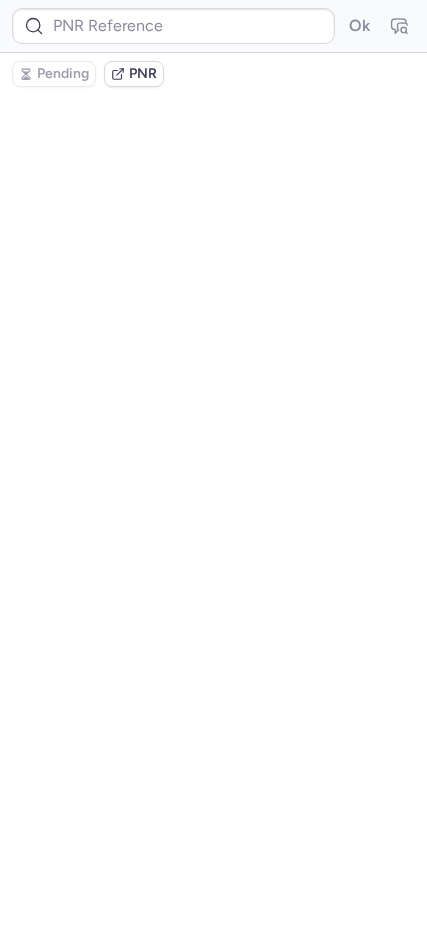 type on "CPZCDV" 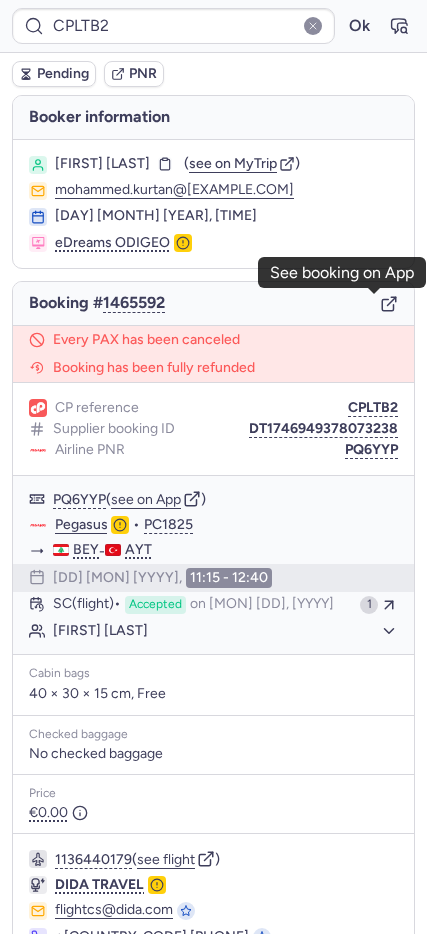 click 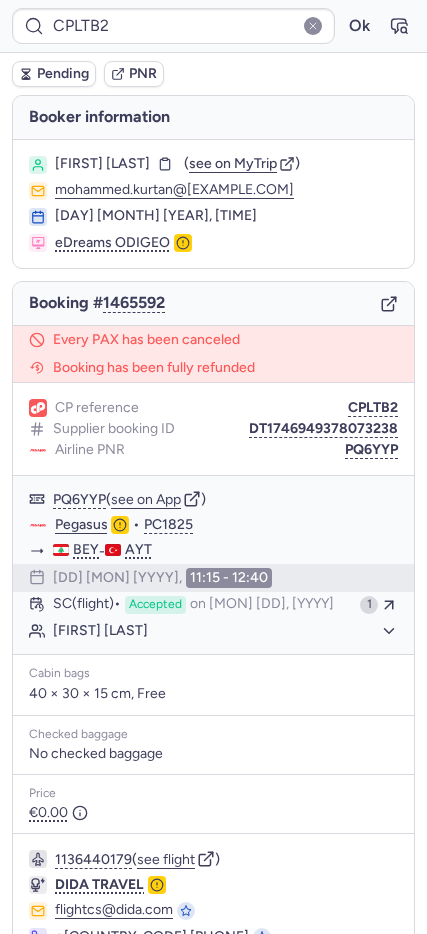 type on "CPLUXE" 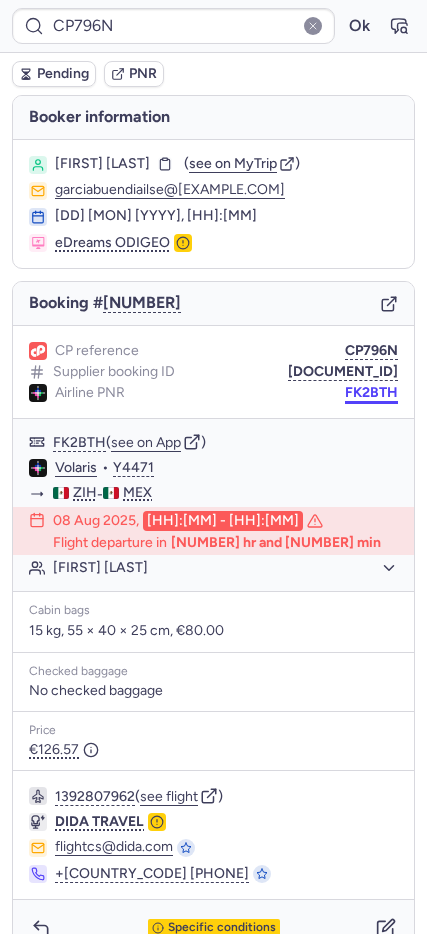 click on "FK2BTH" at bounding box center (371, 393) 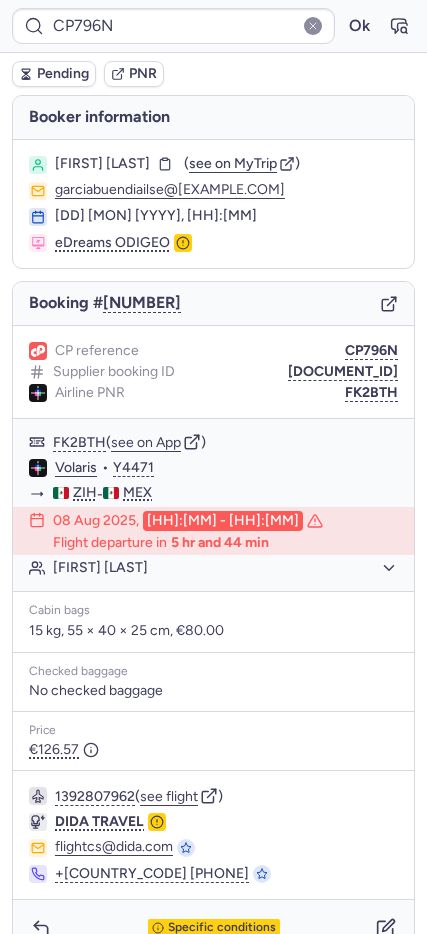 type on "CPRGBR" 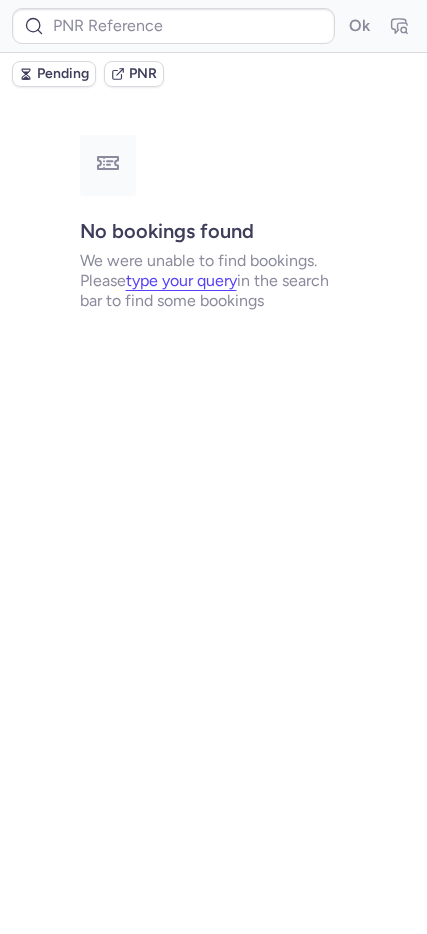 type on "[TEXT]" 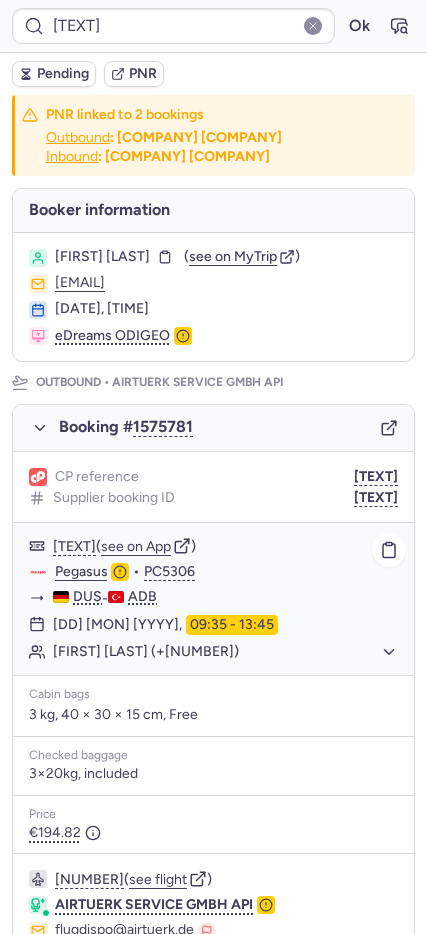 click on "Nazli ILERI (+3)" 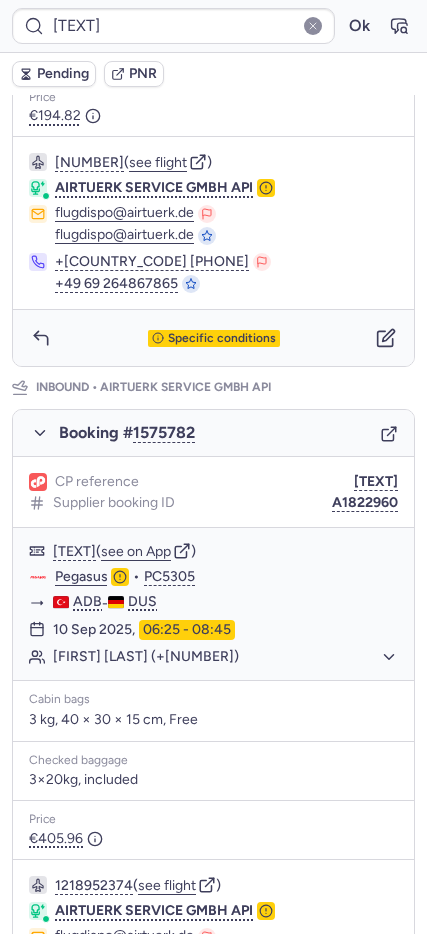 scroll, scrollTop: 985, scrollLeft: 0, axis: vertical 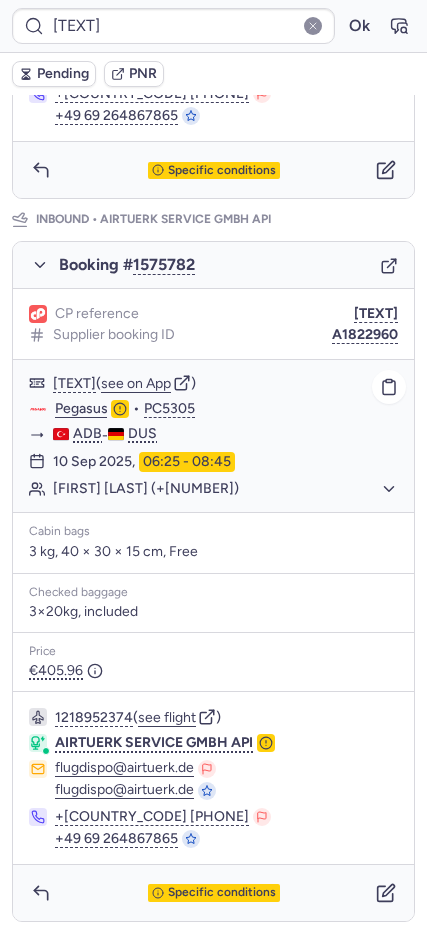 click on "Nazli ILERI (+3)" 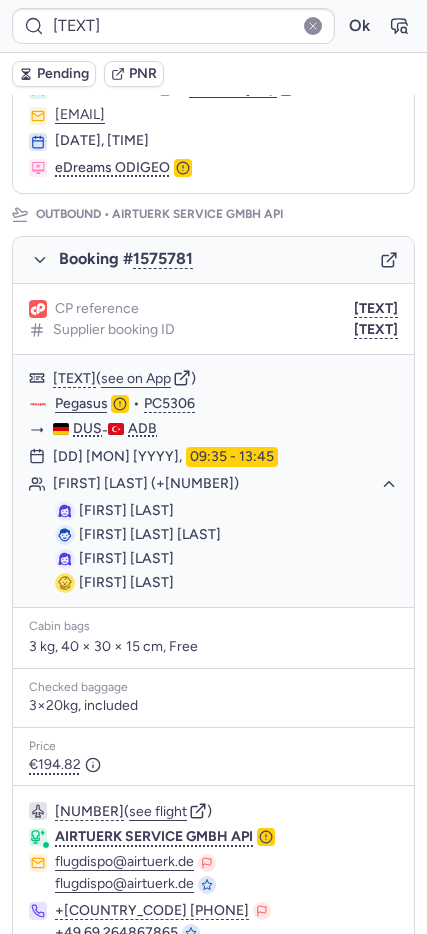 scroll, scrollTop: 985, scrollLeft: 0, axis: vertical 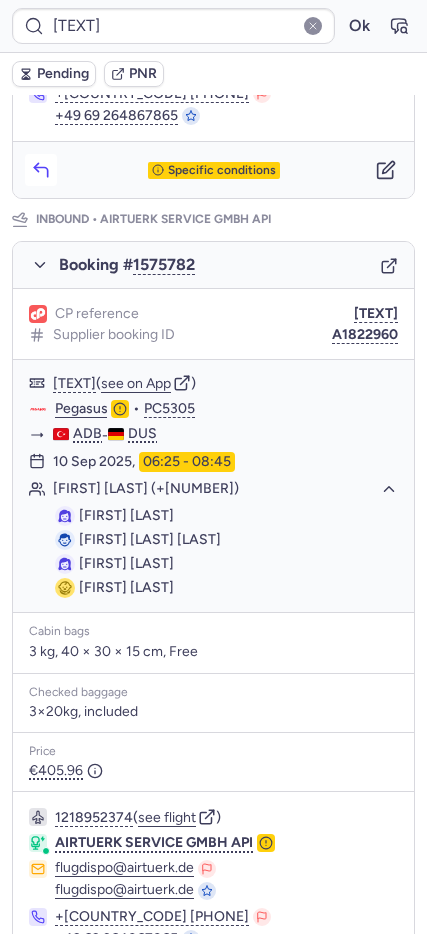 click 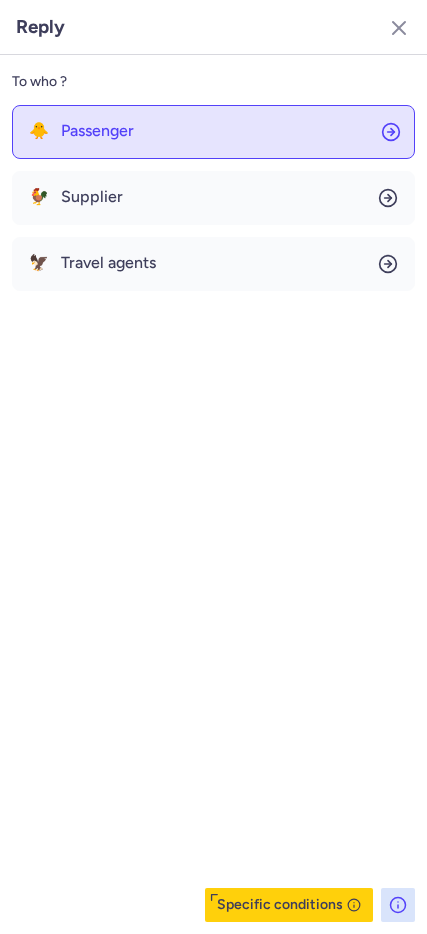 click on "Passenger" at bounding box center [97, 131] 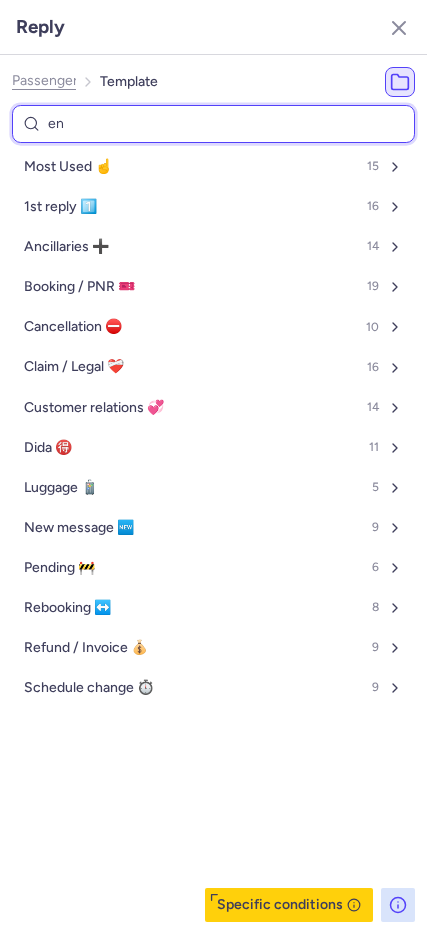type on "end" 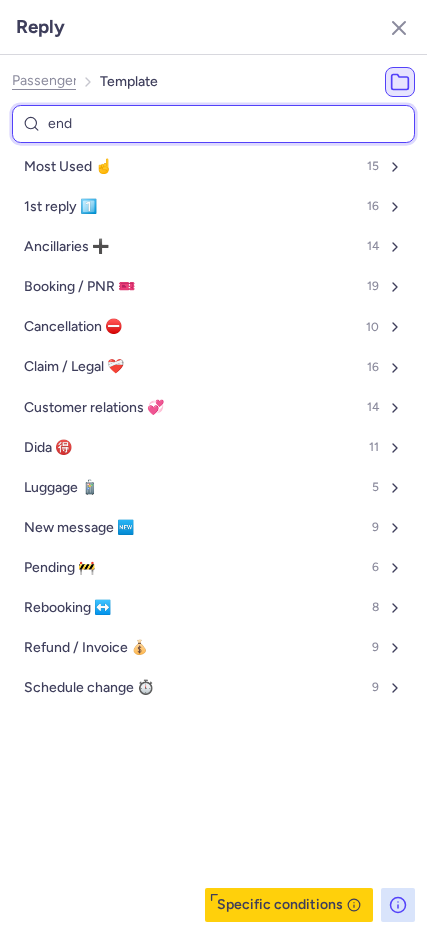 select on "en" 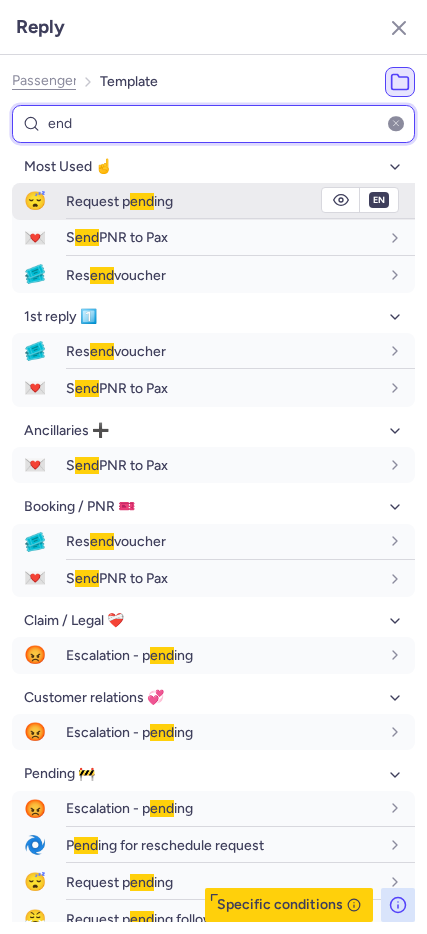 type on "end" 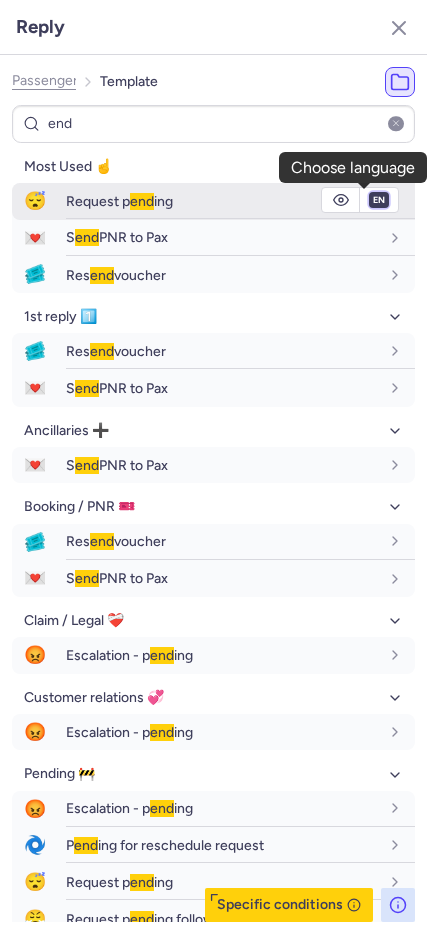 click on "fr en de nl pt es it ru" at bounding box center [379, 200] 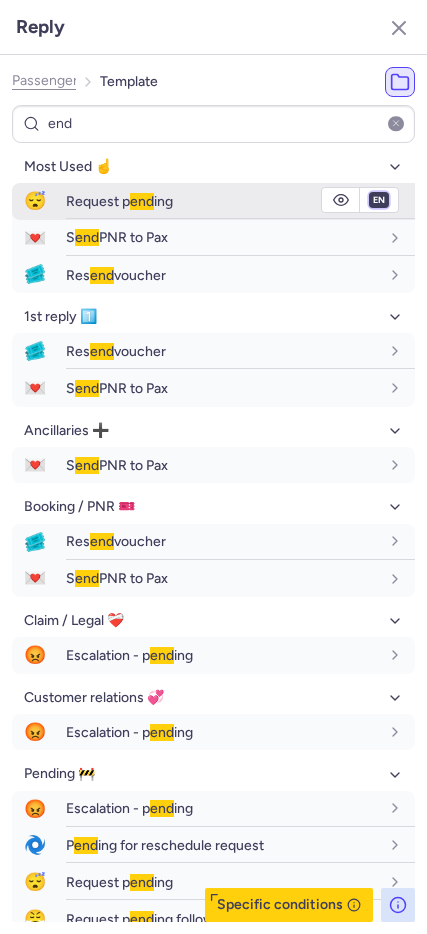 select on "de" 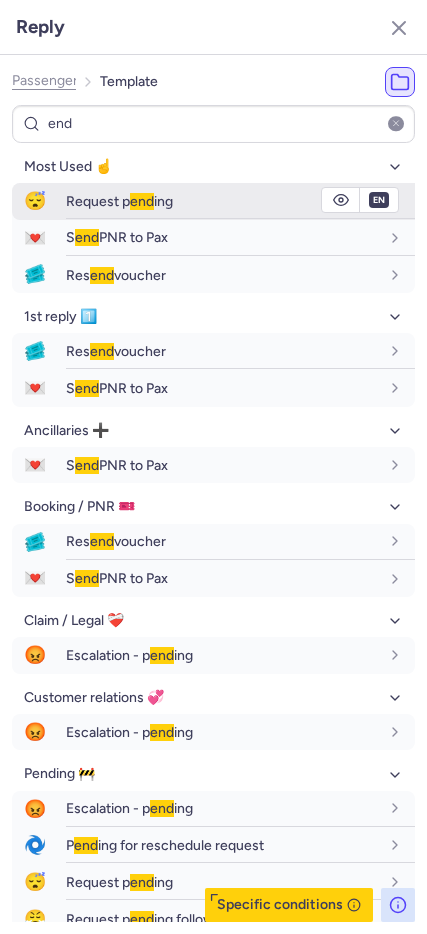 click on "fr en de nl pt es it ru" at bounding box center [379, 200] 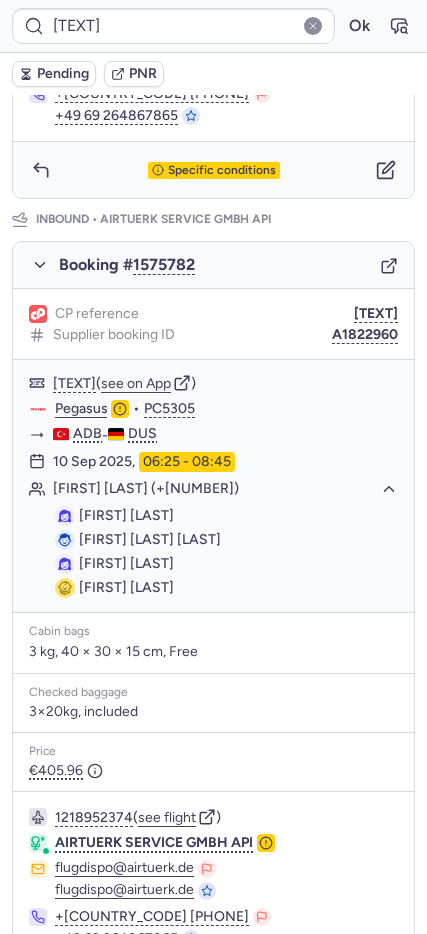 click on "Pending" at bounding box center (54, 74) 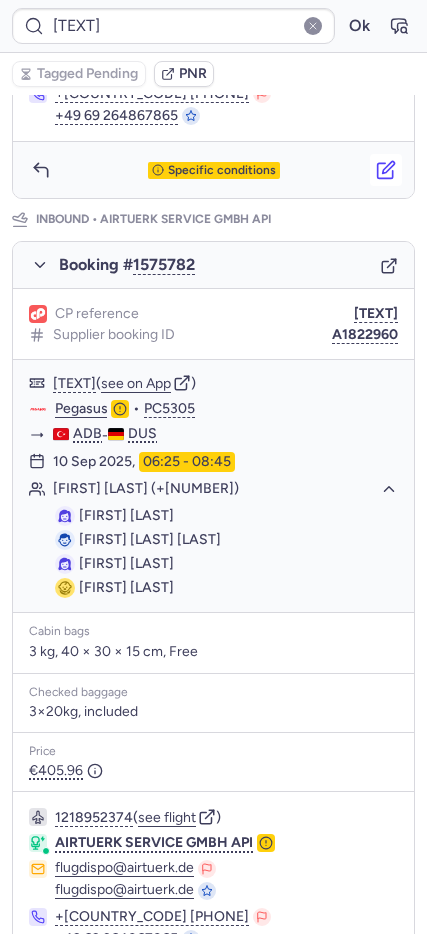 click 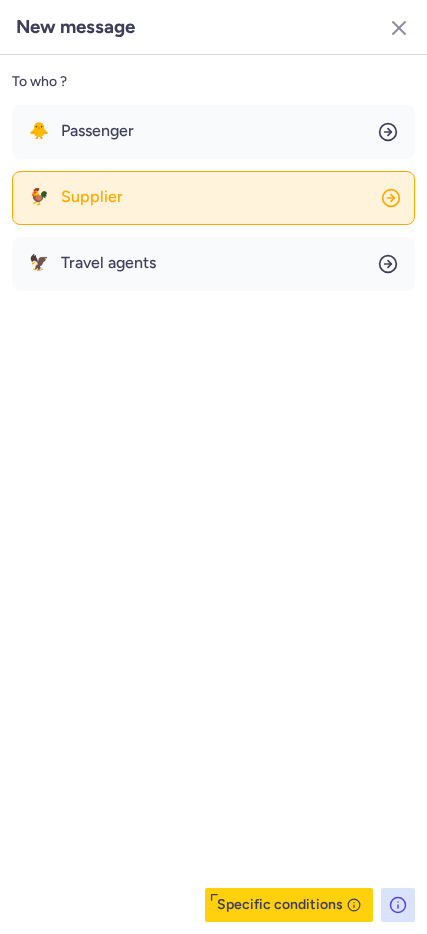 click on "🐓 Supplier" 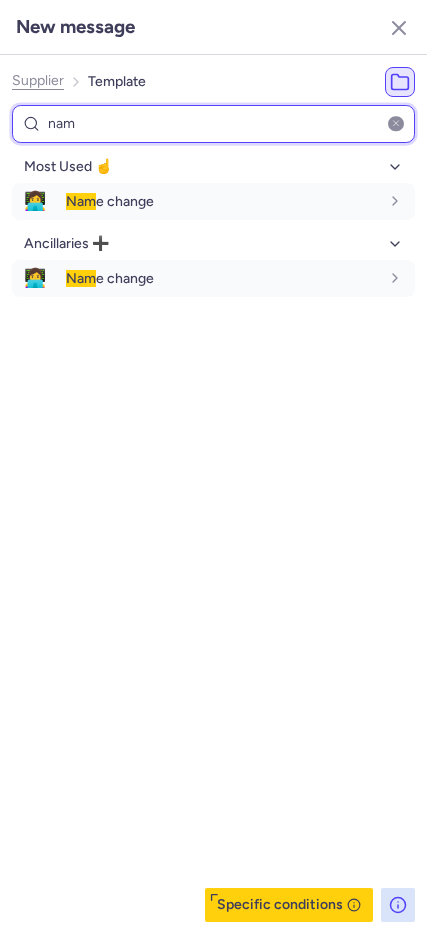 type on "nam" 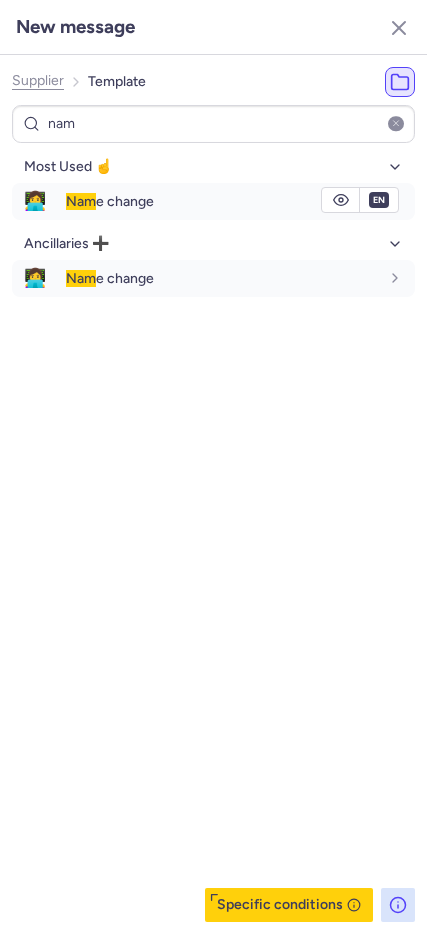 click on "Nam e change" at bounding box center [240, 201] 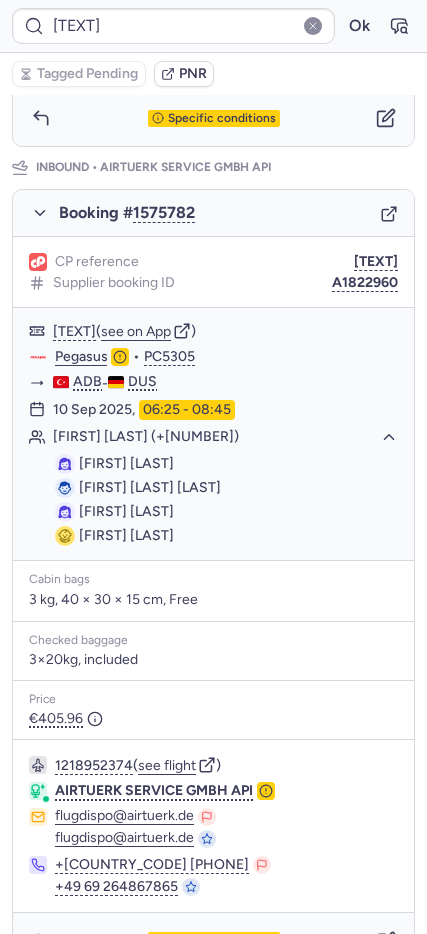 scroll, scrollTop: 1085, scrollLeft: 0, axis: vertical 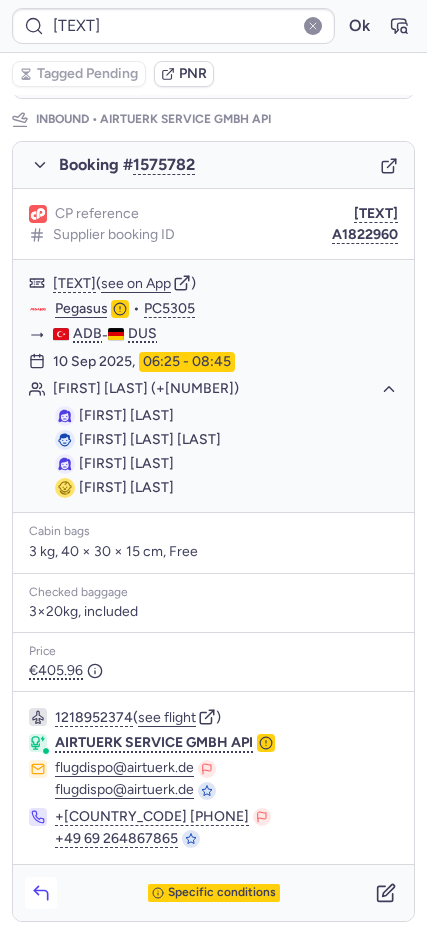 click 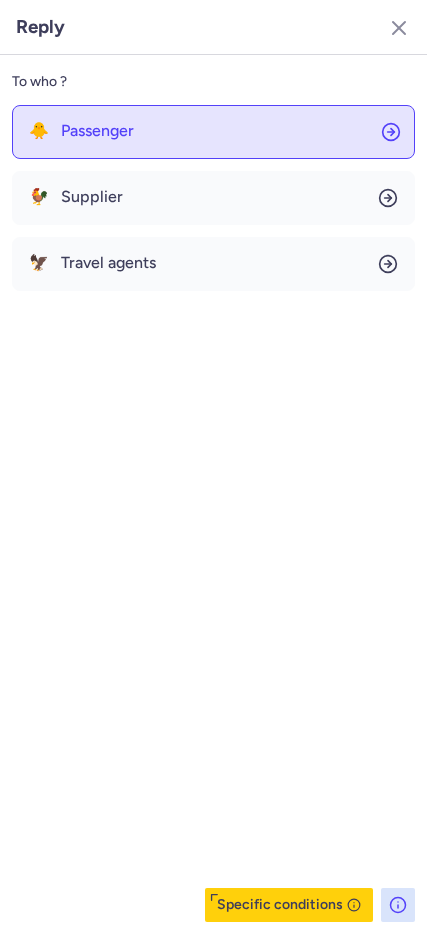 click on "Passenger" at bounding box center (97, 131) 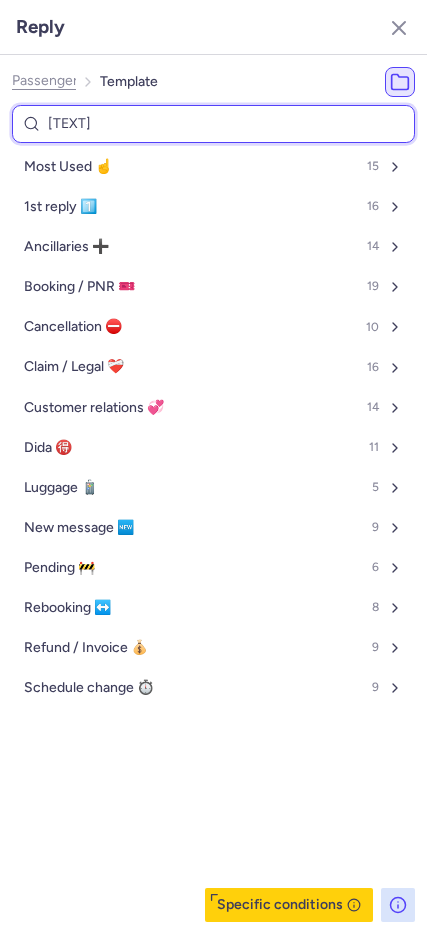 type on "GENE" 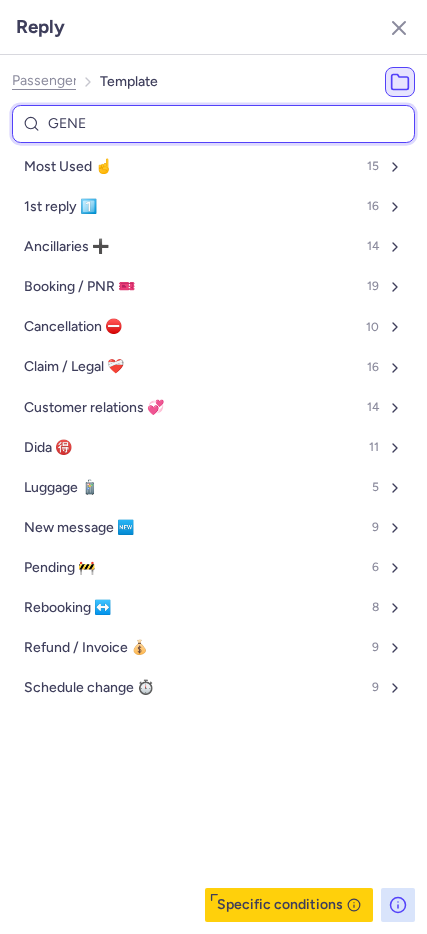 select on "de" 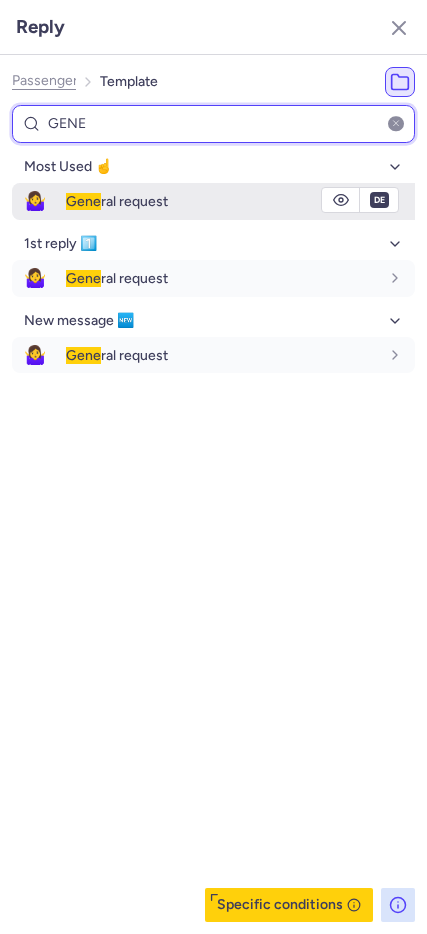 type on "GENE" 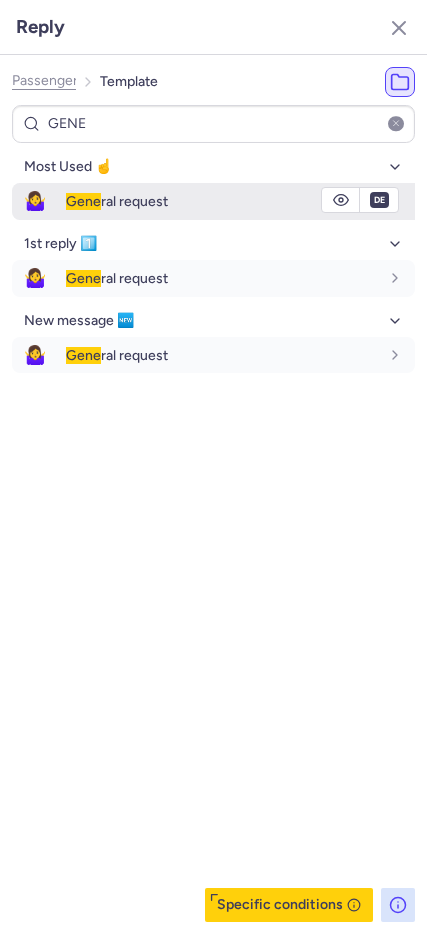 click on "Gene ral request" at bounding box center [240, 201] 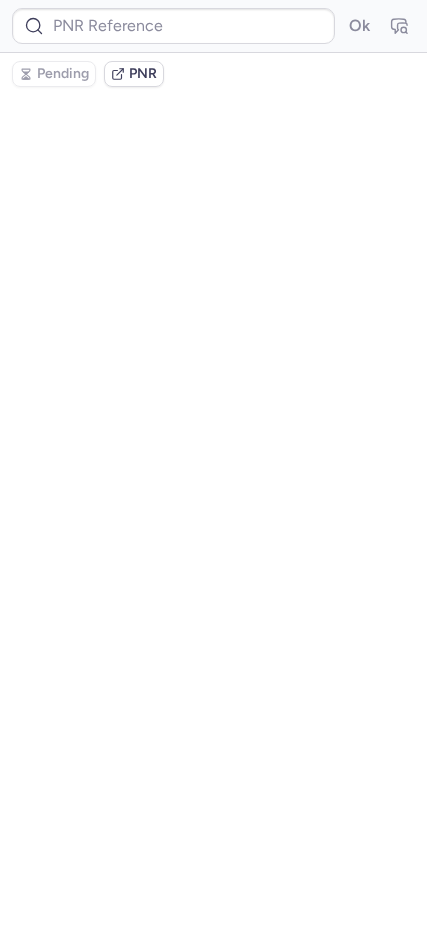 scroll, scrollTop: 0, scrollLeft: 0, axis: both 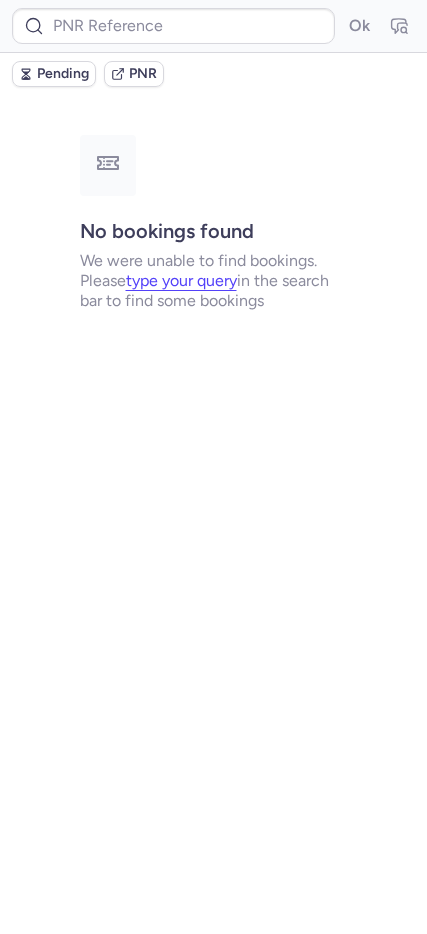 type on "CPT8IH" 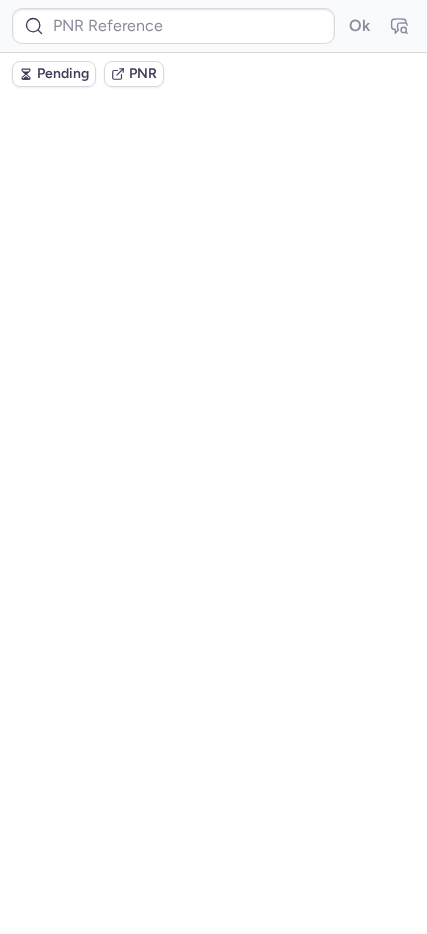scroll, scrollTop: 0, scrollLeft: 0, axis: both 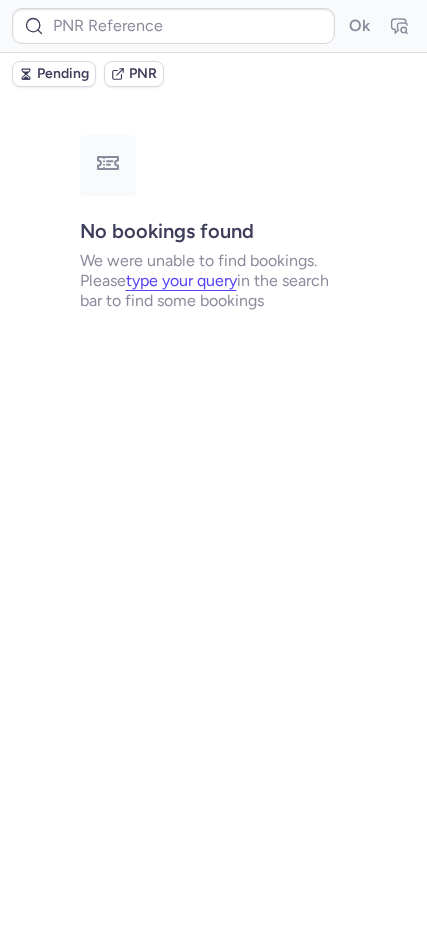 type on "CPCU4N" 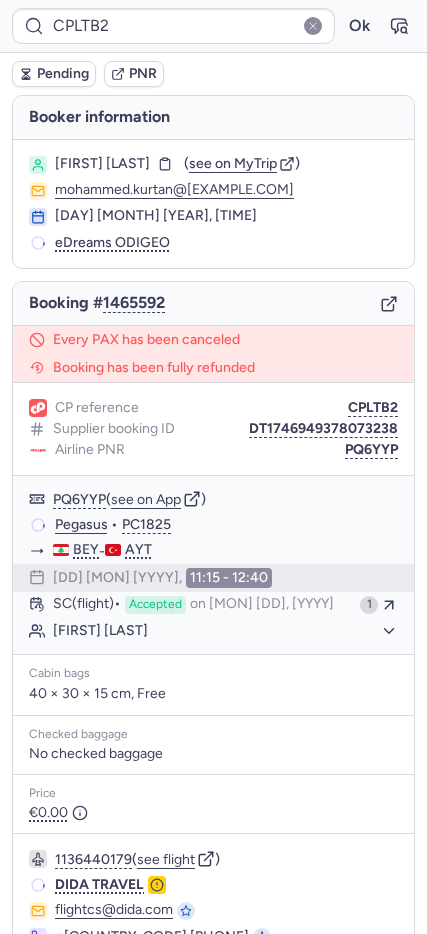 click 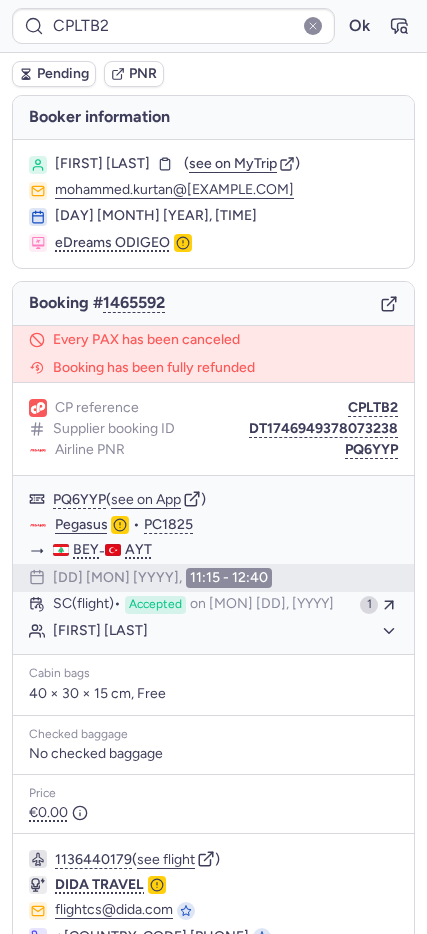 type on "CPCU4N" 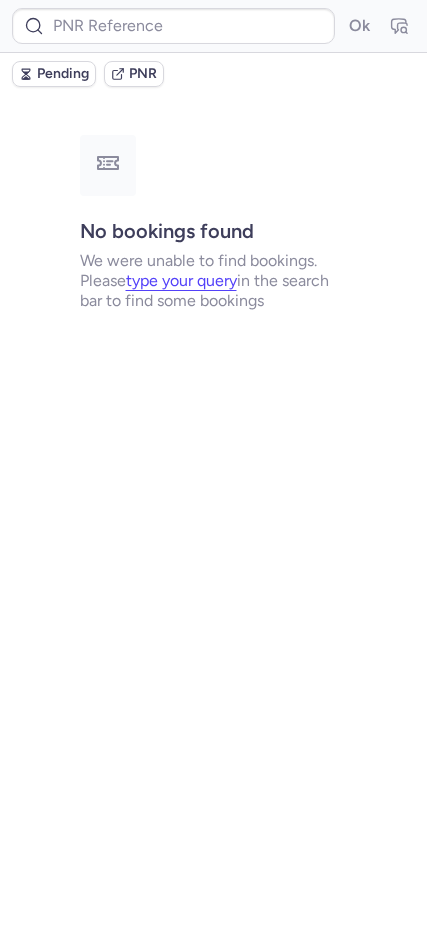 type on "CP7KR8" 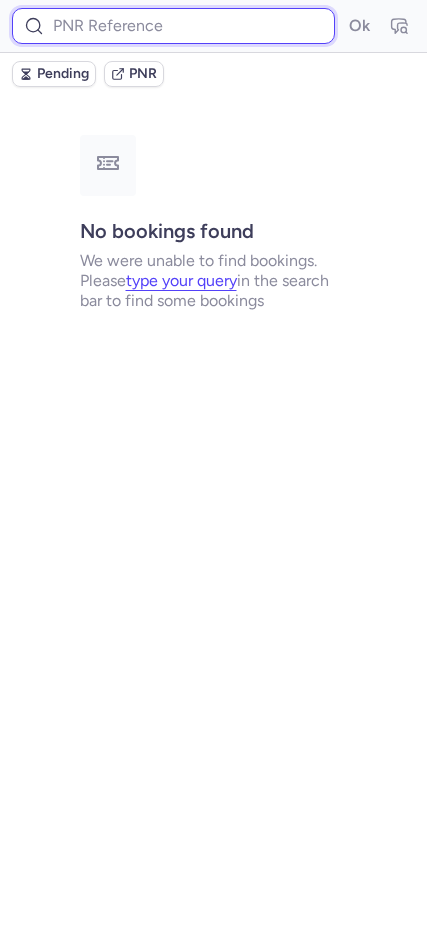 click at bounding box center [173, 26] 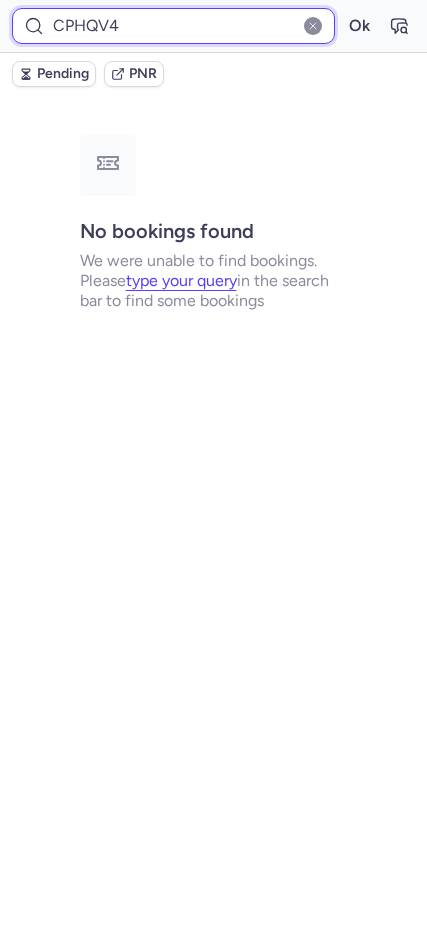 click on "Ok" at bounding box center (359, 26) 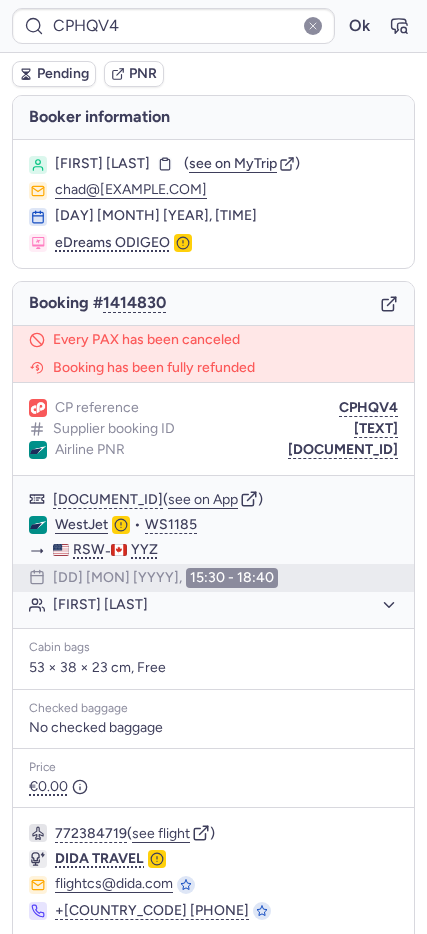 type on "CP9ZB8" 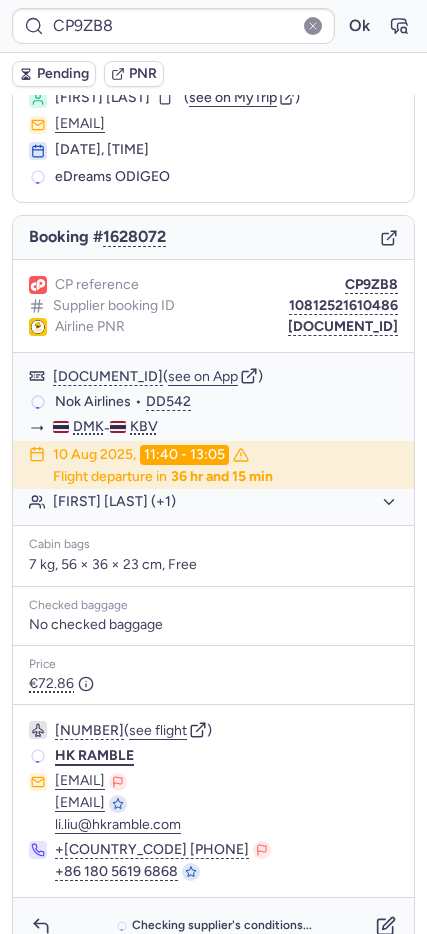 scroll, scrollTop: 99, scrollLeft: 0, axis: vertical 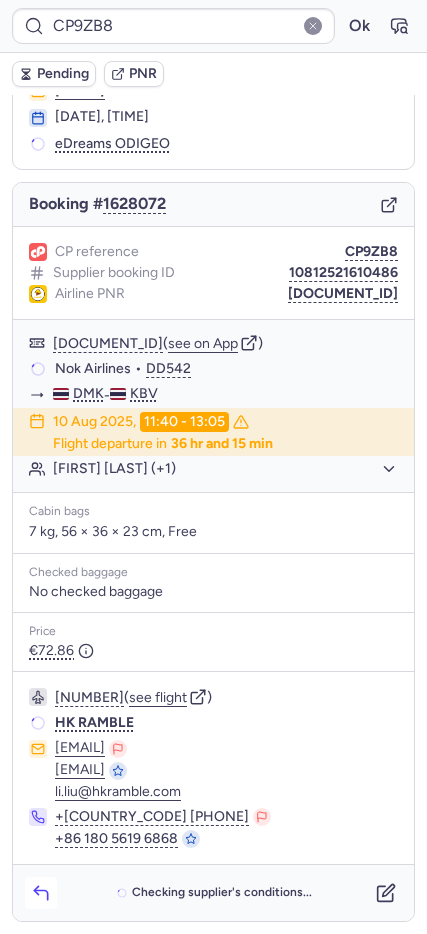 click 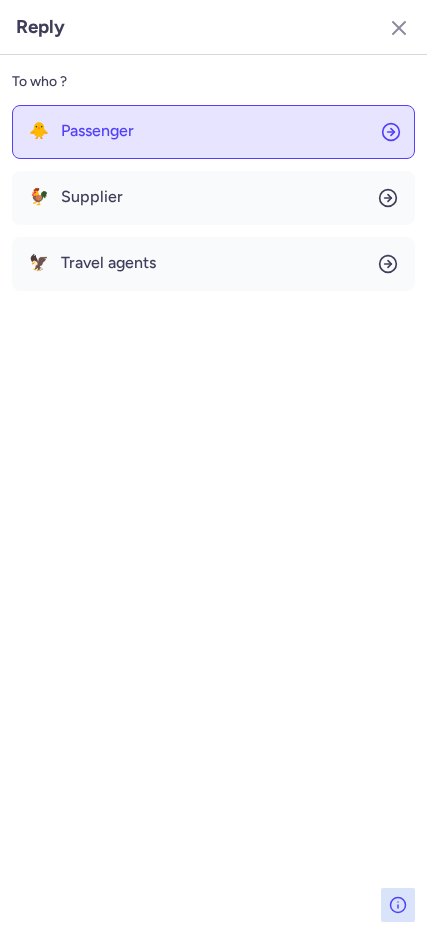 click on "Passenger" at bounding box center [97, 131] 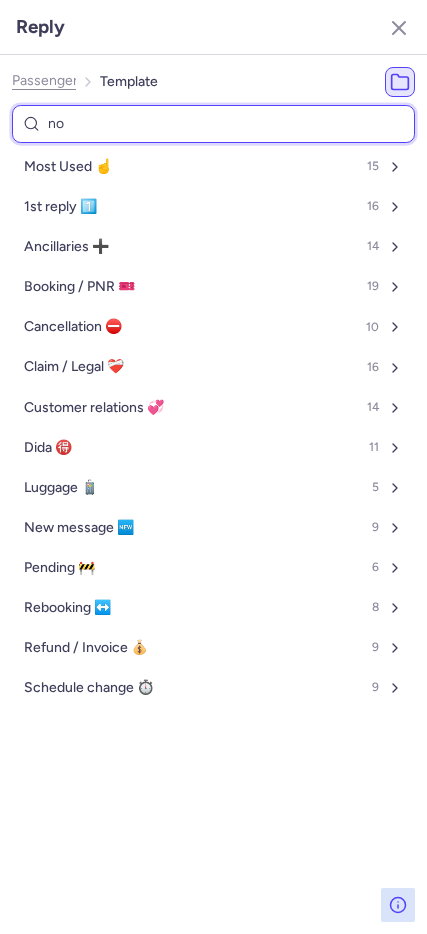 type on "non" 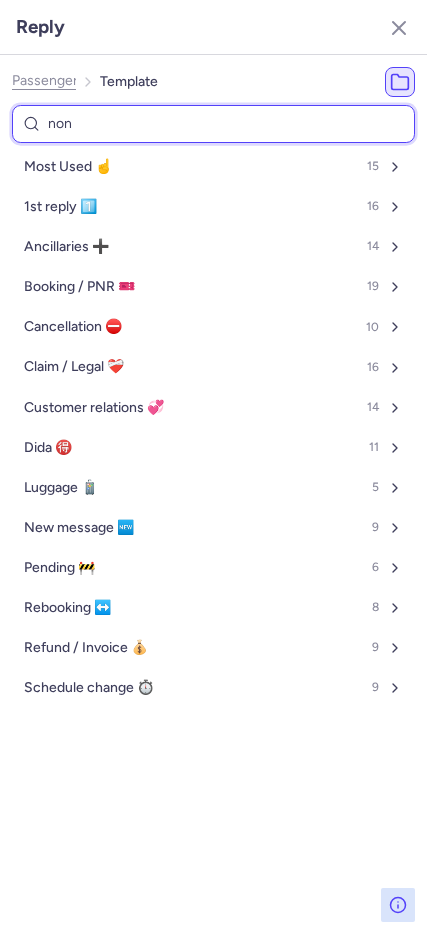 select on "en" 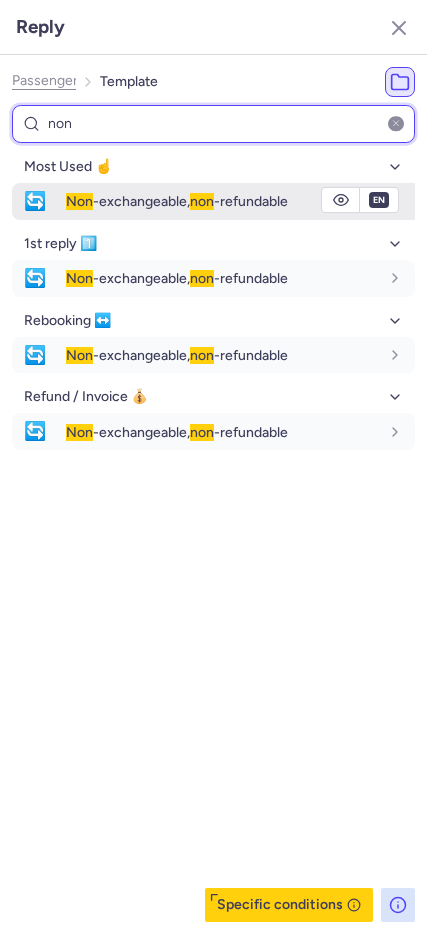 type on "non" 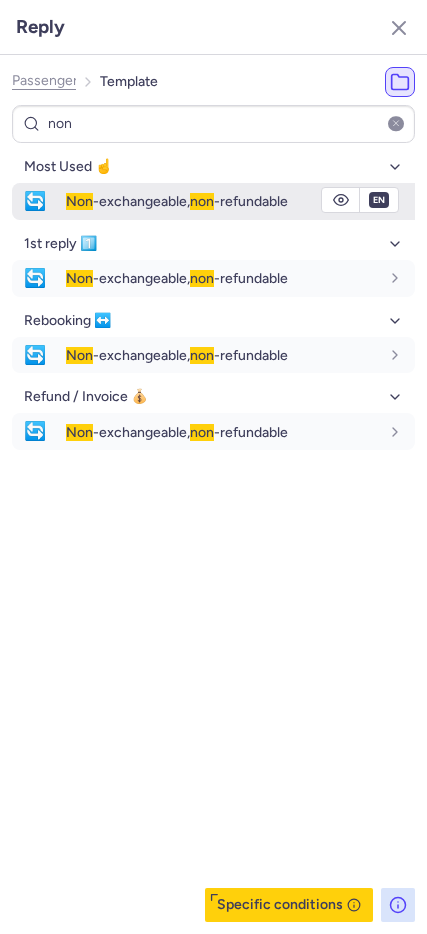 click on "Non -exchangeable,  non -refundable" at bounding box center (177, 201) 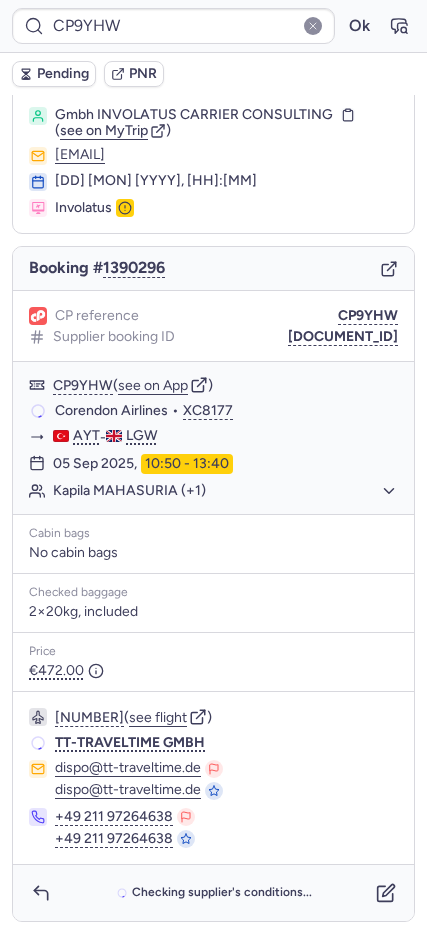 scroll, scrollTop: 49, scrollLeft: 0, axis: vertical 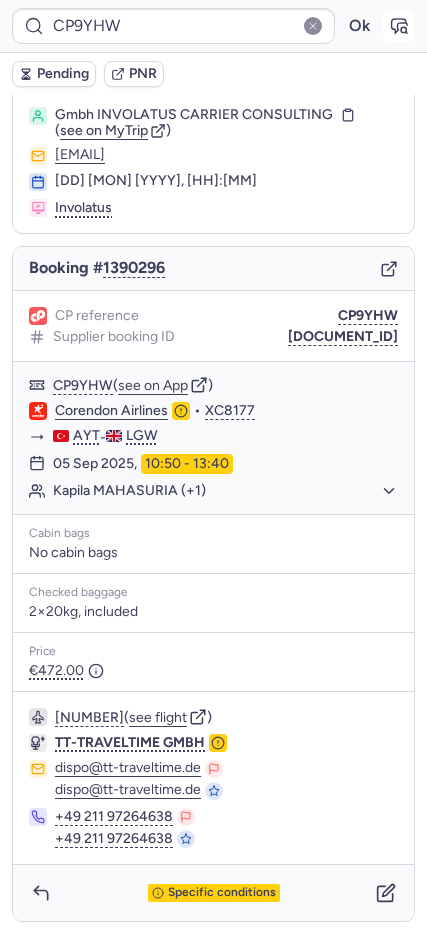 click 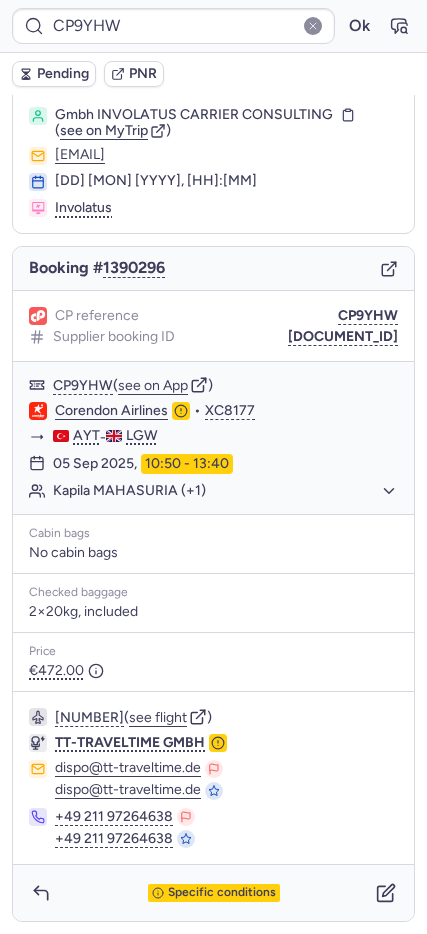 type on "CP7KR8" 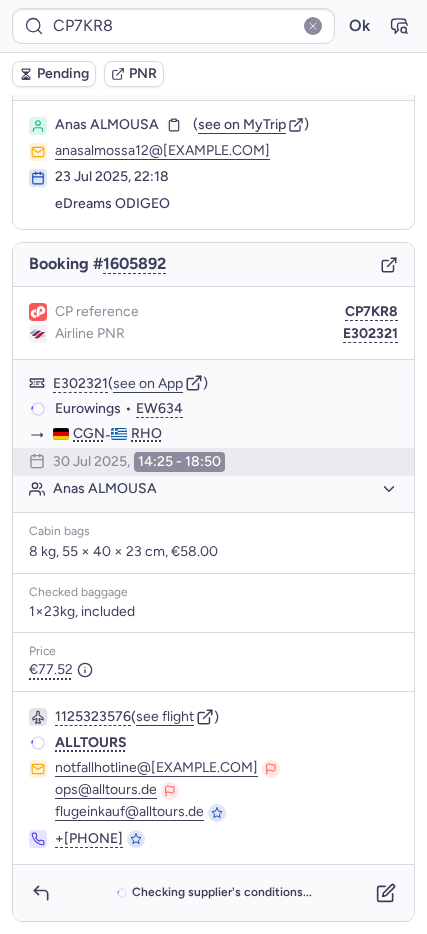 scroll, scrollTop: 38, scrollLeft: 0, axis: vertical 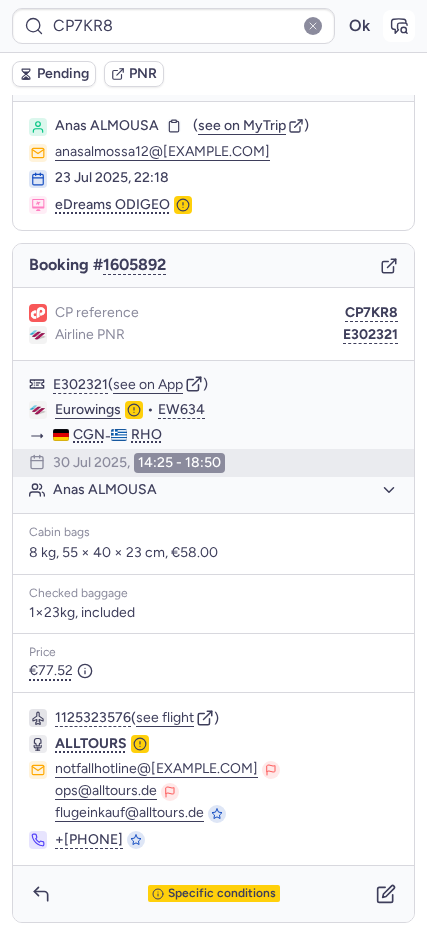 click 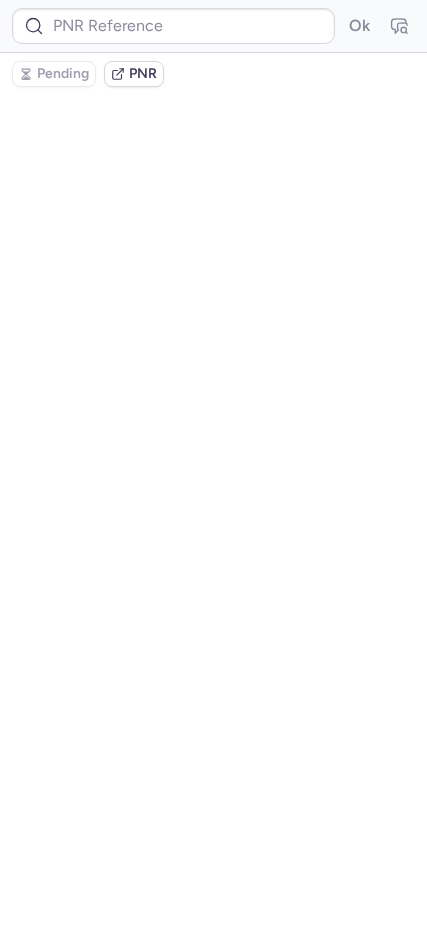 scroll, scrollTop: 0, scrollLeft: 0, axis: both 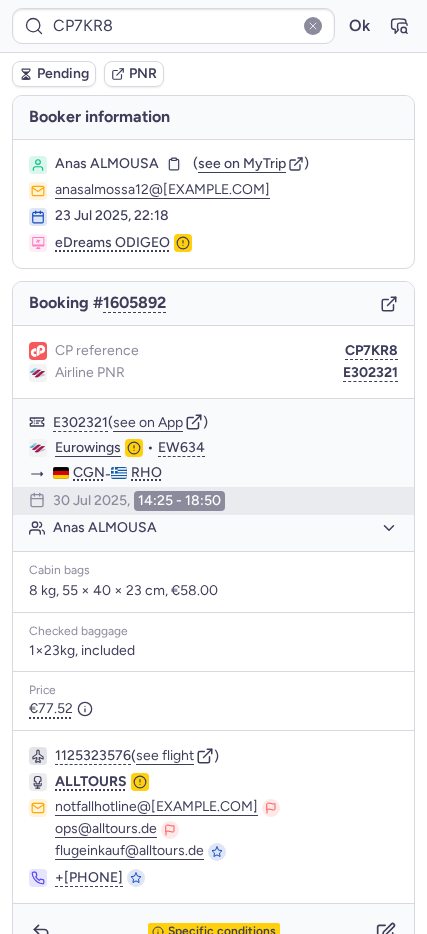 click on "Pending" at bounding box center [63, 74] 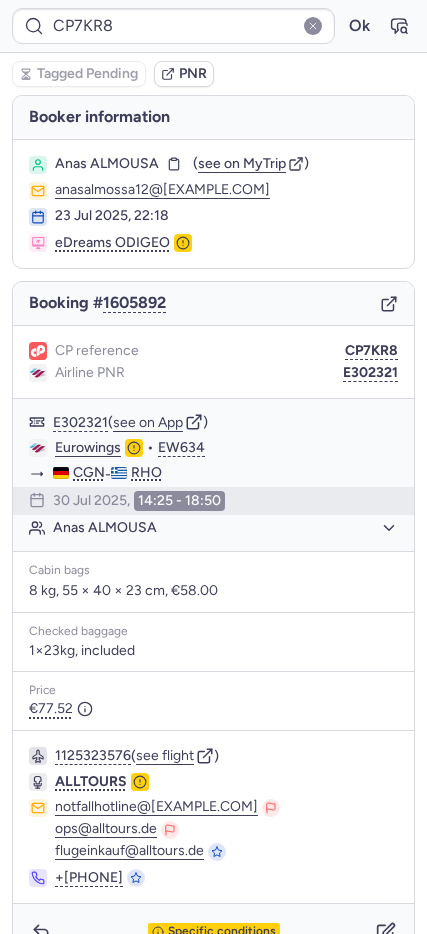 type on "CPZCDV" 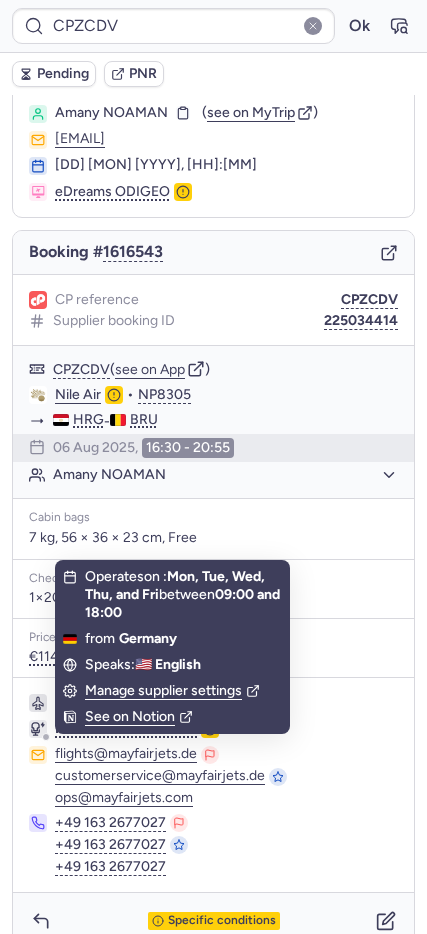 scroll, scrollTop: 79, scrollLeft: 0, axis: vertical 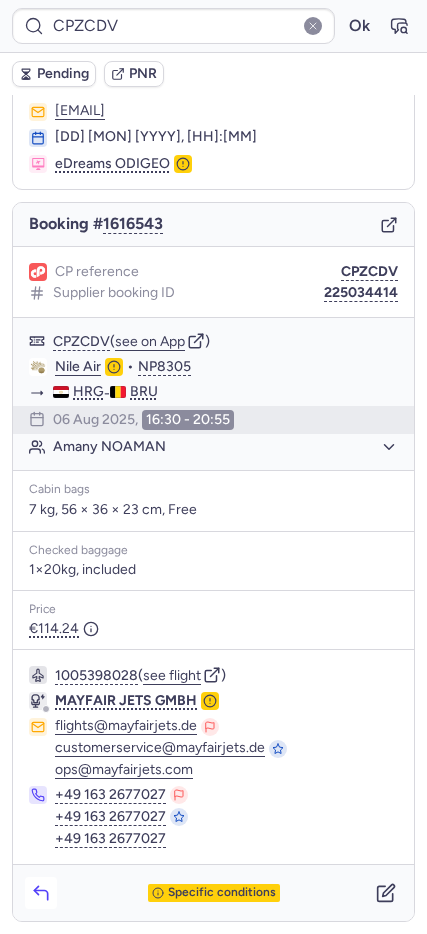 click 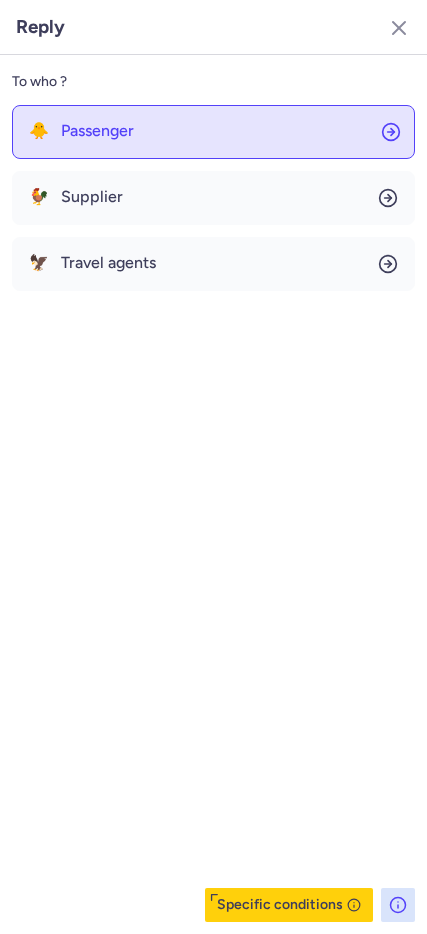 click on "Passenger" at bounding box center (97, 131) 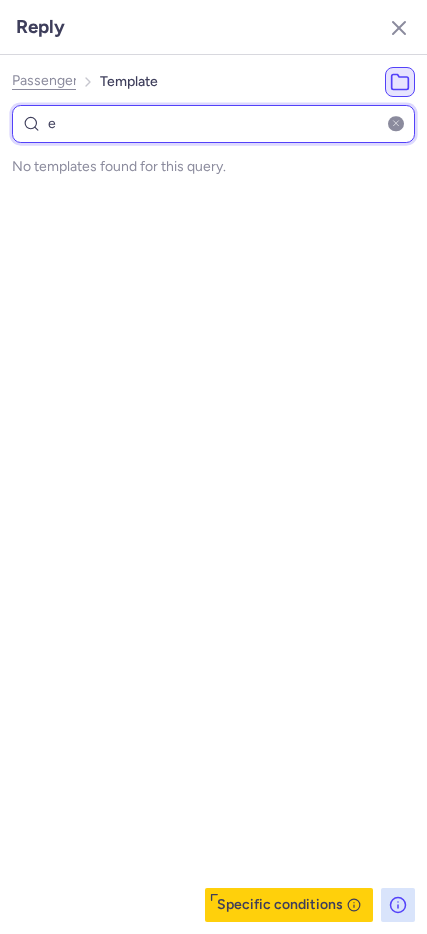 type on "eg" 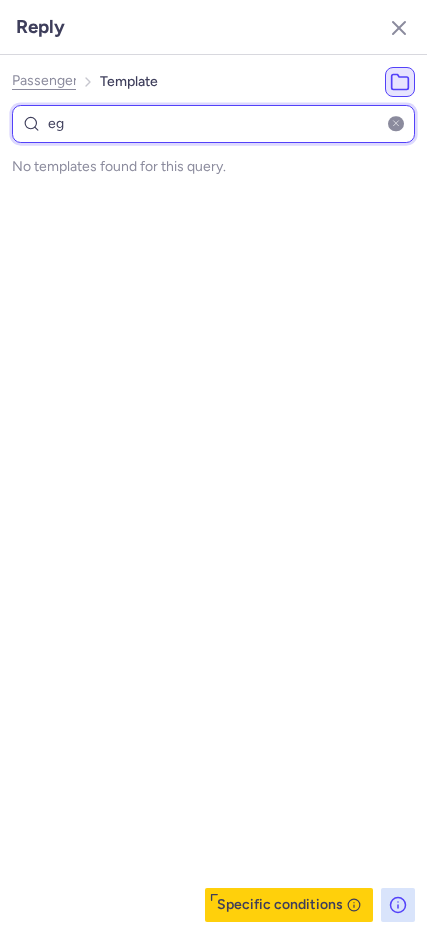 select on "en" 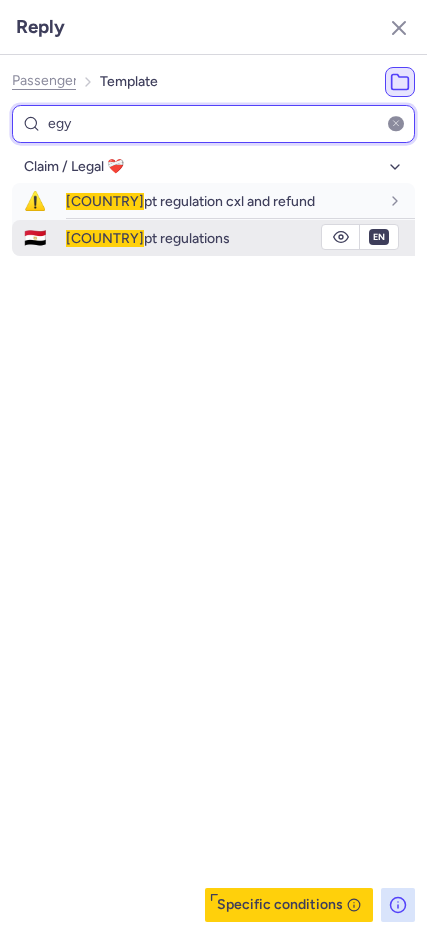 type on "egy" 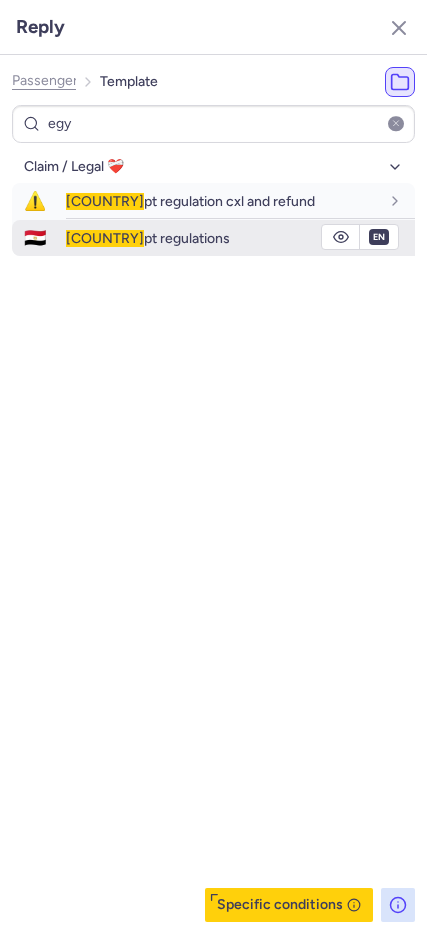 click on "Egy pt regulations" at bounding box center (222, 238) 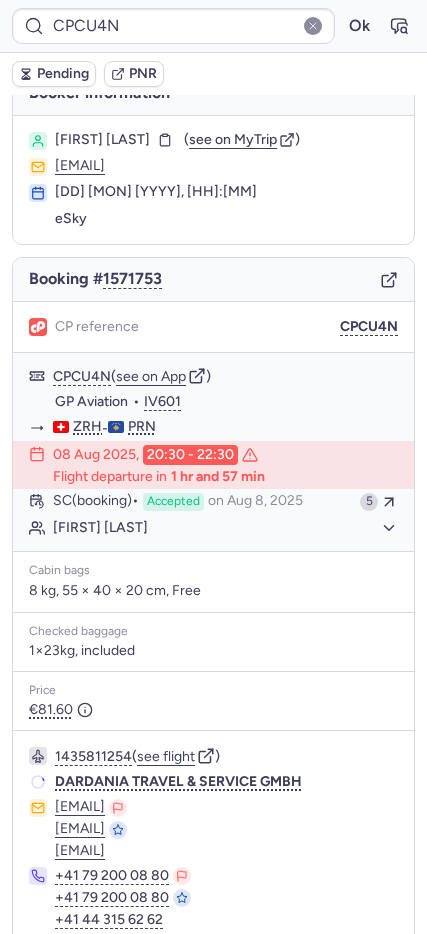 scroll, scrollTop: 23, scrollLeft: 0, axis: vertical 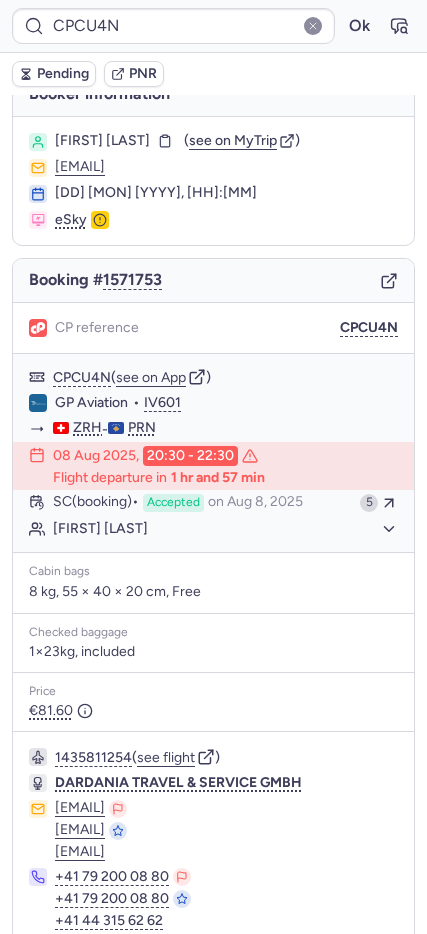 type on "CPT8IH" 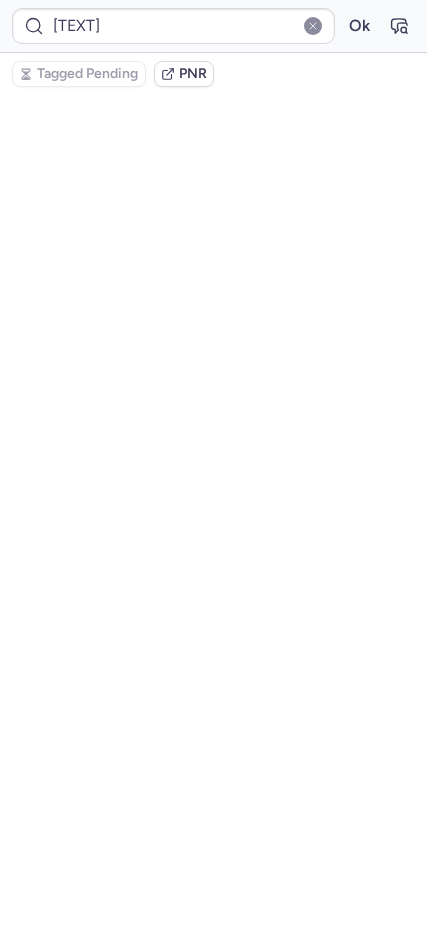 scroll, scrollTop: 63, scrollLeft: 0, axis: vertical 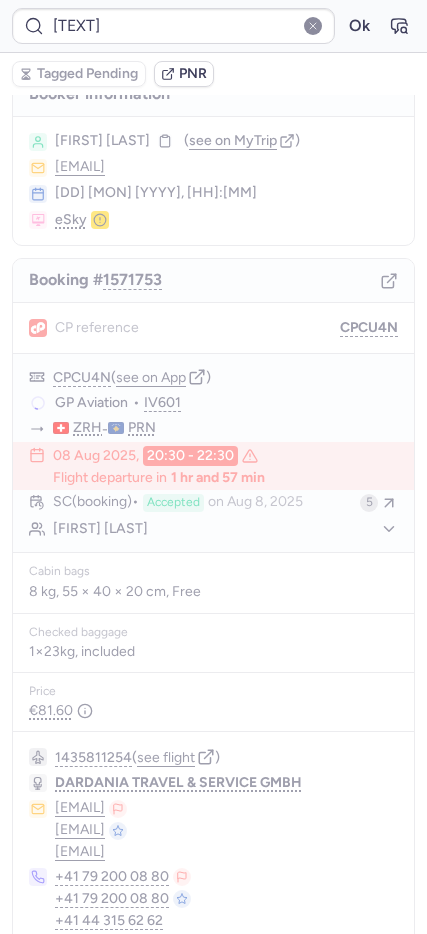 type 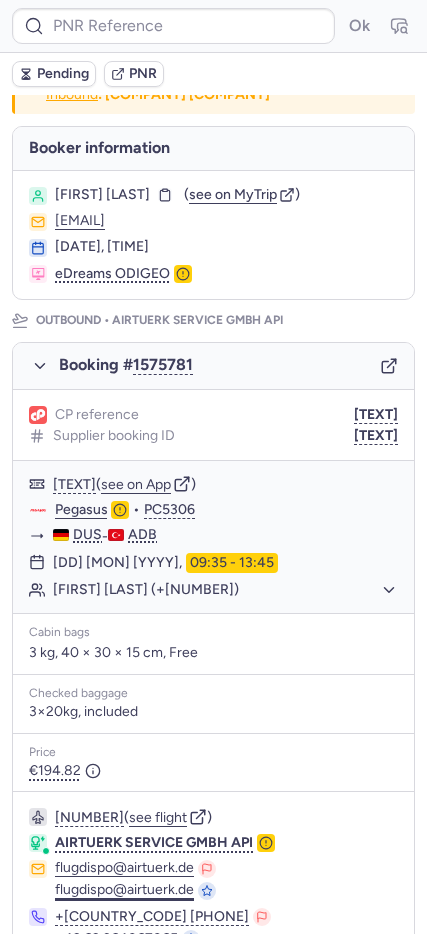 scroll, scrollTop: 885, scrollLeft: 0, axis: vertical 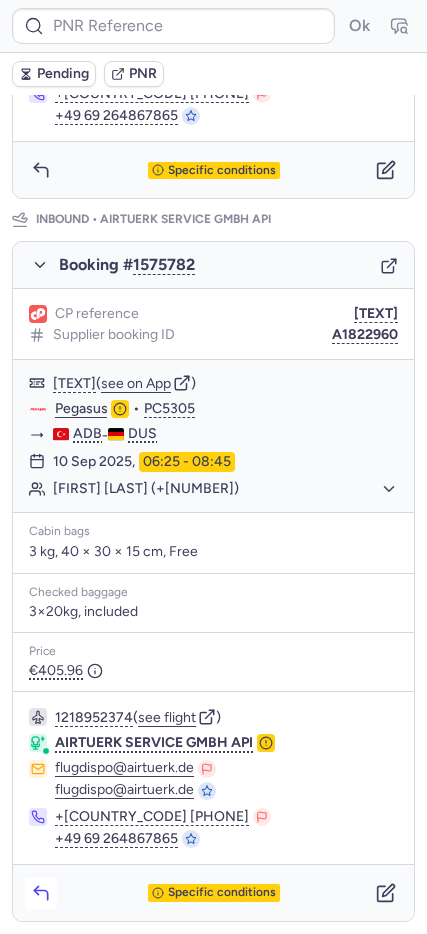 click 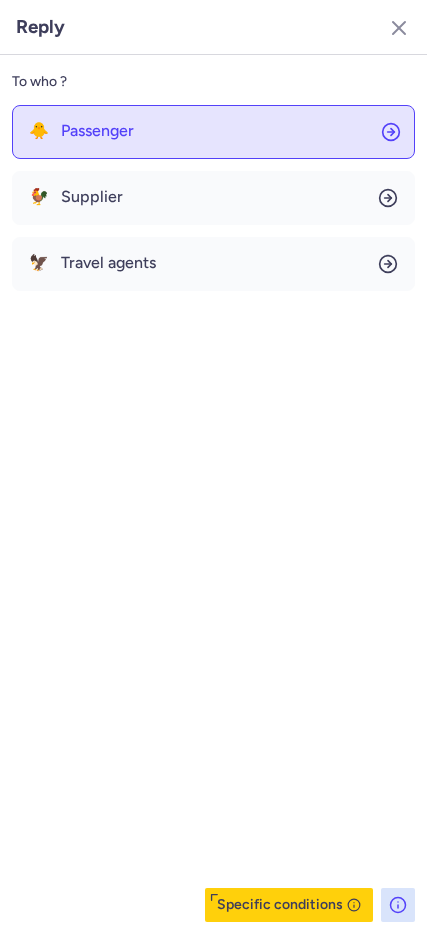 click on "🐥 Passenger" 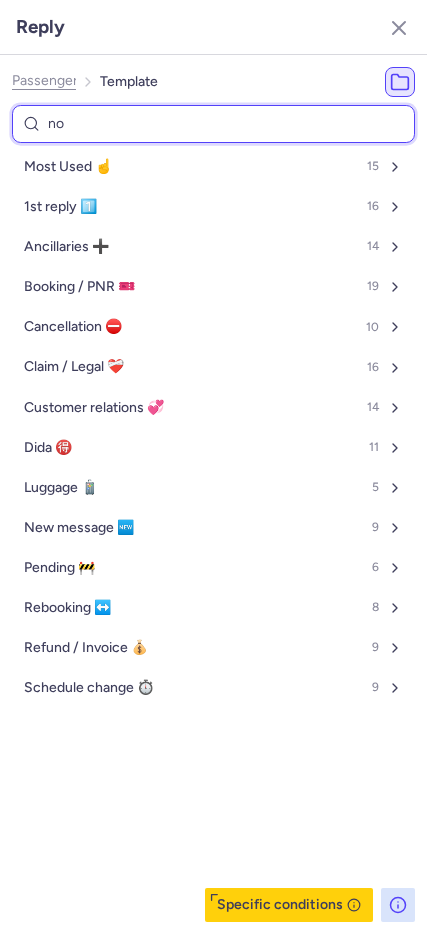 type on "non" 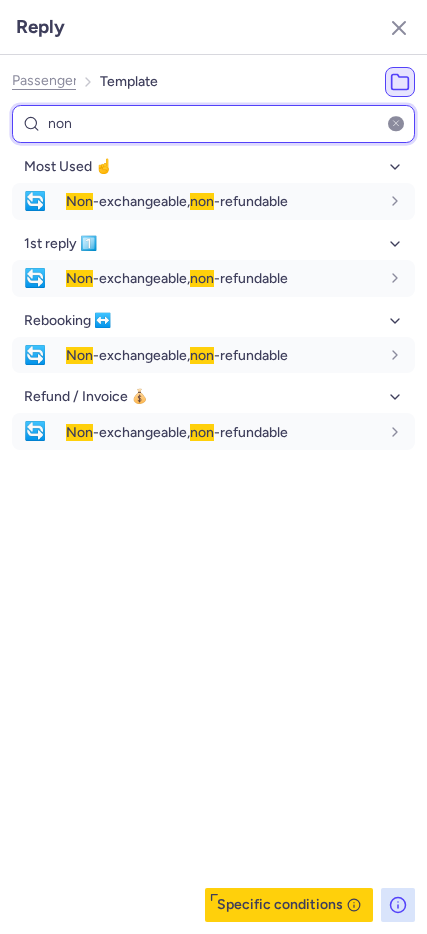 type on "non" 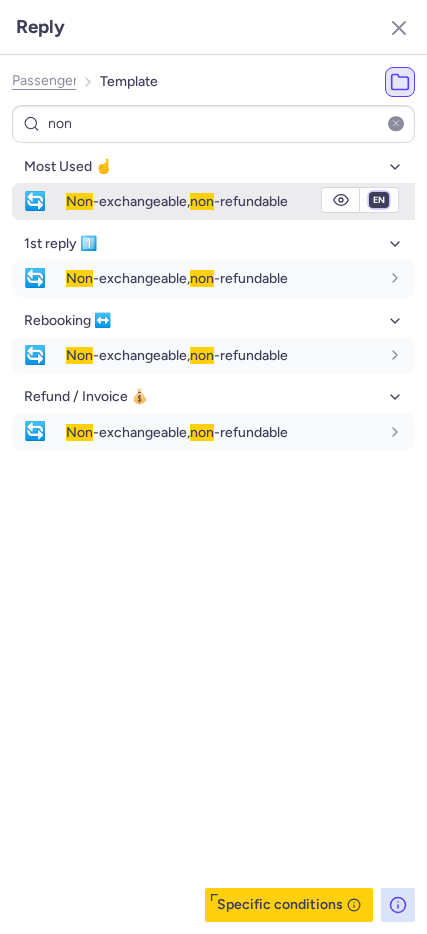 click on "fr en de nl pt es it ru" at bounding box center (379, 200) 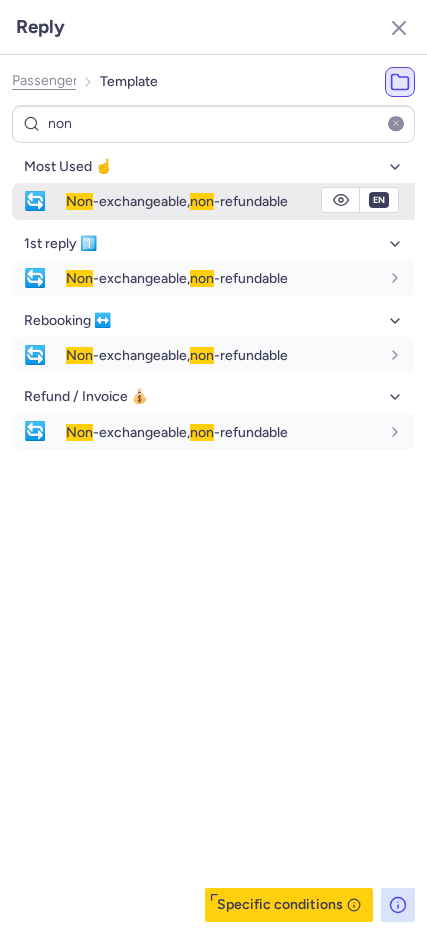 click on "fr en de nl pt es it ru" at bounding box center (379, 200) 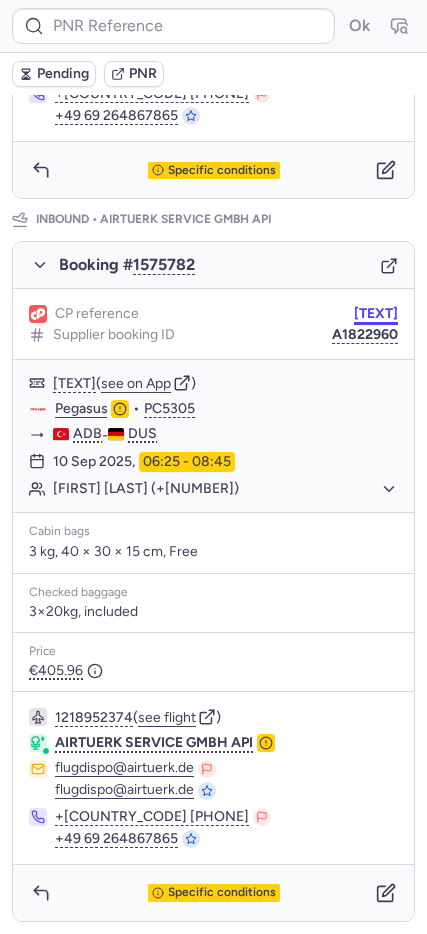 click on "CPT8IH" at bounding box center [376, 314] 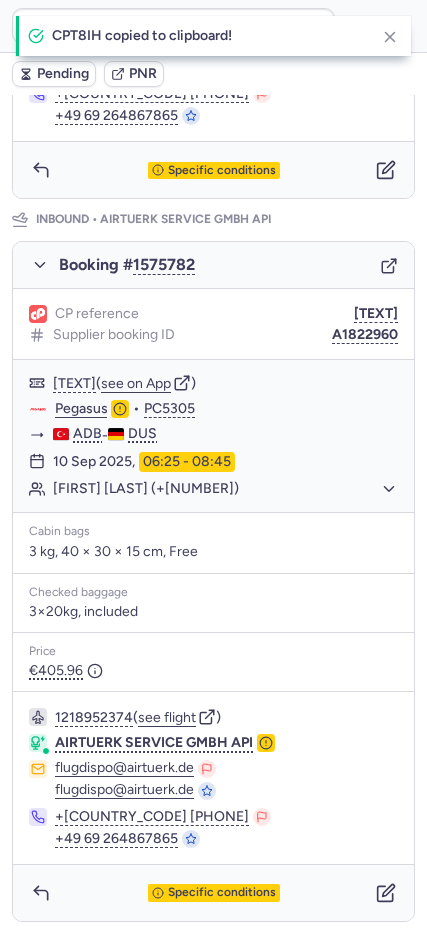 type on "CPT8IH" 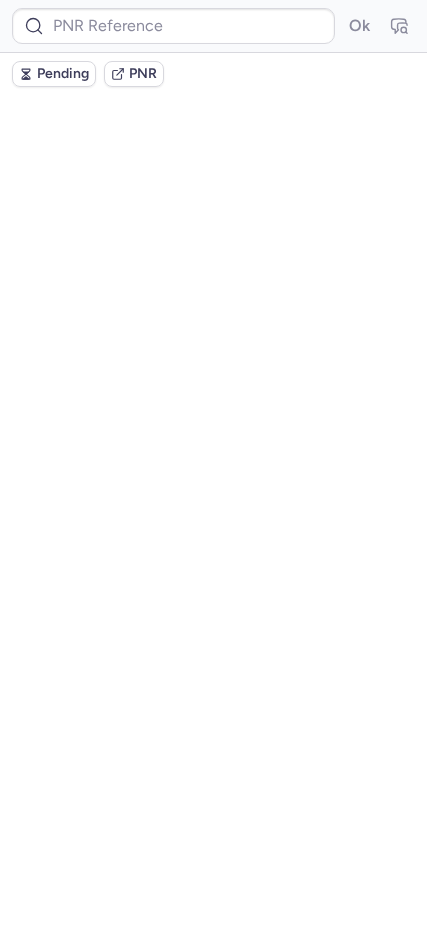scroll, scrollTop: 0, scrollLeft: 0, axis: both 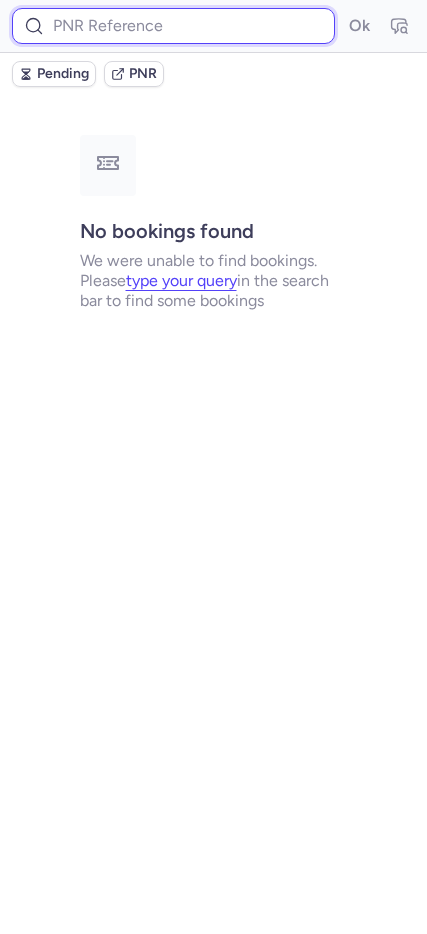 click at bounding box center [173, 26] 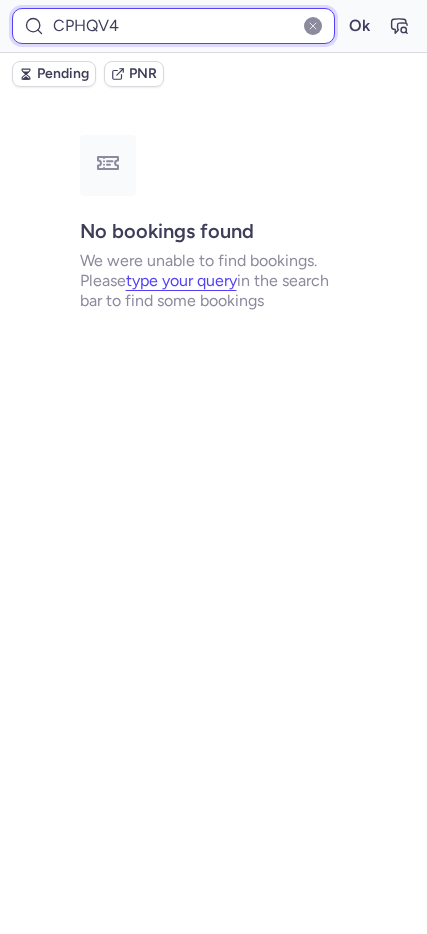 click on "Ok" at bounding box center [359, 26] 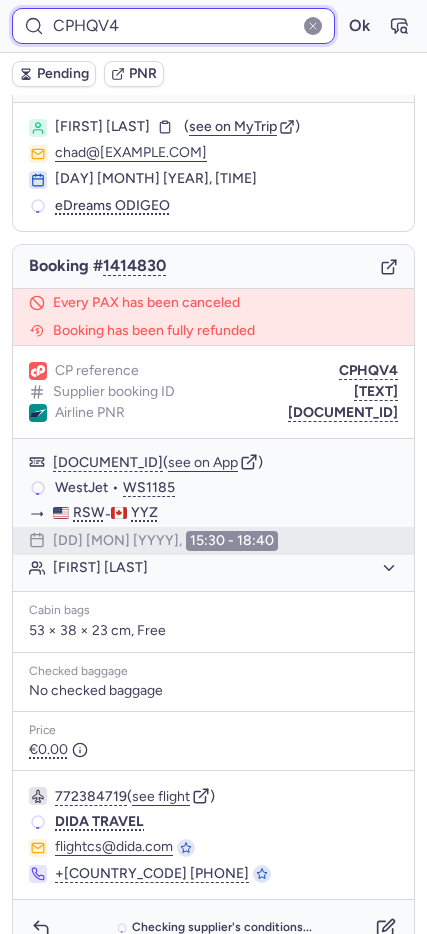 scroll, scrollTop: 72, scrollLeft: 0, axis: vertical 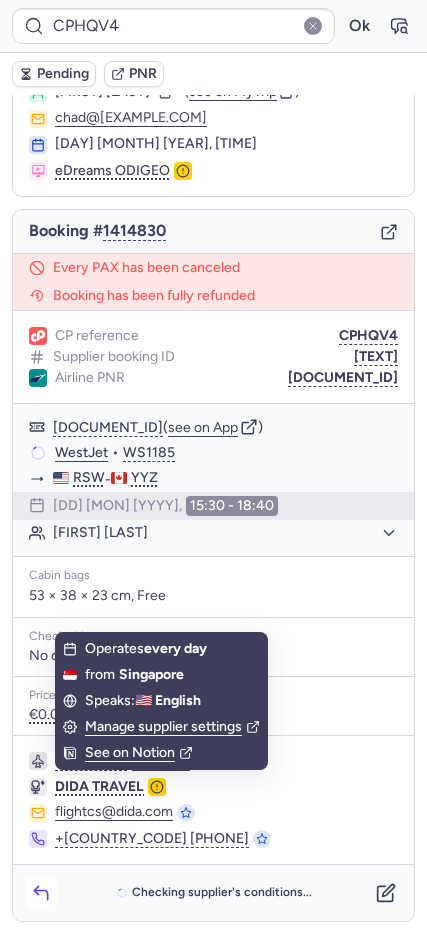 click 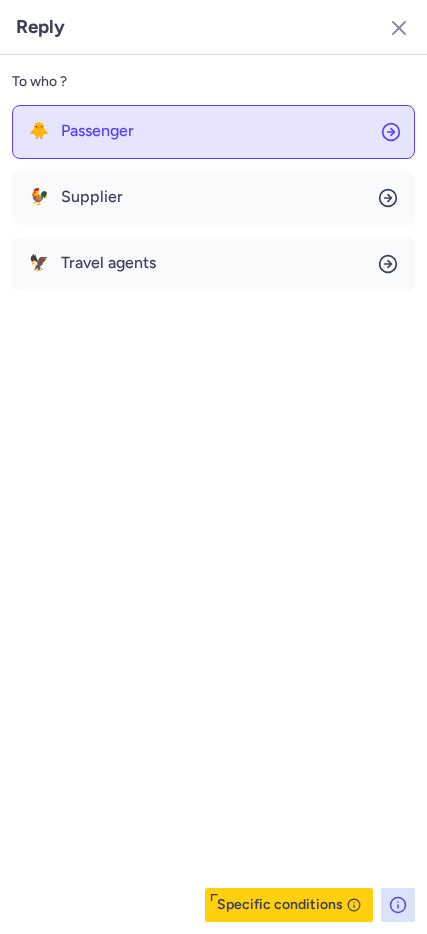 click on "🐥 Passenger" 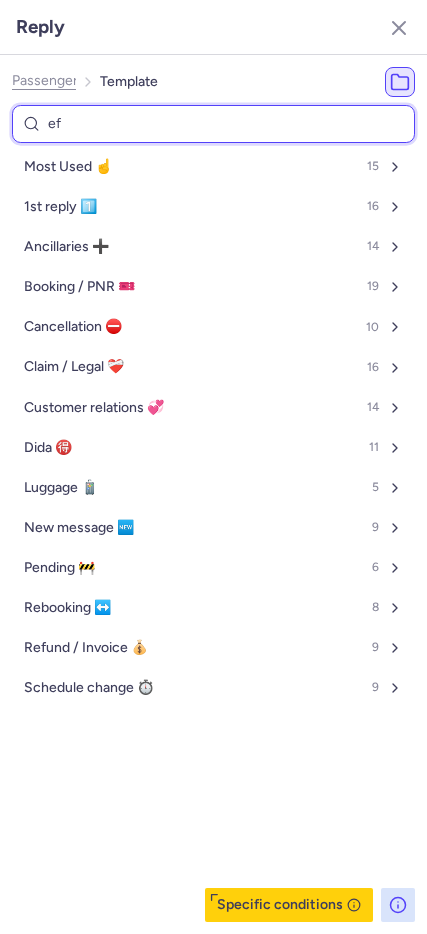 type on "efe" 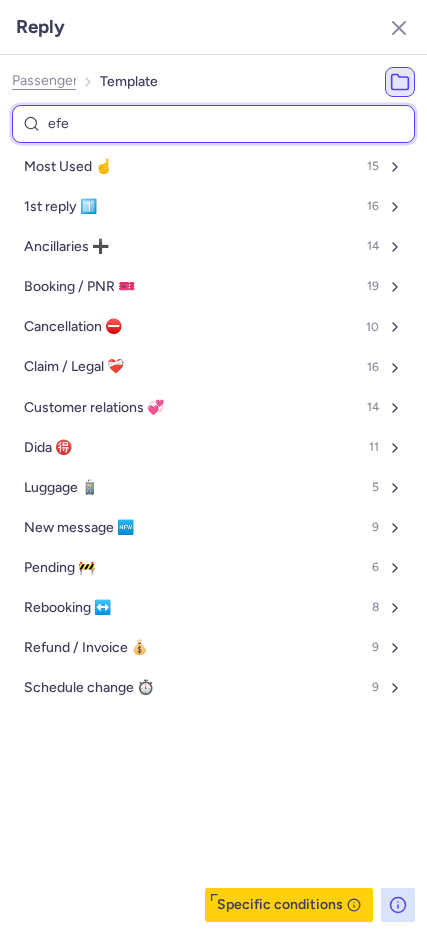 select on "en" 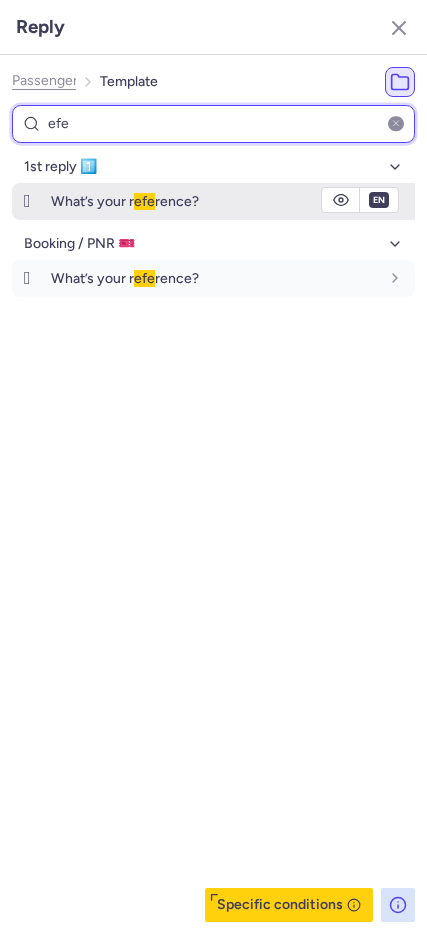 type on "efe" 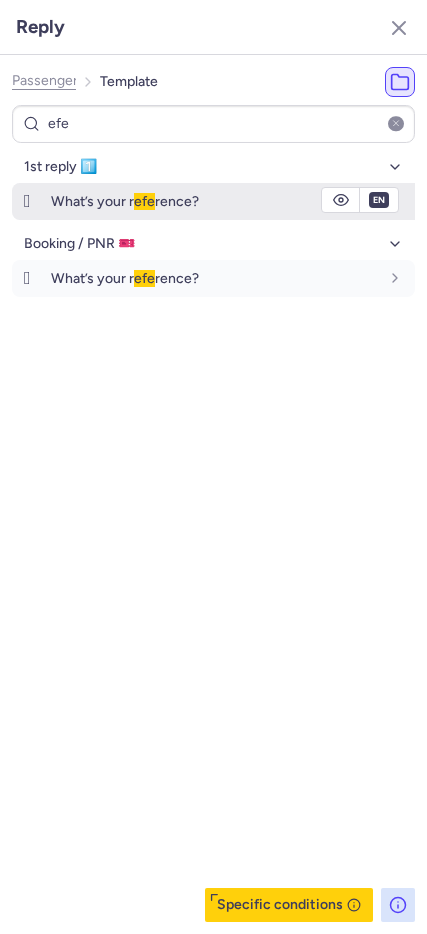 click on "What’s your r efe rence?" at bounding box center [125, 201] 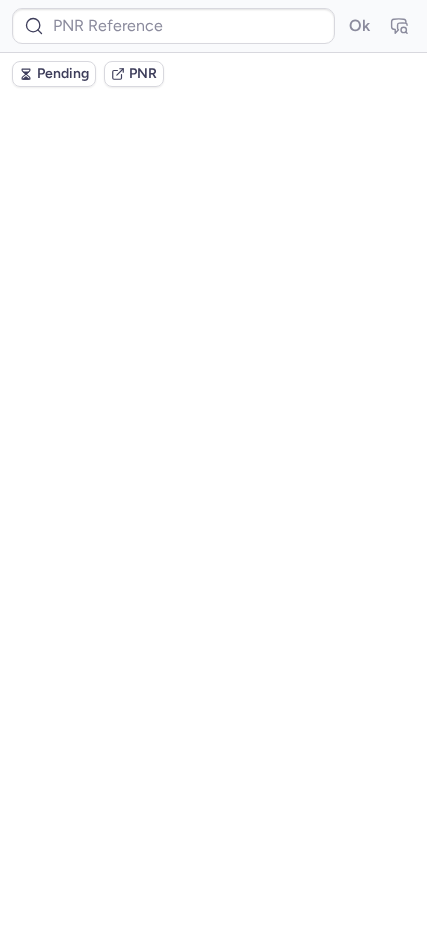 scroll, scrollTop: 0, scrollLeft: 0, axis: both 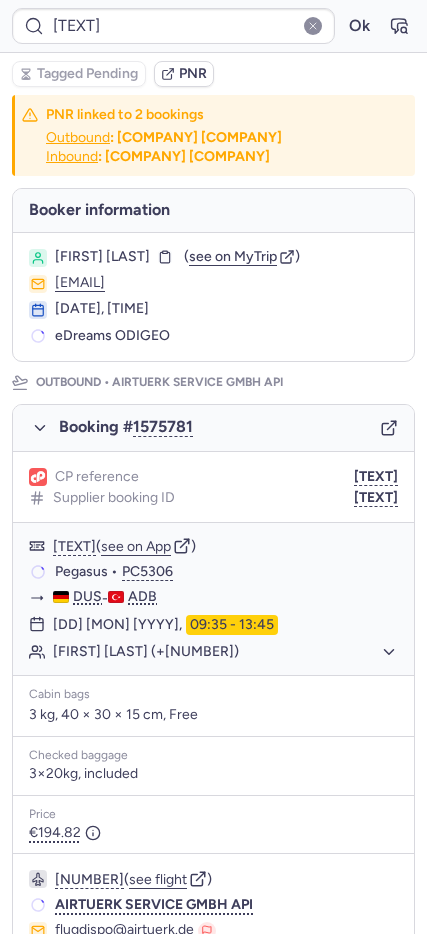 type on "CPSUD9" 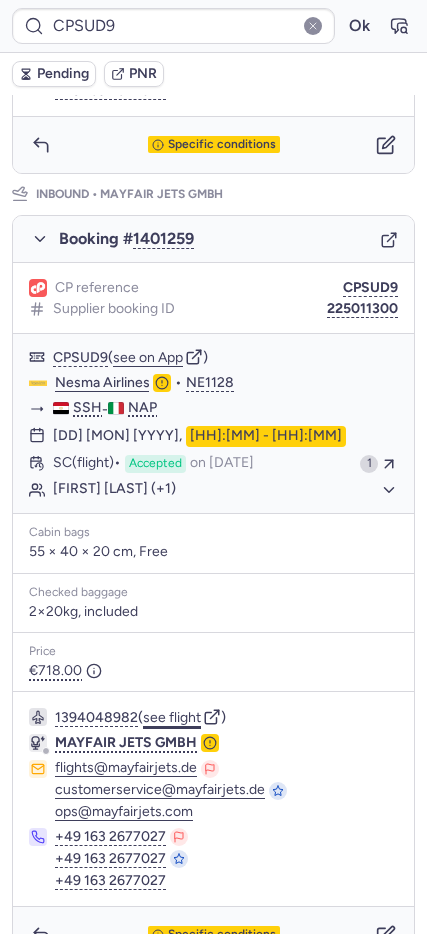 scroll, scrollTop: 1021, scrollLeft: 0, axis: vertical 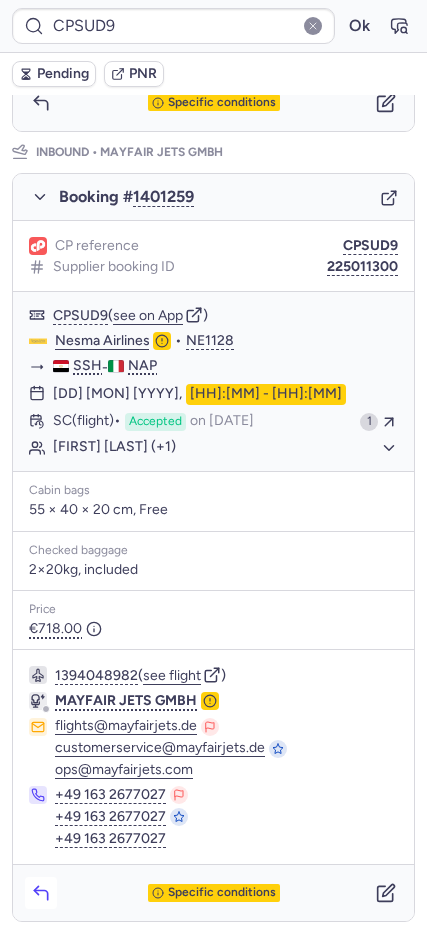 click 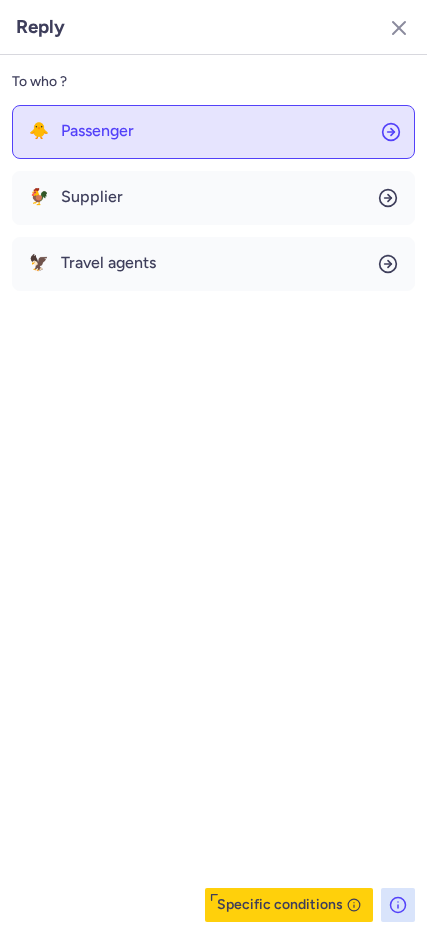 click on "🐥 Passenger" 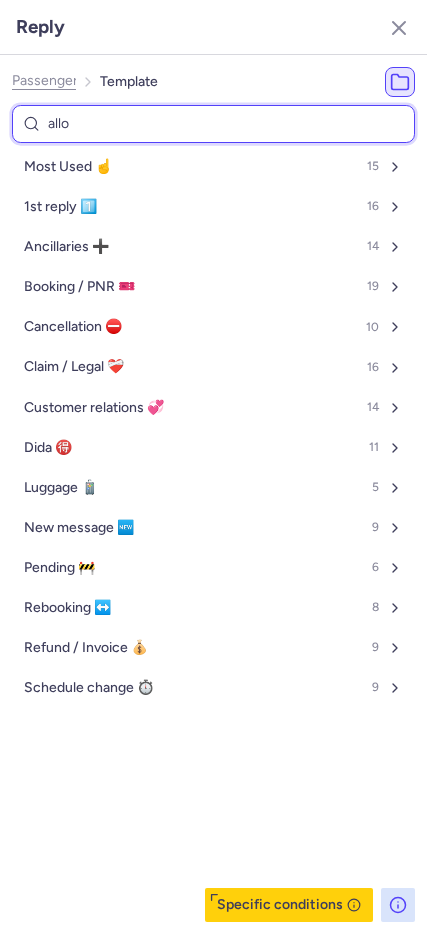 type on "allow" 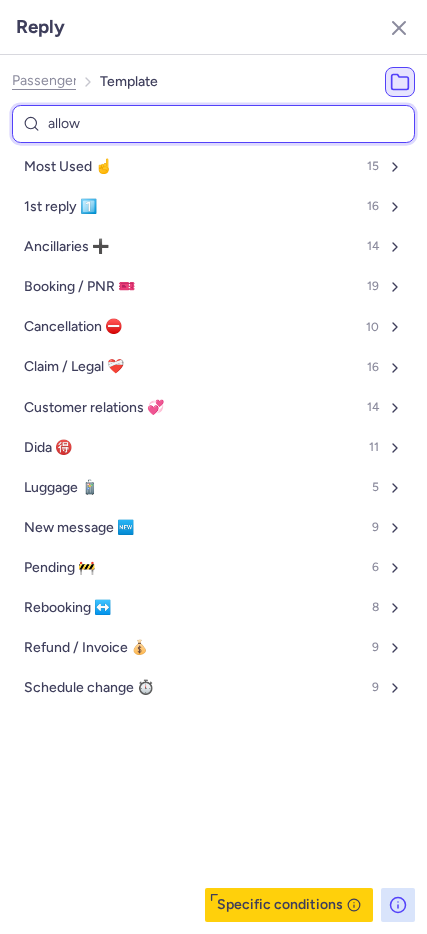select on "en" 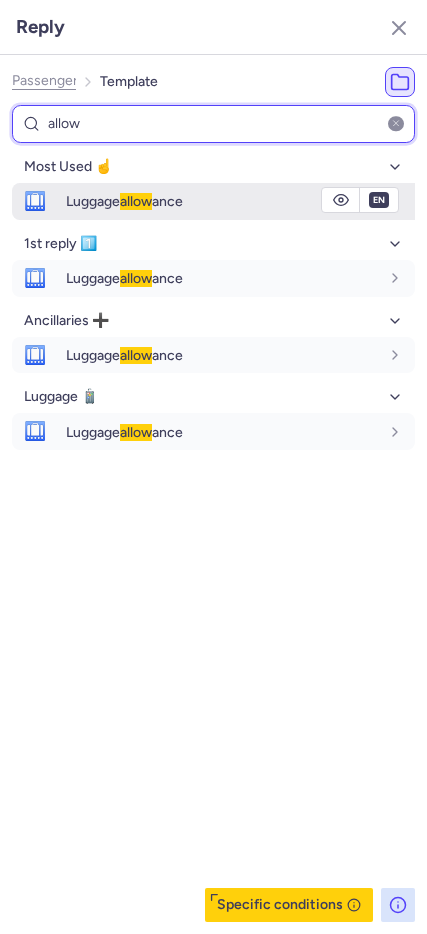 type on "allow" 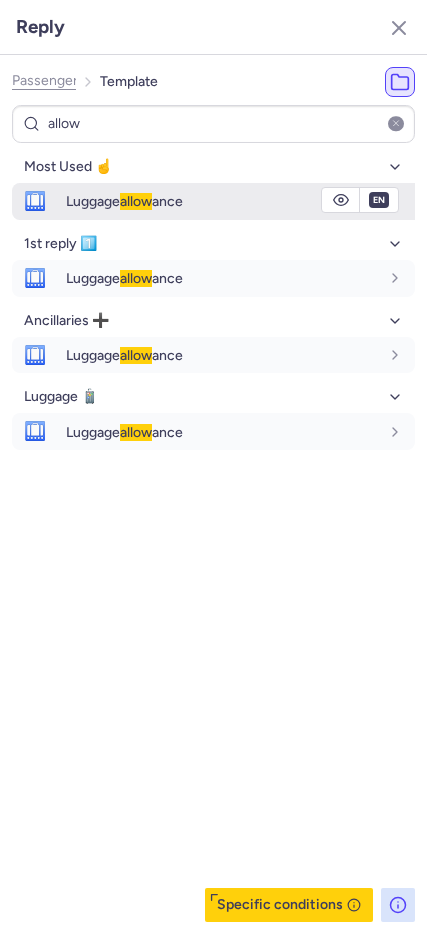 click on "allow" at bounding box center (136, 201) 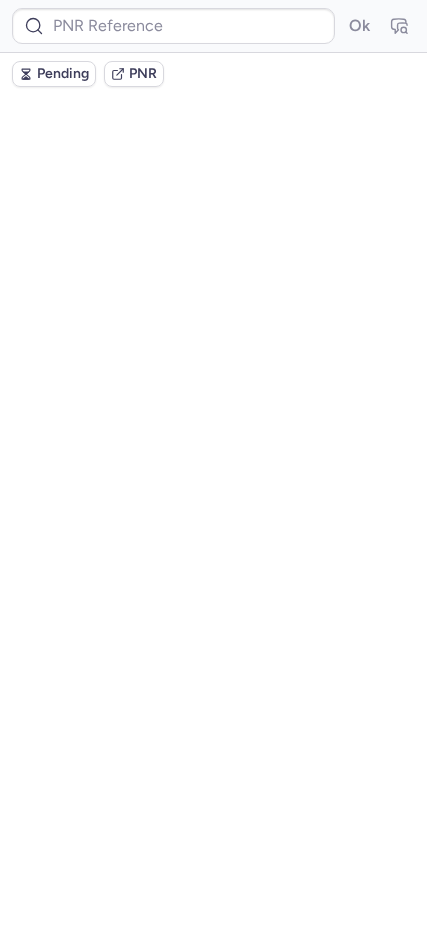 scroll, scrollTop: 0, scrollLeft: 0, axis: both 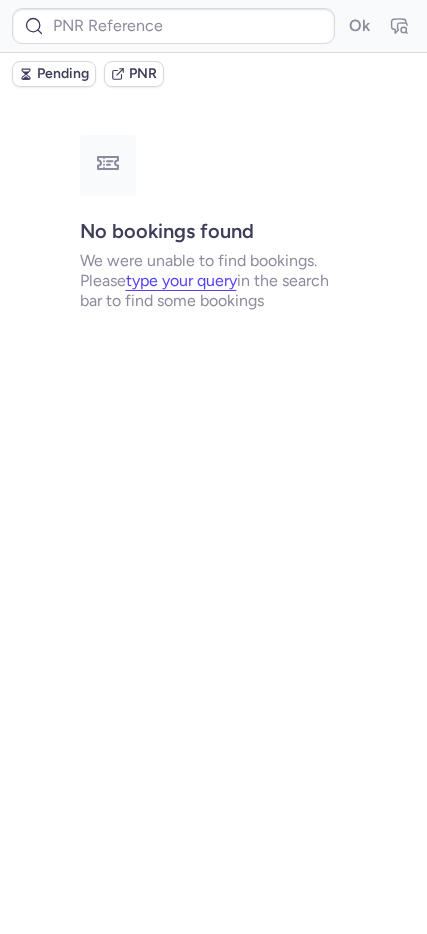 type on "DT1754589155639031" 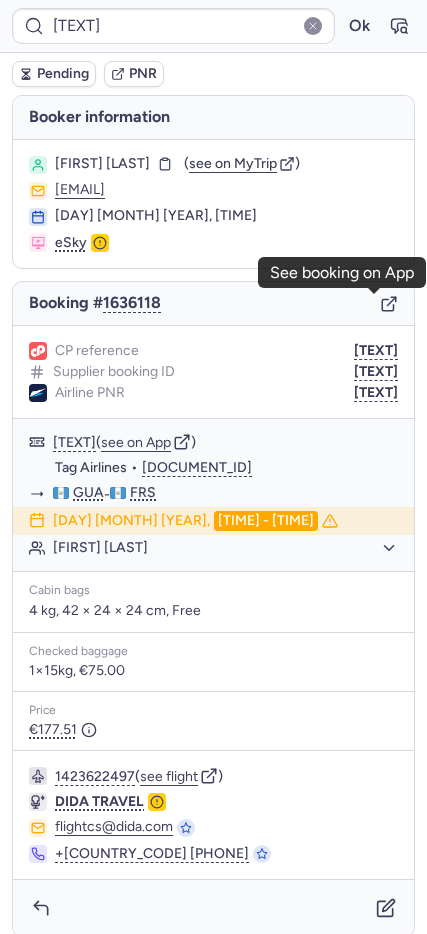 click 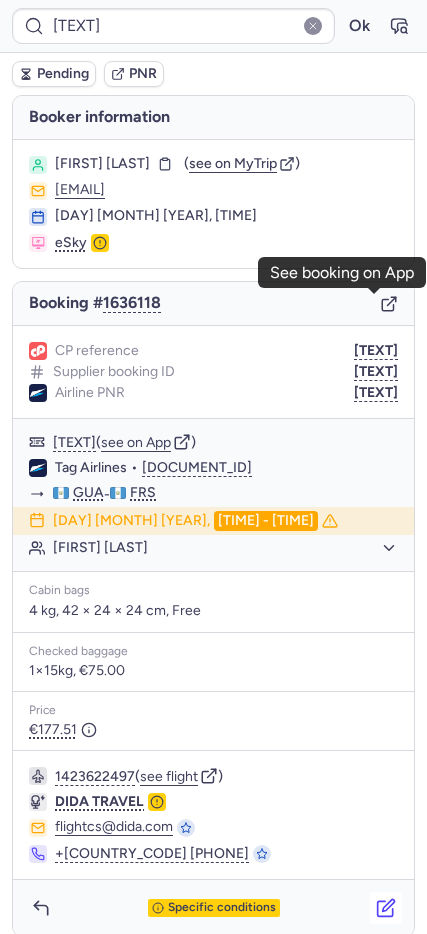click 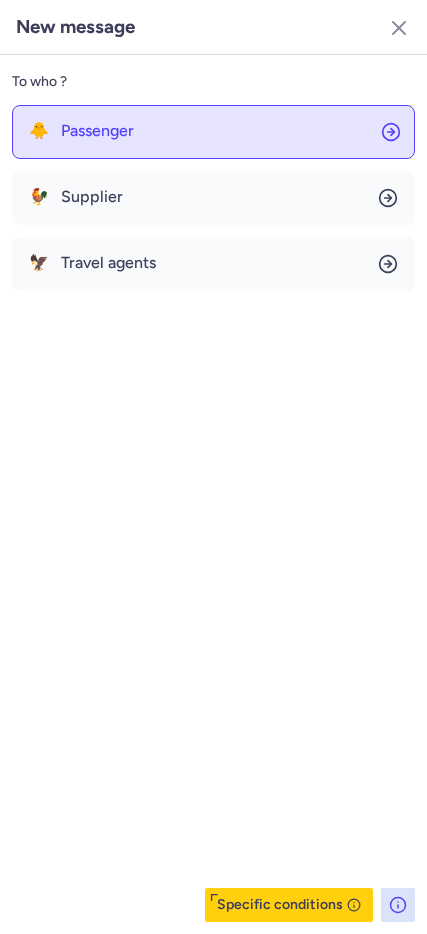 click on "Passenger" at bounding box center (97, 131) 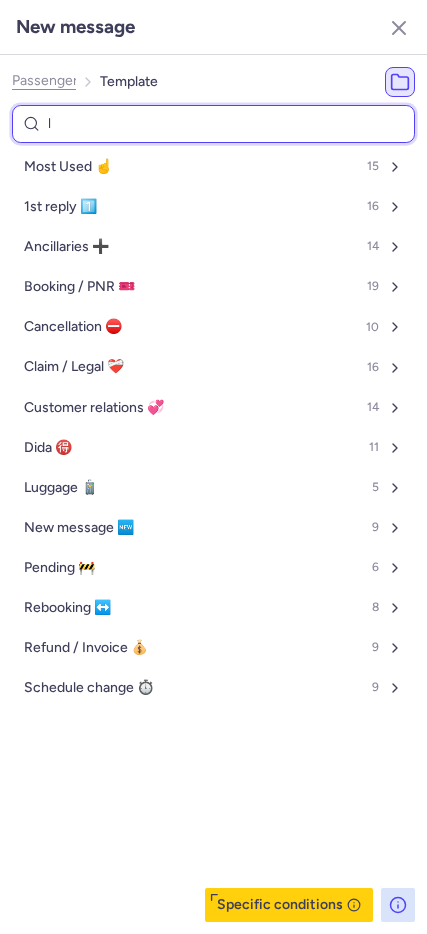 type on "lu" 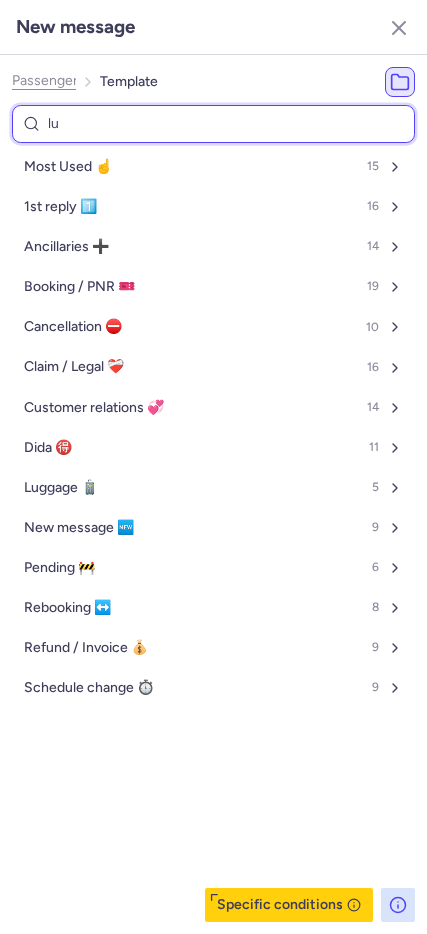 select on "en" 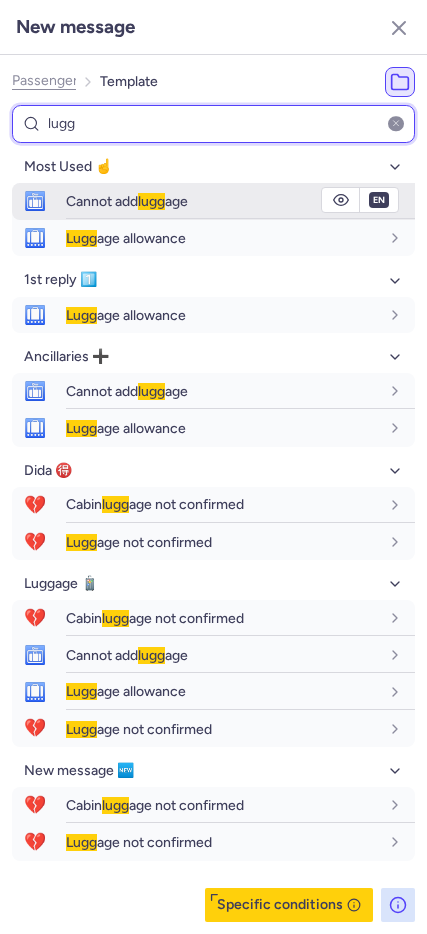 type on "lugg" 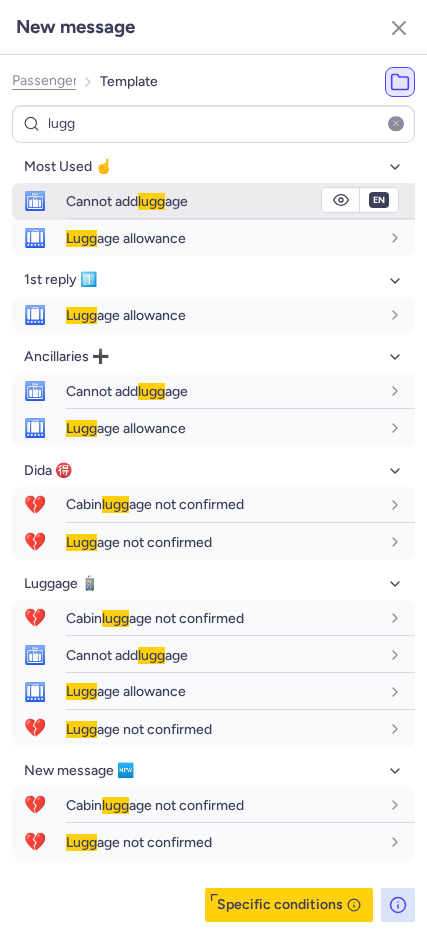 click on "Cannot add  lugg age" at bounding box center [127, 201] 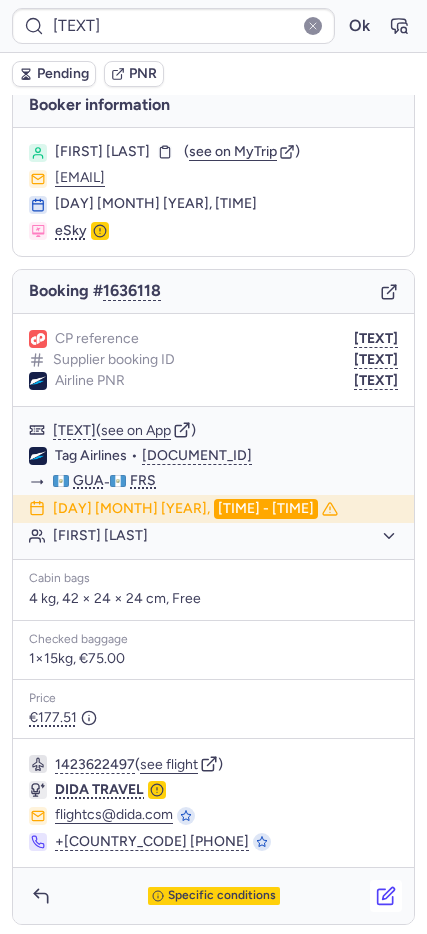 scroll, scrollTop: 15, scrollLeft: 0, axis: vertical 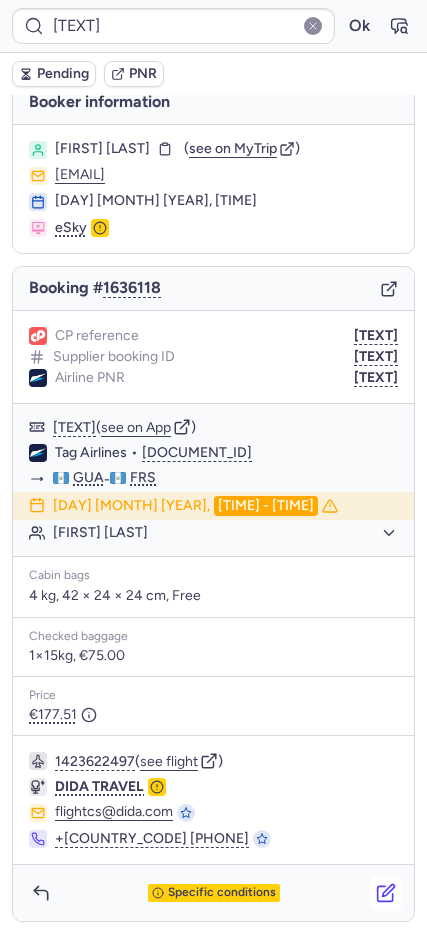 click 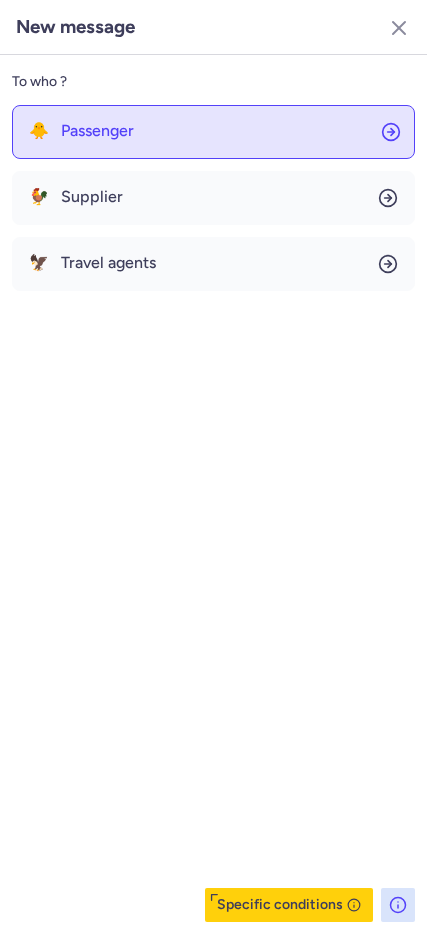 click on "Passenger" at bounding box center (97, 131) 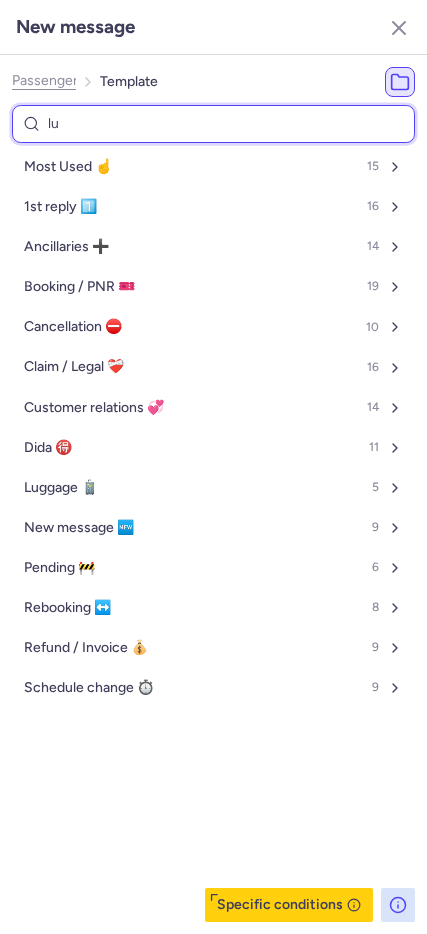 type on "lug" 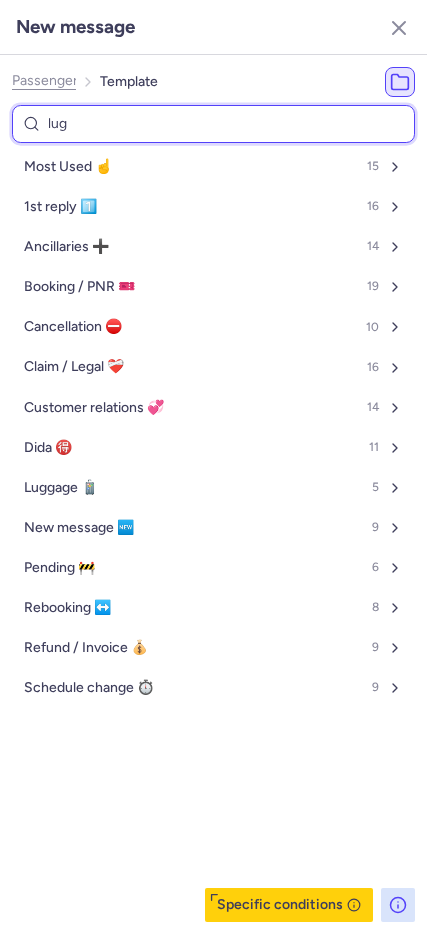 select on "en" 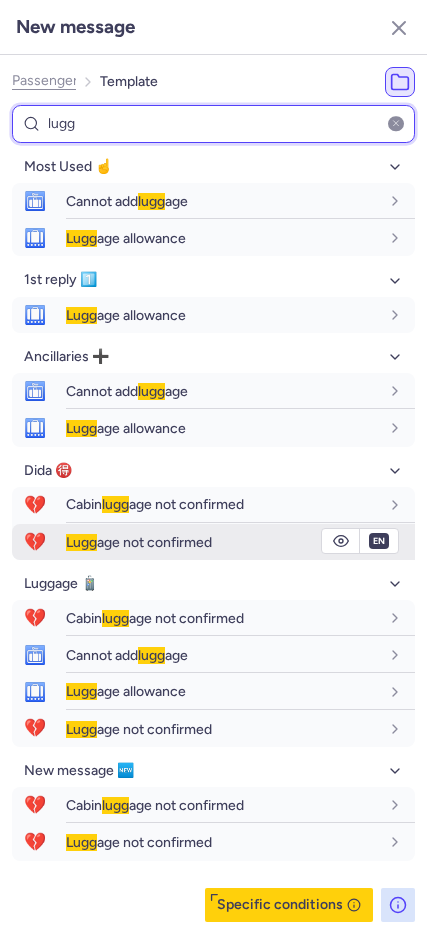 type on "lugg" 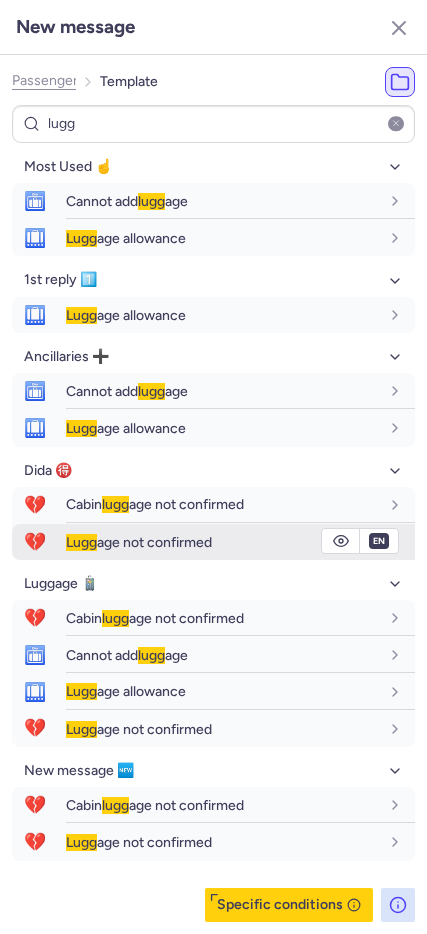 click on "Lugg age not confirmed" at bounding box center [139, 542] 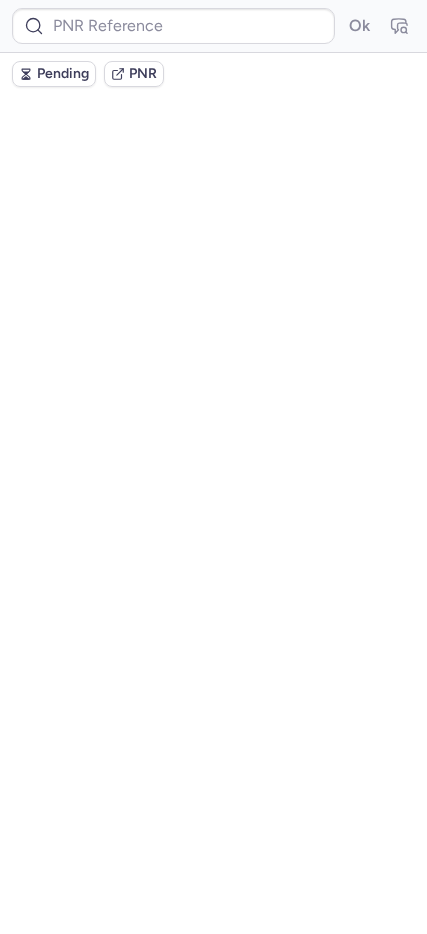 scroll, scrollTop: 0, scrollLeft: 0, axis: both 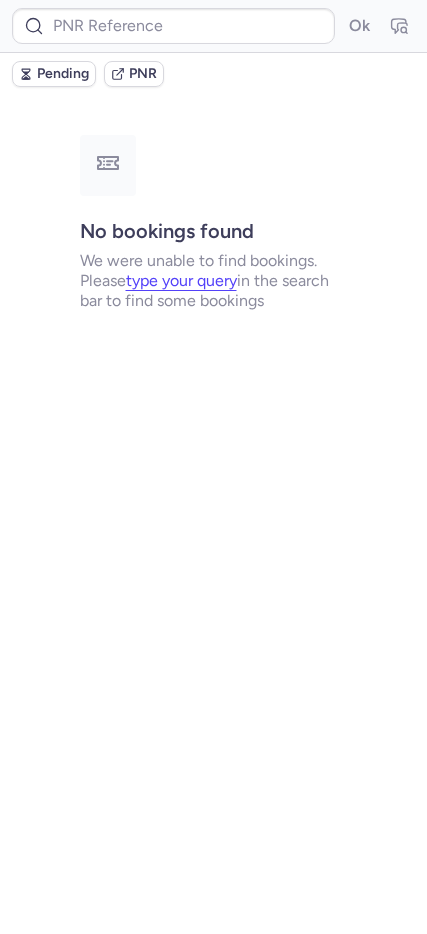 type on "DT1754589155639031" 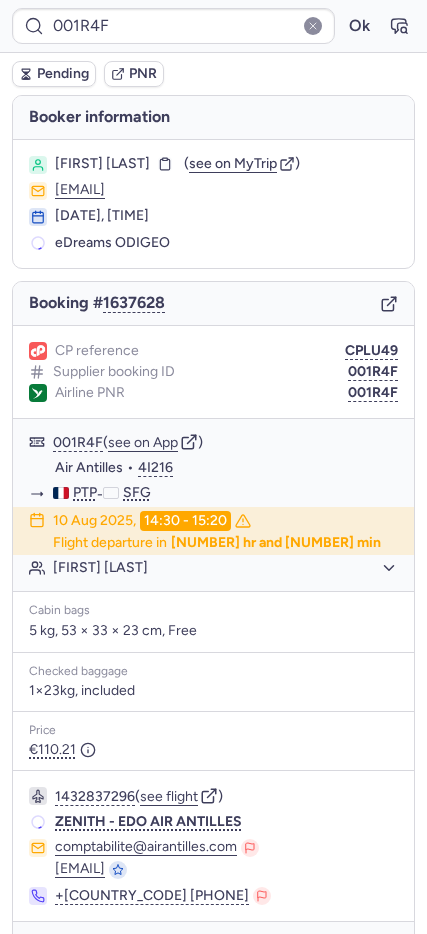 type on "CPLUXE" 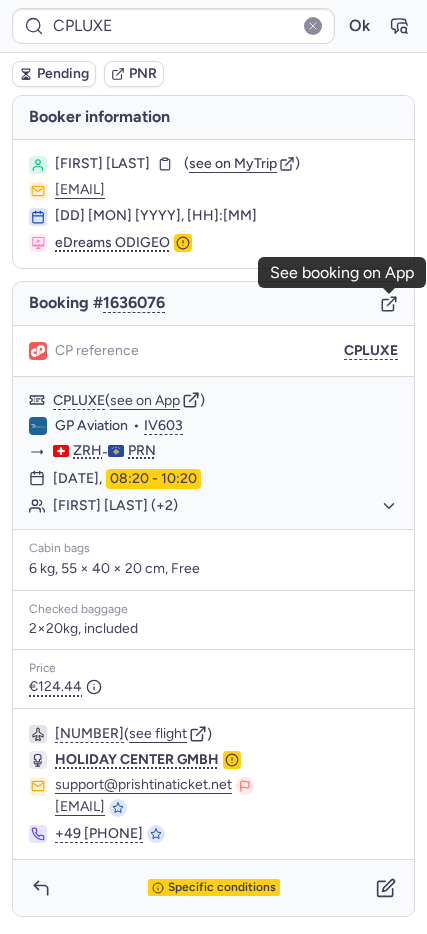 click 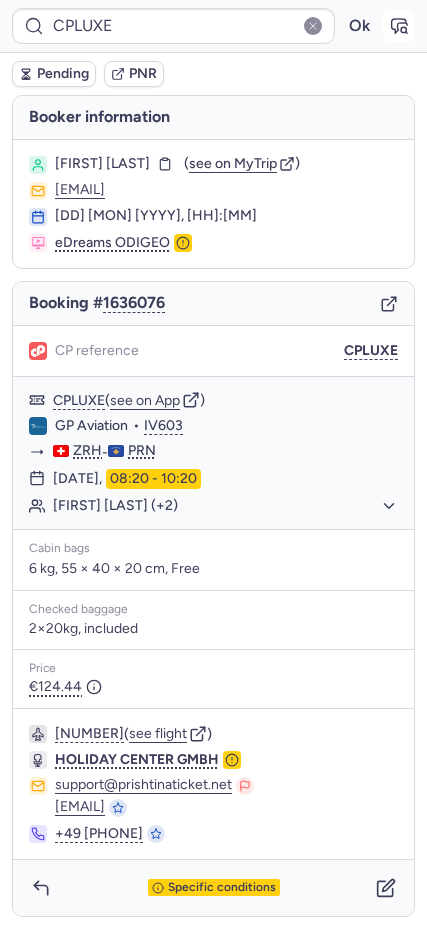 click 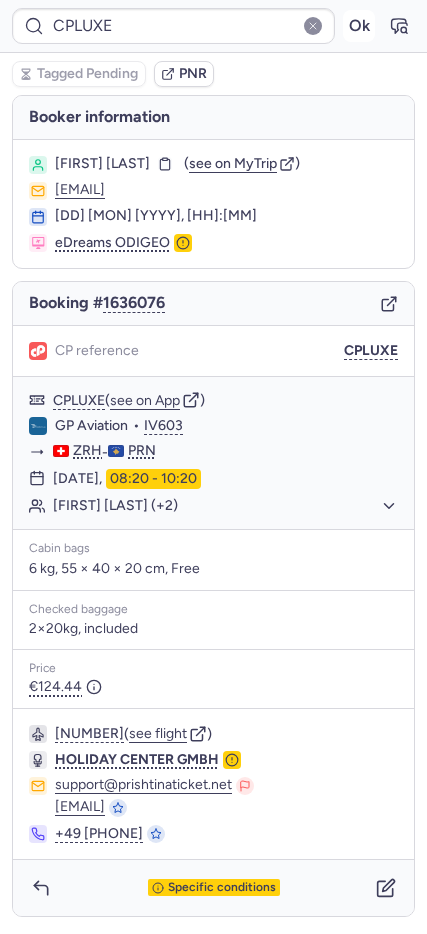 click on "Ok" at bounding box center [359, 26] 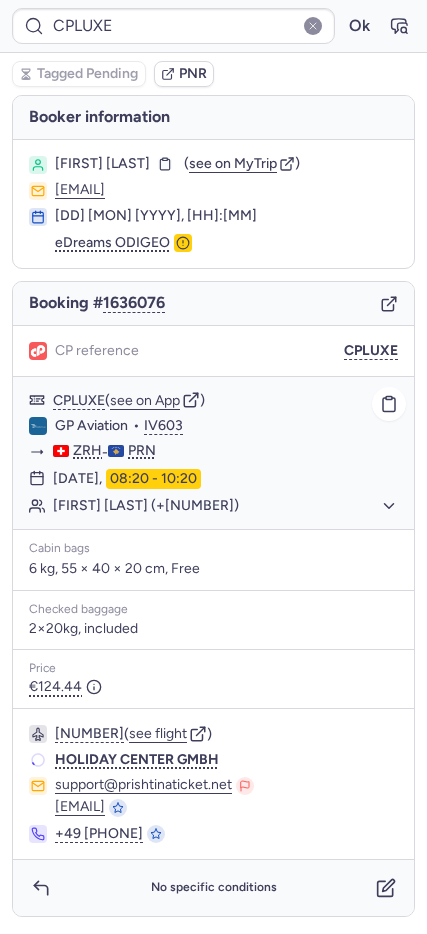 click on "Dafina OSMANAJ (+2)" 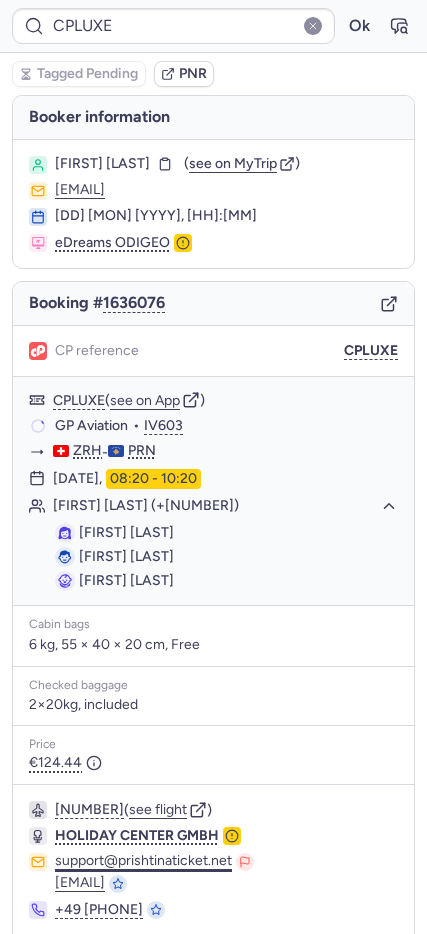 scroll, scrollTop: 71, scrollLeft: 0, axis: vertical 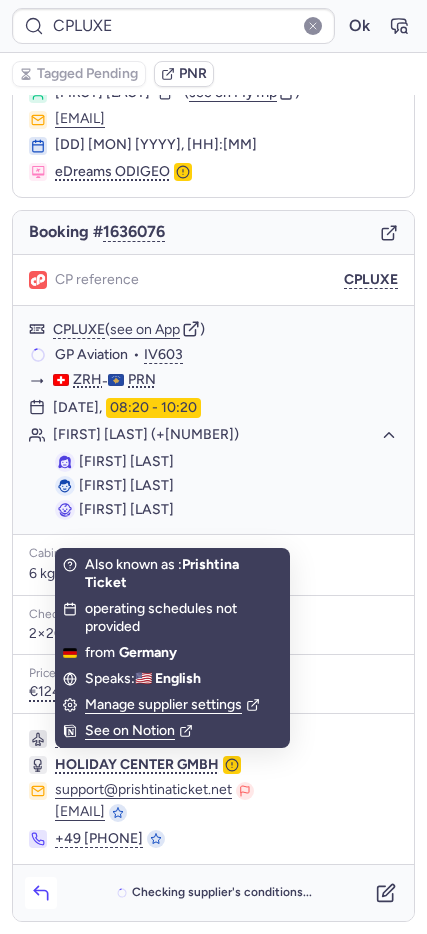click 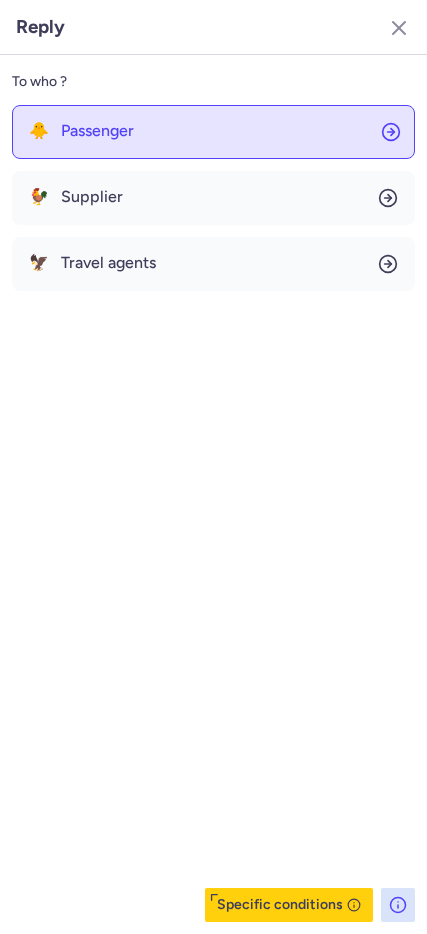 click on "🐥 Passenger" 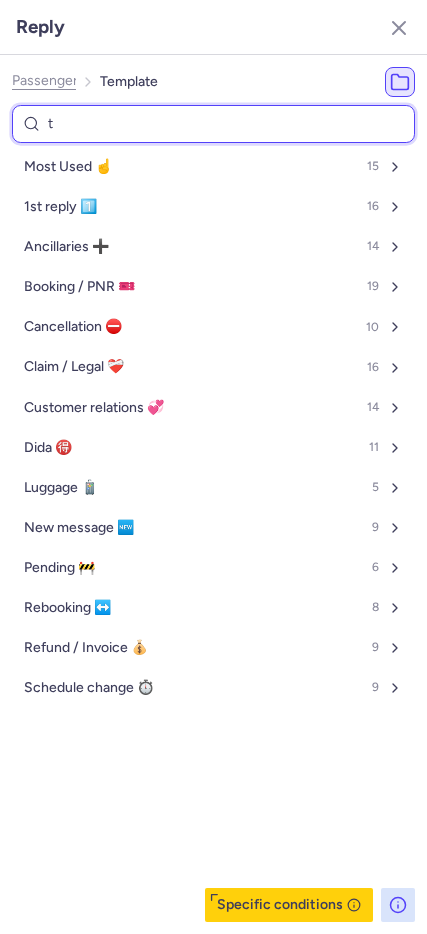 type on "tp" 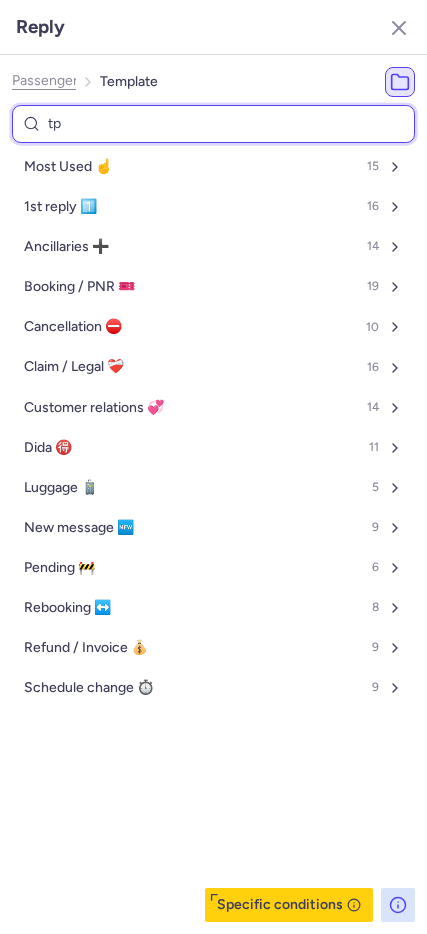 select on "de" 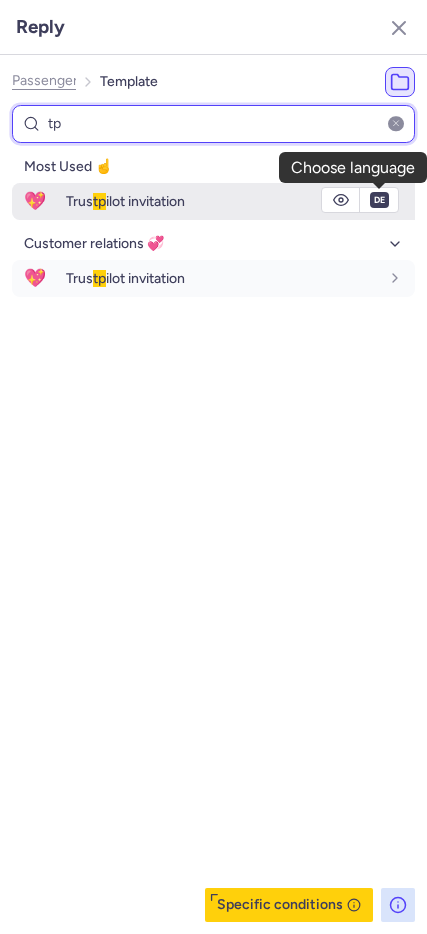 type on "tp" 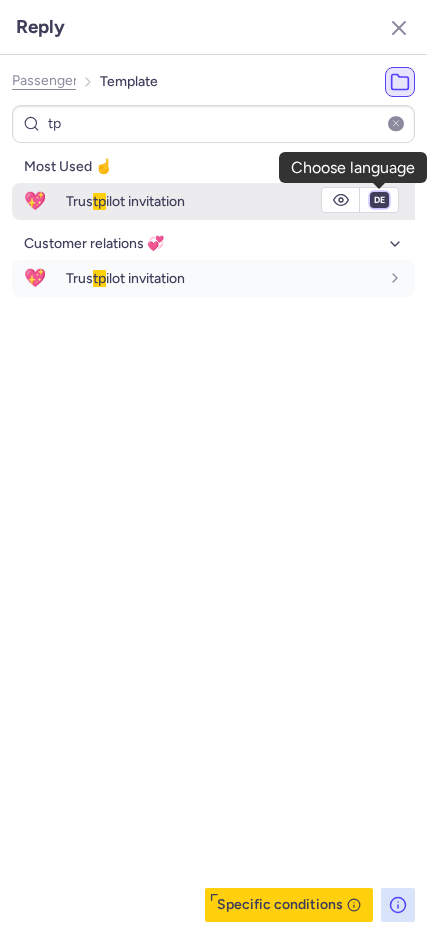 click on "fr en de nl pt es it ru" at bounding box center [379, 200] 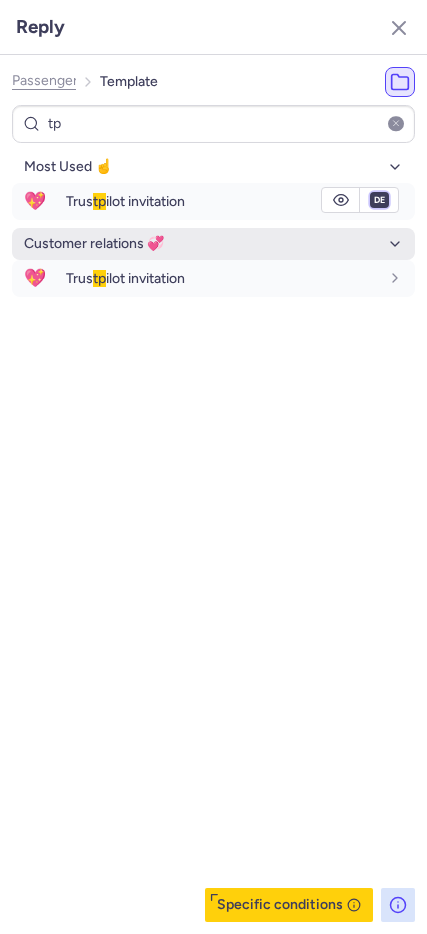 select on "en" 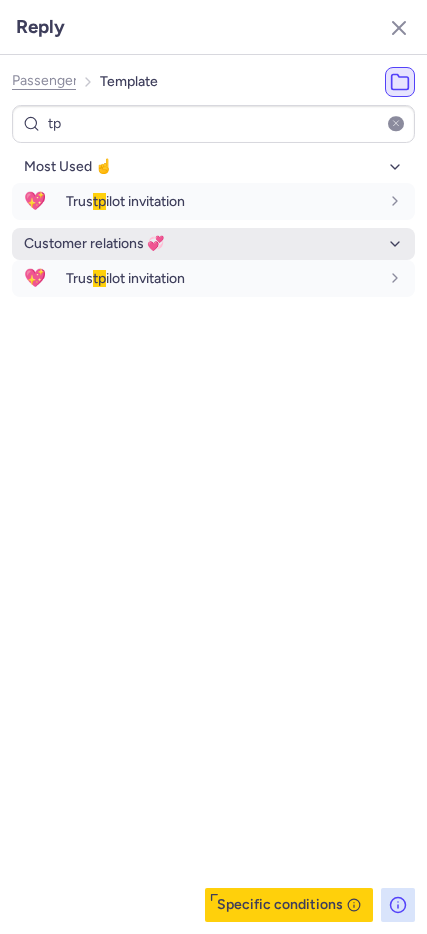 click on "fr en de nl pt es it ru" at bounding box center [379, 200] 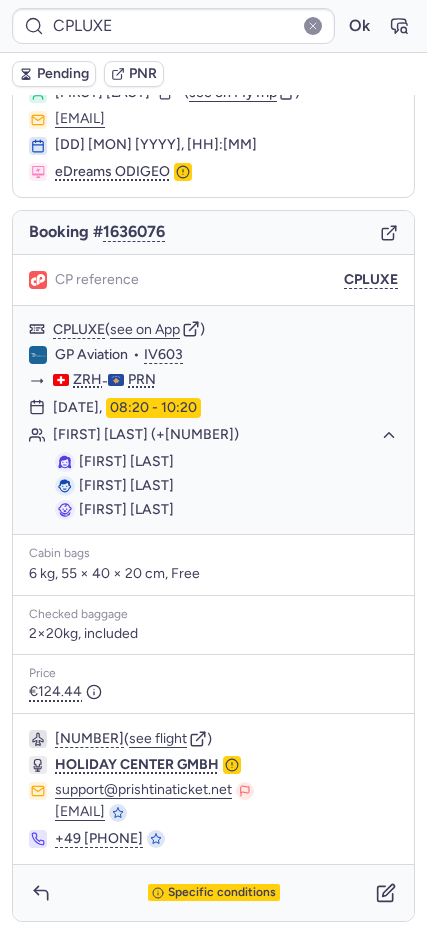 type on "CPMQP9" 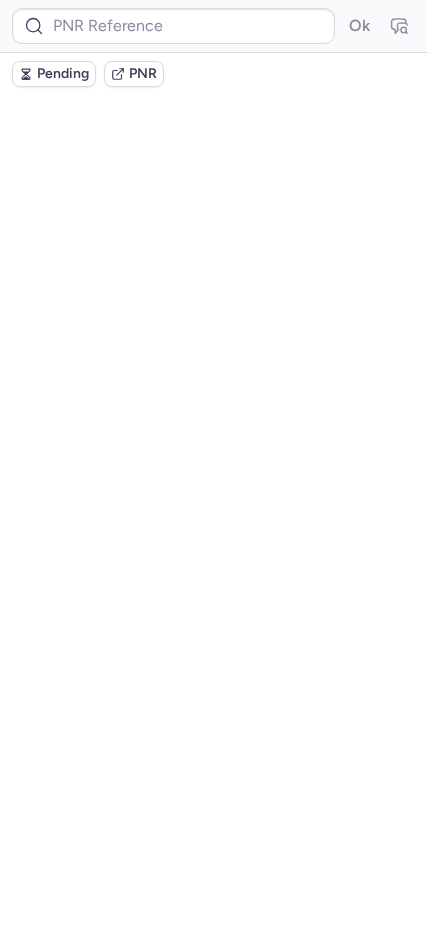 scroll, scrollTop: 0, scrollLeft: 0, axis: both 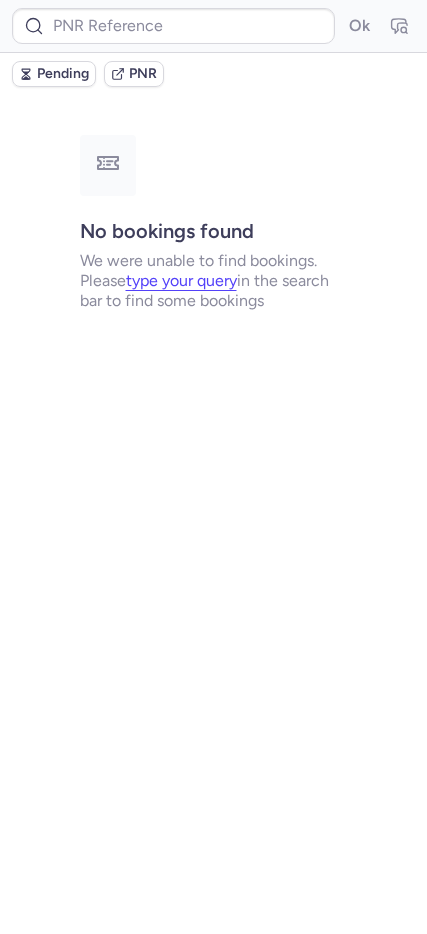 type on "DT1754218031652604" 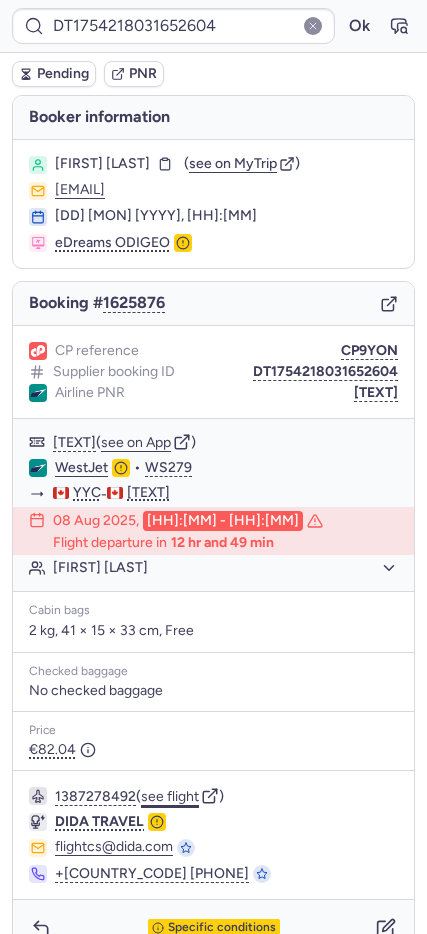 click on "see flight" 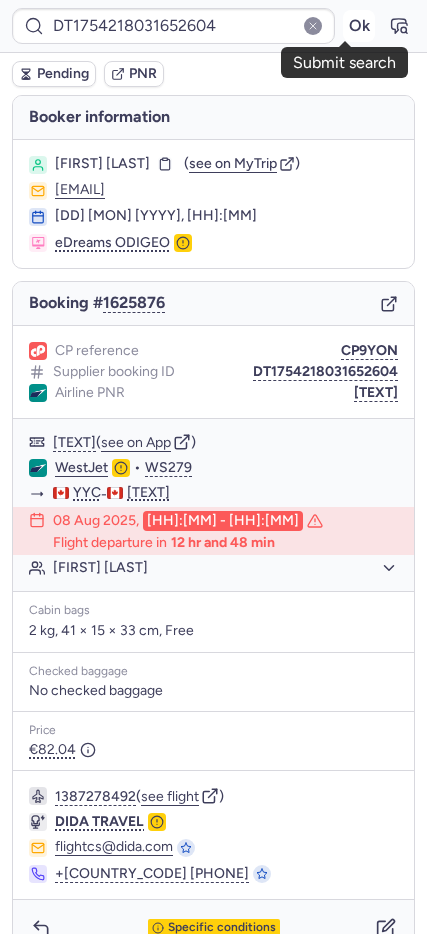 click on "Ok" at bounding box center (359, 26) 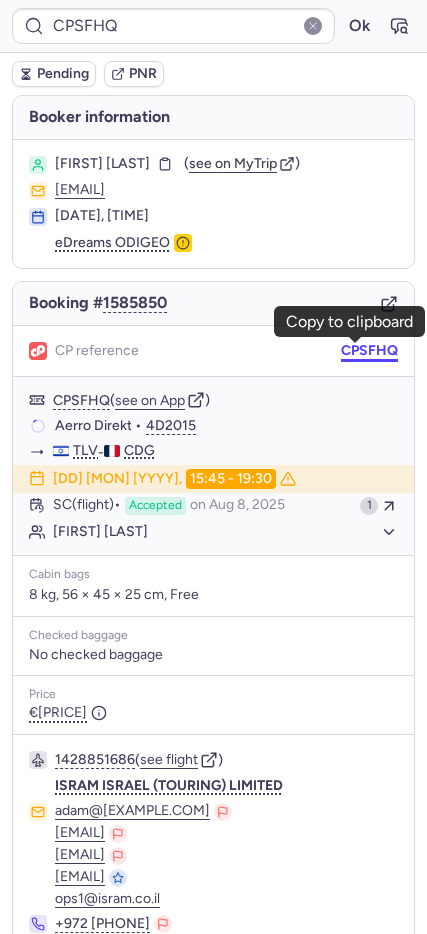 click on "CPSFHQ" at bounding box center (369, 351) 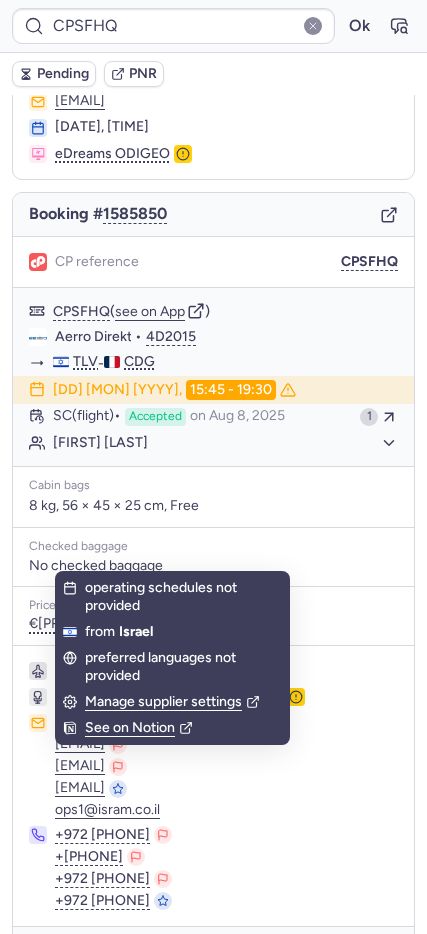 scroll, scrollTop: 151, scrollLeft: 0, axis: vertical 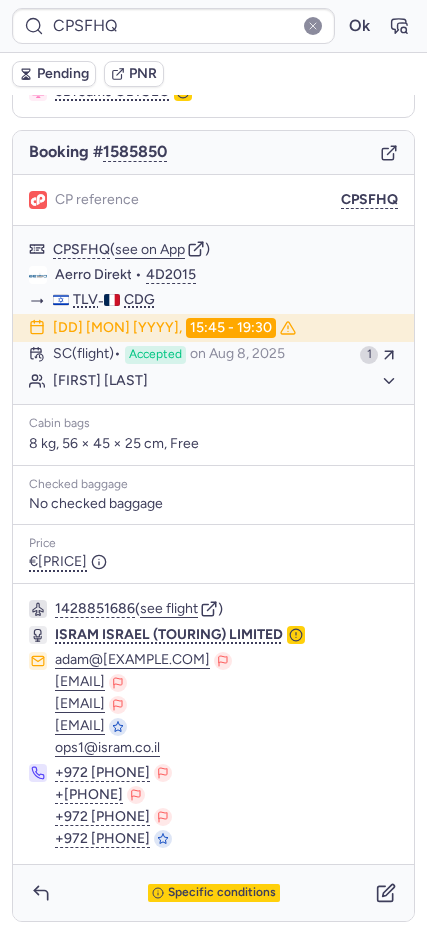 click on "Specific conditions" at bounding box center (213, 893) 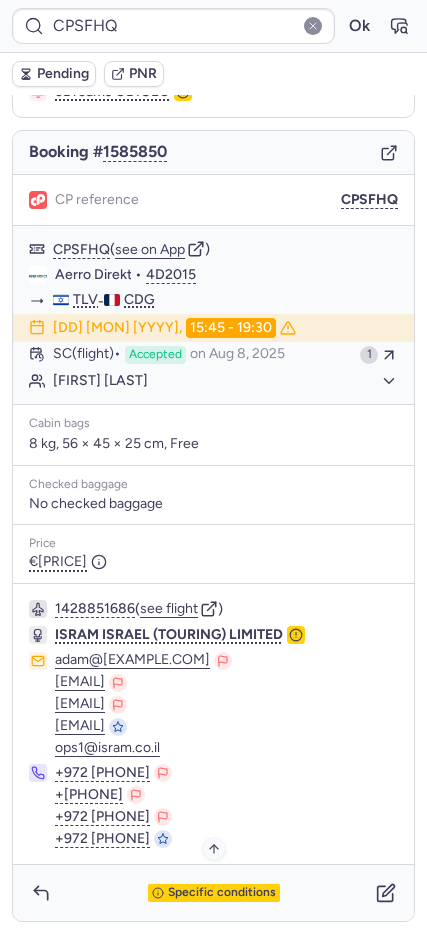 click on "Specific conditions" at bounding box center (222, 893) 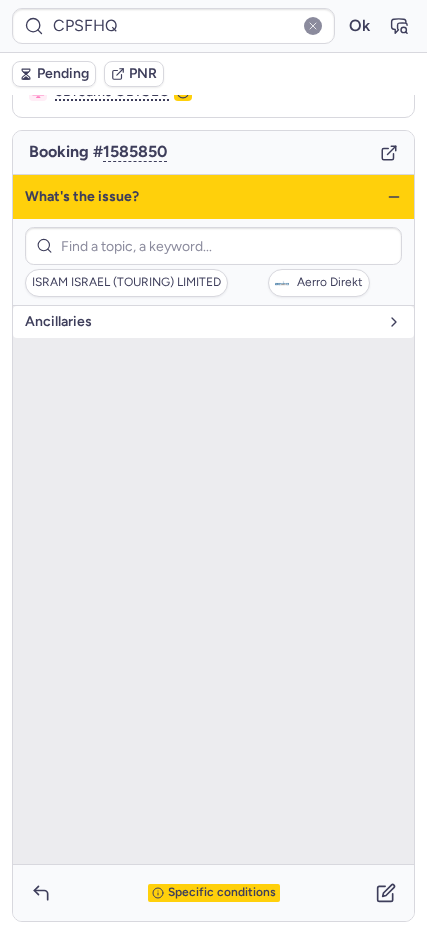 click on "Ancillaries" at bounding box center [201, 322] 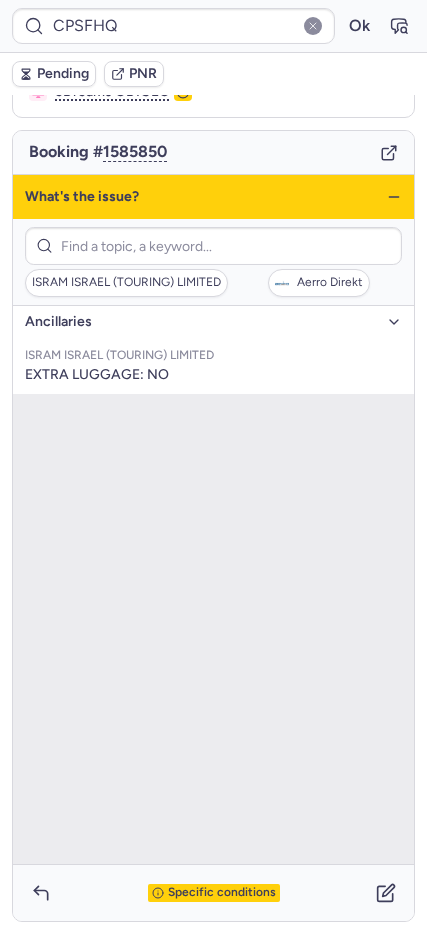 click 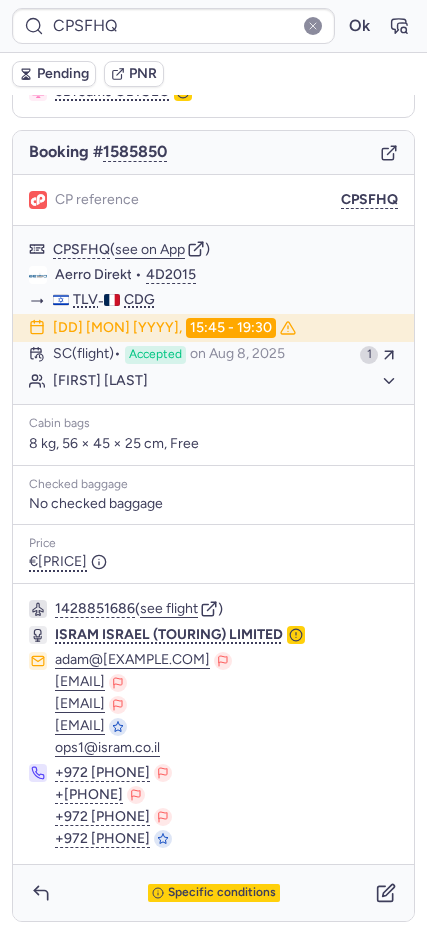 type on "CPT8IH" 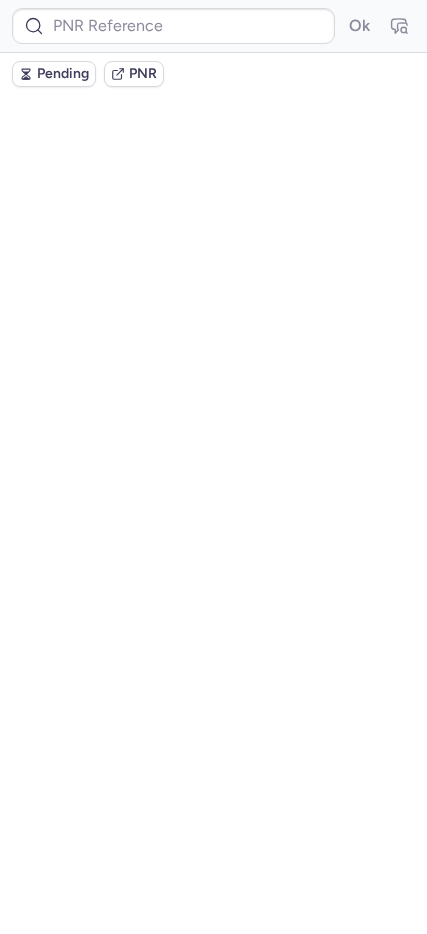 scroll, scrollTop: 0, scrollLeft: 0, axis: both 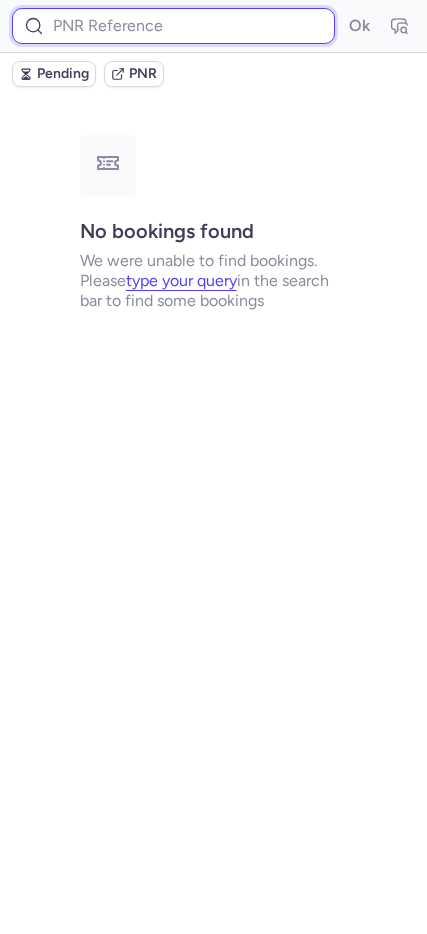 click at bounding box center [173, 26] 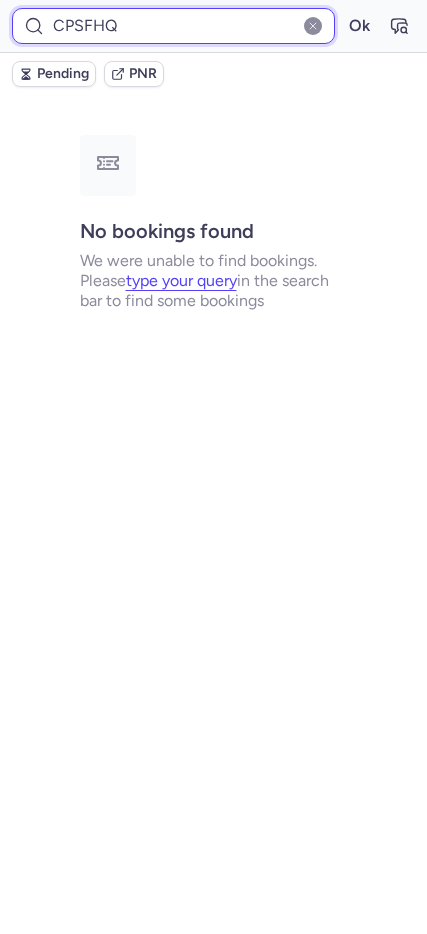 type on "CPSFHQ" 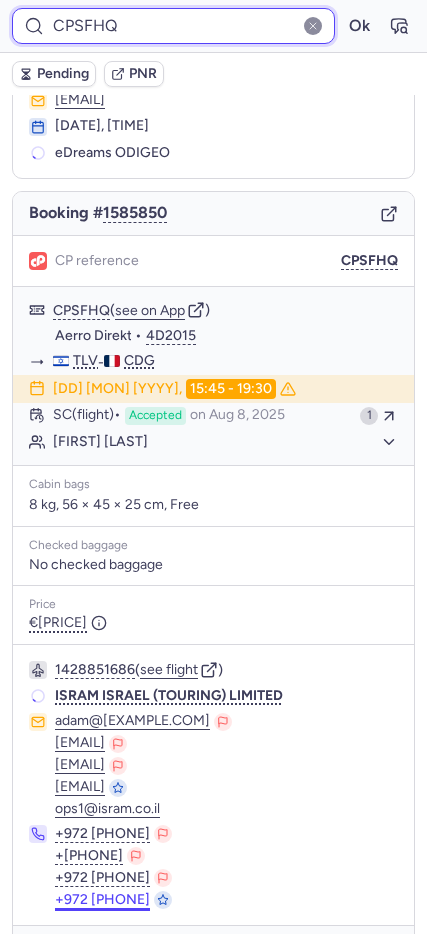 scroll, scrollTop: 151, scrollLeft: 0, axis: vertical 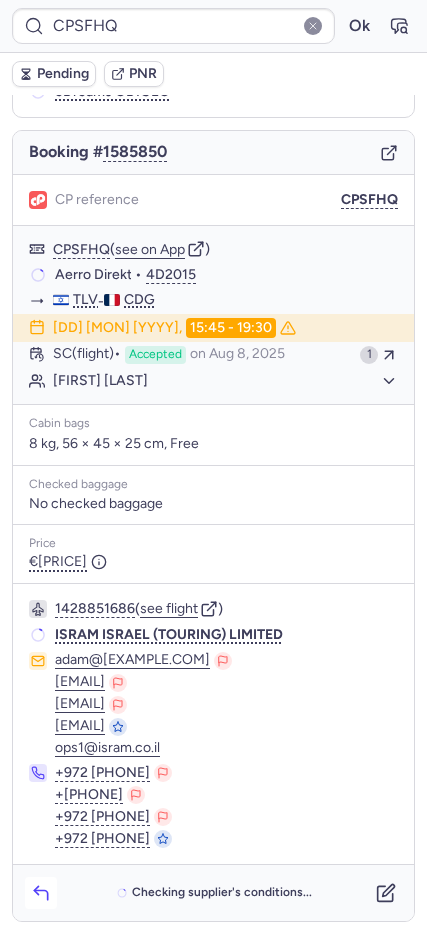 click at bounding box center (41, 893) 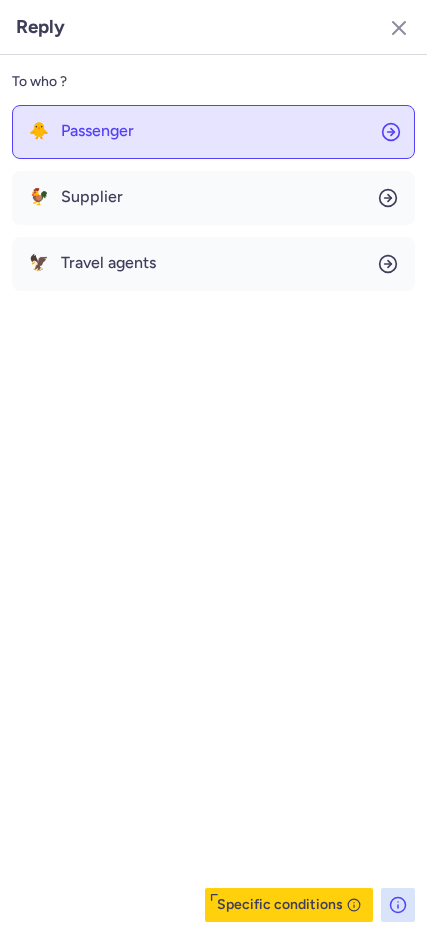 click on "🐥 Passenger" 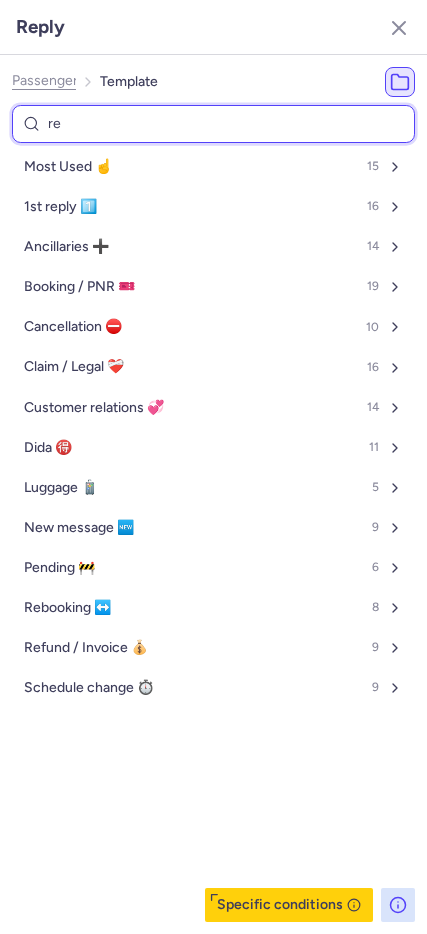 type on "ref" 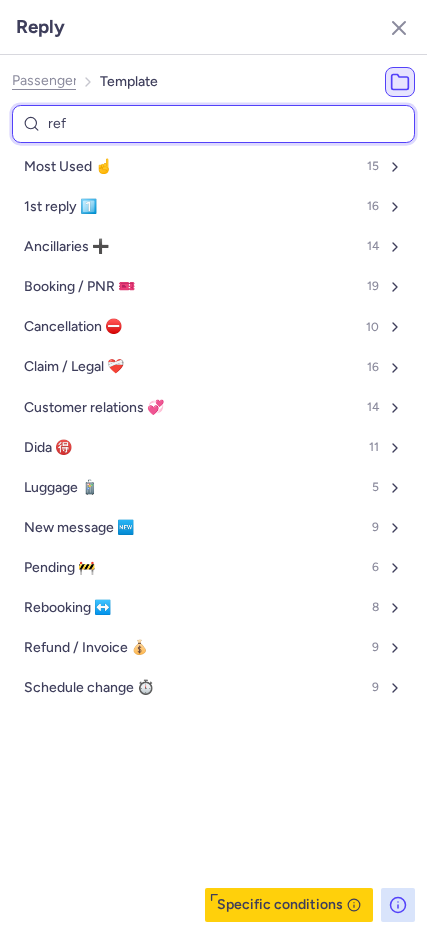 select on "en" 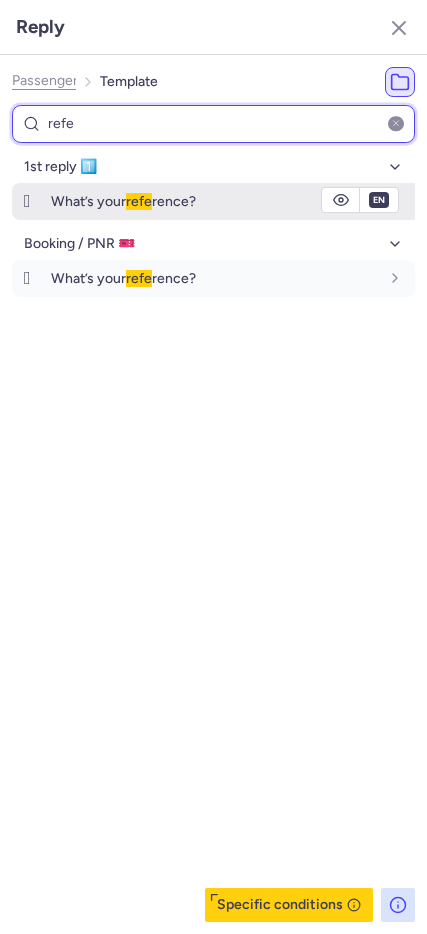 type on "refe" 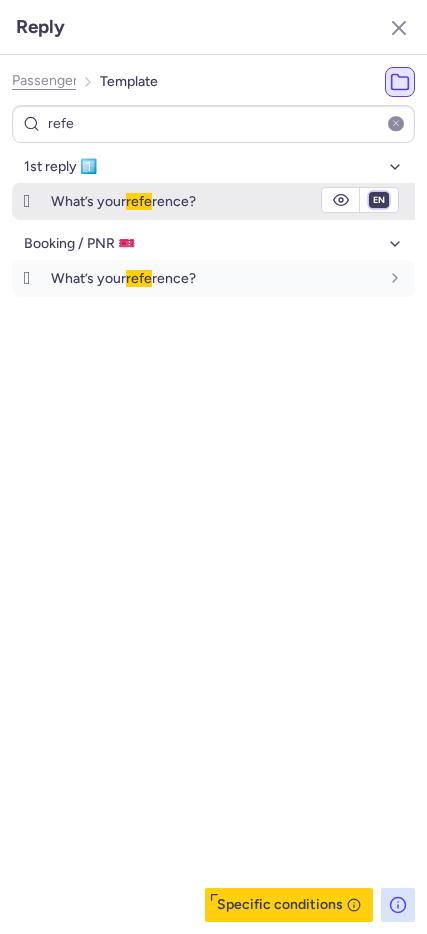 click on "fr en de nl pt es it ru" at bounding box center (379, 200) 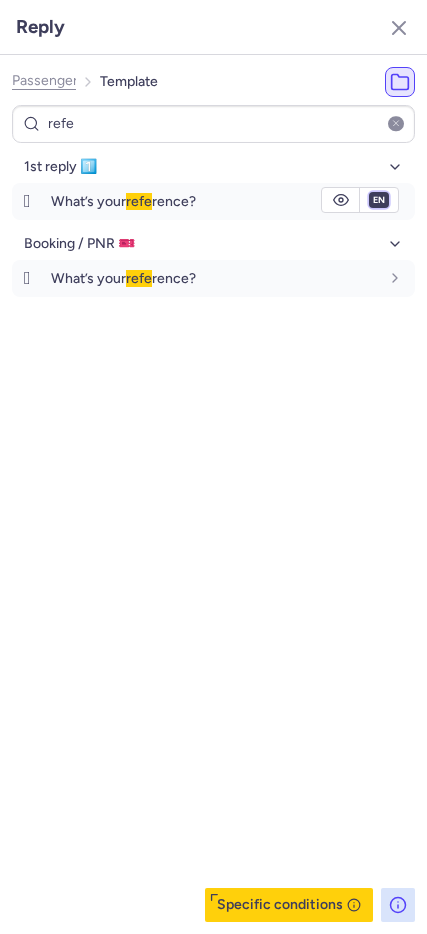 select on "es" 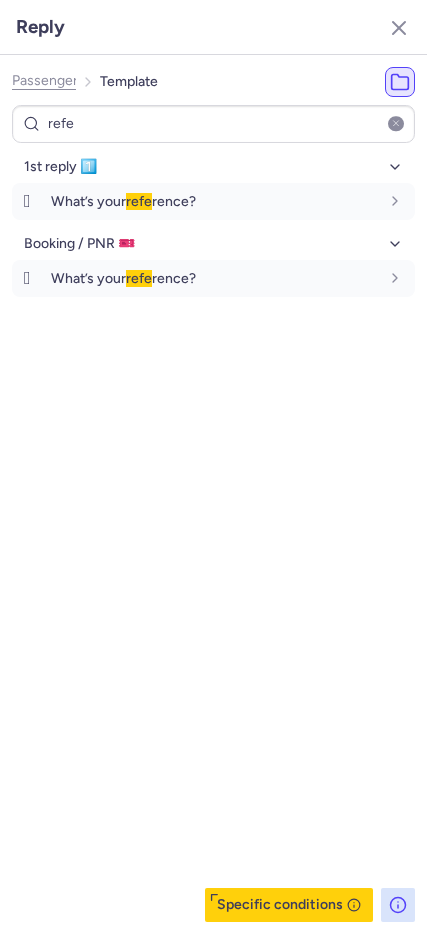 click on "fr en de nl pt es it ru" at bounding box center [379, 200] 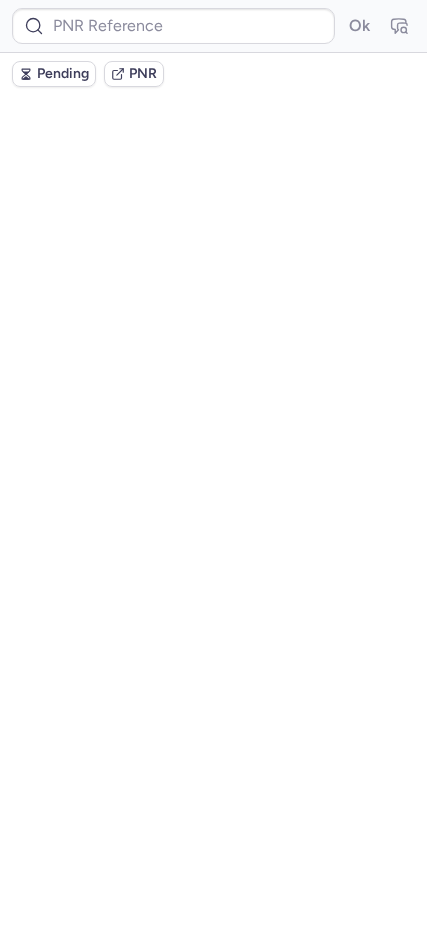 scroll, scrollTop: 0, scrollLeft: 0, axis: both 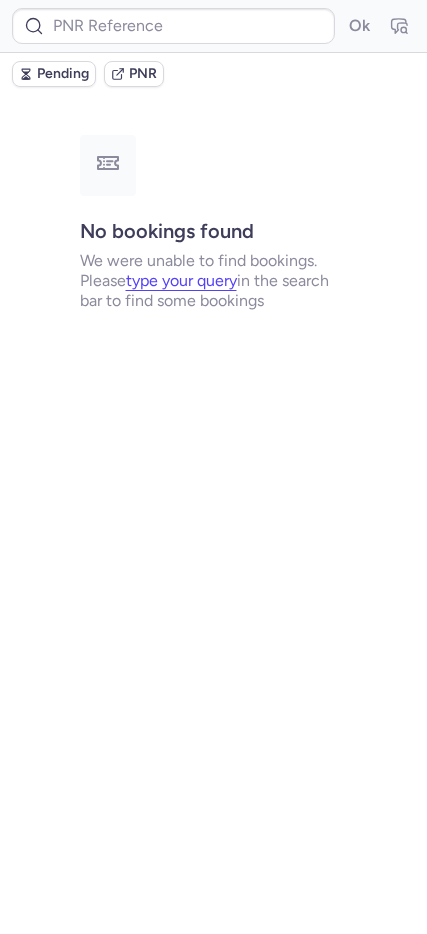 type on "CPMQP9" 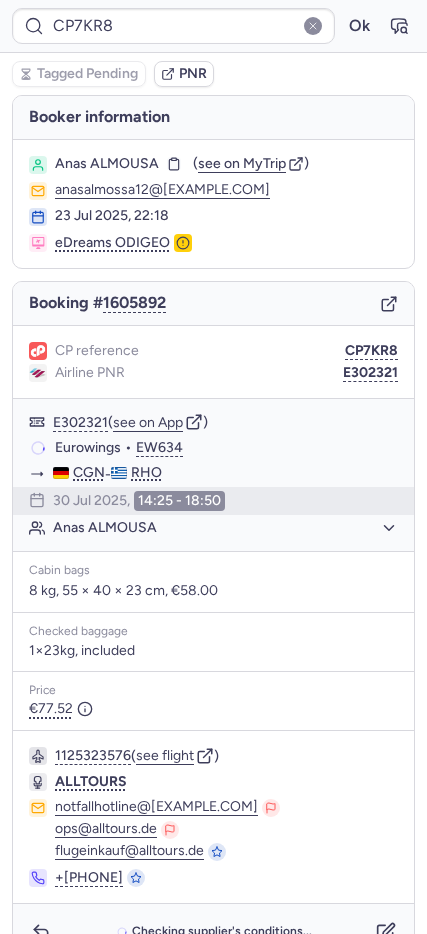 type on "CPAYYI" 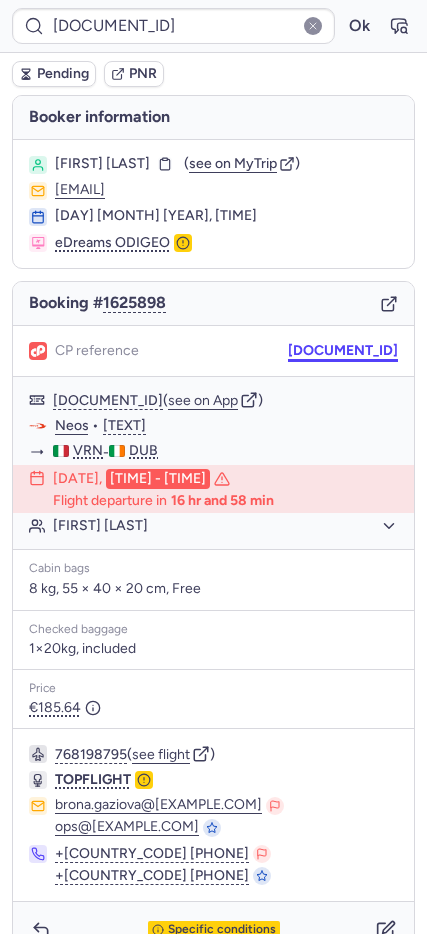 click on "CPAYYI" at bounding box center [343, 351] 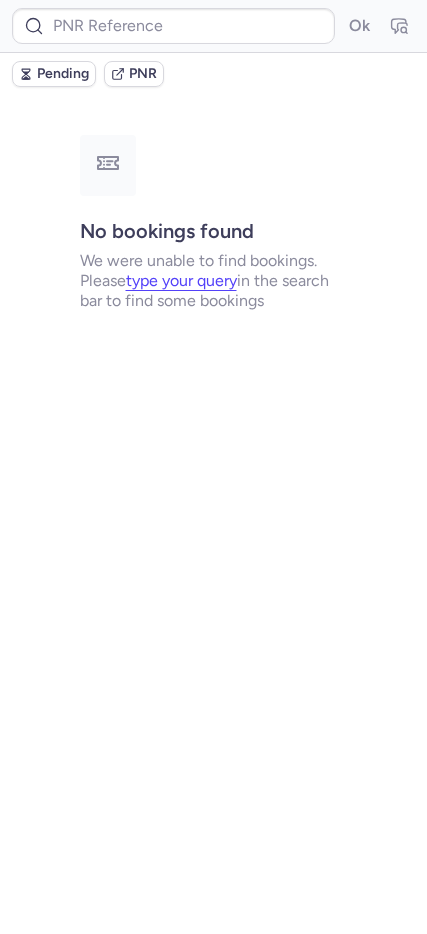 type on "CPZCDV" 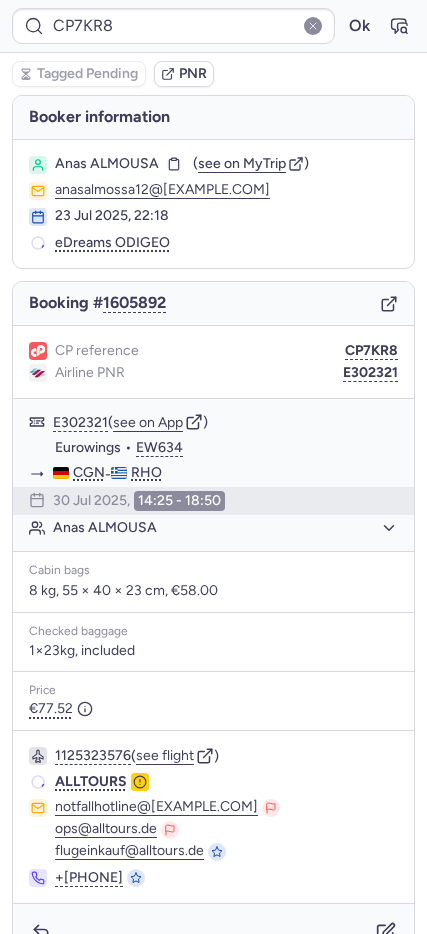 type on "CPAYYI" 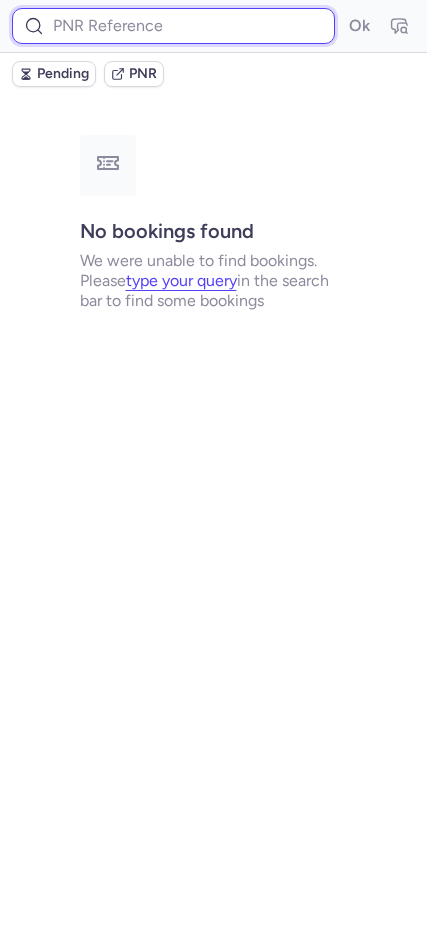 click at bounding box center (173, 26) 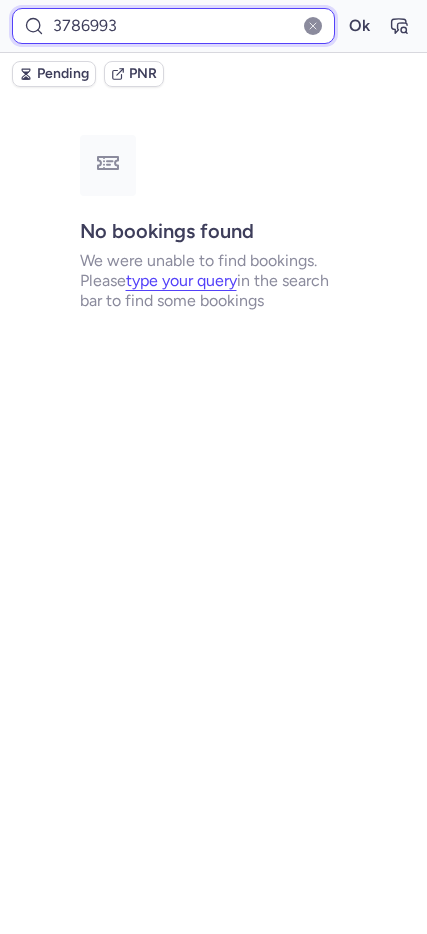 type on "3786993" 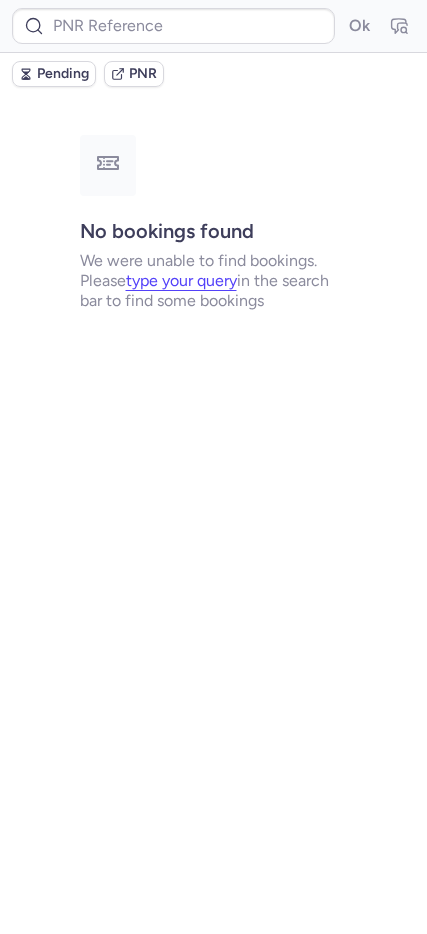 type on "CP7KR8" 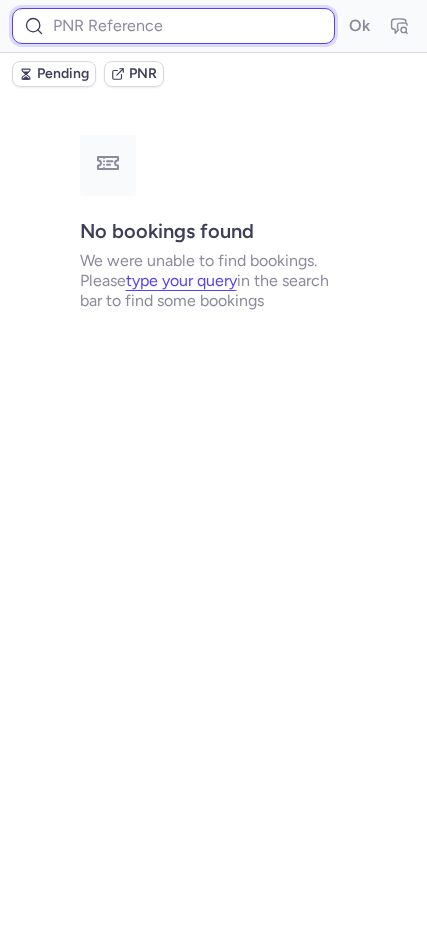 click at bounding box center (173, 26) 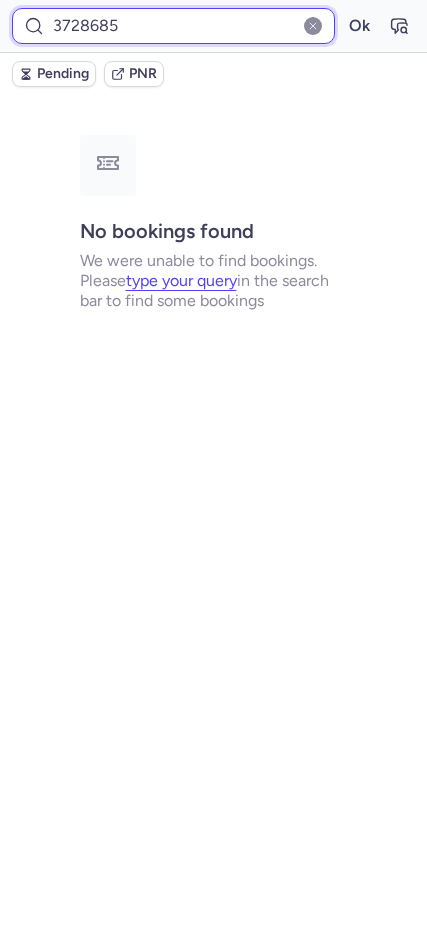 type on "3728685" 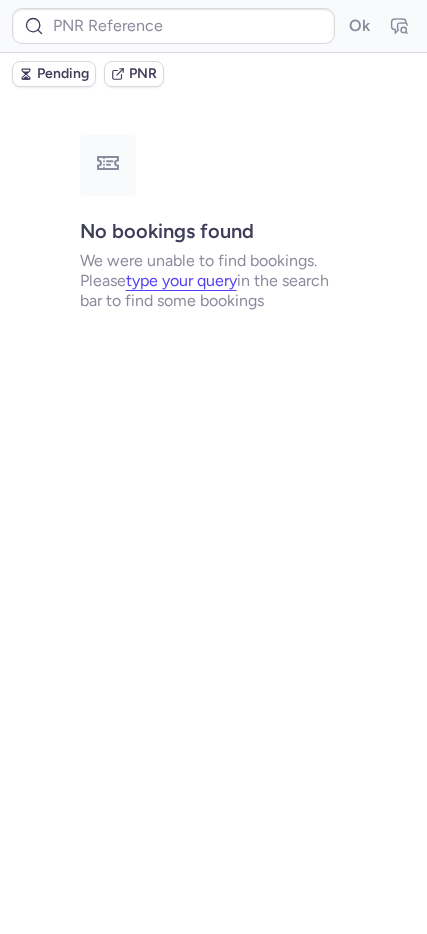 type on "CP7KR8" 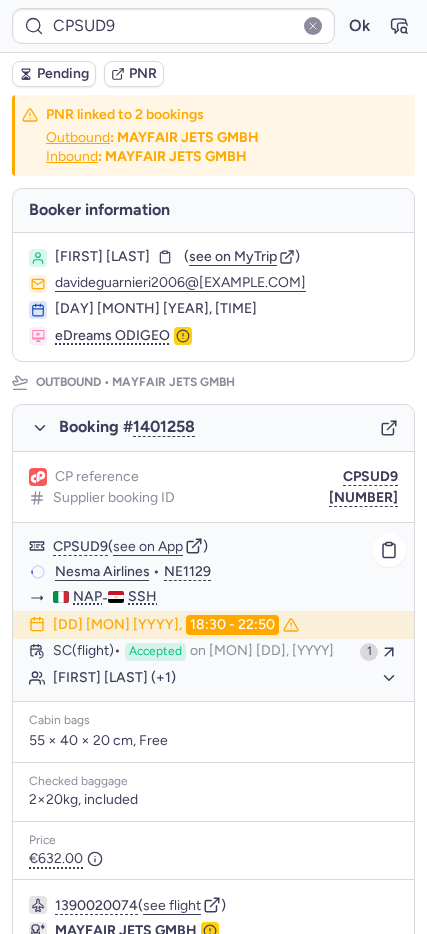 click on "Nesma Airlines" 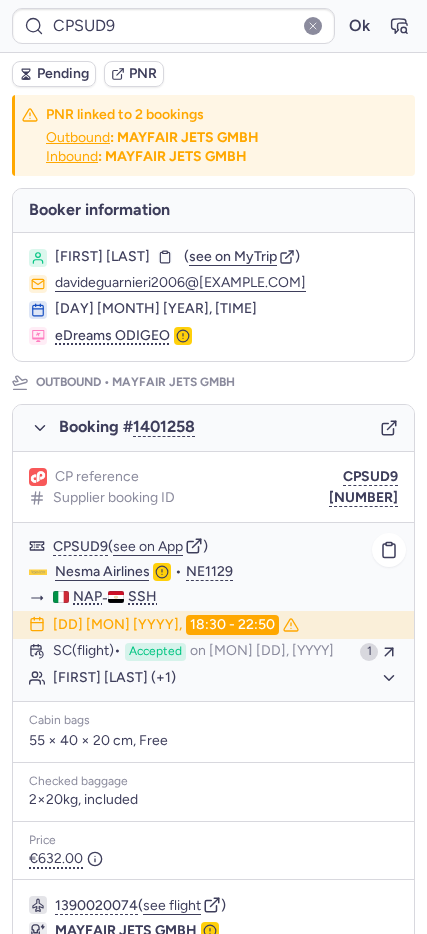type on "CP7KR8" 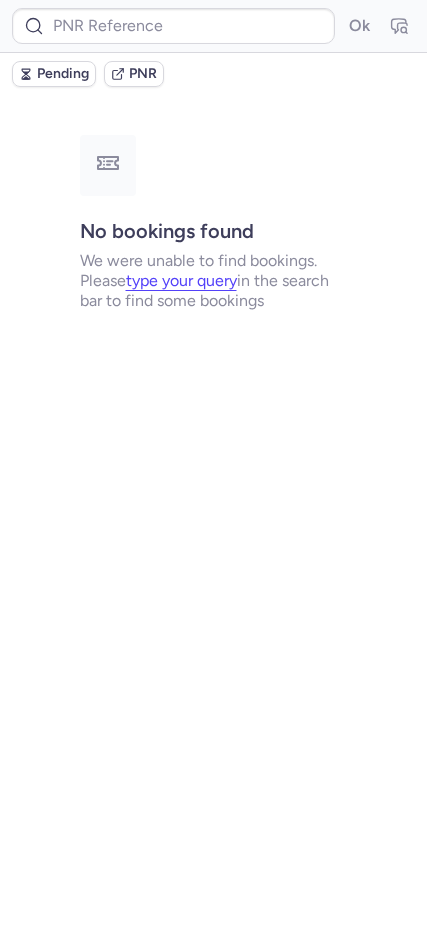 type on "CPEGHA" 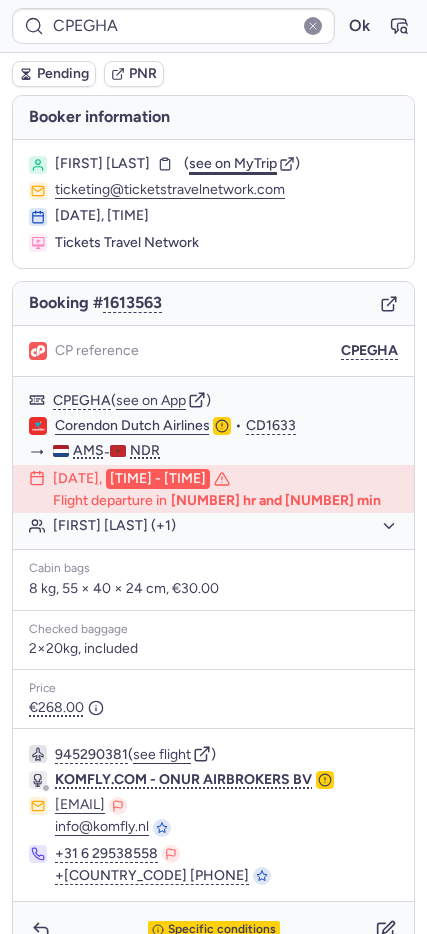 click on "see on MyTrip" at bounding box center [233, 163] 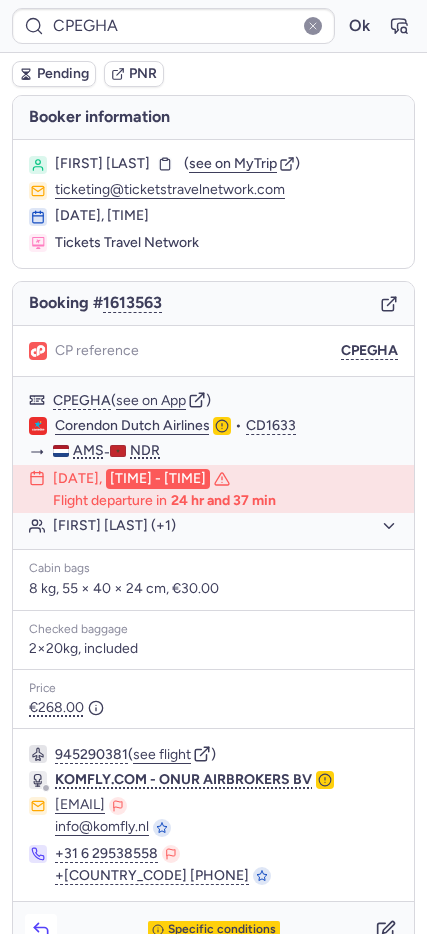 click 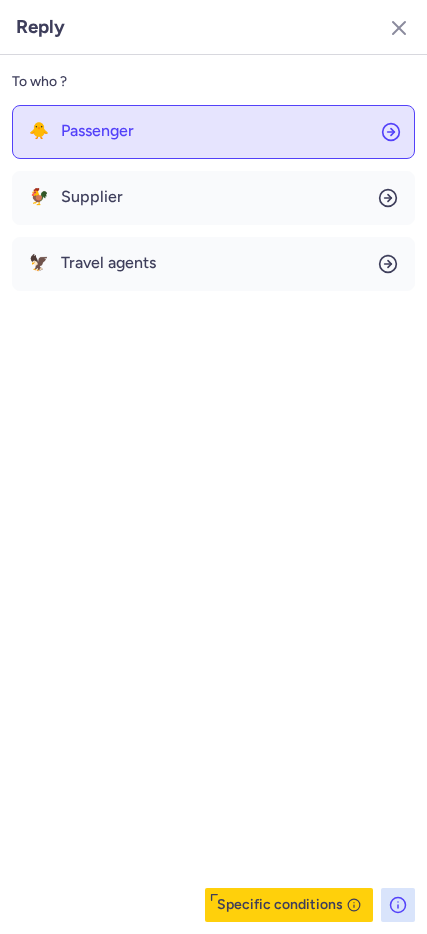 click on "🐥 Passenger" 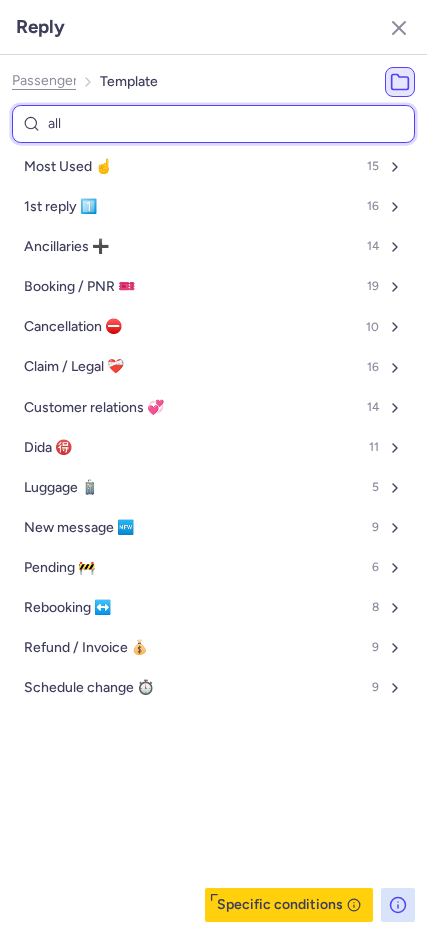type on "allo" 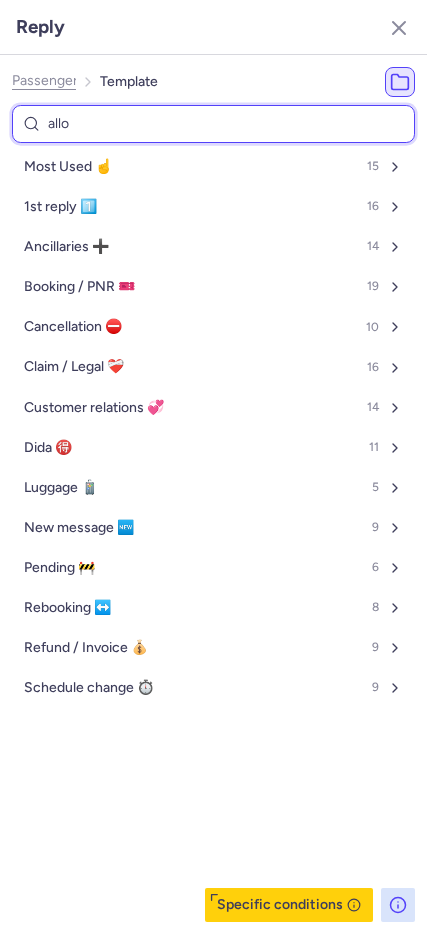 select on "en" 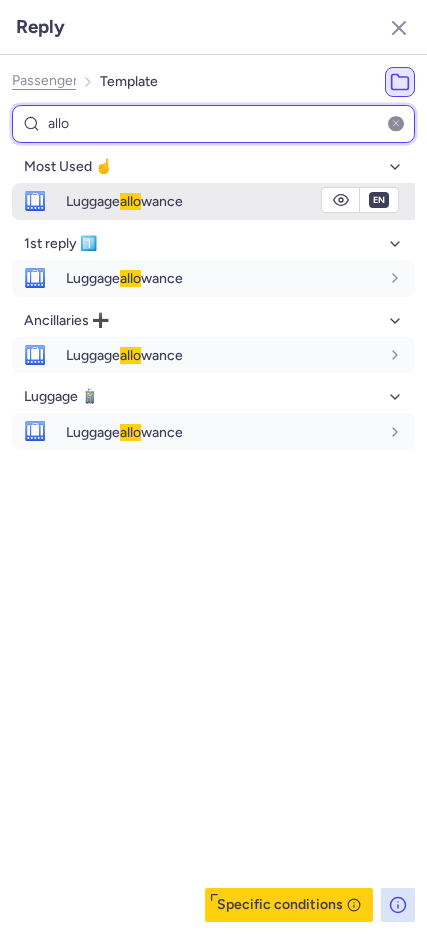 type on "allo" 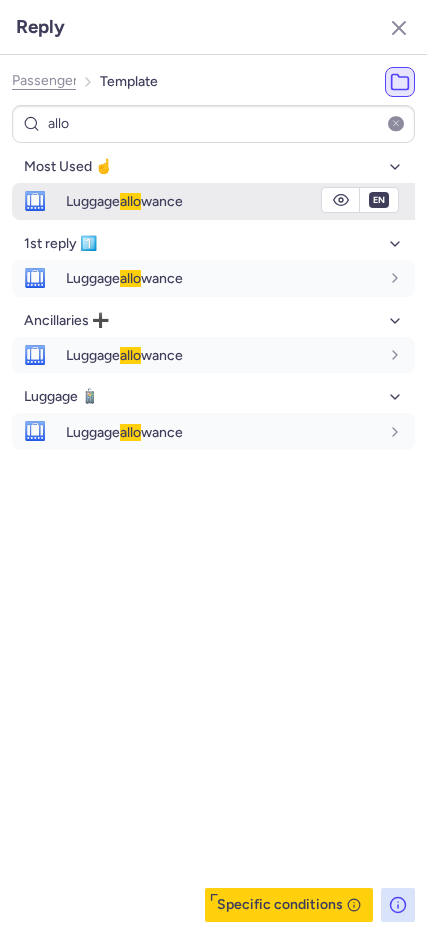 click on "Luggage  allo wance" at bounding box center (124, 201) 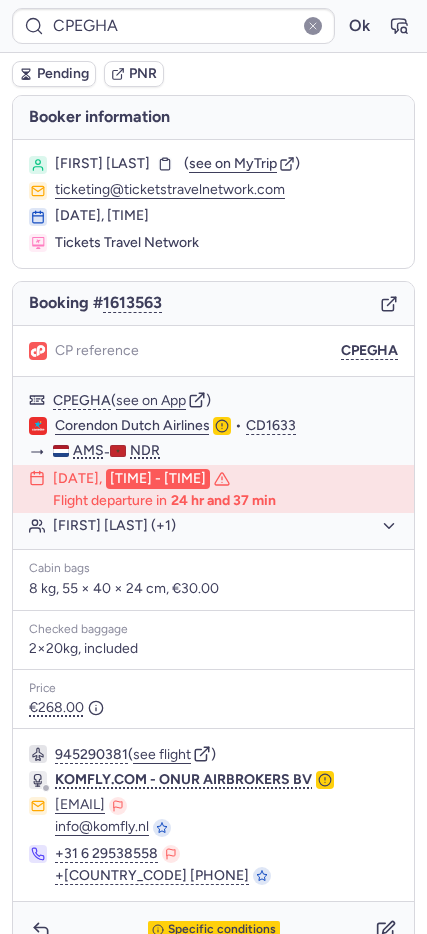 type on "CP7KR8" 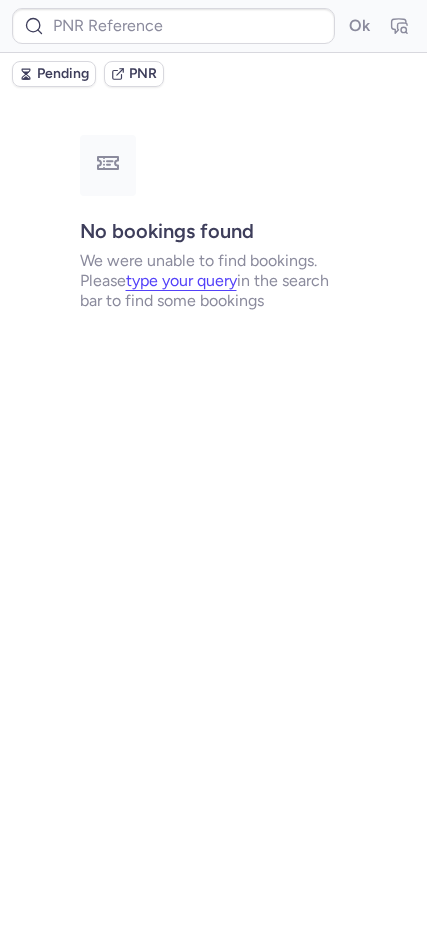type on "CP7KR8" 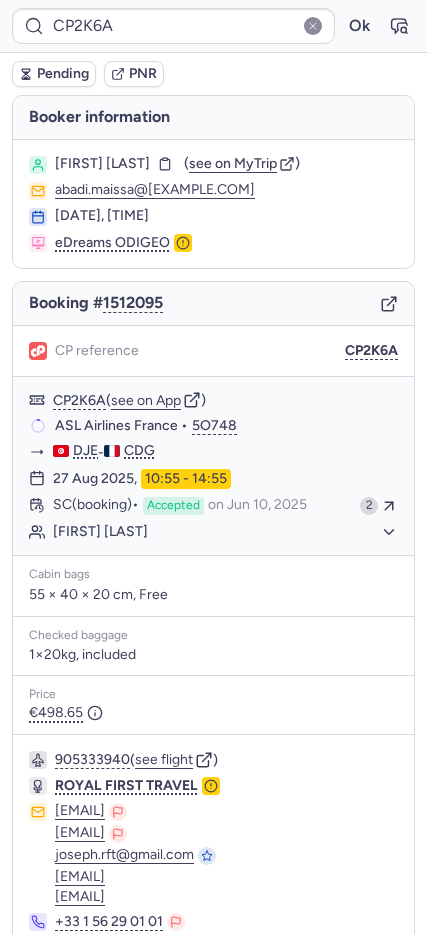 type on "CPMQP9" 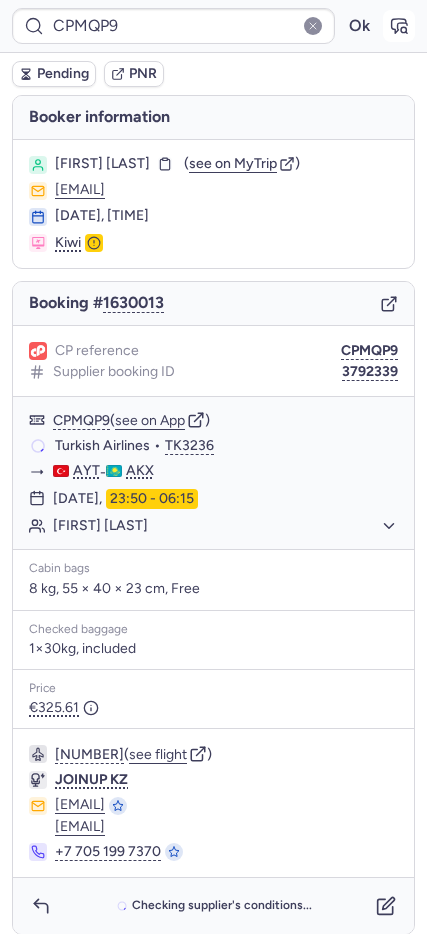 click 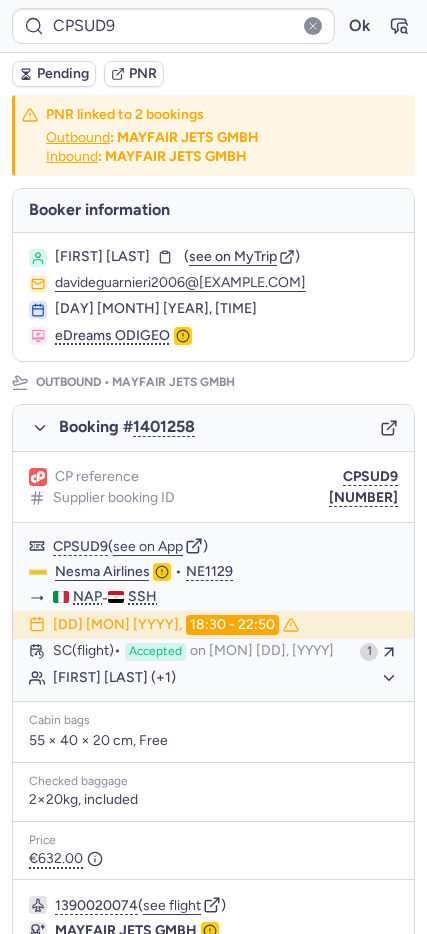 type on "CP6WGL" 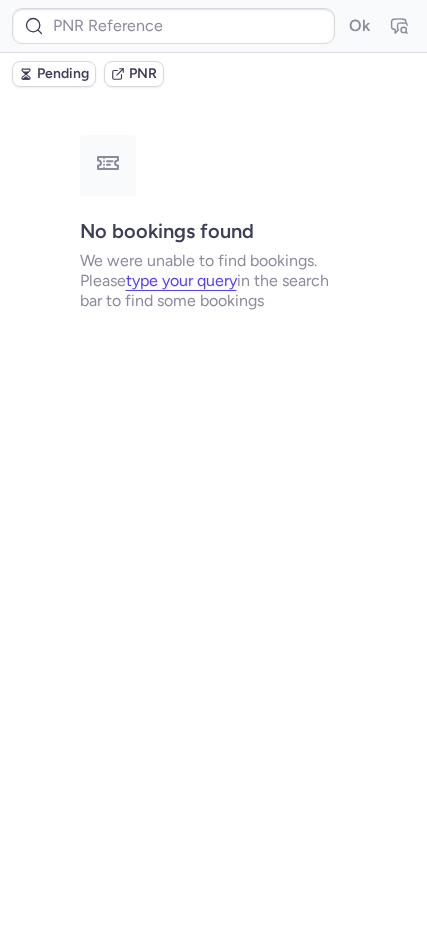 type on "CPXUY3" 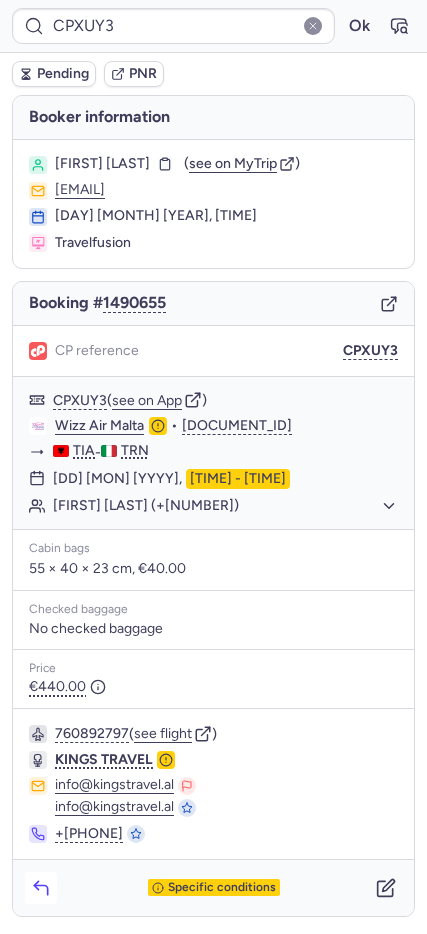 click 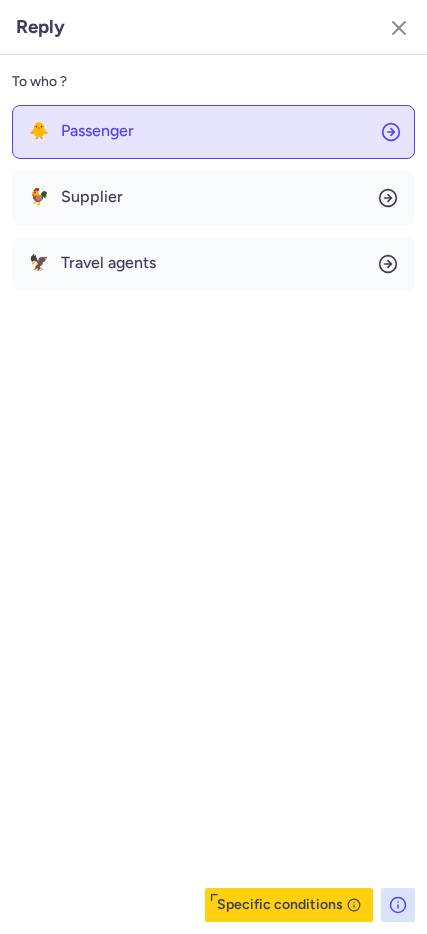 click on "Passenger" at bounding box center [97, 131] 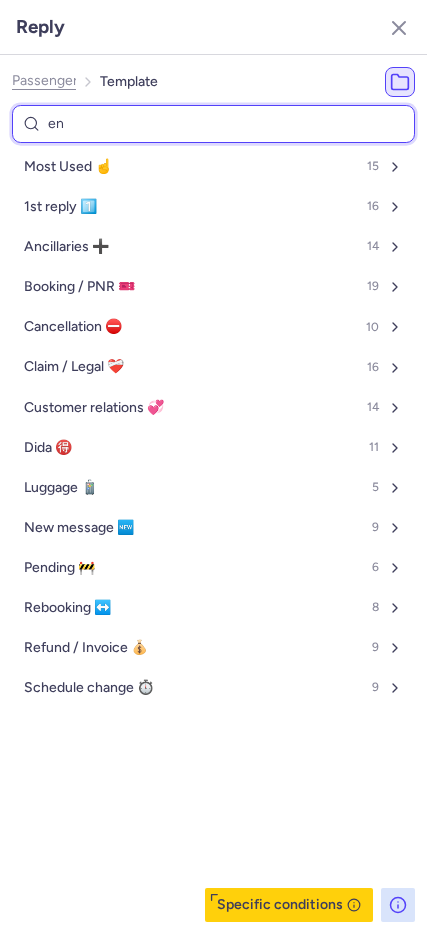 type on "end" 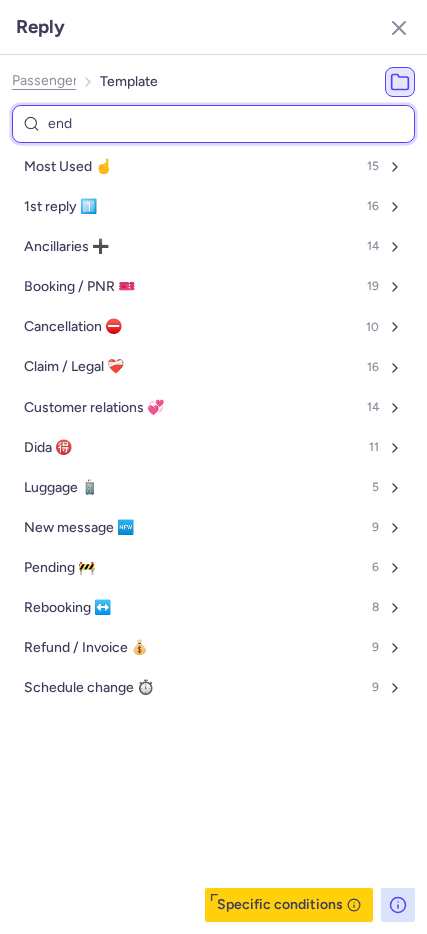 select on "en" 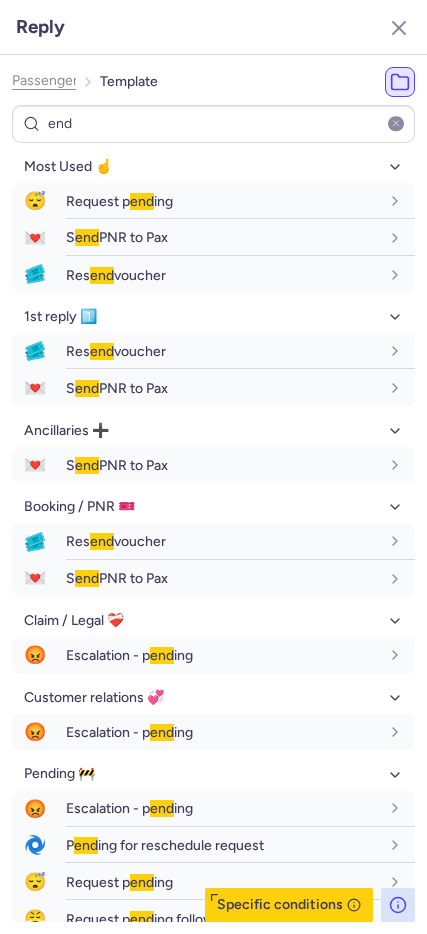 click on "end Most Used ☝️ 😴 Request p end ing fr en de nl pt es it ru en 💌 S end  PNR to Pax fr en de nl pt es it ru en 🎟️ Res end  voucher fr en de nl pt es it ru en 1st reply 1️⃣ 🎟️ Res end  voucher fr en de nl pt es it ru en 💌 S end  PNR to Pax fr en de nl pt es it ru en Ancillaries ➕ 💌 S end  PNR to Pax fr en de nl pt es it ru en Booking / PNR 🎫 🎟️ Res end  voucher fr en de nl pt es it ru en 💌 S end  PNR to Pax fr en de nl pt es it ru en Claim / Legal ❤️‍🩹 😡 Escalation - p end ing fr en de nl pt es it ru en Customer relations 💞 😡 Escalation - p end ing fr en de nl pt es it ru en Pending 🚧 😡 Escalation - p end ing fr en de nl pt es it ru en 🌀 P end ing for reschedule request fr en de nl pt es it ru en 😴 Request p end ing fr en de nl pt es it ru en 😤 Request p end ing  follow-up fr en de nl pt es it ru en Rebooking ↔️ 🌀 P end ing for reschedule request fr en de nl pt es it ru en" at bounding box center [213, 513] 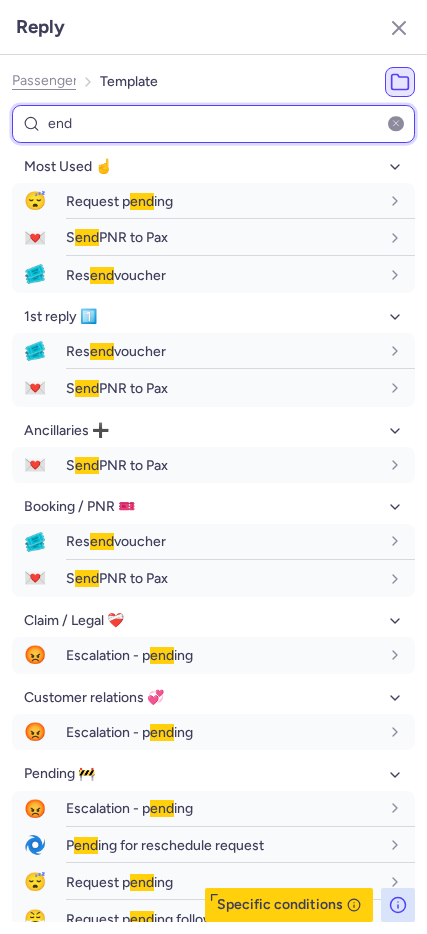 click on "end" at bounding box center [213, 124] 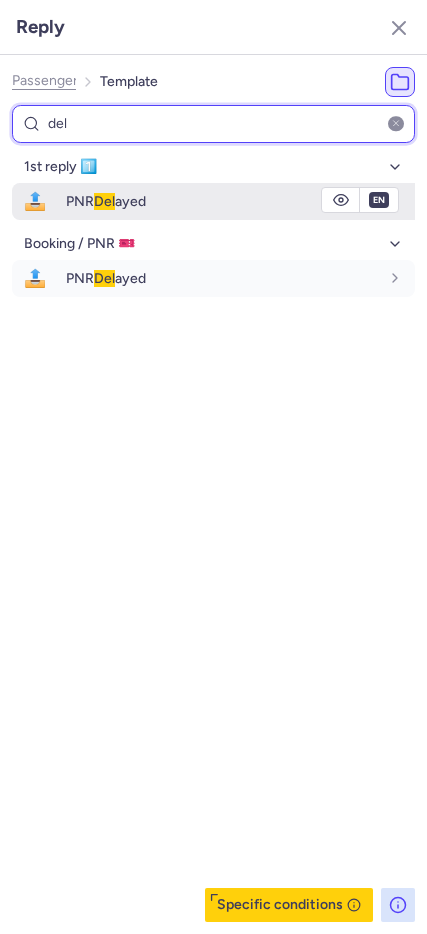 type on "del" 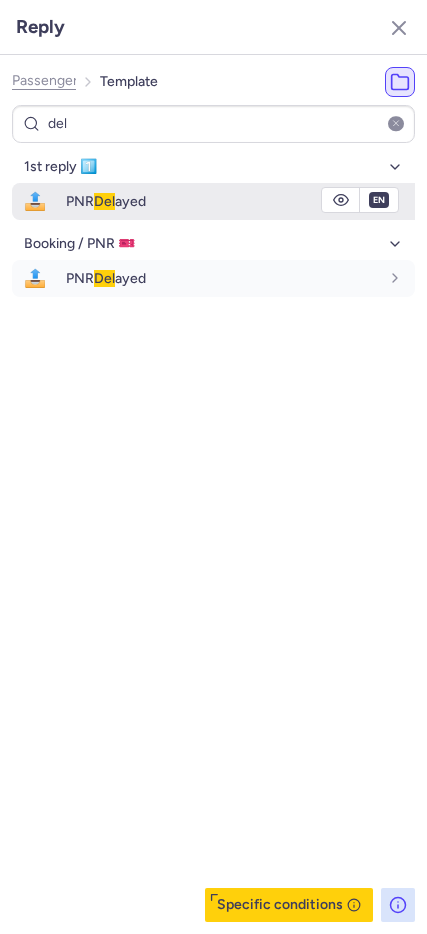 click on "PNR  Del ayed" at bounding box center (222, 201) 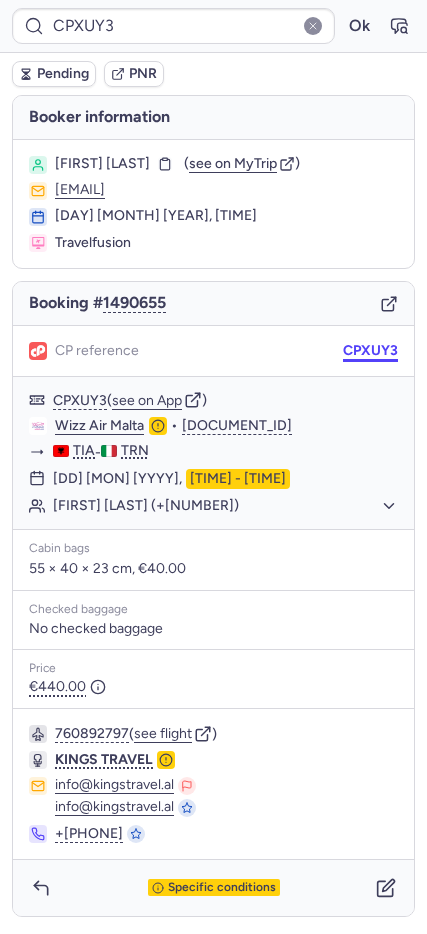 click on "CPXUY3" at bounding box center [370, 351] 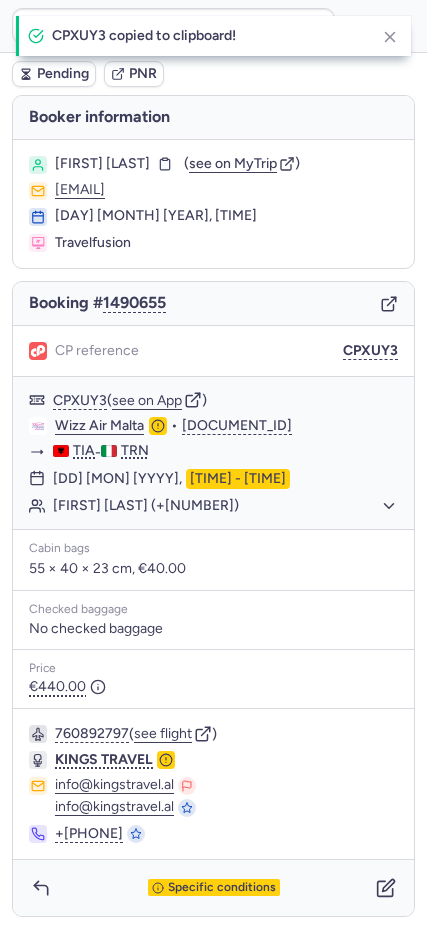 click on "Pending" at bounding box center (63, 74) 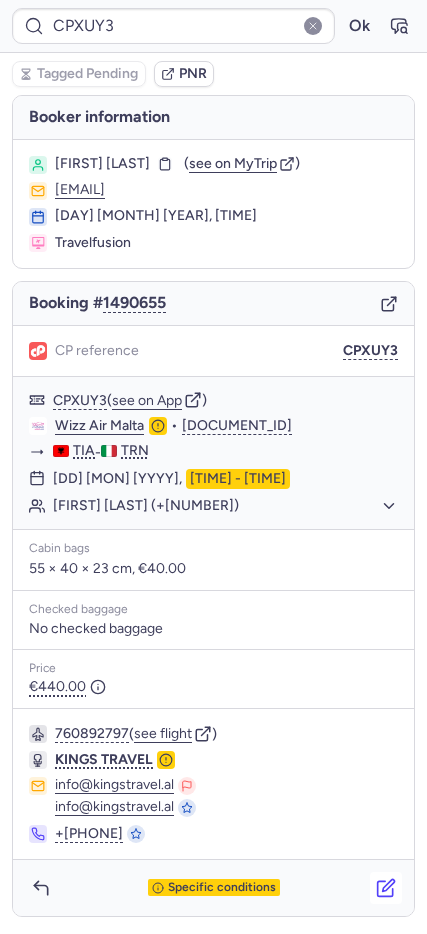 click 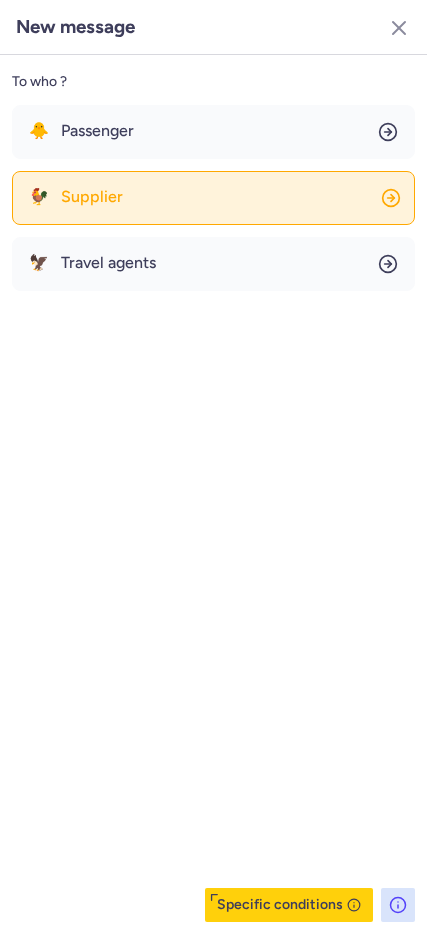 click on "Supplier" at bounding box center (92, 197) 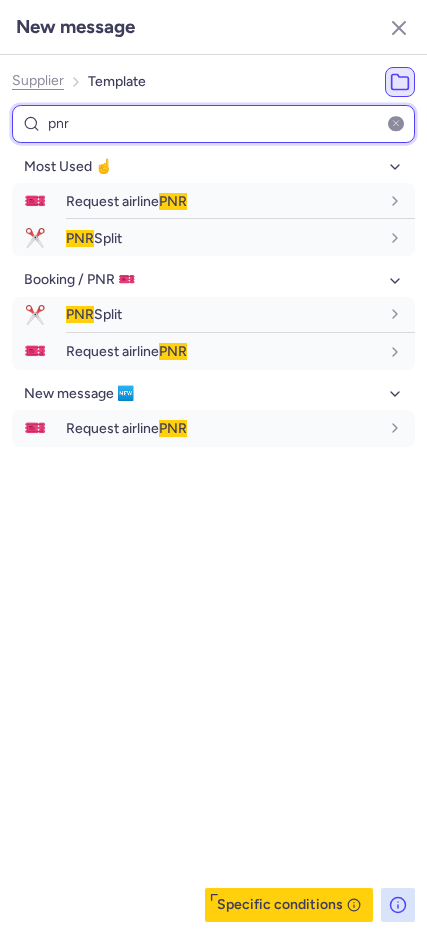 type on "pnr" 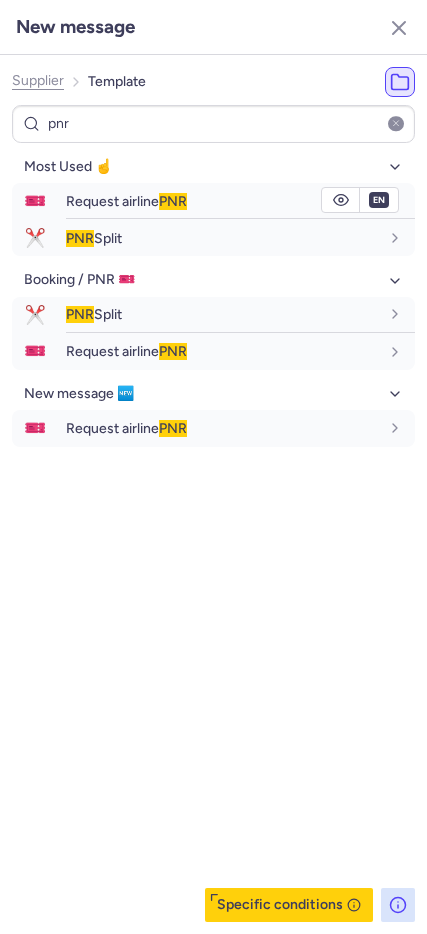 click on "Request airline  PNR" at bounding box center [126, 201] 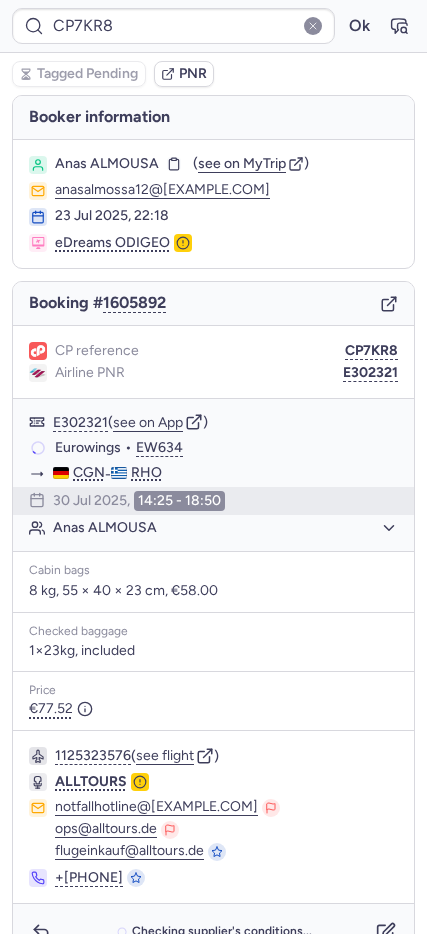 type on "CPPS5T" 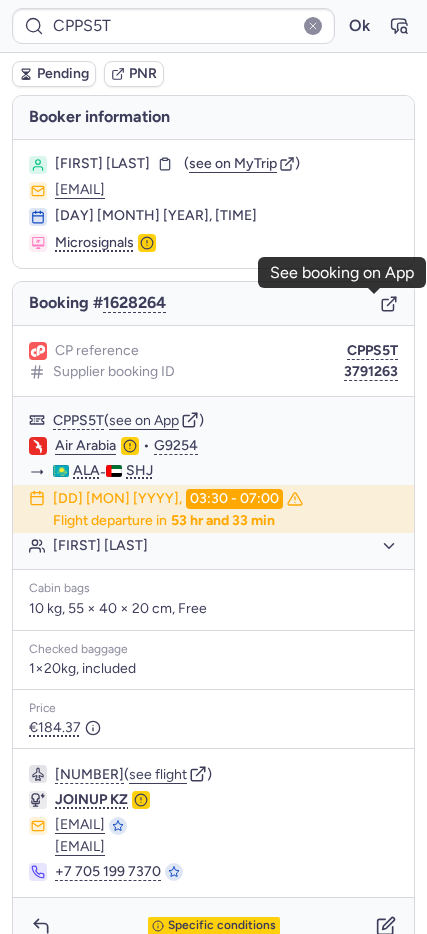 click 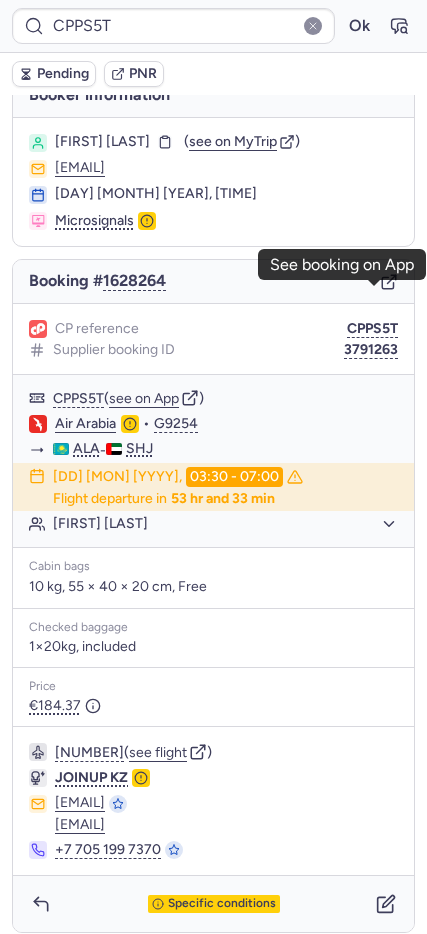 scroll, scrollTop: 33, scrollLeft: 0, axis: vertical 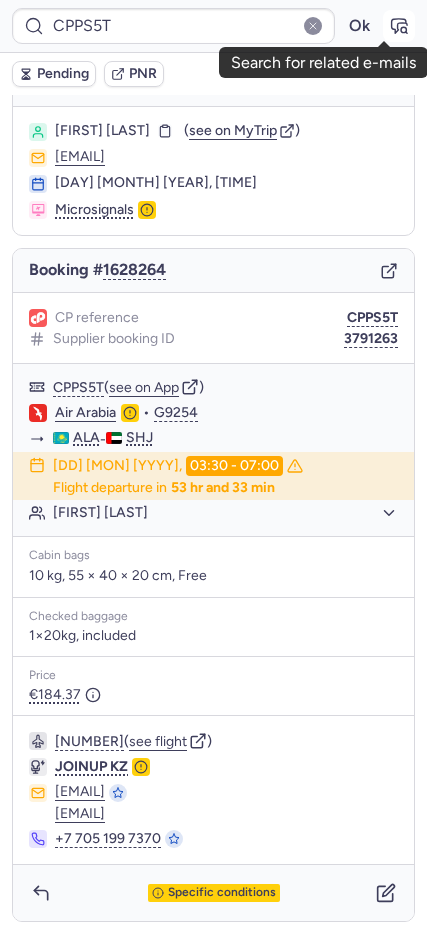 click 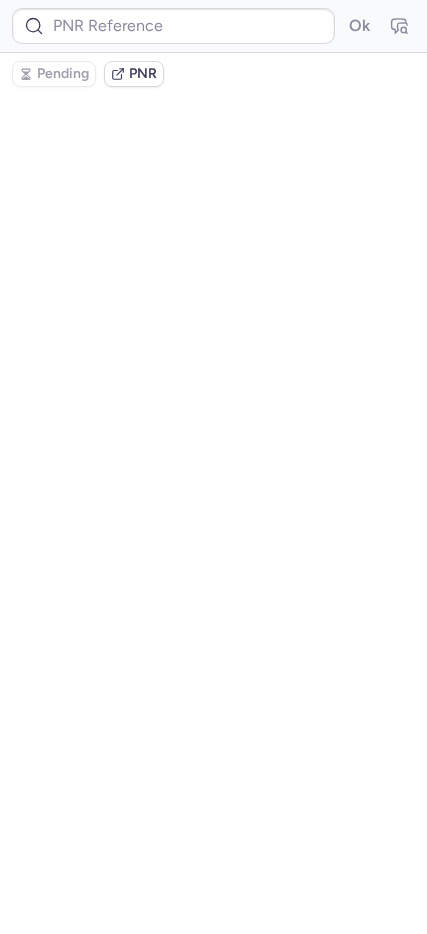 scroll, scrollTop: 0, scrollLeft: 0, axis: both 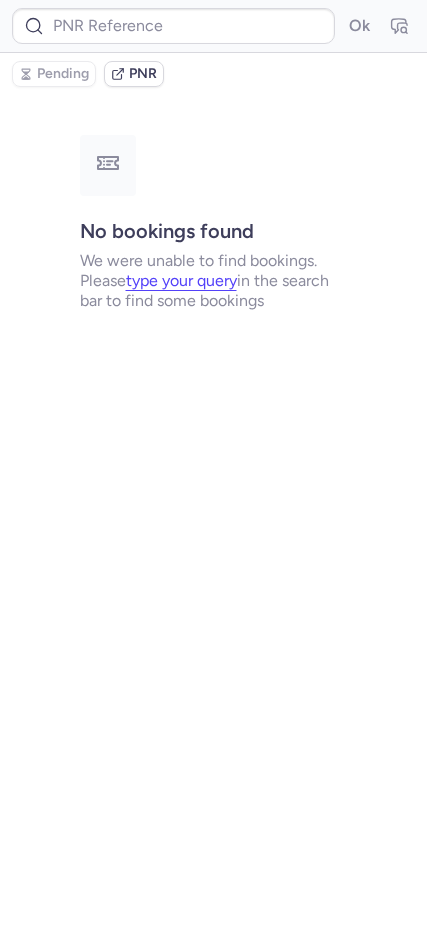 type on "CPPS5T" 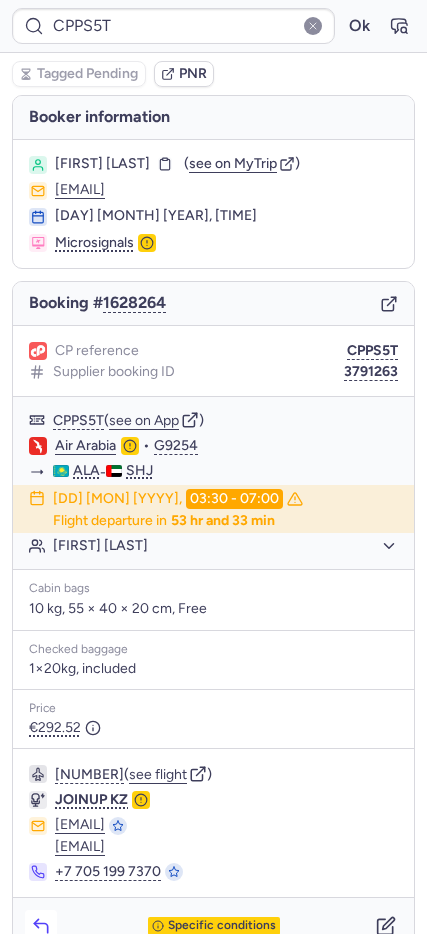 click 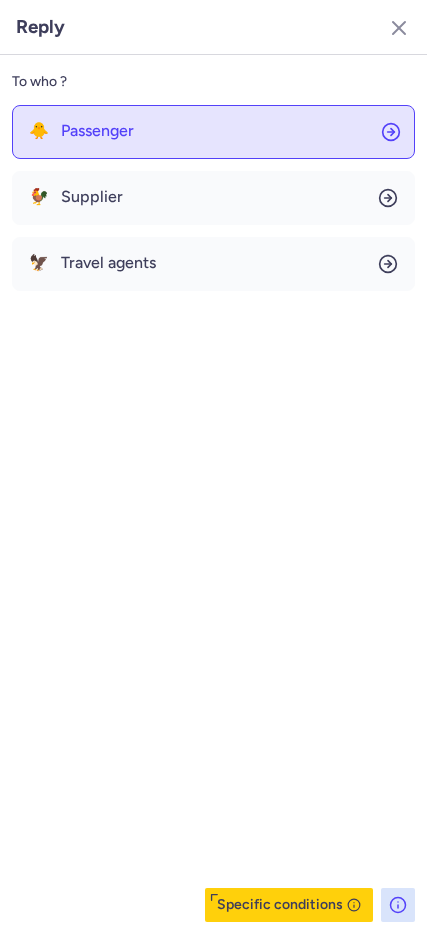 click on "Passenger" at bounding box center [97, 131] 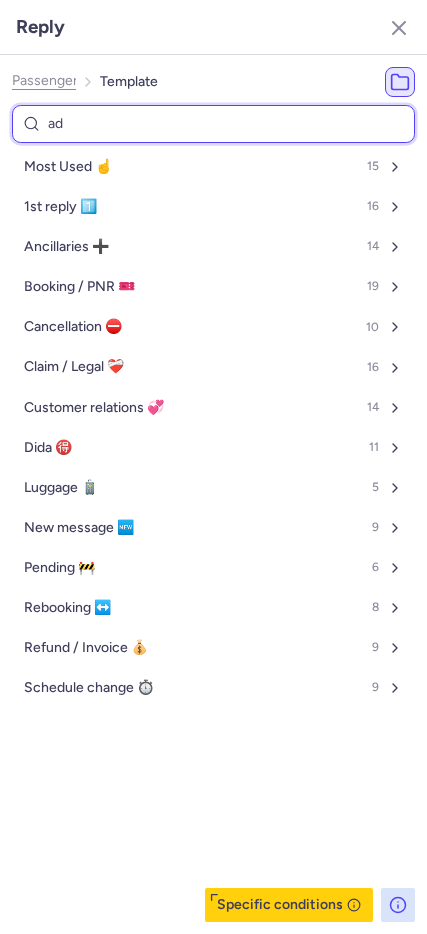 type on "add" 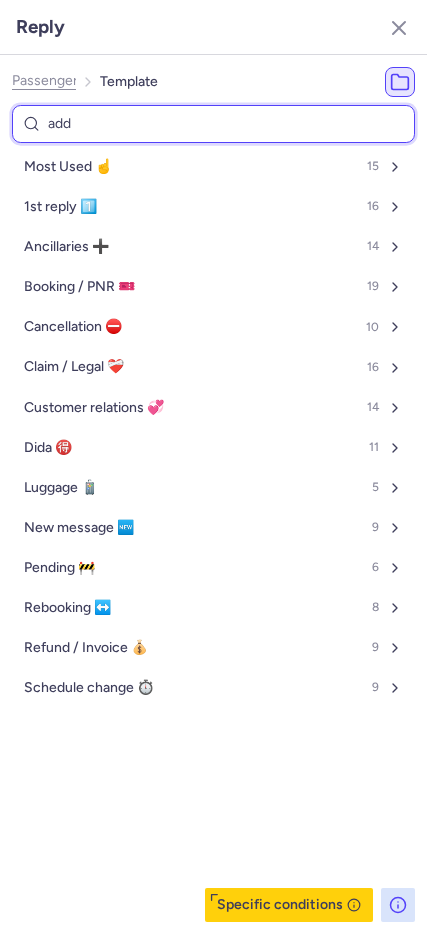 select on "en" 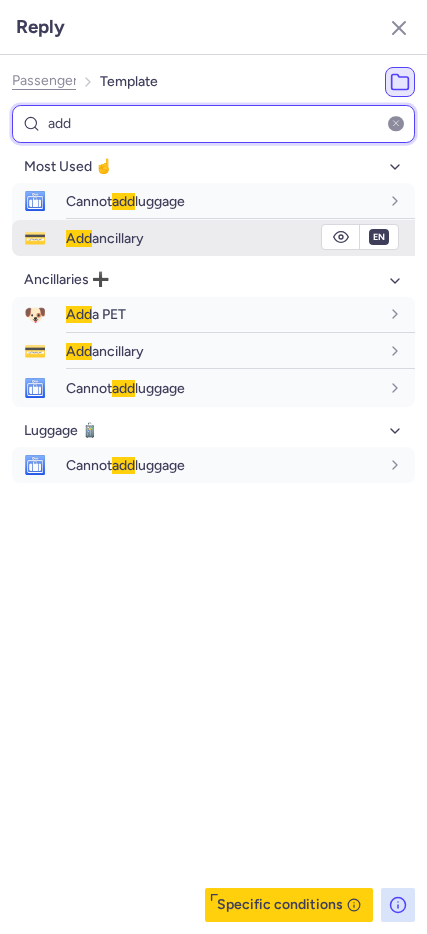 type on "add" 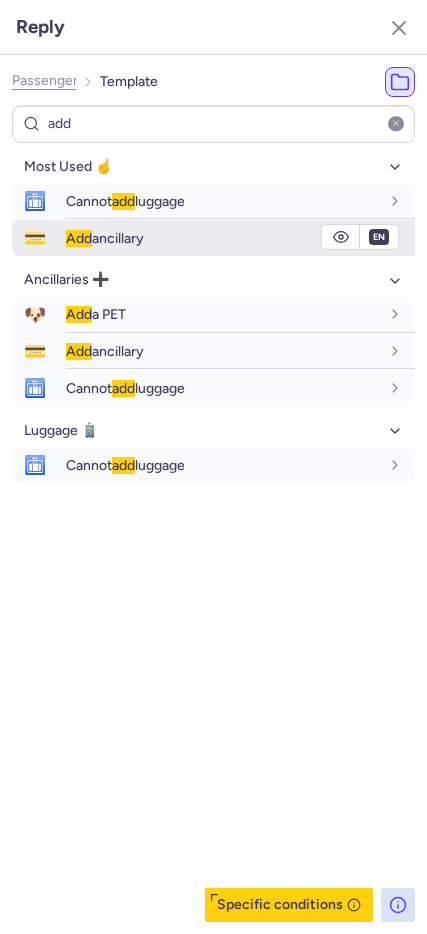 click on "Add  ancillary" at bounding box center [105, 238] 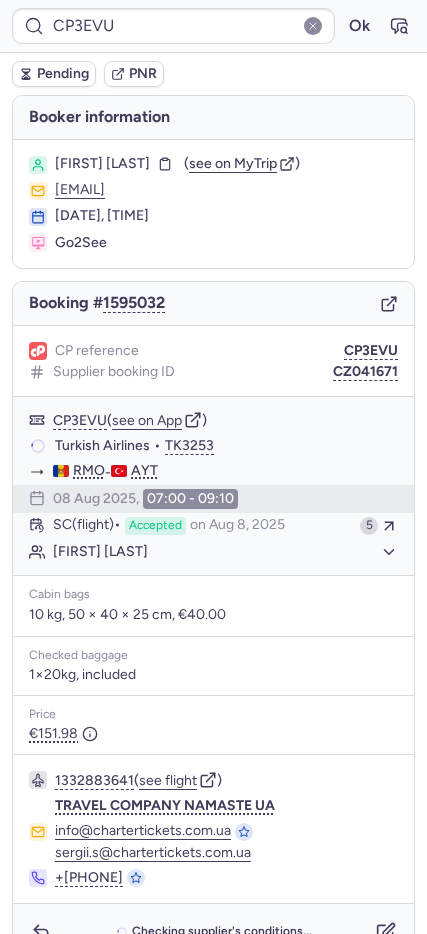 type on "CPFCCE" 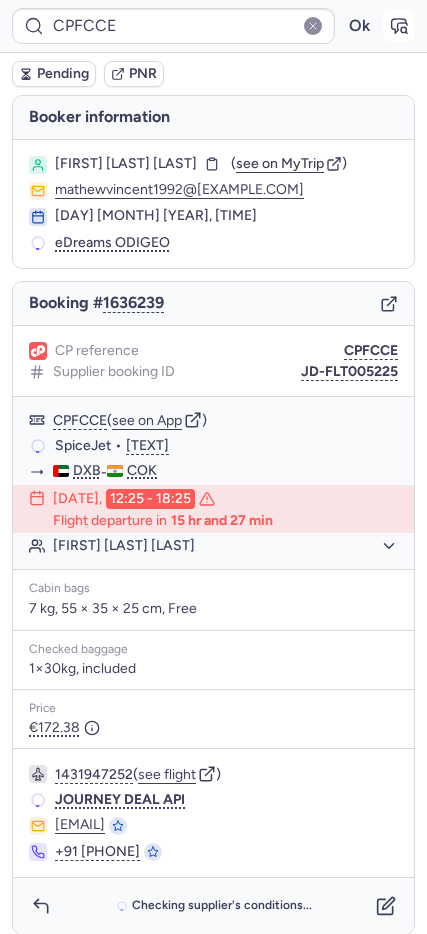 click 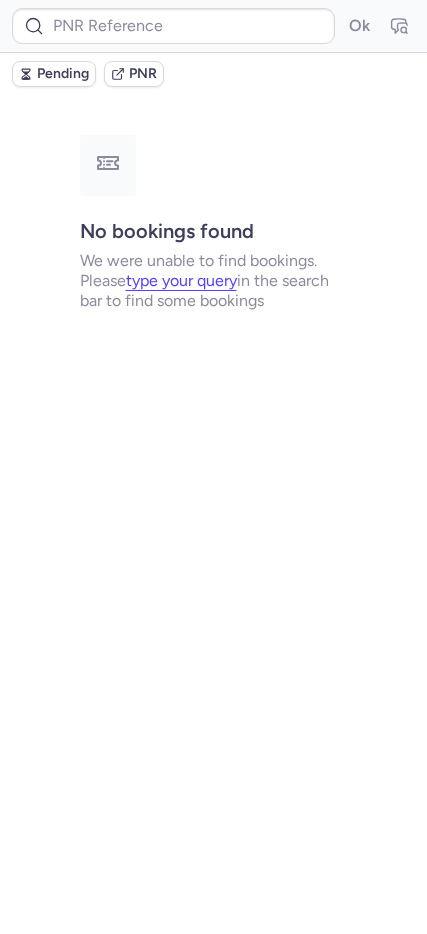 type on "CPFCCE" 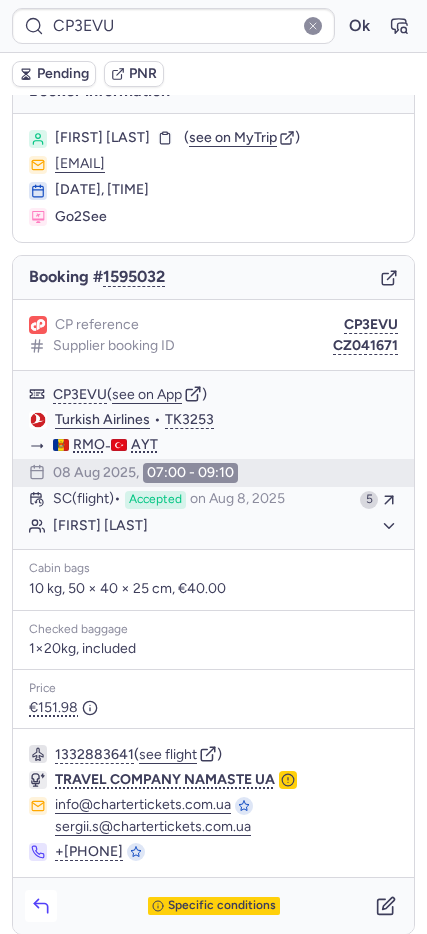 scroll, scrollTop: 39, scrollLeft: 0, axis: vertical 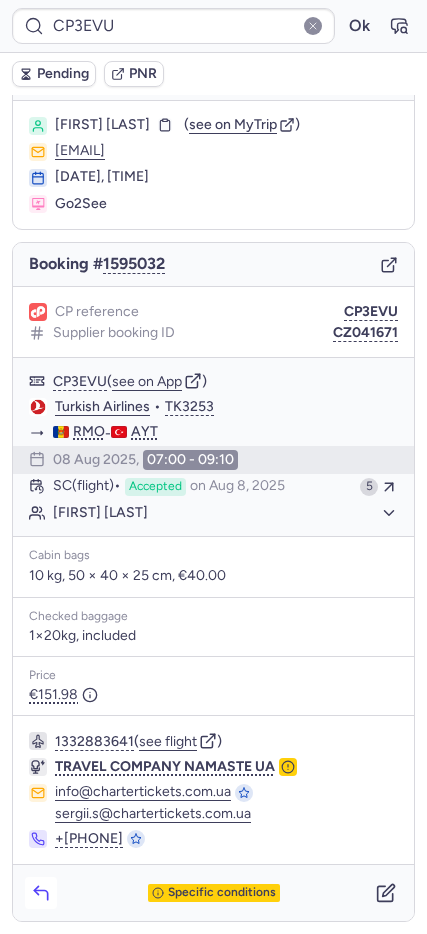 click 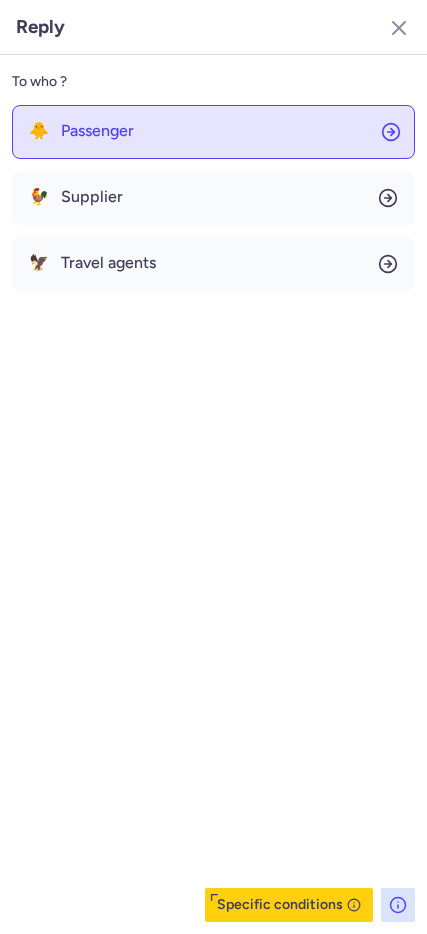 click on "Passenger" at bounding box center (97, 131) 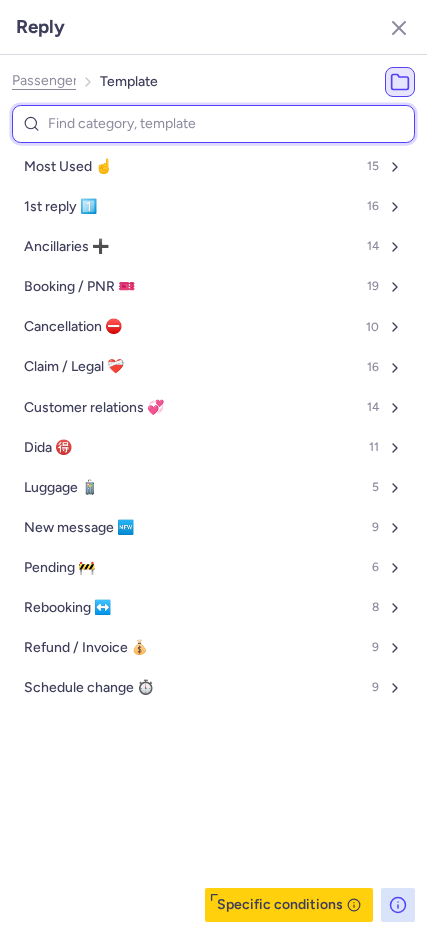type on "n" 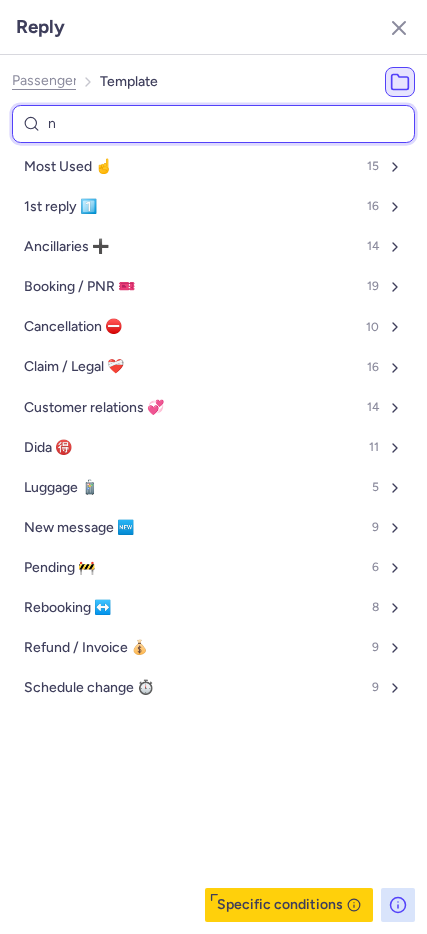 select on "en" 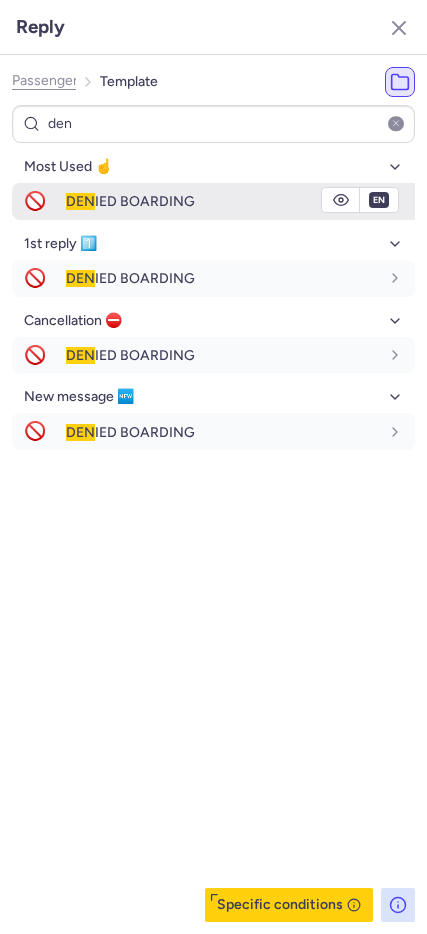 click on "DEN IED BOARDING" at bounding box center [130, 201] 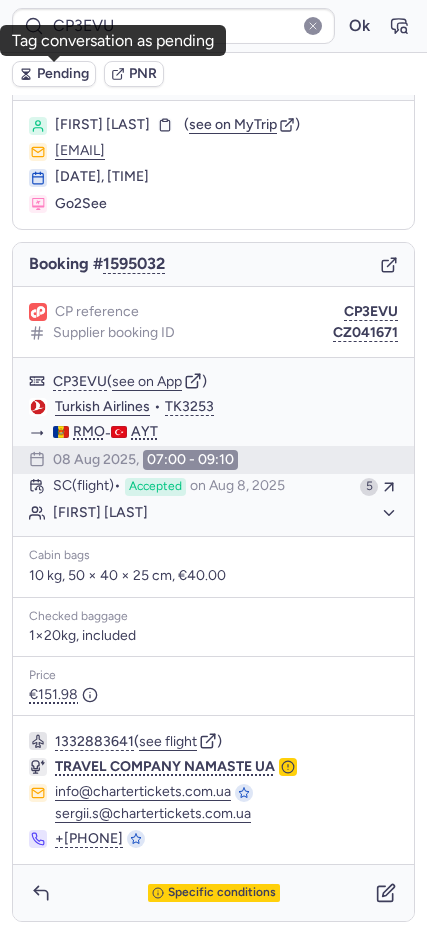 click on "Pending" at bounding box center (63, 74) 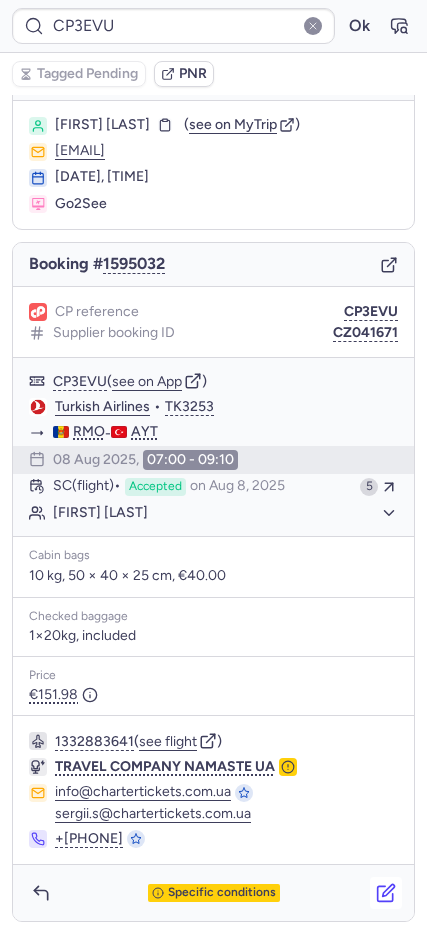 click 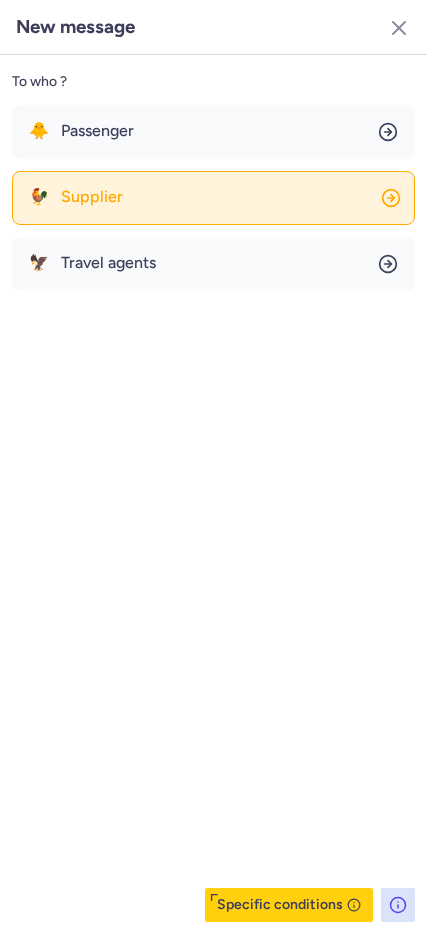 click on "Supplier" at bounding box center [92, 197] 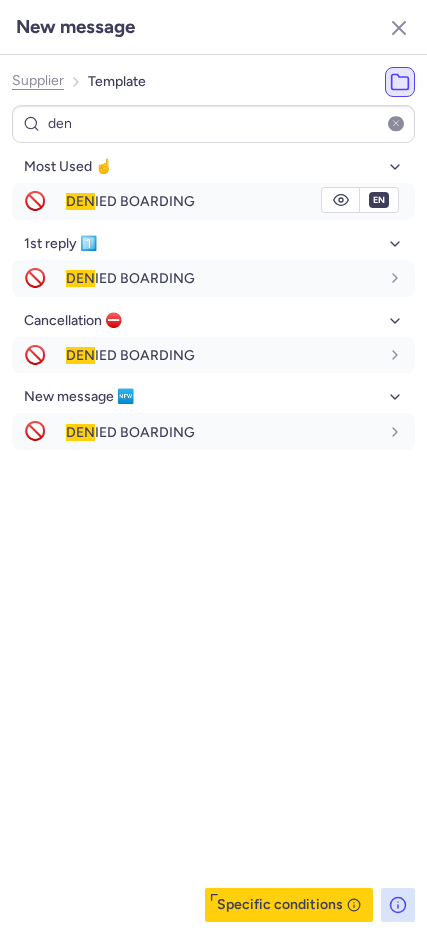 click on "DEN IED BOARDING" at bounding box center (240, 201) 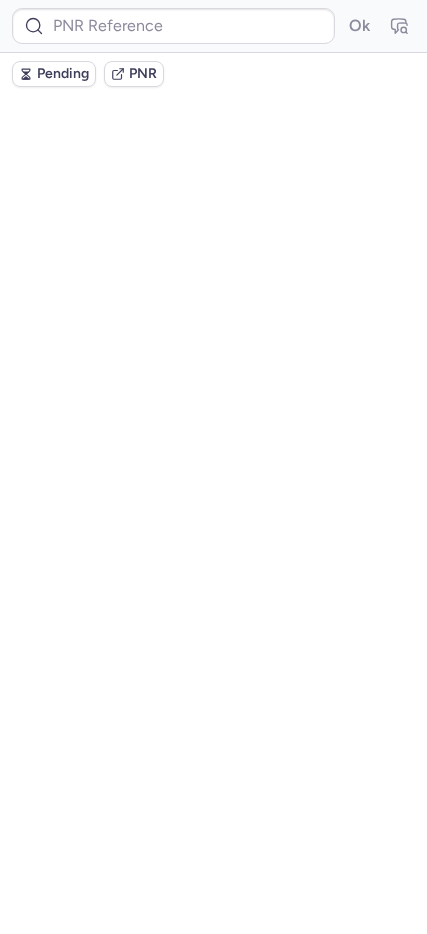 scroll, scrollTop: 0, scrollLeft: 0, axis: both 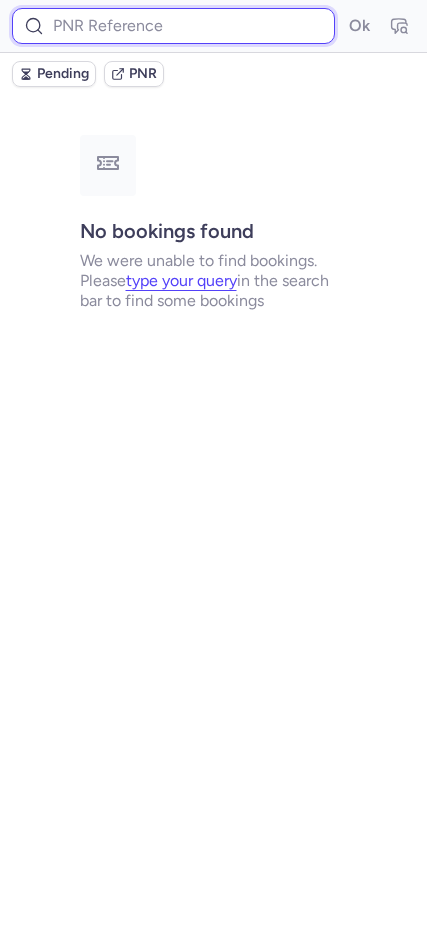 click at bounding box center (173, 26) 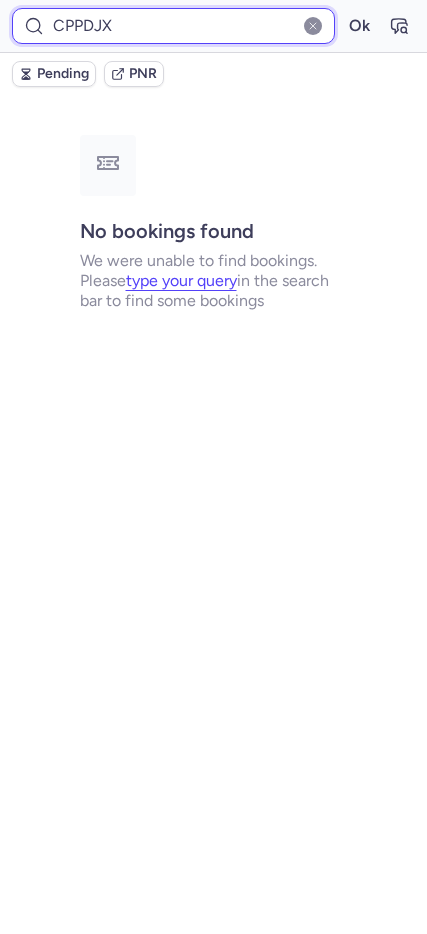 click on "Ok" at bounding box center (359, 26) 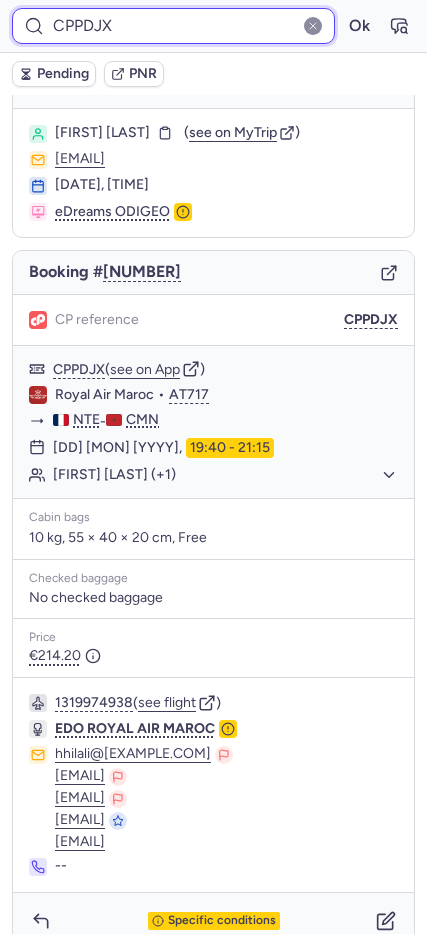 scroll, scrollTop: 59, scrollLeft: 0, axis: vertical 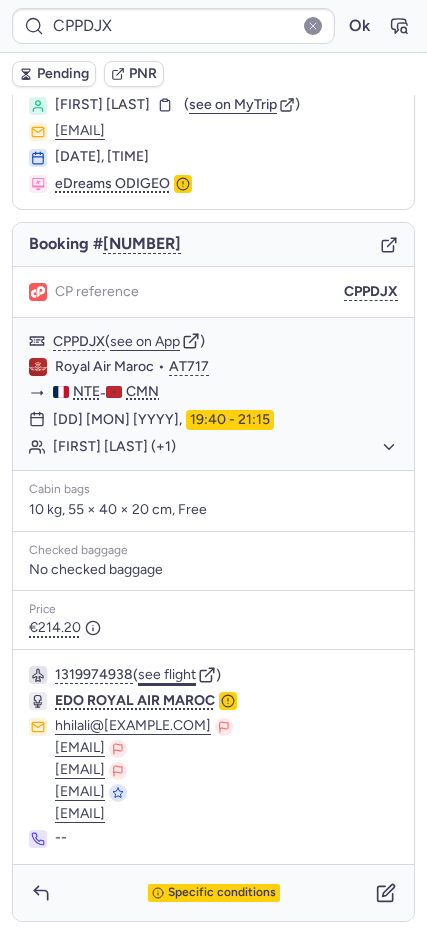 click on "see flight" 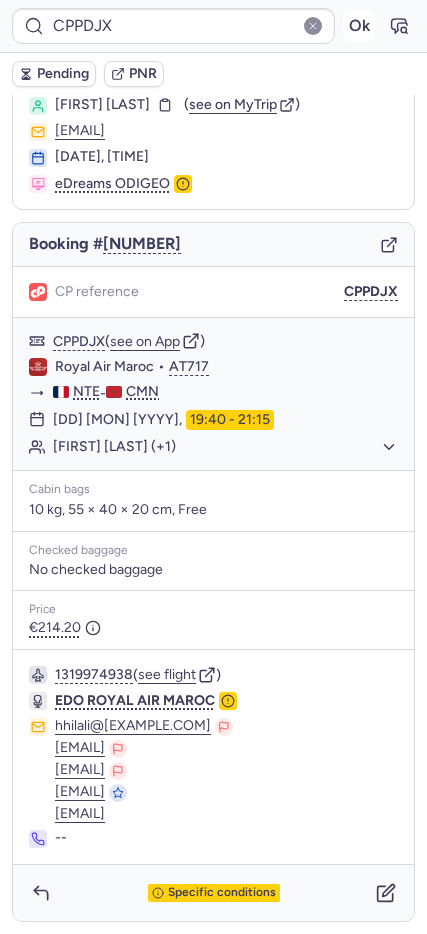 click on "Ok" at bounding box center [359, 26] 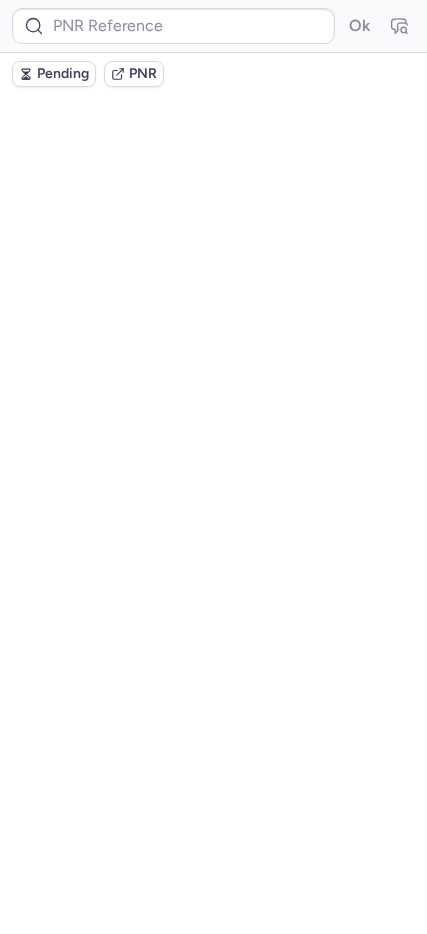 scroll, scrollTop: 0, scrollLeft: 0, axis: both 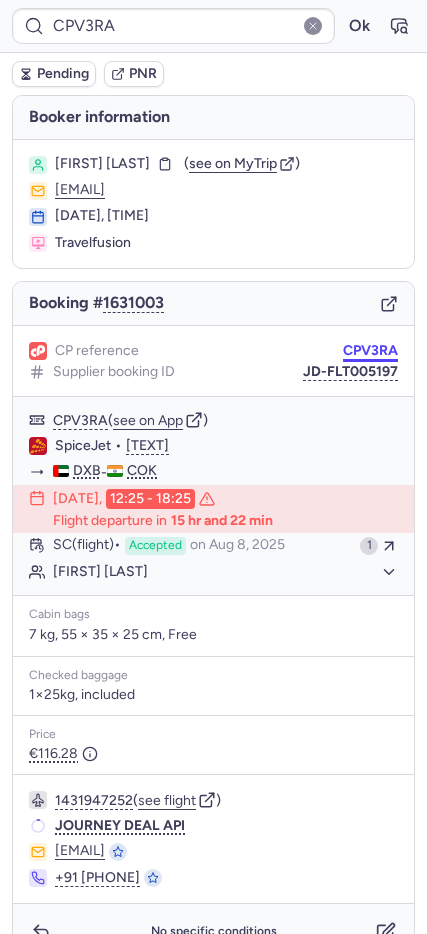 click on "CPV3RA" at bounding box center (370, 351) 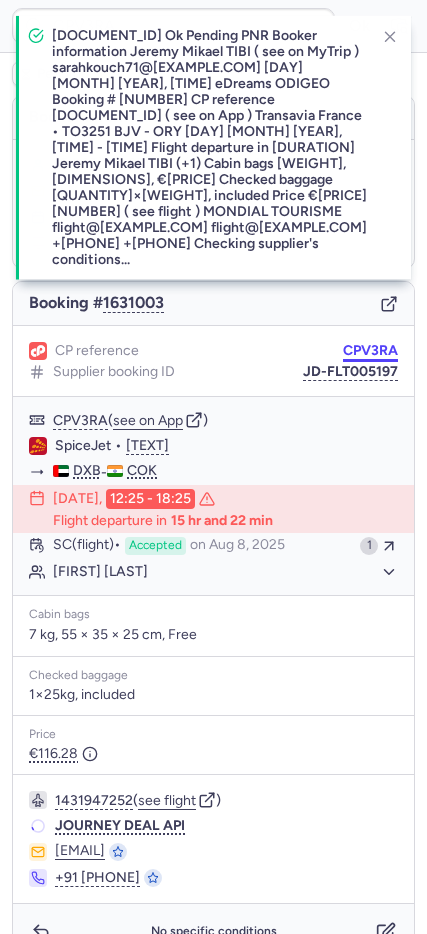click on "CPV3RA" at bounding box center (370, 351) 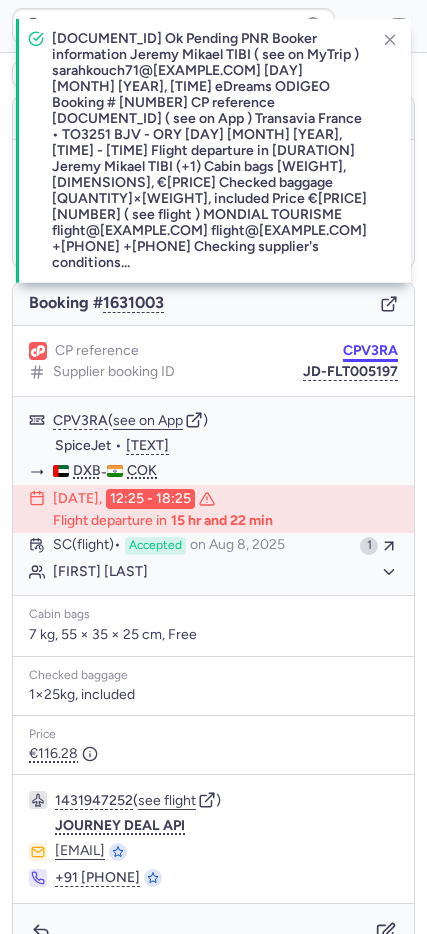 click on "CPV3RA" at bounding box center [370, 351] 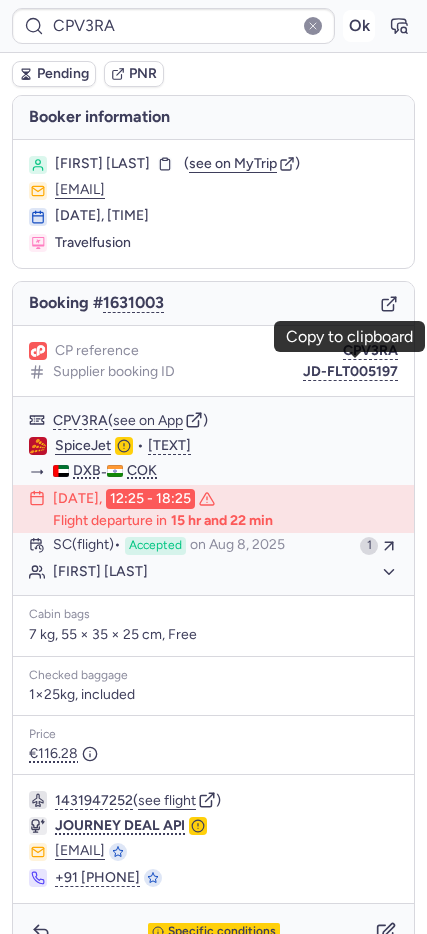 click on "Ok" at bounding box center (359, 26) 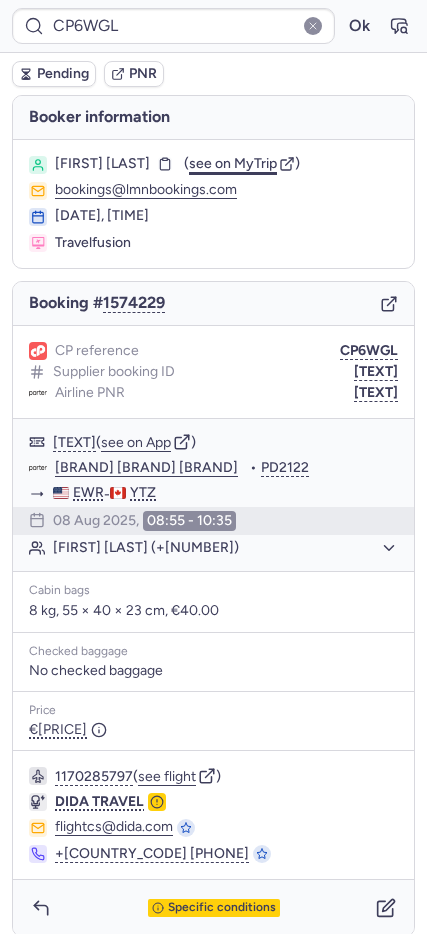 click on "see on MyTrip" at bounding box center [233, 163] 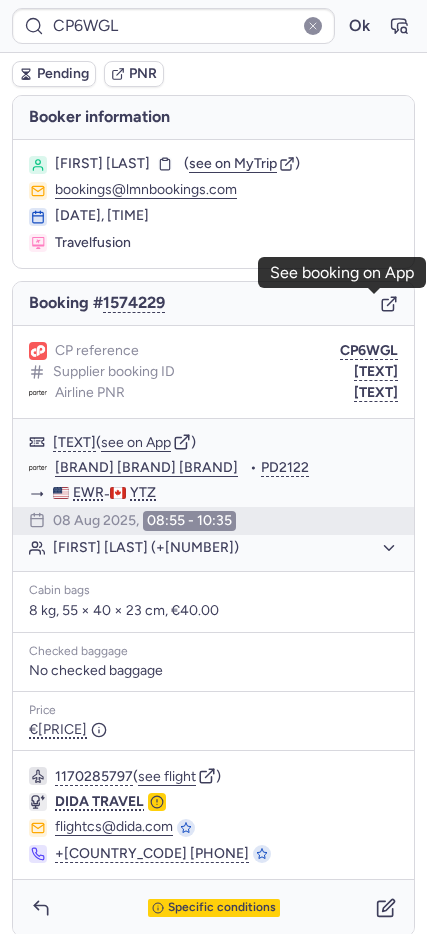 click 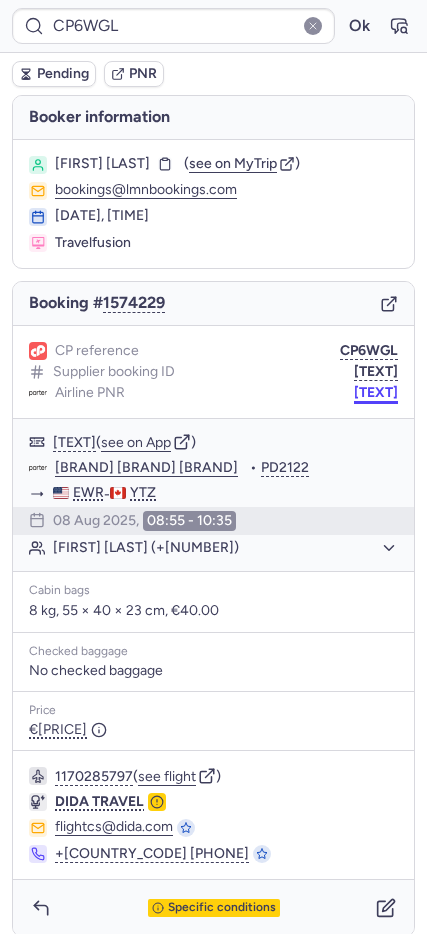 click on "TDJ4MK" at bounding box center [376, 393] 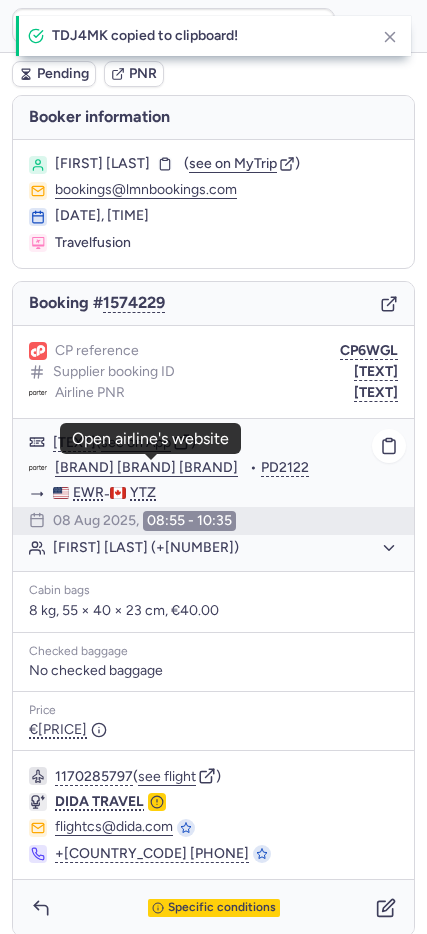 click on "Porter Airlines Canada Limited" 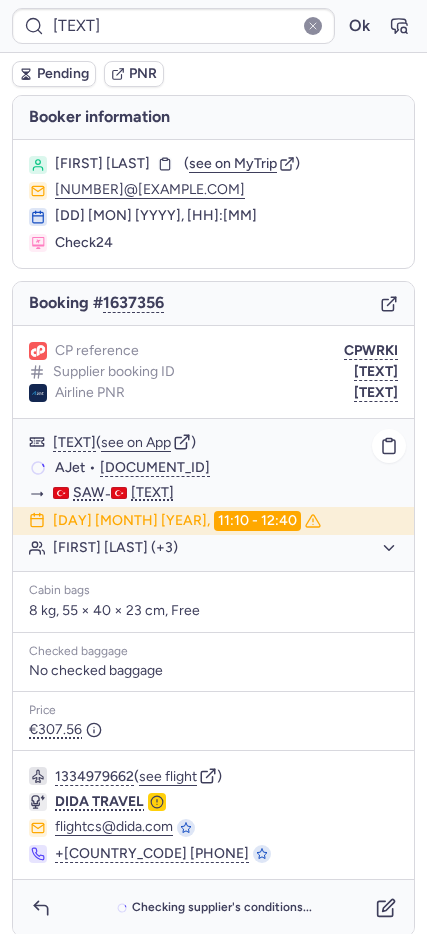 scroll, scrollTop: 15, scrollLeft: 0, axis: vertical 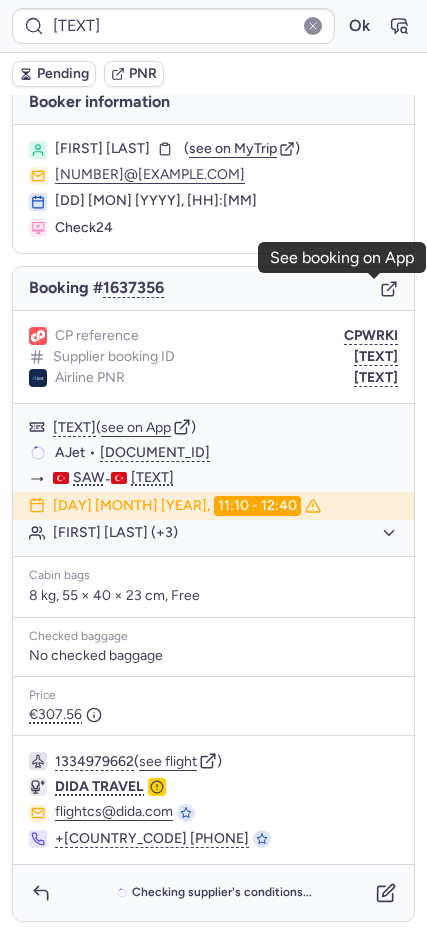 click 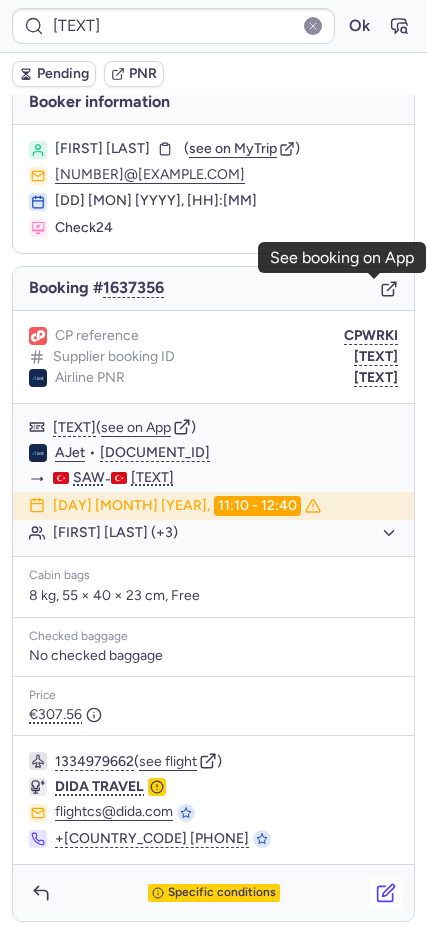 click 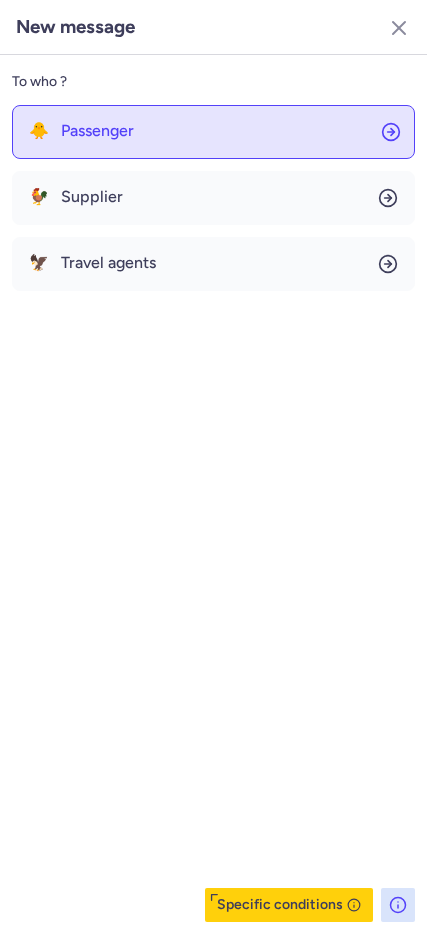 click on "Passenger" at bounding box center (97, 131) 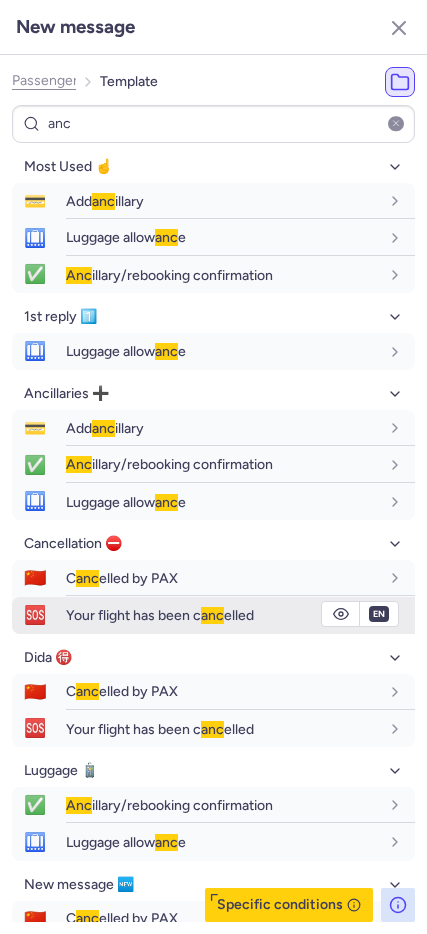 click on "Your flight has been c anc elled" at bounding box center [160, 615] 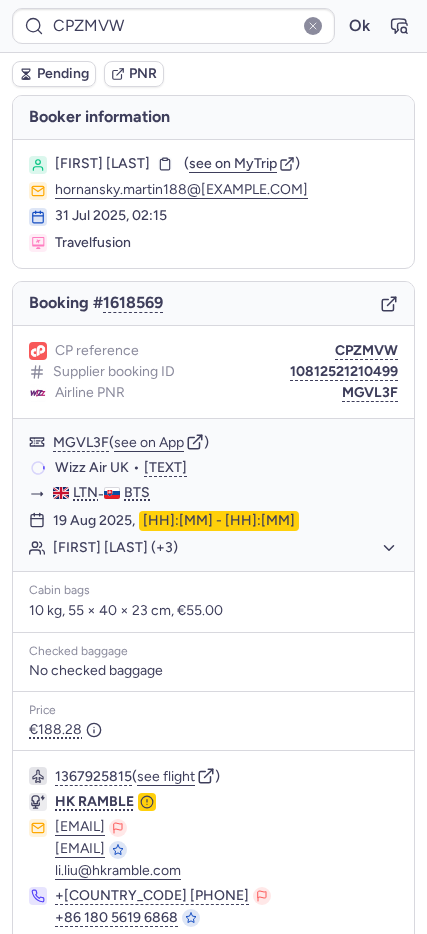 scroll, scrollTop: 79, scrollLeft: 0, axis: vertical 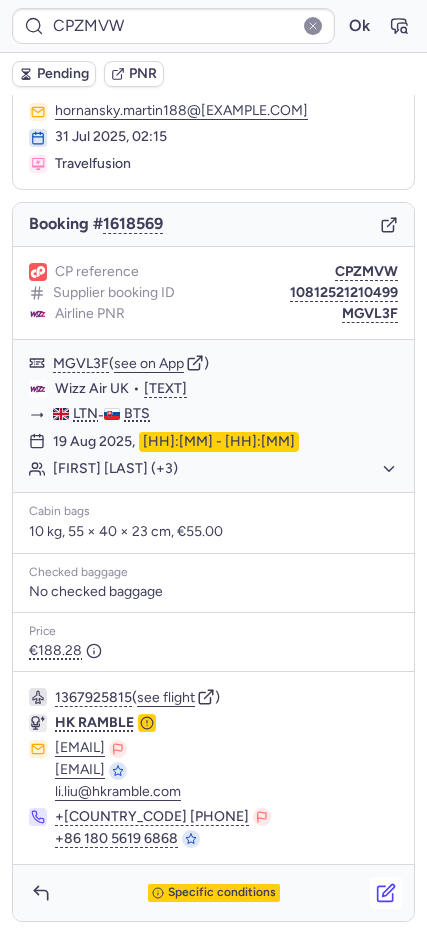 click 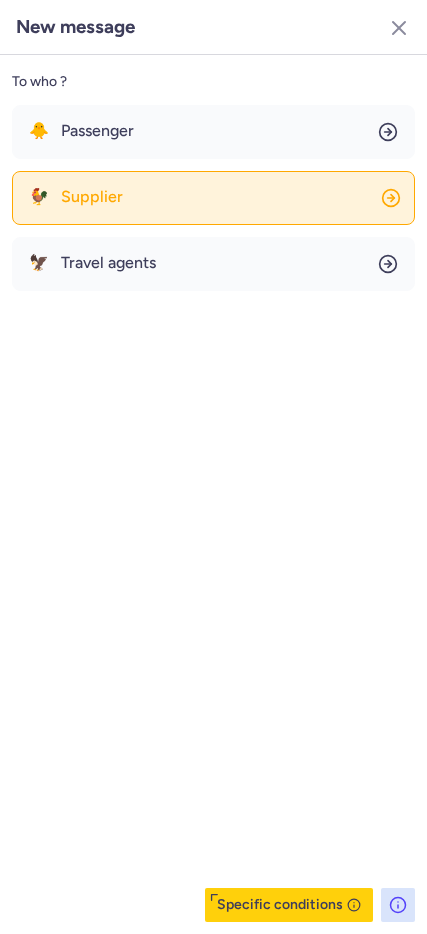 click on "🐓 Supplier" 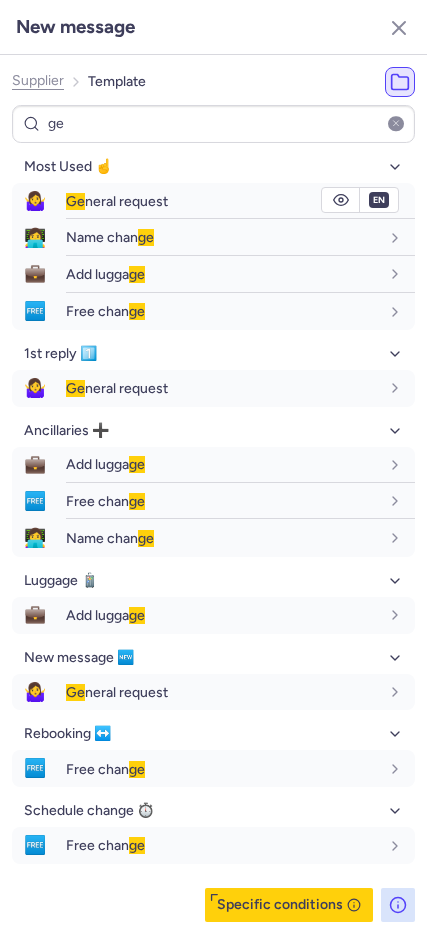 click on "Ge neral request" at bounding box center [240, 201] 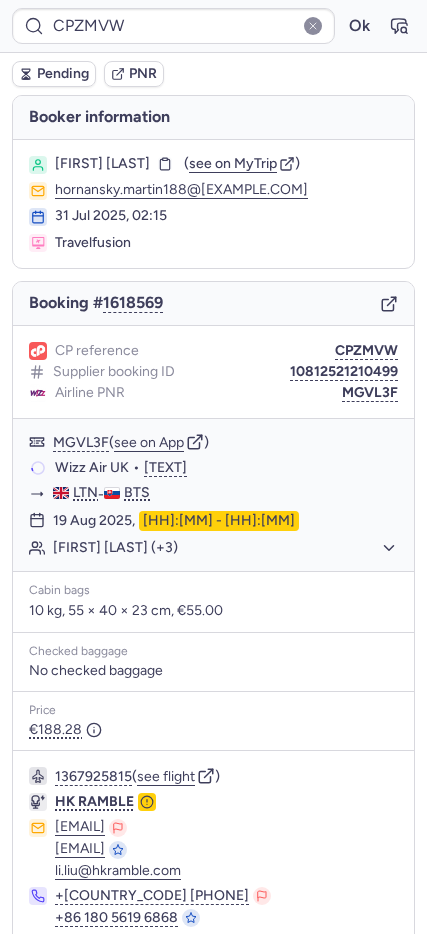 scroll, scrollTop: 79, scrollLeft: 0, axis: vertical 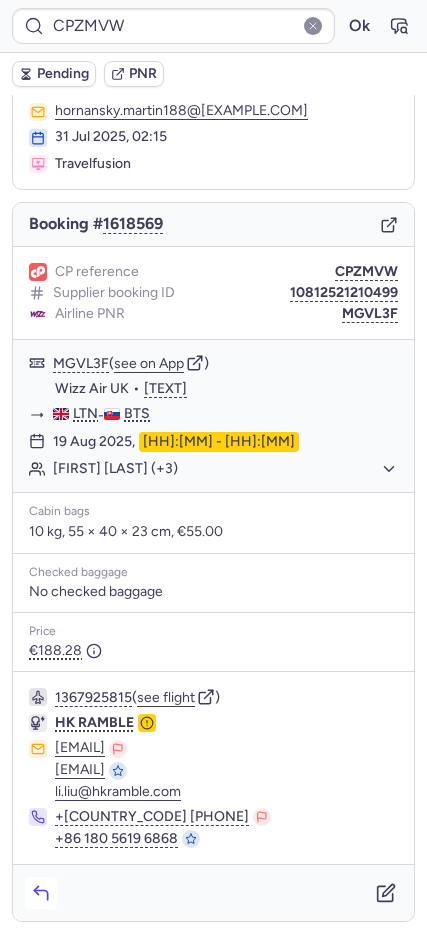 click 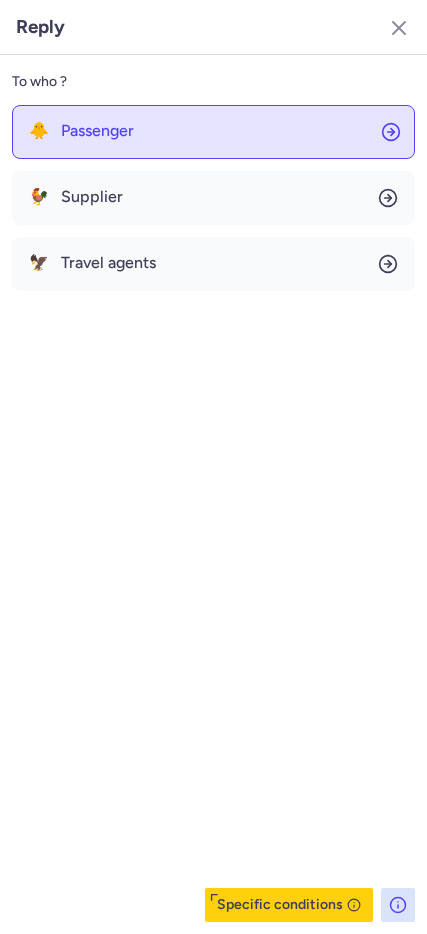 click on "Passenger" at bounding box center [97, 131] 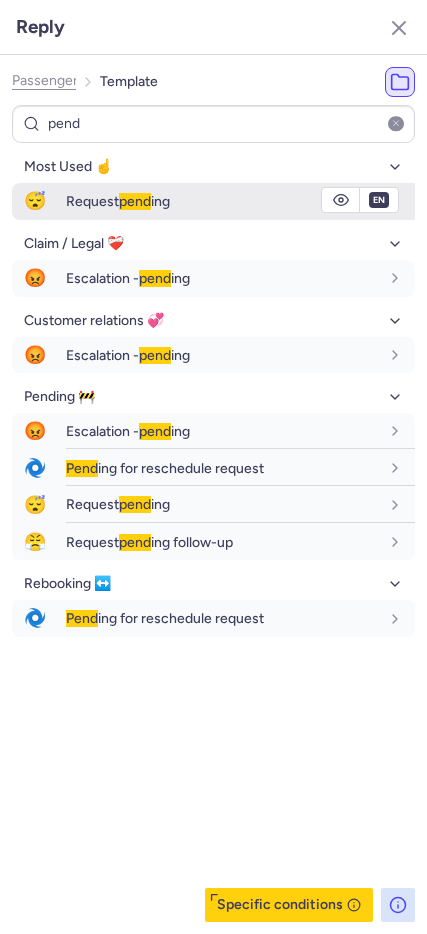 click on "Request  pend ing" at bounding box center [240, 201] 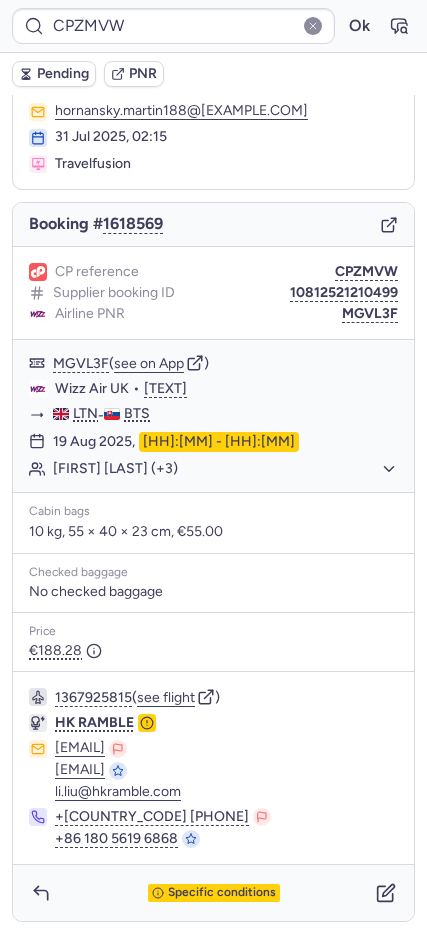 click on "Pending" at bounding box center [63, 74] 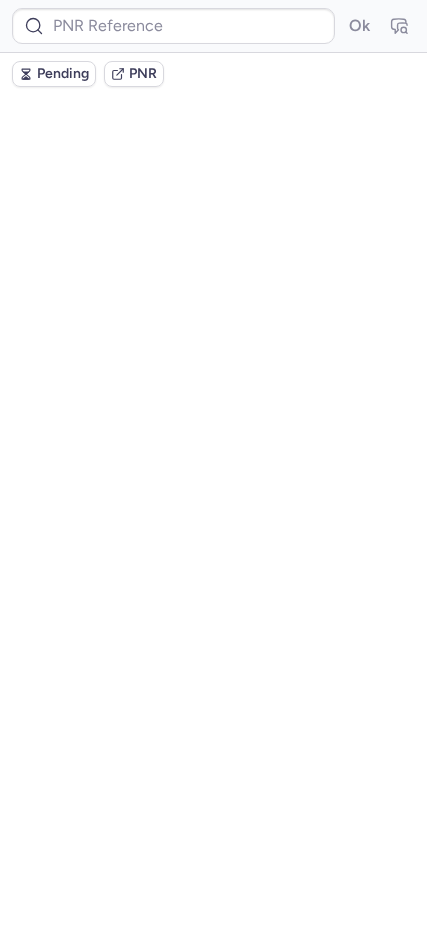 scroll, scrollTop: 0, scrollLeft: 0, axis: both 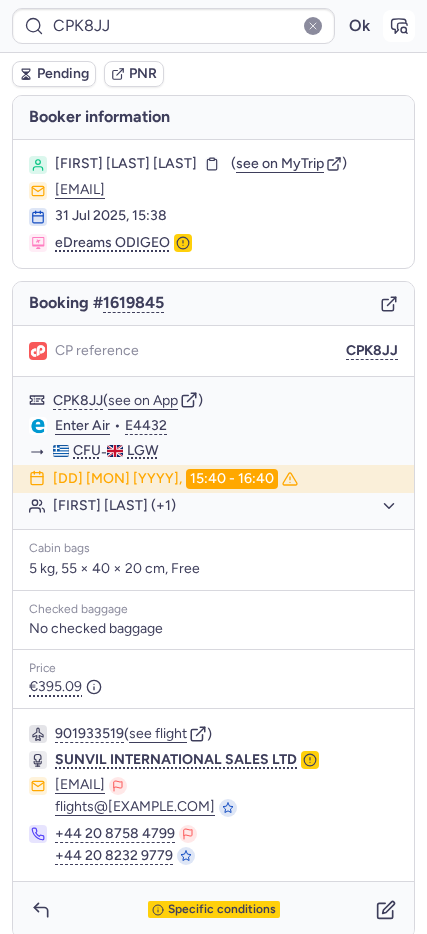 click 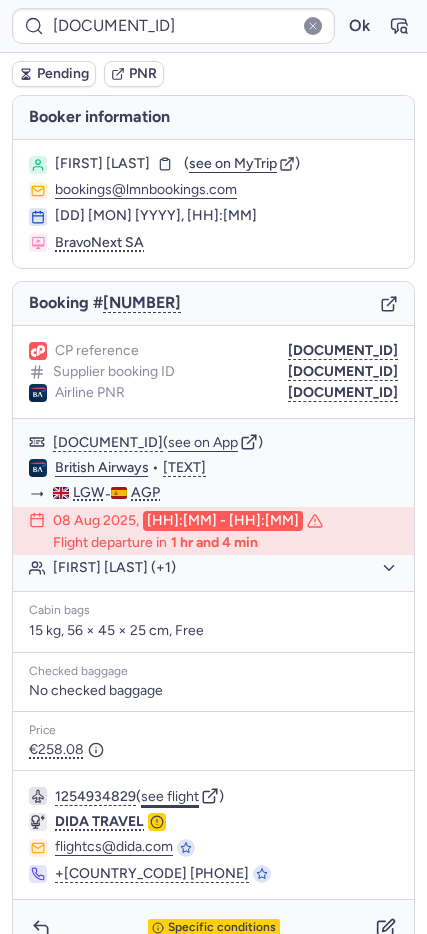 click on "see flight" 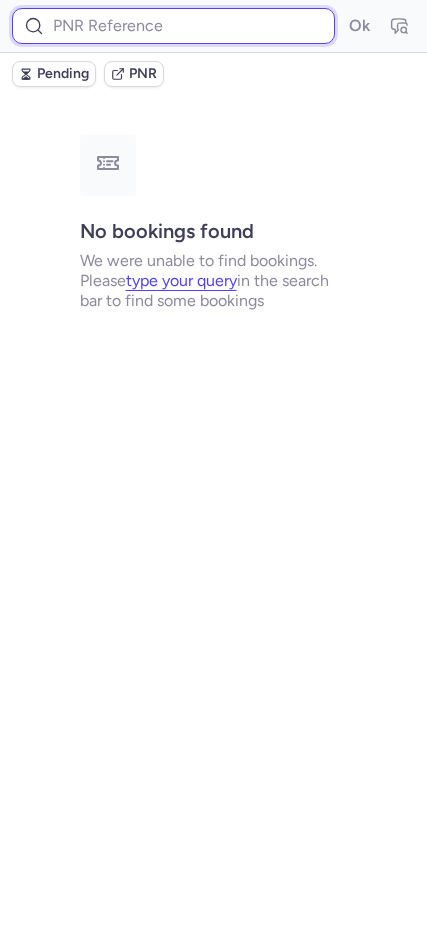 click at bounding box center (173, 26) 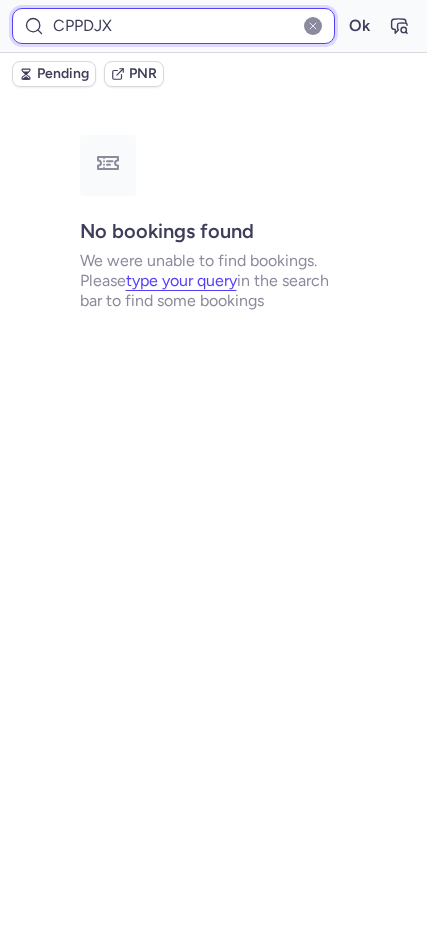 click on "Ok" at bounding box center [359, 26] 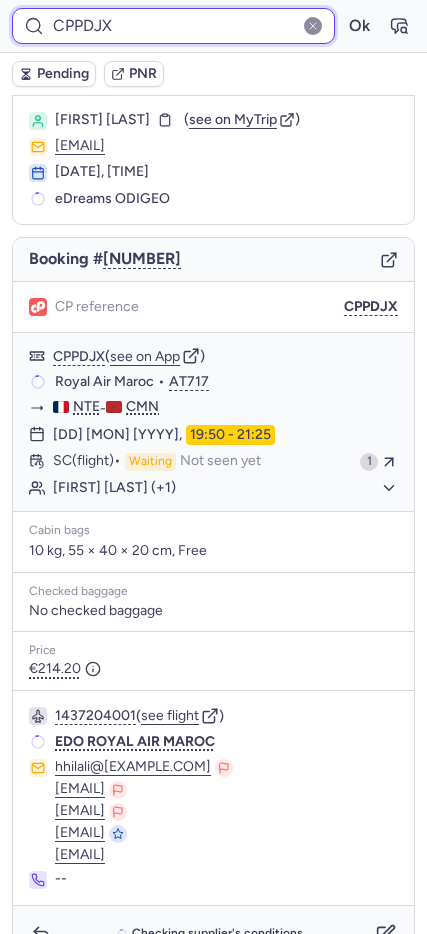 scroll, scrollTop: 85, scrollLeft: 0, axis: vertical 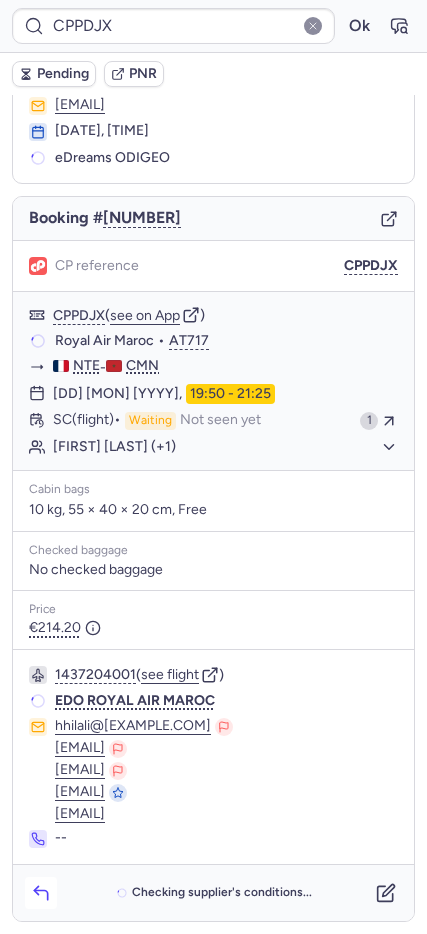 click 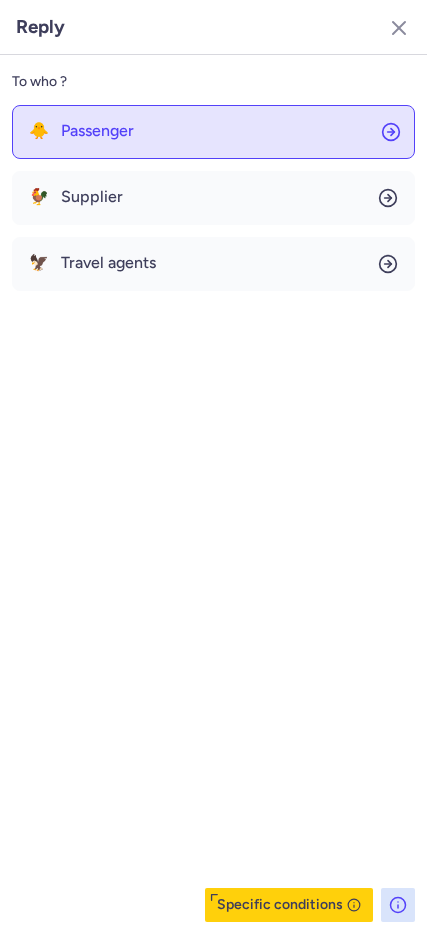 click on "Passenger" at bounding box center [97, 131] 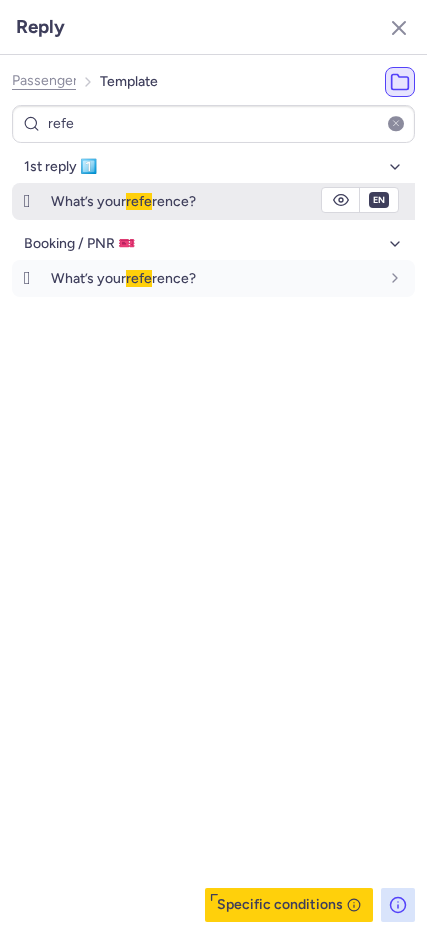 click on "refe" at bounding box center (139, 201) 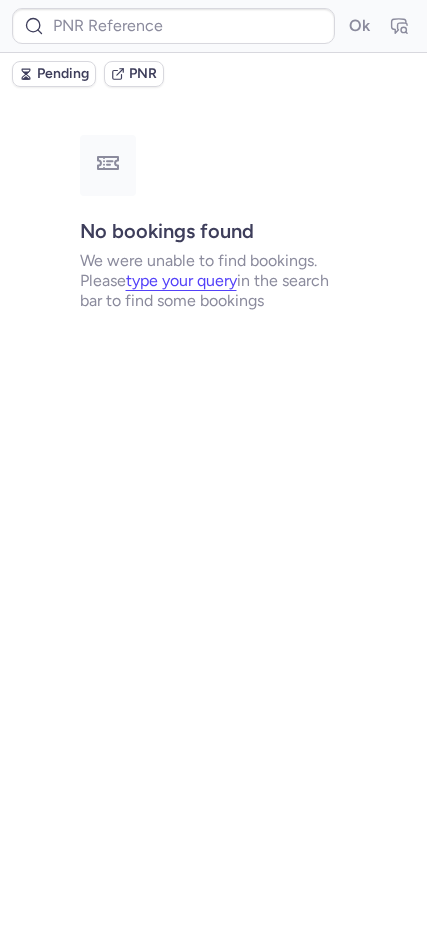 scroll, scrollTop: 0, scrollLeft: 0, axis: both 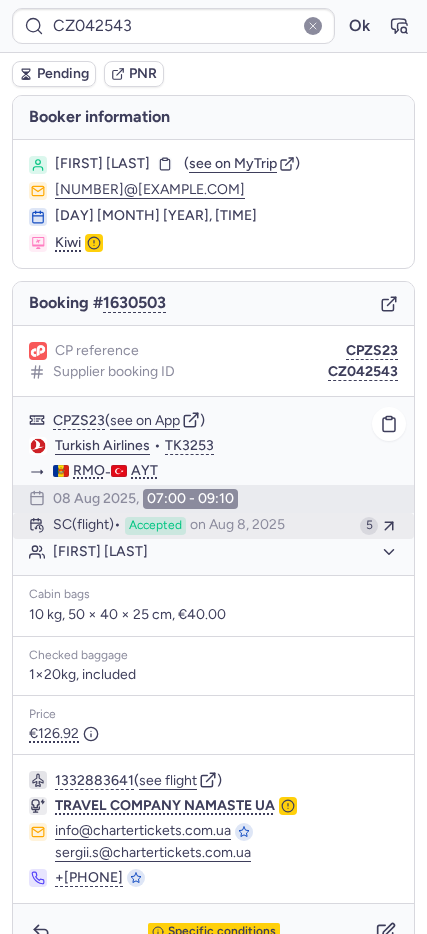 click on "SC   (flight)" at bounding box center (87, 526) 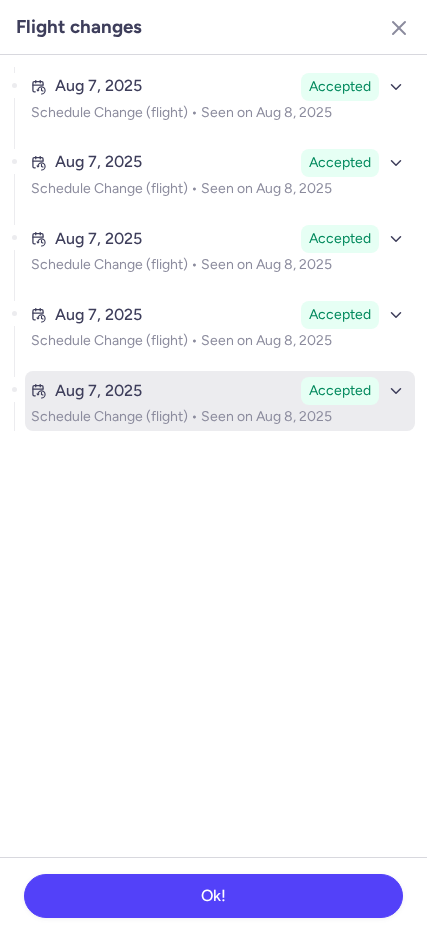 drag, startPoint x: 194, startPoint y: 404, endPoint x: 224, endPoint y: 392, distance: 32.31099 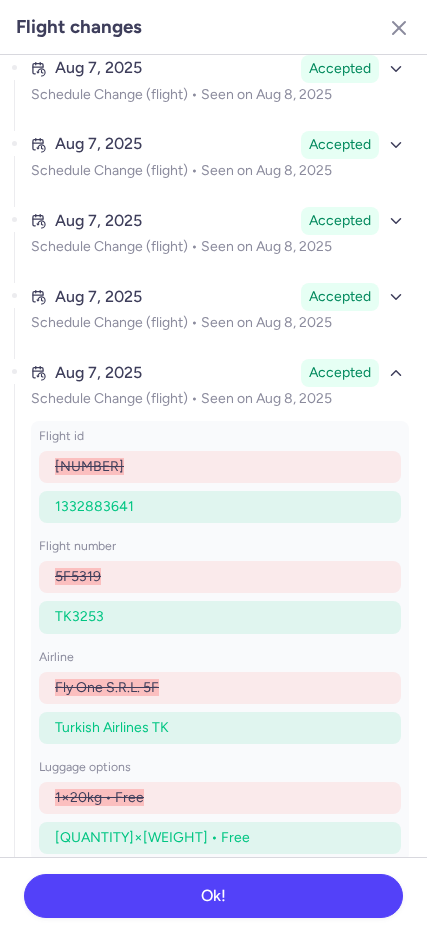 scroll, scrollTop: 23, scrollLeft: 0, axis: vertical 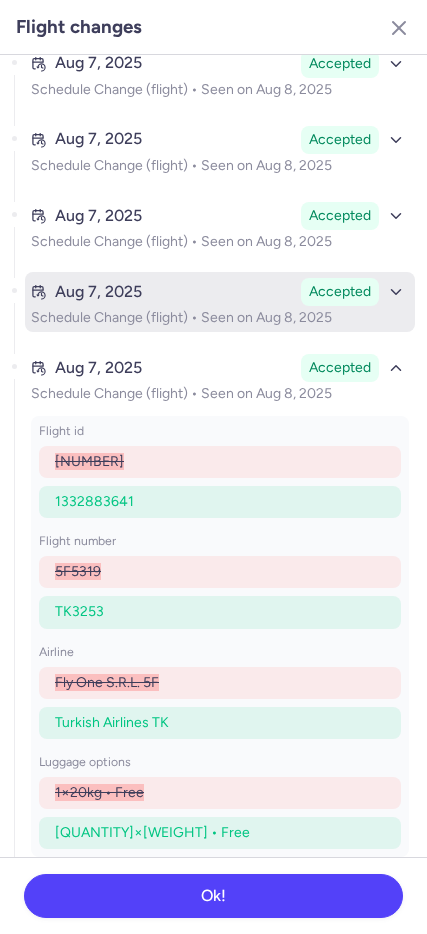 click on "Schedule Change (flight) •  Seen on Aug 8, 2025" at bounding box center (220, 318) 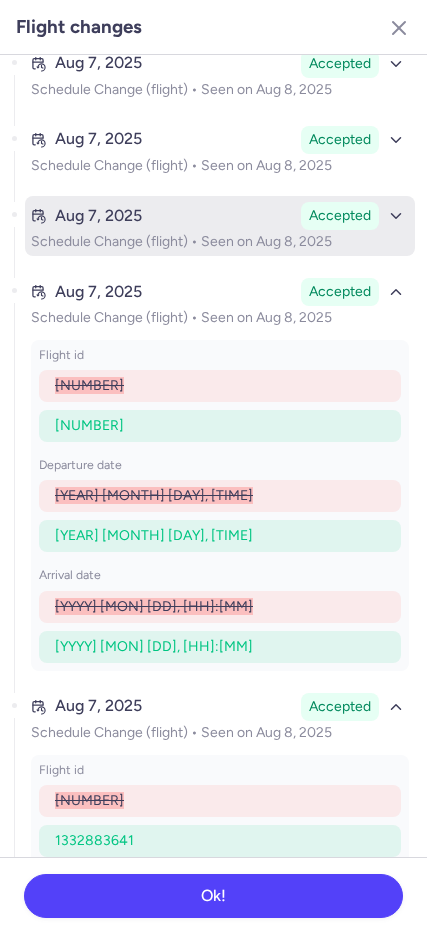 click on "Aug 7, 2025 Accepted Schedule Change (flight) •  Seen on Aug 8, 2025" at bounding box center (220, 226) 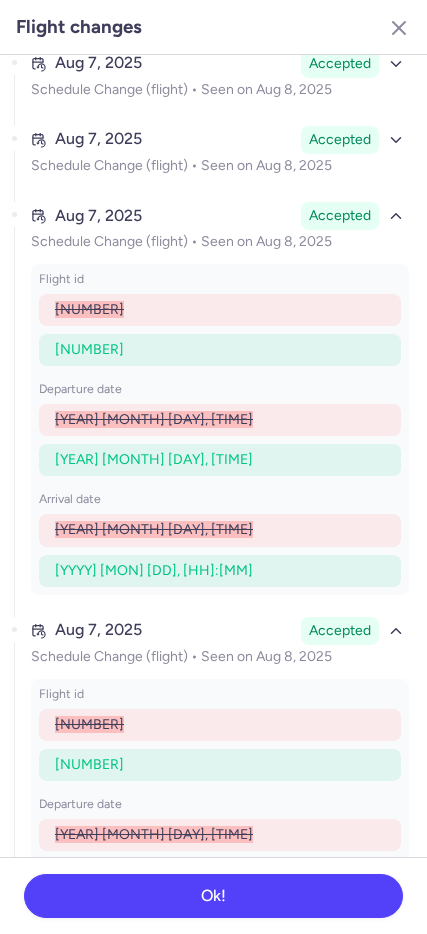scroll, scrollTop: 701, scrollLeft: 0, axis: vertical 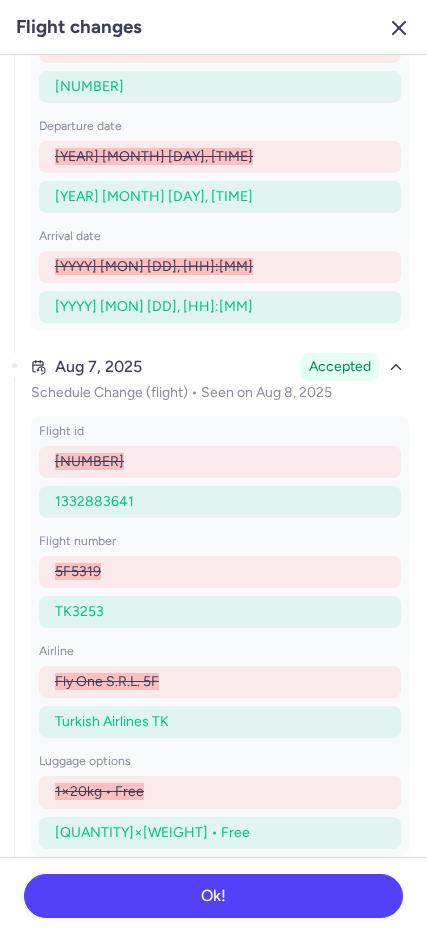 click 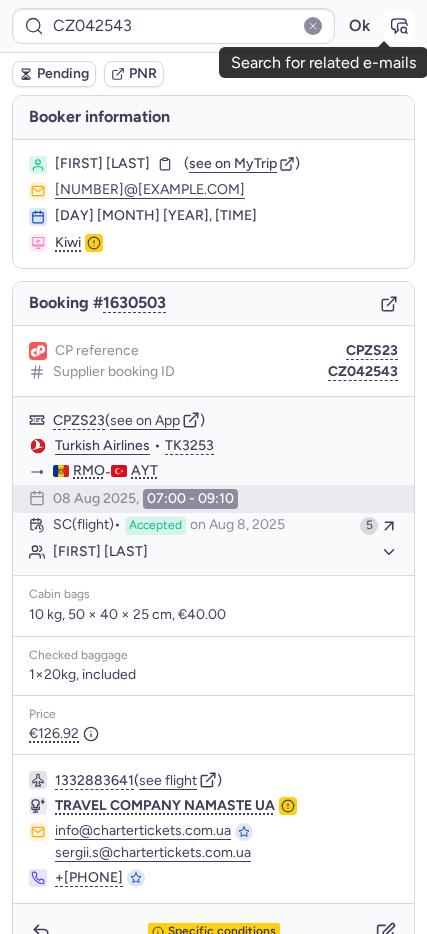 click 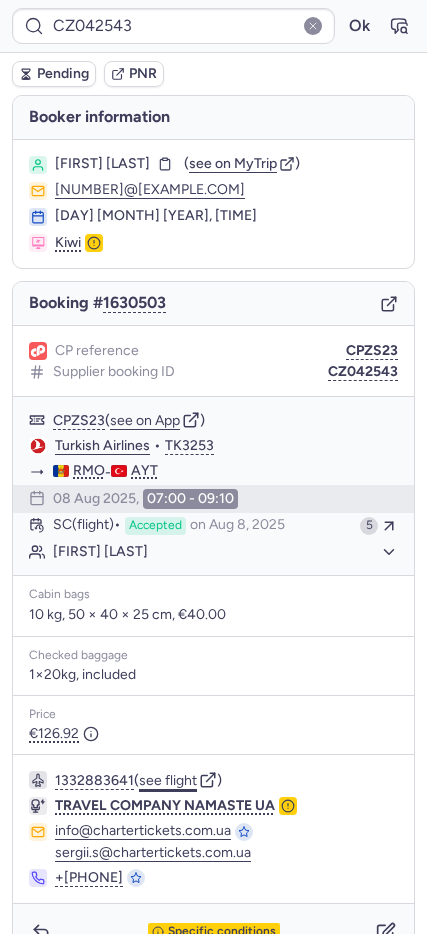 click on "see flight" 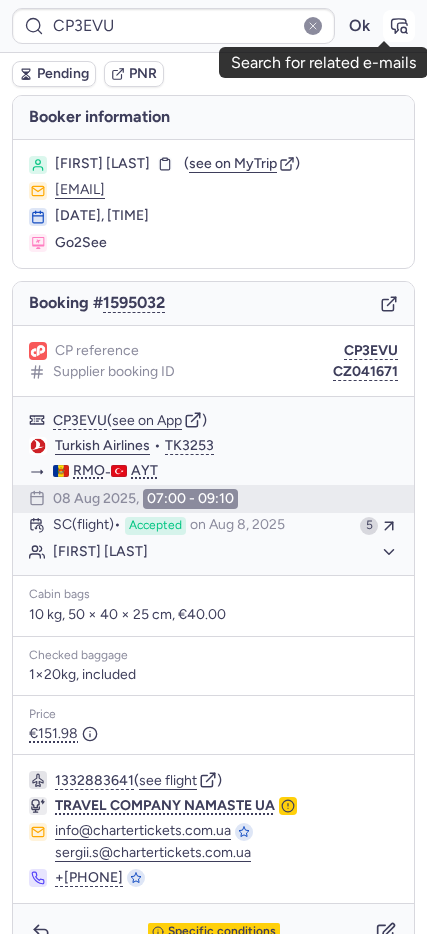 click 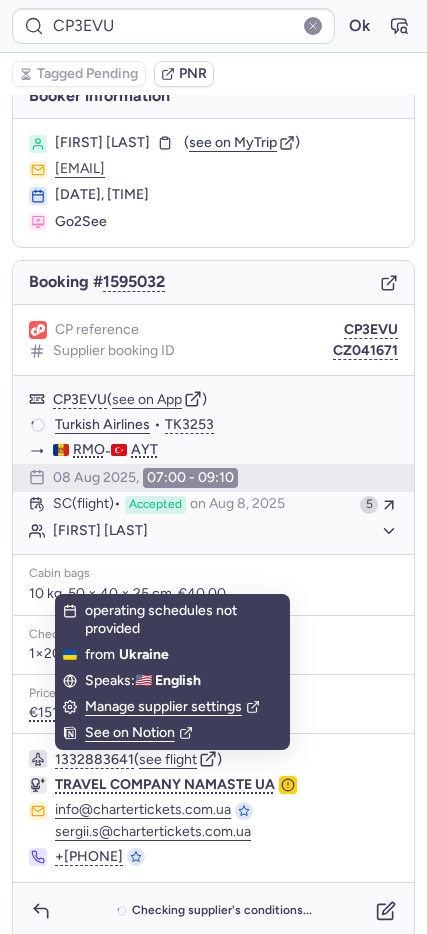 scroll, scrollTop: 39, scrollLeft: 0, axis: vertical 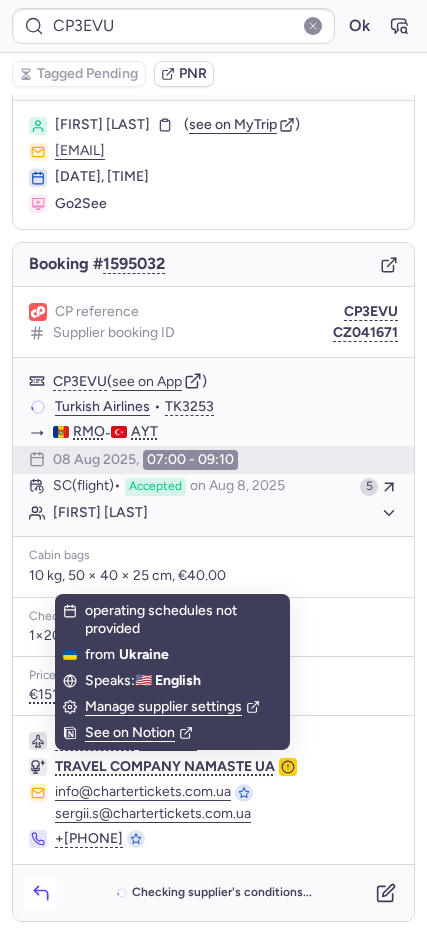 click 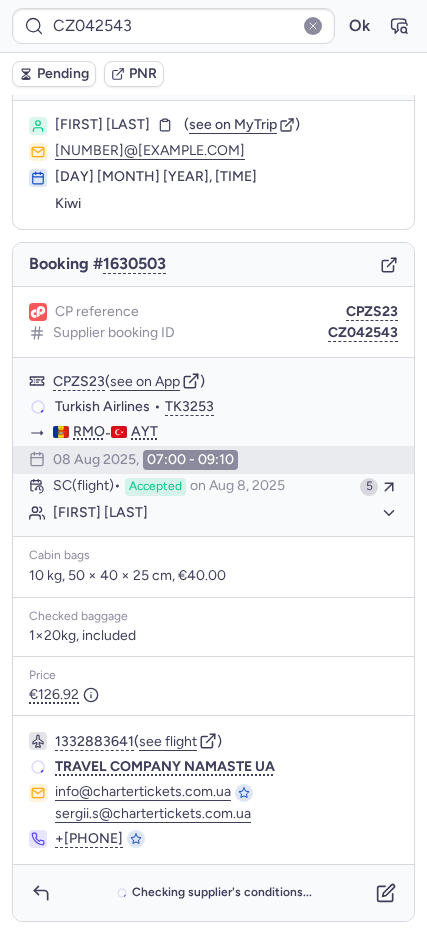 scroll, scrollTop: 39, scrollLeft: 0, axis: vertical 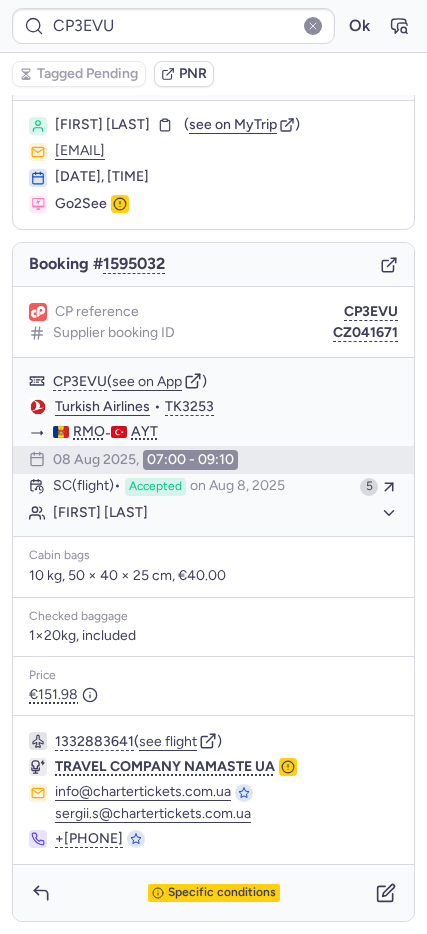 click 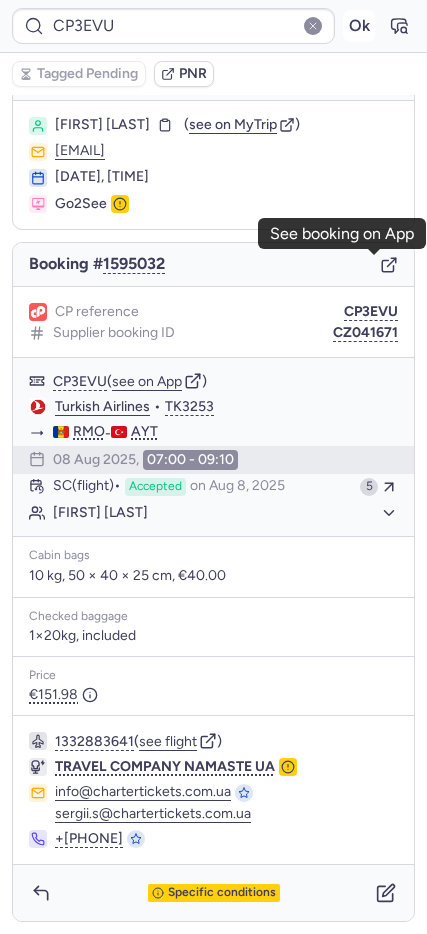 click on "Ok" at bounding box center [359, 26] 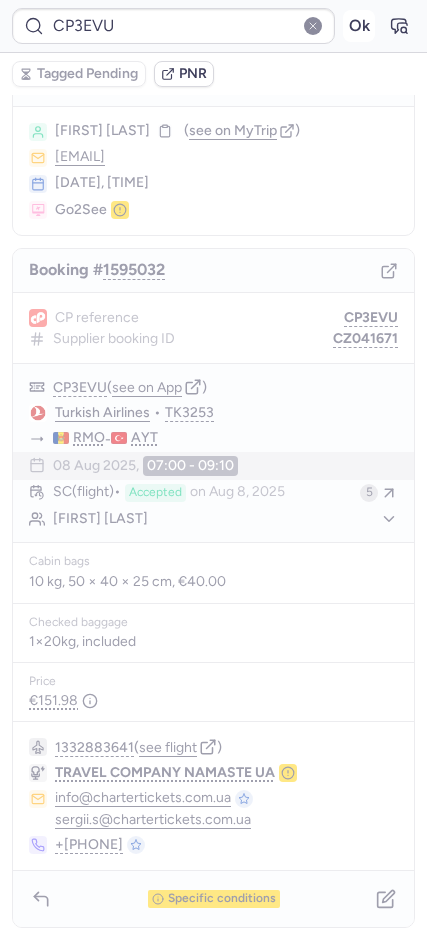 click on "Ok" at bounding box center (359, 26) 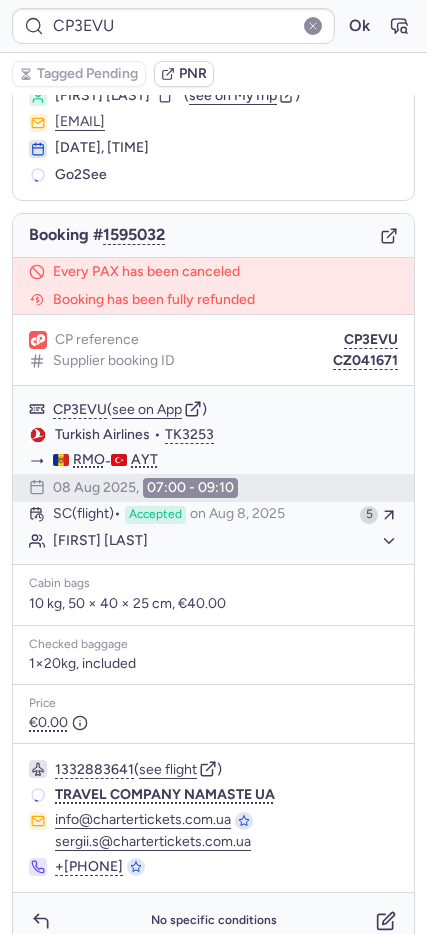 scroll, scrollTop: 96, scrollLeft: 0, axis: vertical 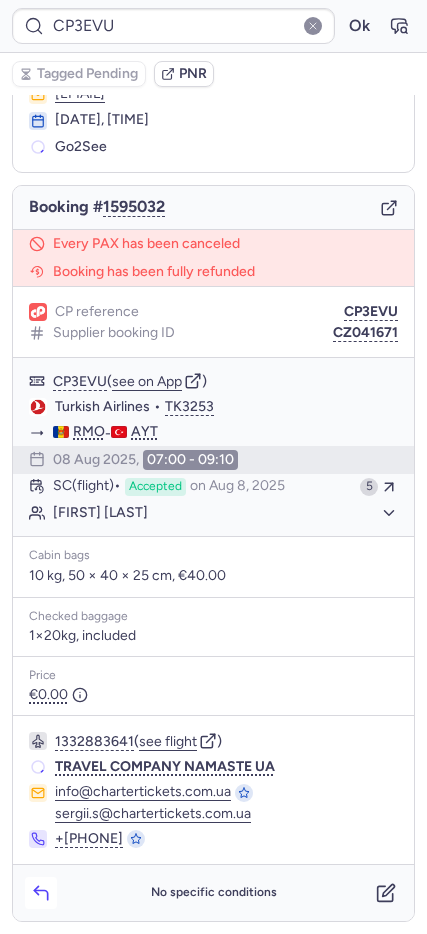 click 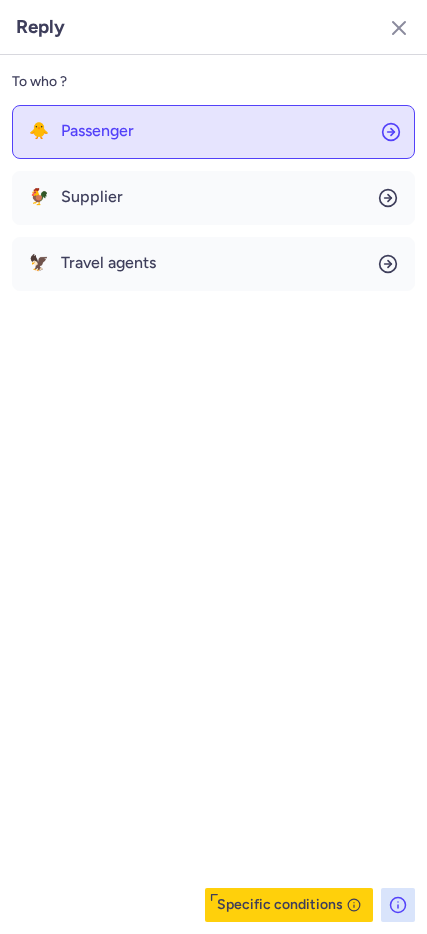 click on "🐥 Passenger" 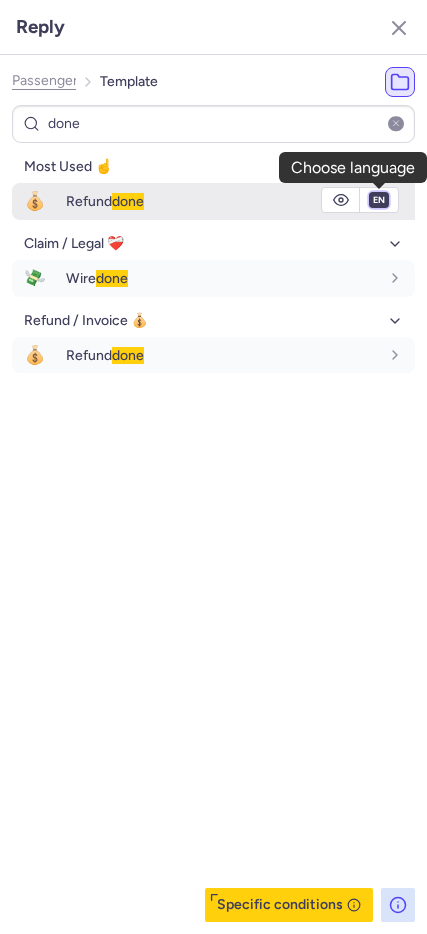 click on "fr en de nl pt es it ru" at bounding box center [379, 200] 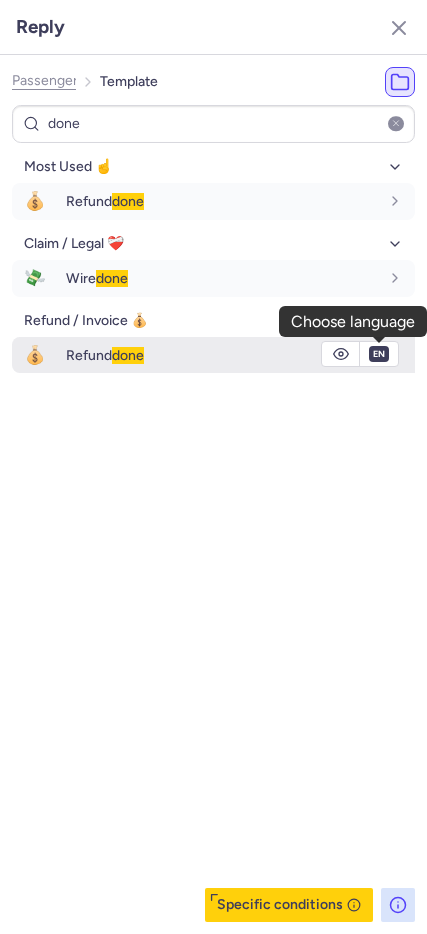 click on "fr en de nl pt es it ru" at bounding box center [379, 200] 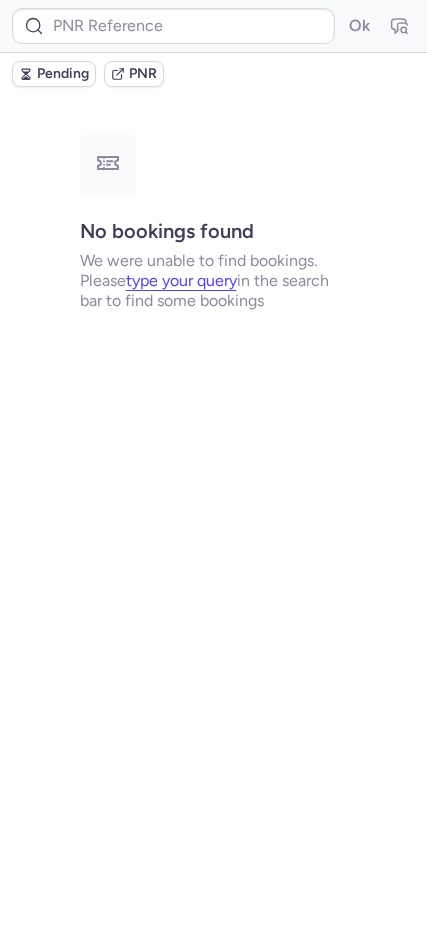 scroll, scrollTop: 0, scrollLeft: 0, axis: both 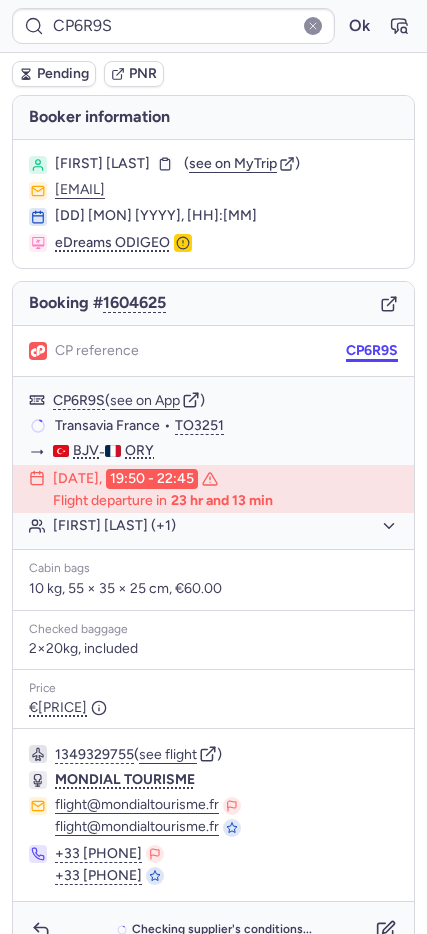 click on "CP6R9S  Ok  Pending PNR Booker information Jeremy Mikael TIBI  ( see on MyTrip  )  sarahkouch71@gmail.com 23 Jul 2025, 11:49 eDreams ODIGEO Booking # 1604625 CP reference CP6R9S CP6R9S  ( see on App )  Transavia France  •  TO3251 BJV  -  ORY 09 Aug 2025,  19:50 - 22:45  Flight departure in  23 hr and 13 min Jeremy Mikael TIBI (+1)  Cabin bags  10 kg, 55 × 35 × 25 cm, €60.00 Checked baggage 2×20kg, included Price €514.08  1349329755  ( see flight )  MONDIAL TOURISME flight@mondialtourisme.fr flight@mondialtourisme.fr +33 6 35 37 67 45 +33 6 35 37 67 45 Checking supplier's conditions..." at bounding box center (213, 0) 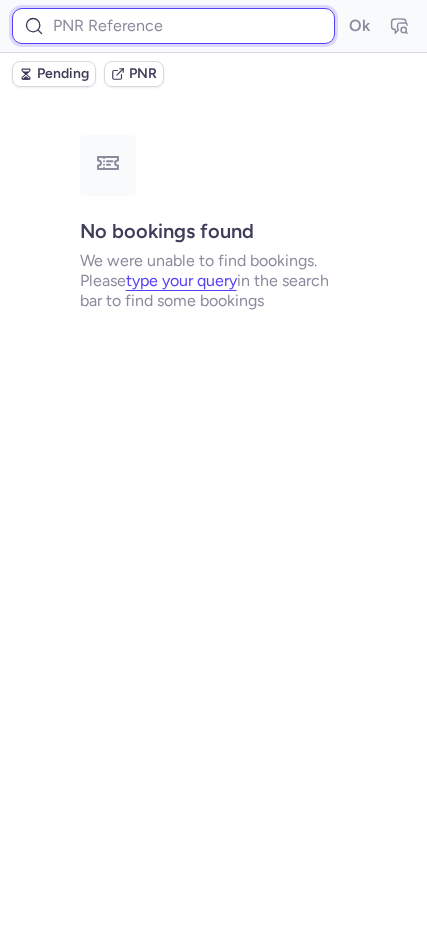 click at bounding box center (173, 26) 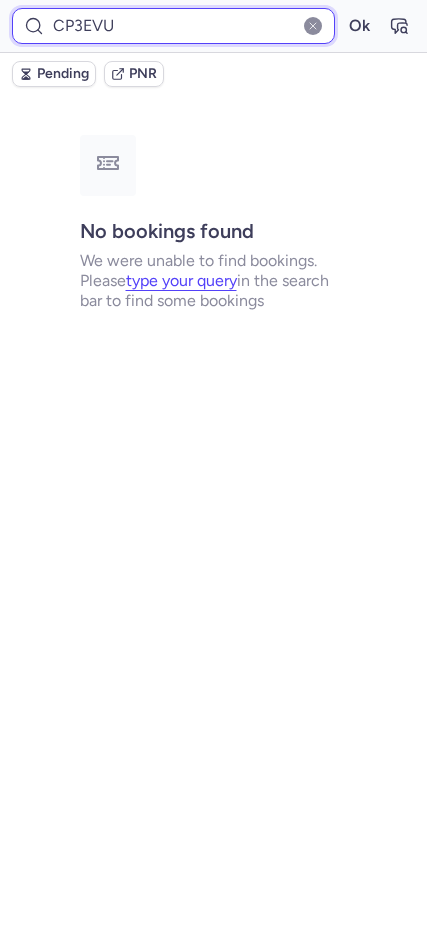 click on "Ok" at bounding box center [359, 26] 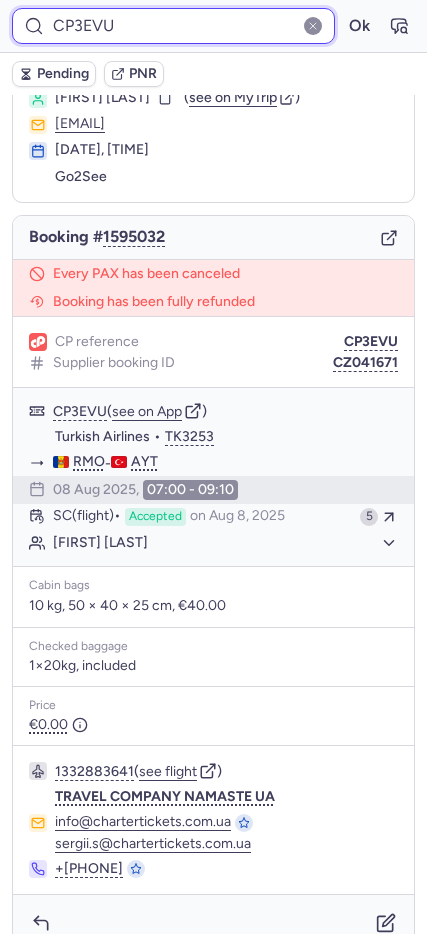 scroll, scrollTop: 96, scrollLeft: 0, axis: vertical 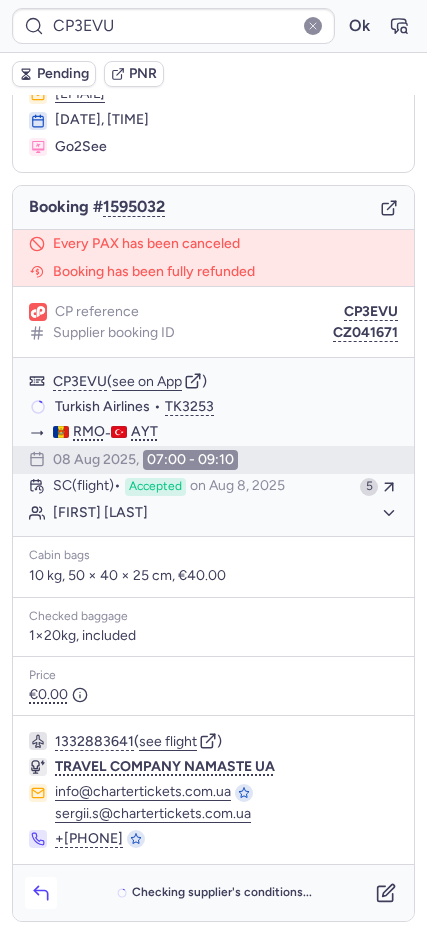 click at bounding box center [41, 893] 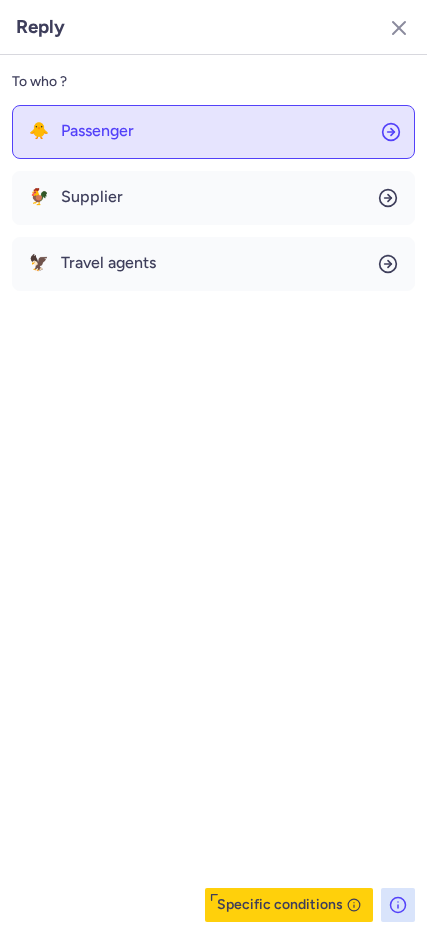 click on "🐥 Passenger" 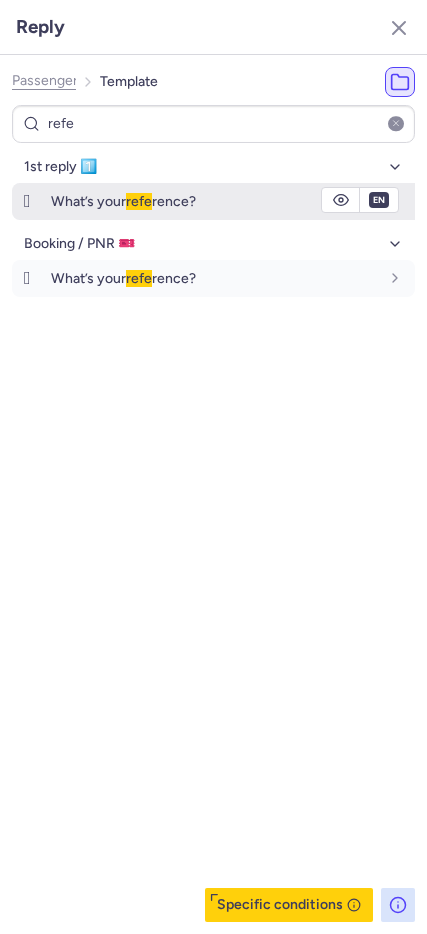 click on "refe" at bounding box center (139, 201) 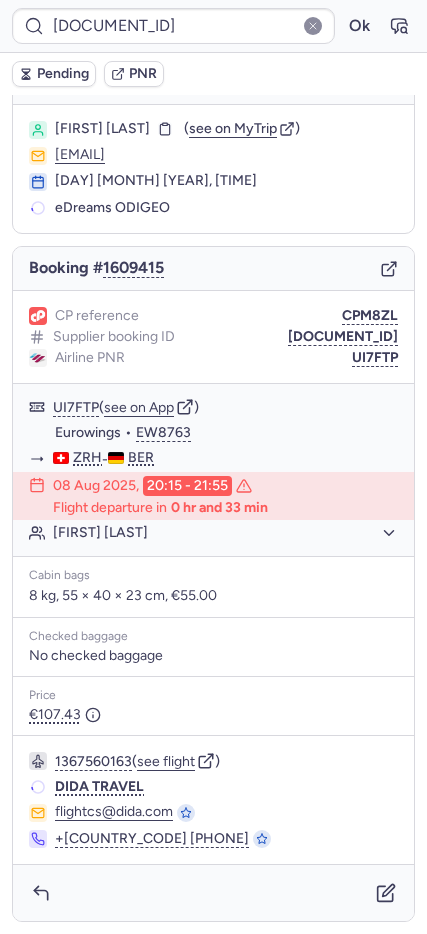 scroll, scrollTop: 35, scrollLeft: 0, axis: vertical 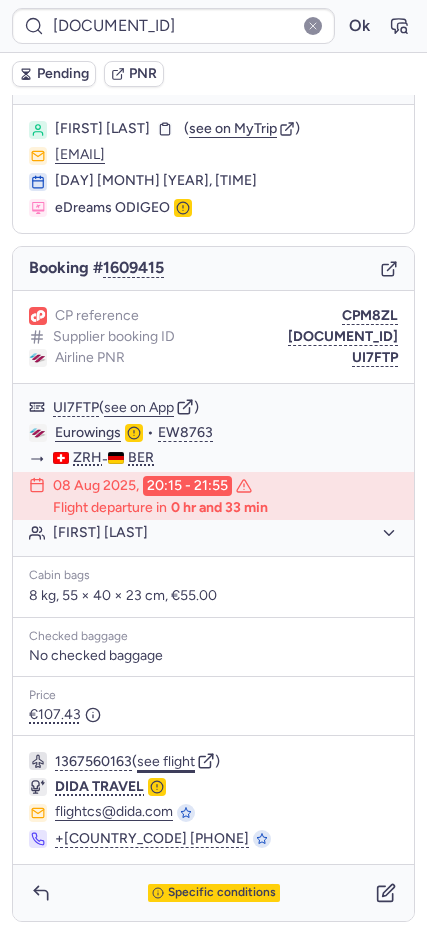 click on "see flight" 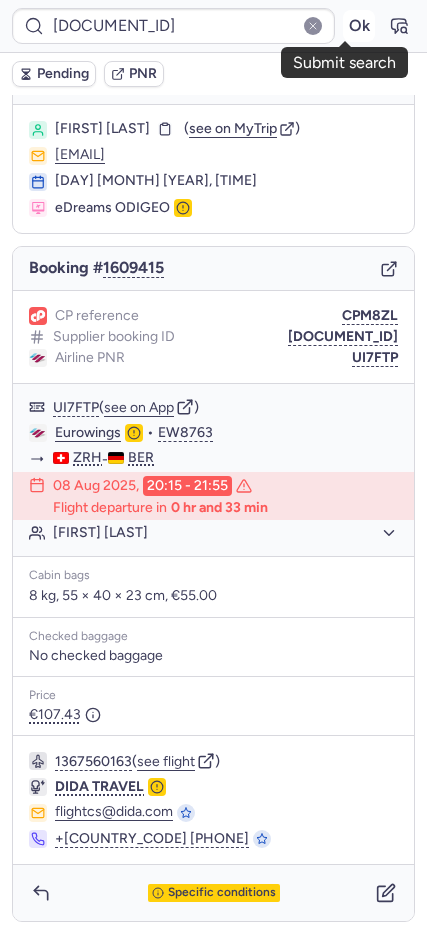 click on "Ok" at bounding box center (359, 26) 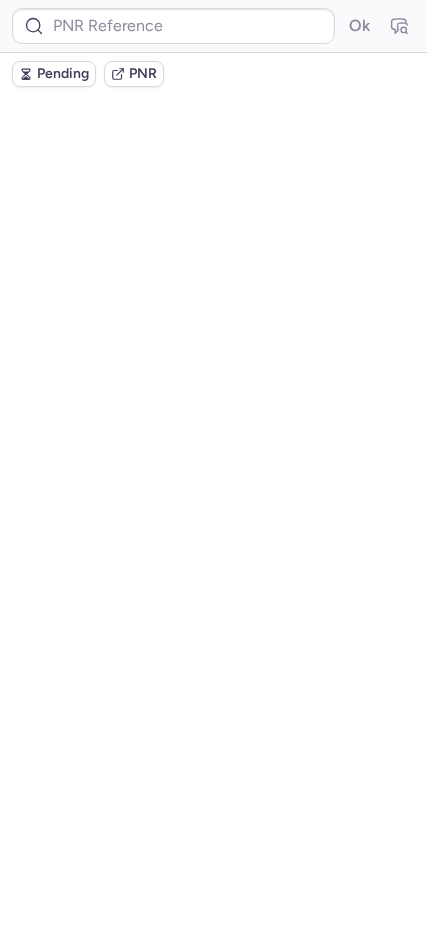 scroll, scrollTop: 0, scrollLeft: 0, axis: both 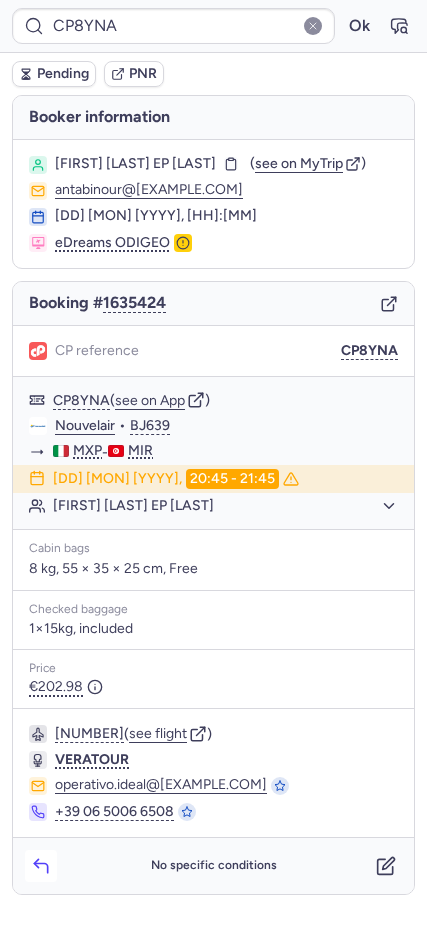 click 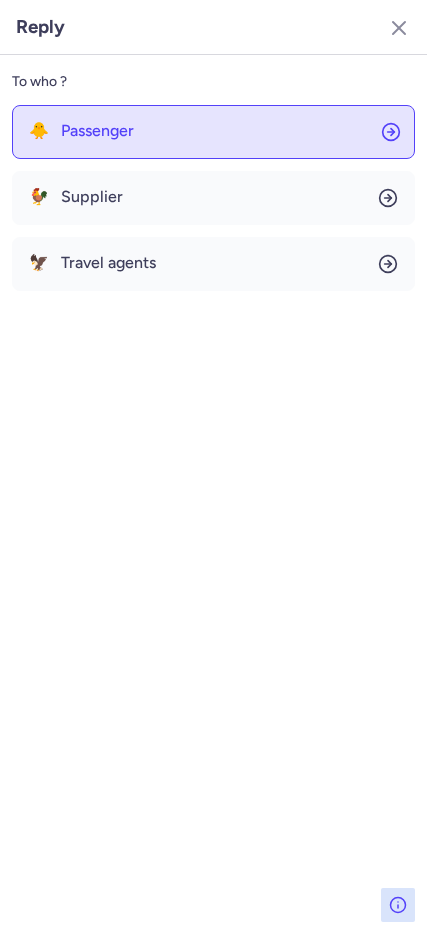 click on "🐥 Passenger" 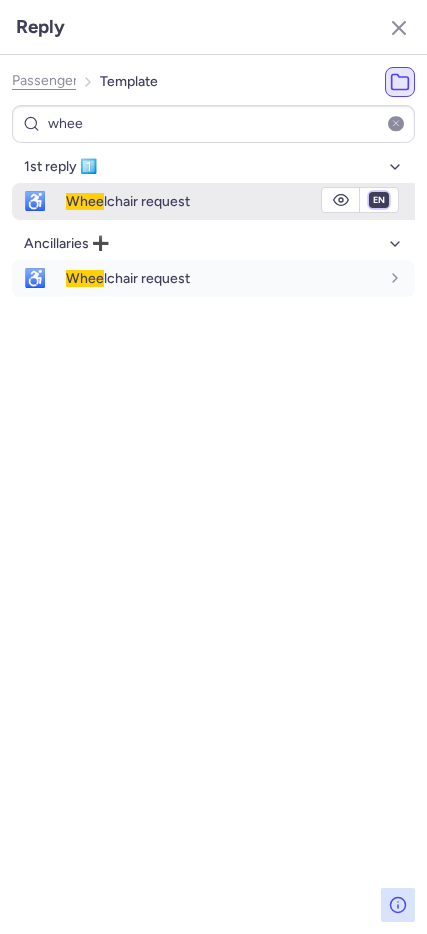 click on "fr en de nl pt es it ru" at bounding box center [379, 200] 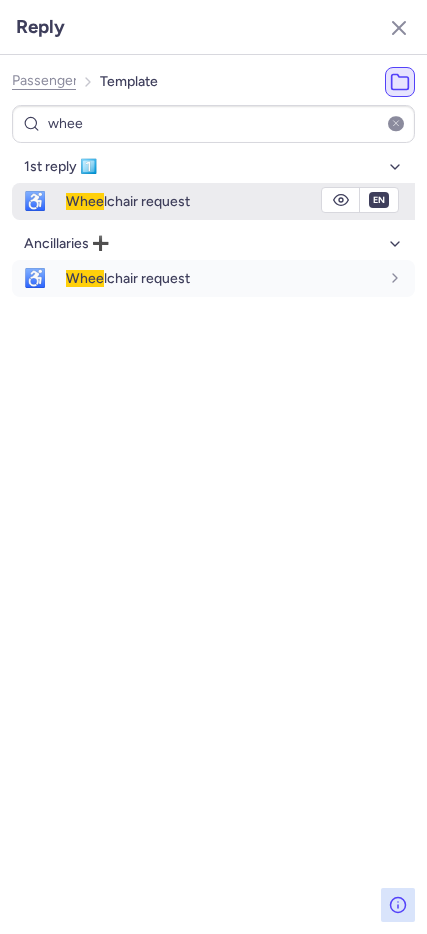 click on "fr en de nl pt es it ru" at bounding box center [379, 200] 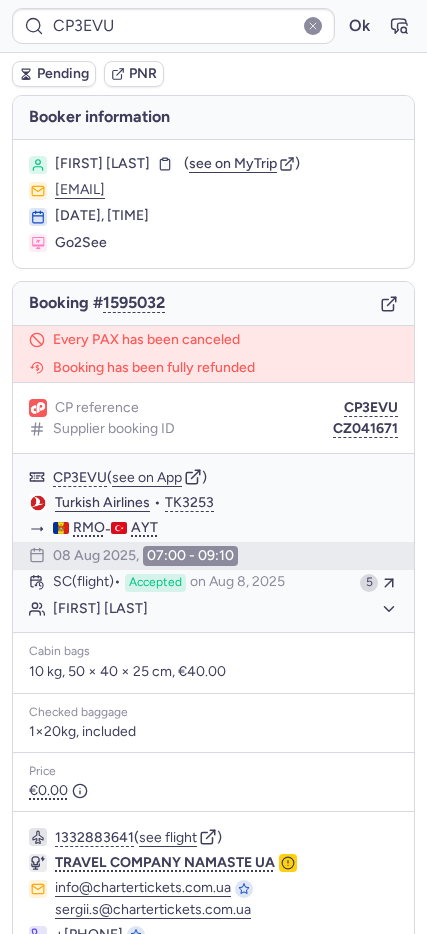 click 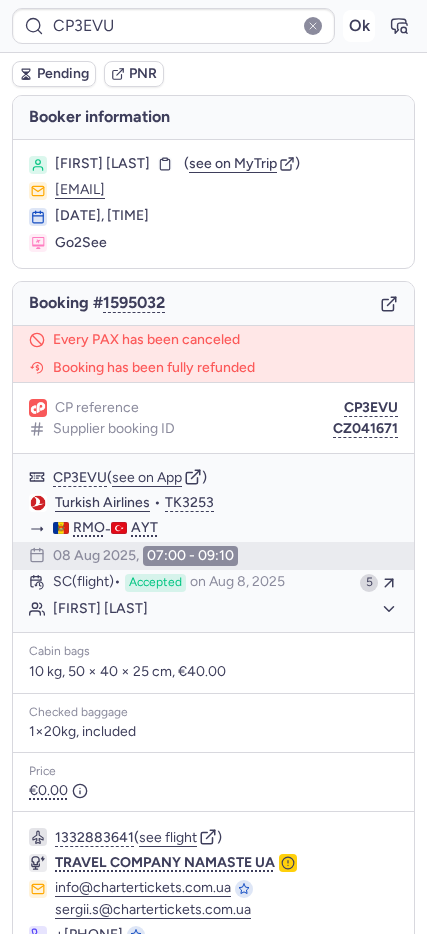 click on "Ok" at bounding box center [359, 26] 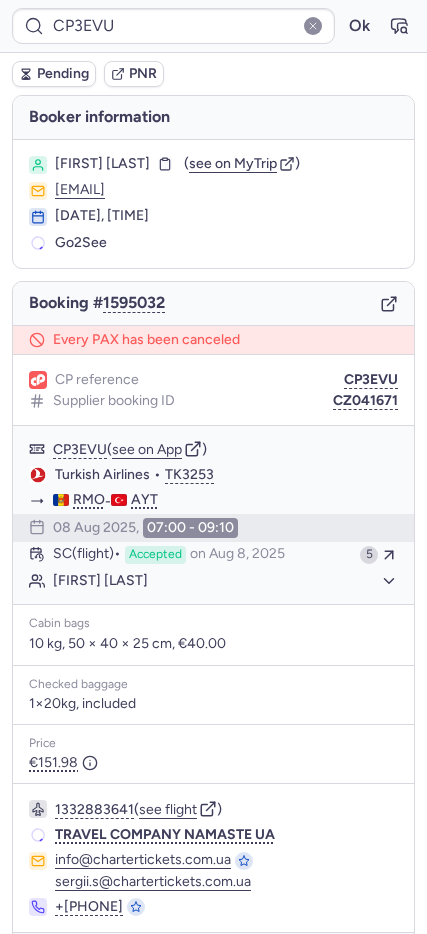 click 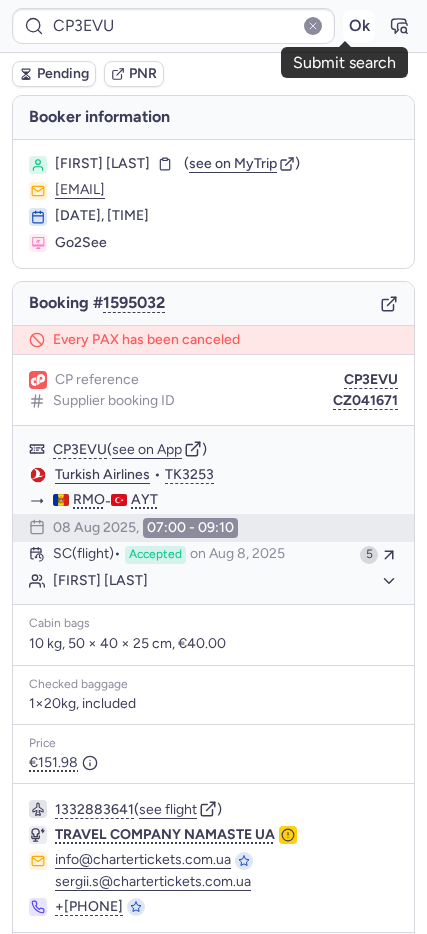 click on "Ok" at bounding box center [359, 26] 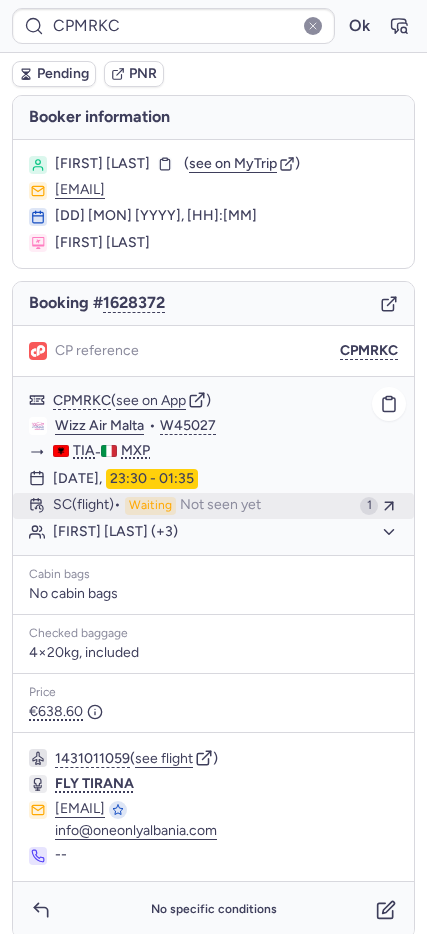 click on "SC   (flight)" at bounding box center [87, 506] 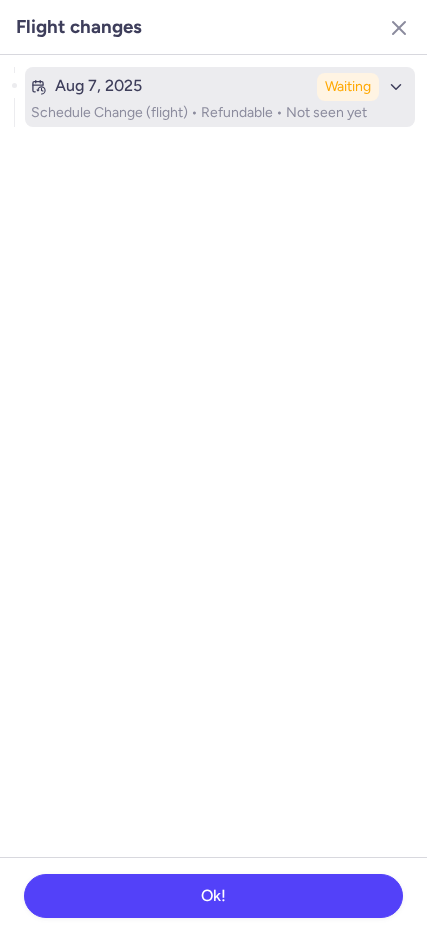 click on "Schedule Change (flight) • Refundable • Not seen yet" at bounding box center [220, 113] 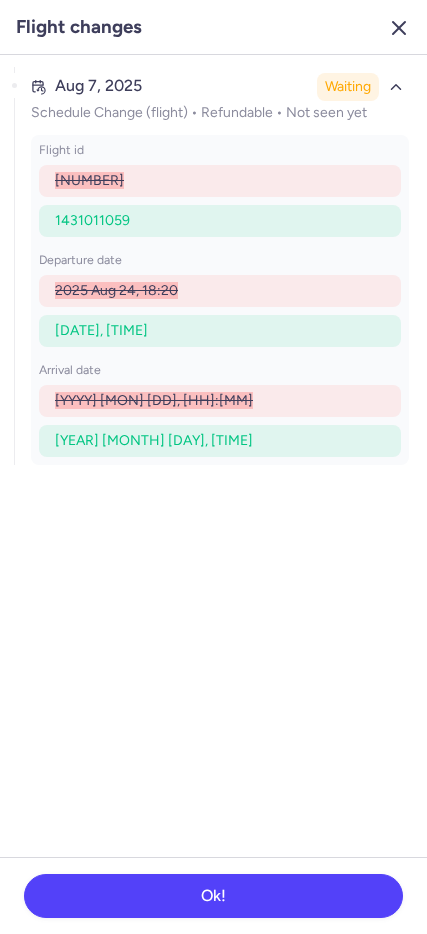 click 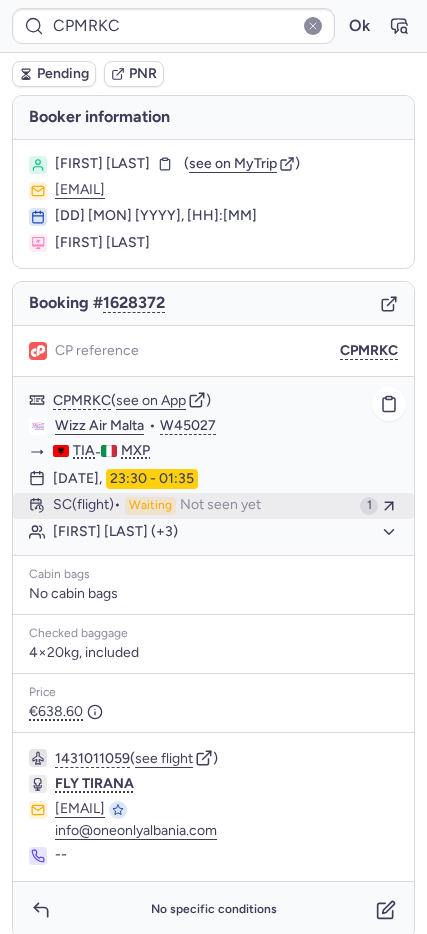 click on "Not seen yet" at bounding box center (220, 506) 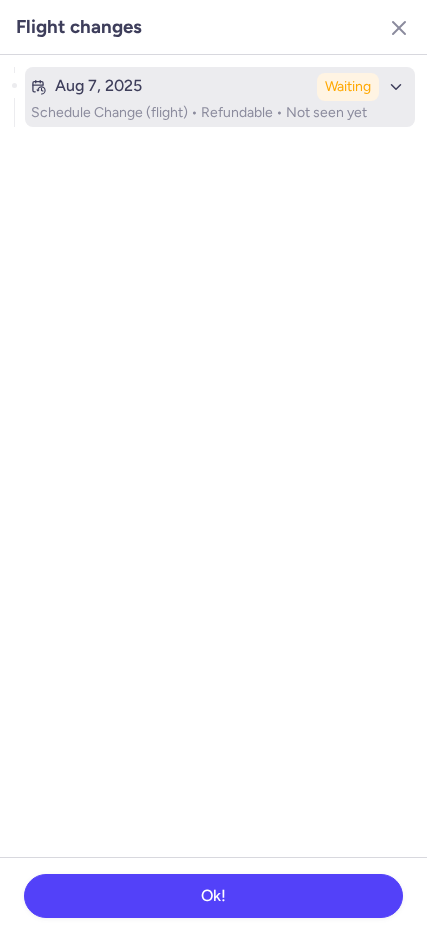 click on "Aug 7, 2025 Waiting Schedule Change (flight) • Refundable • Not seen yet" at bounding box center [220, 97] 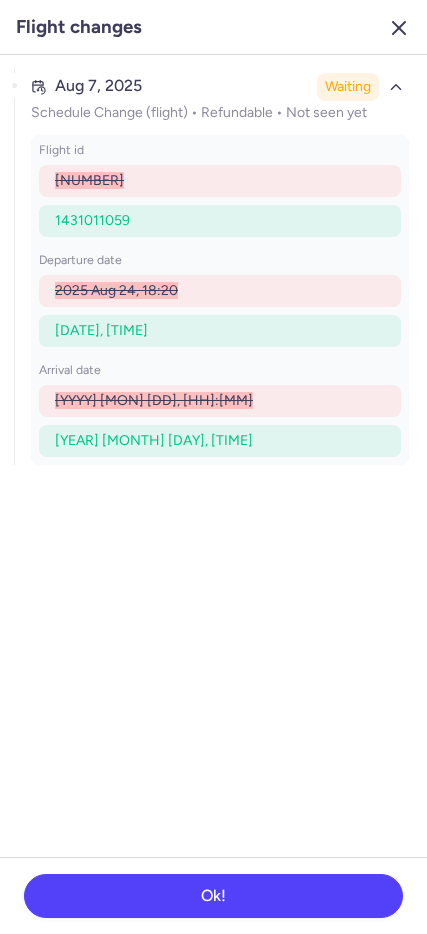 click 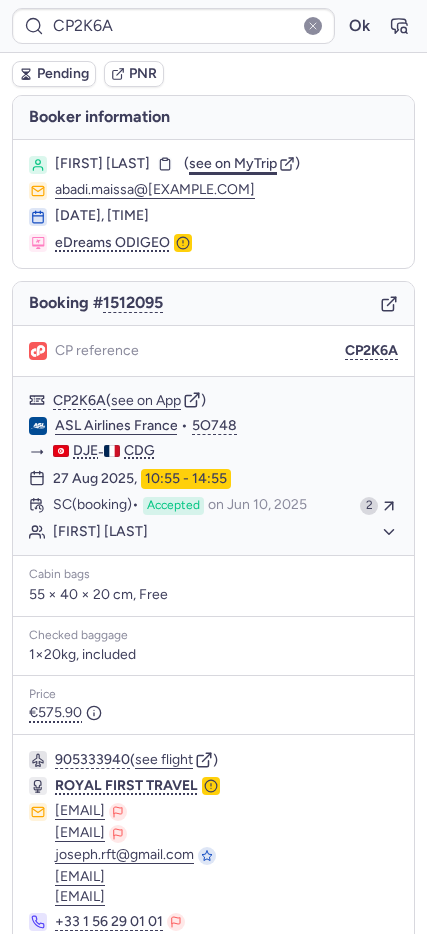 click on "see on MyTrip" at bounding box center [233, 163] 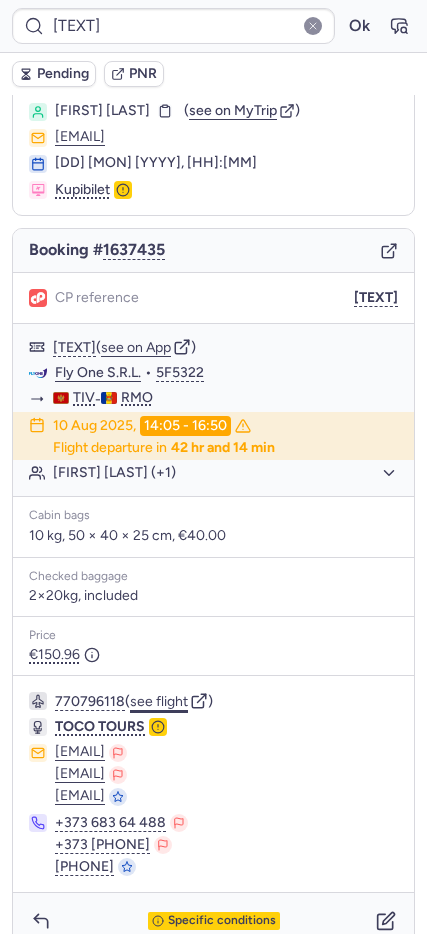 scroll, scrollTop: 81, scrollLeft: 0, axis: vertical 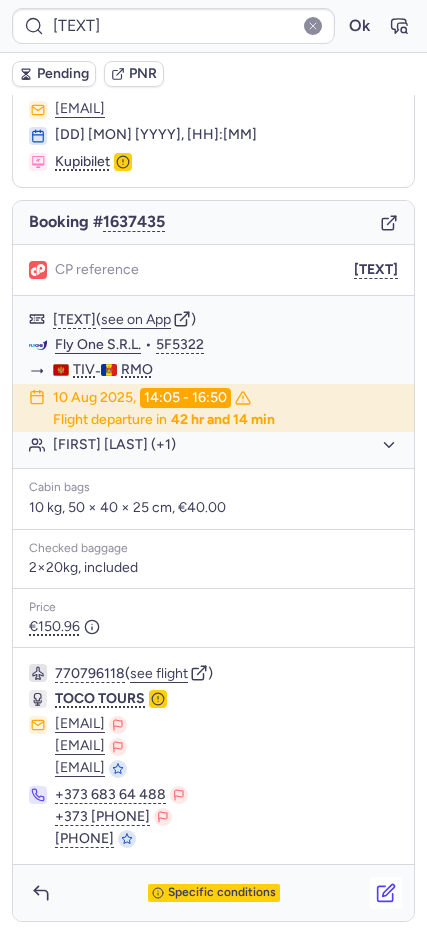 click 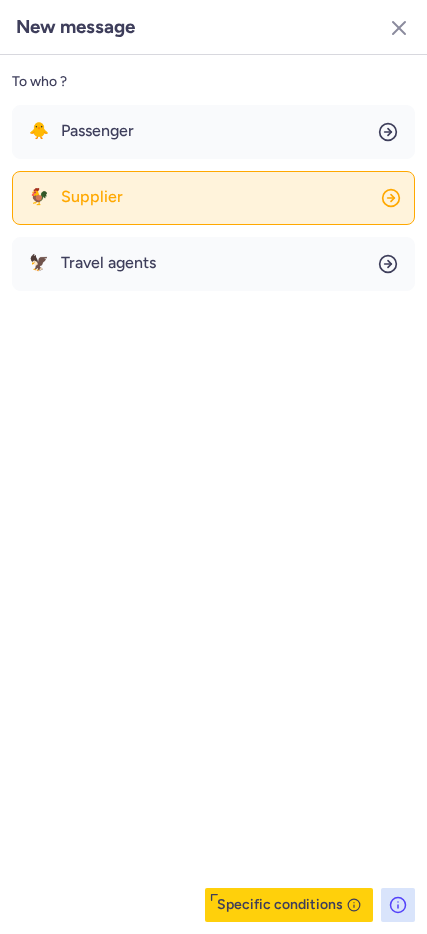 click on "Supplier" at bounding box center (92, 197) 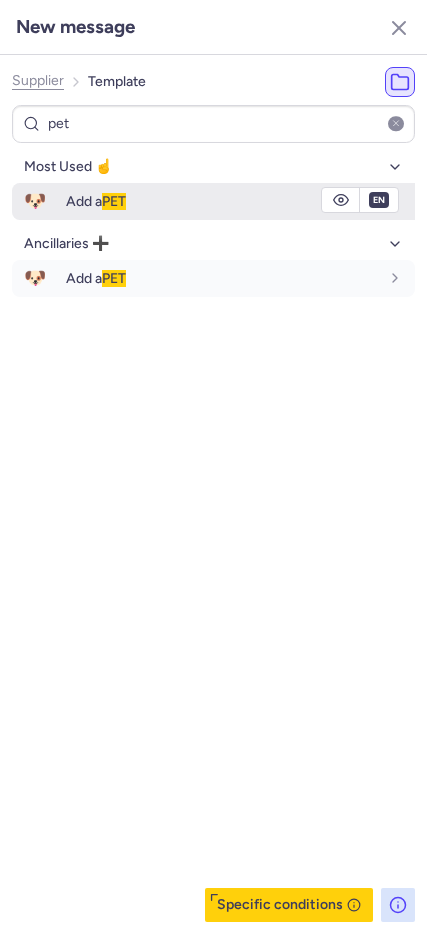 click on "Add a  PET" at bounding box center [222, 201] 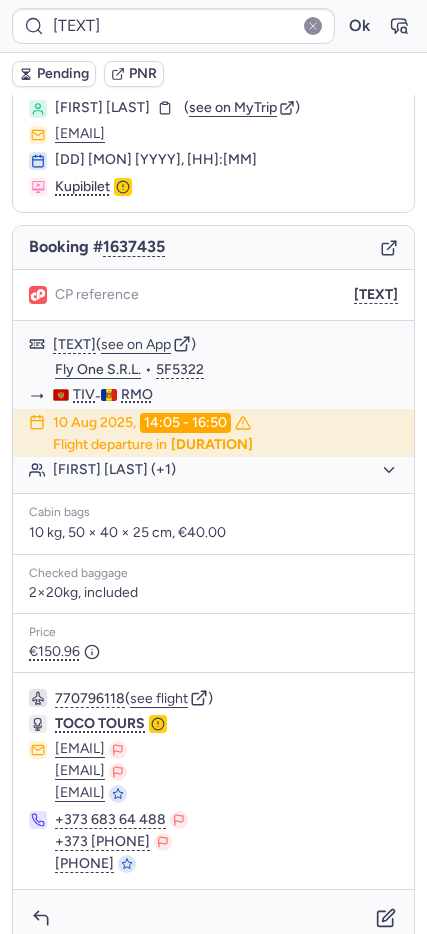 scroll, scrollTop: 81, scrollLeft: 0, axis: vertical 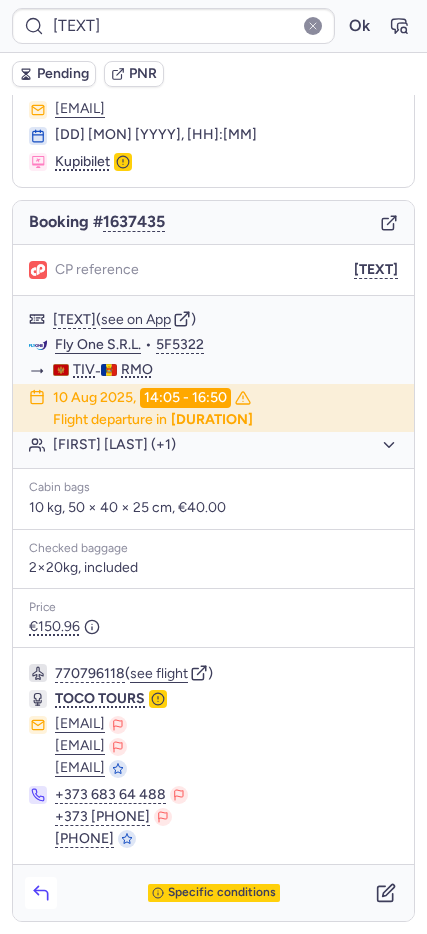 click 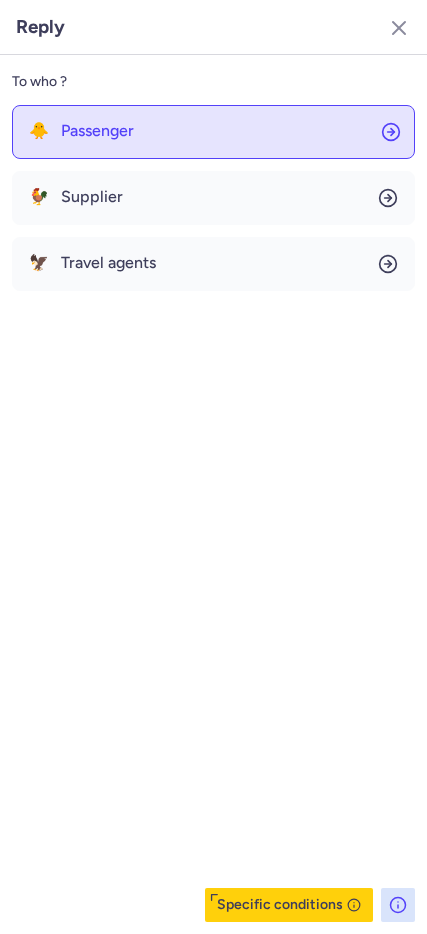 click on "Passenger" at bounding box center (97, 131) 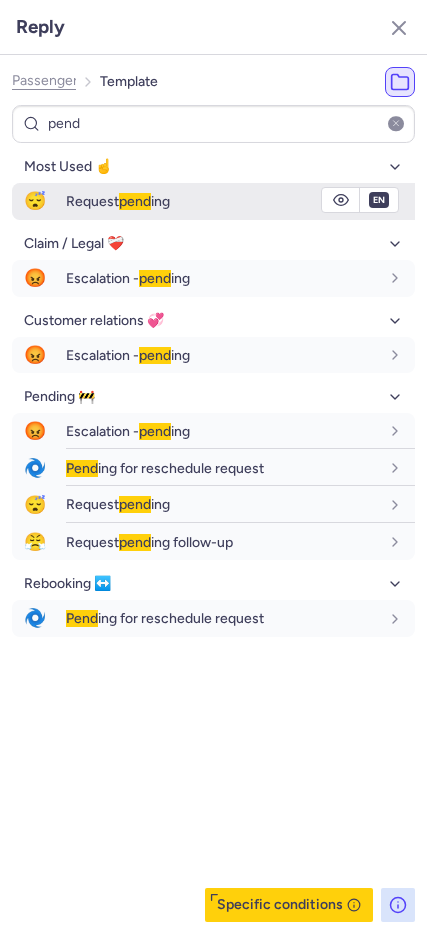 click on "Request  pend ing" at bounding box center (118, 201) 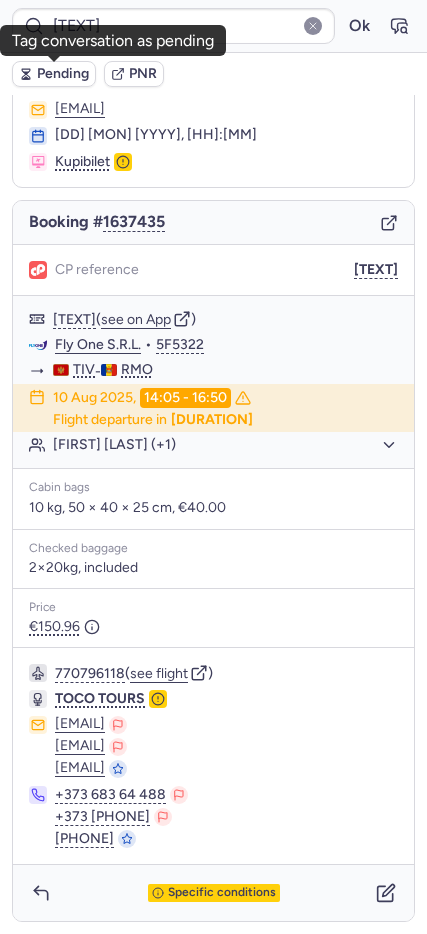 click 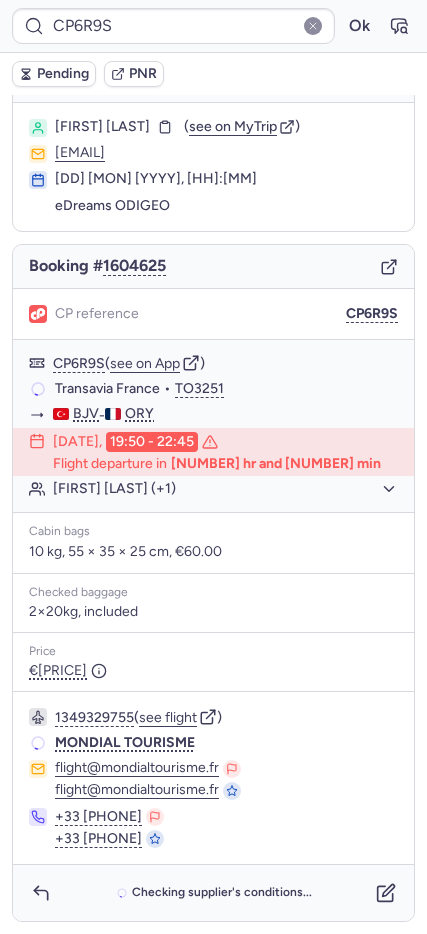 scroll, scrollTop: 37, scrollLeft: 0, axis: vertical 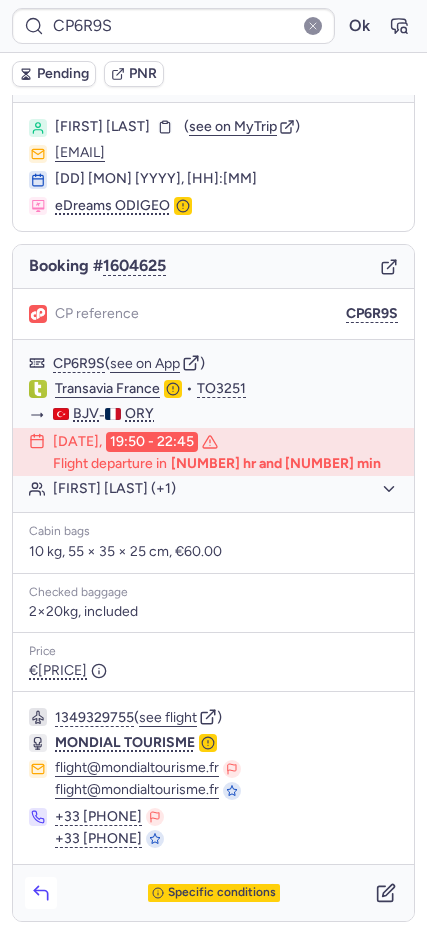 click 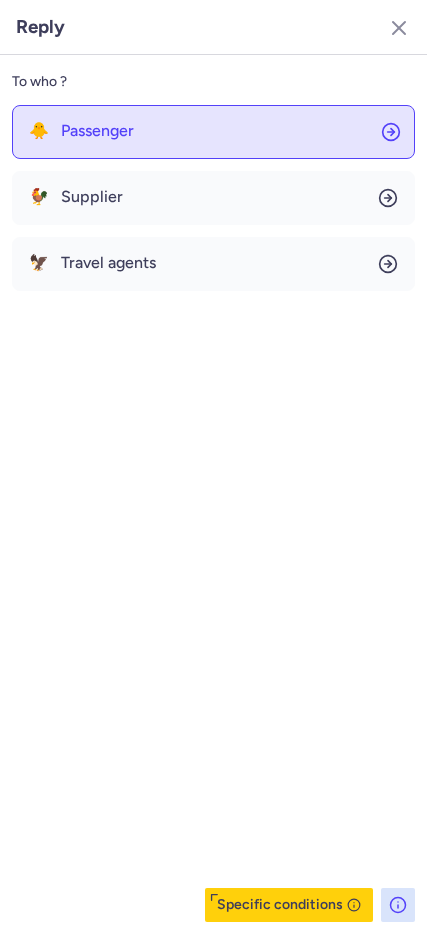 click on "Passenger" at bounding box center (97, 131) 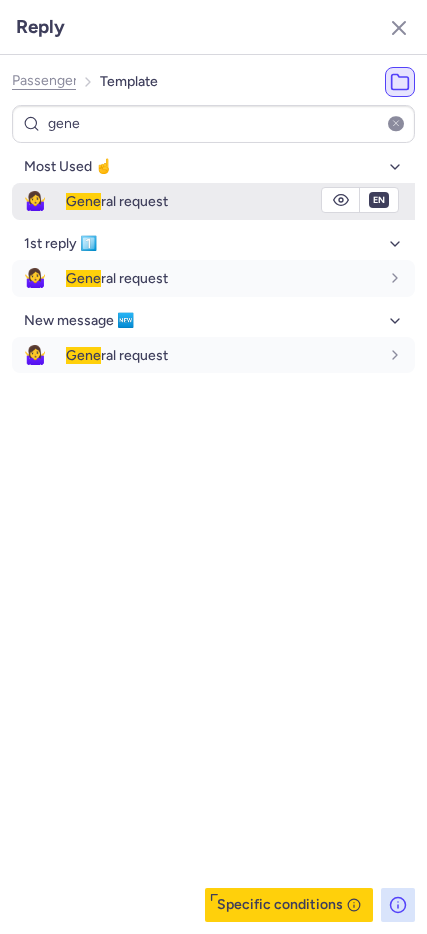 click on "Gene ral request" at bounding box center (117, 201) 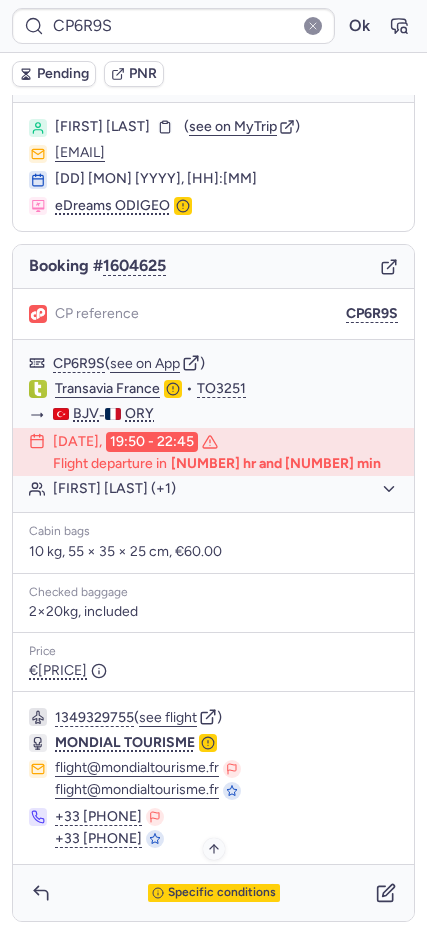 click on "Specific conditions" at bounding box center [222, 893] 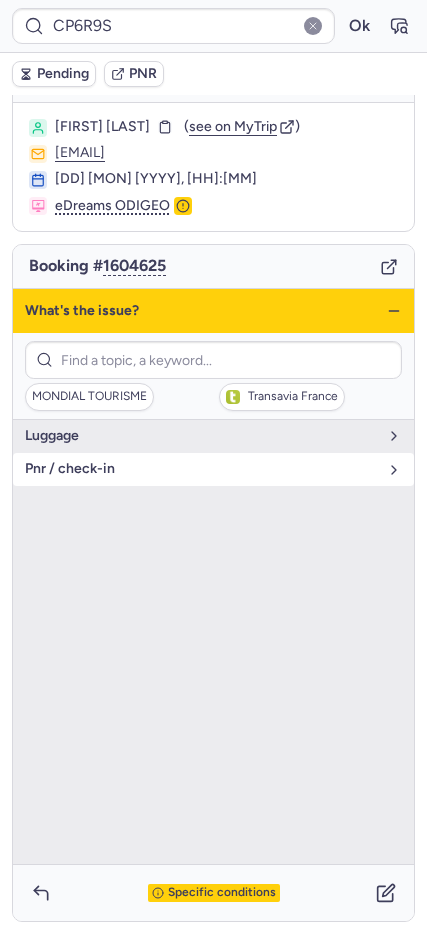click on "pnr / check-in" at bounding box center [201, 469] 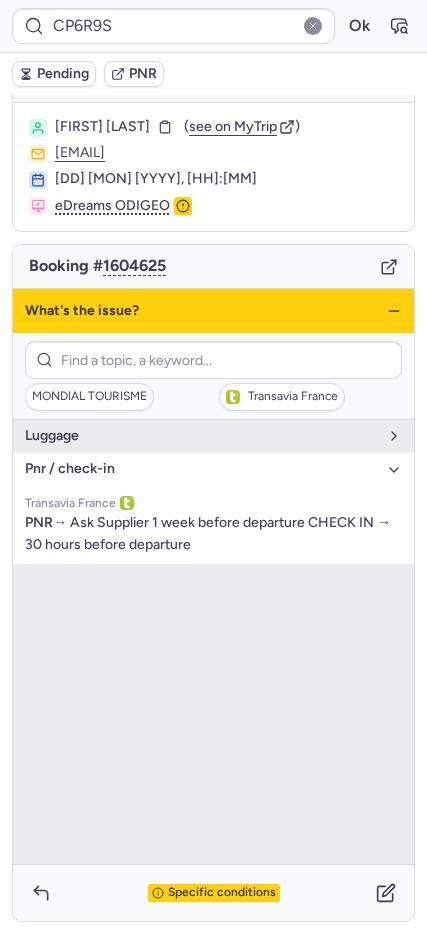 click 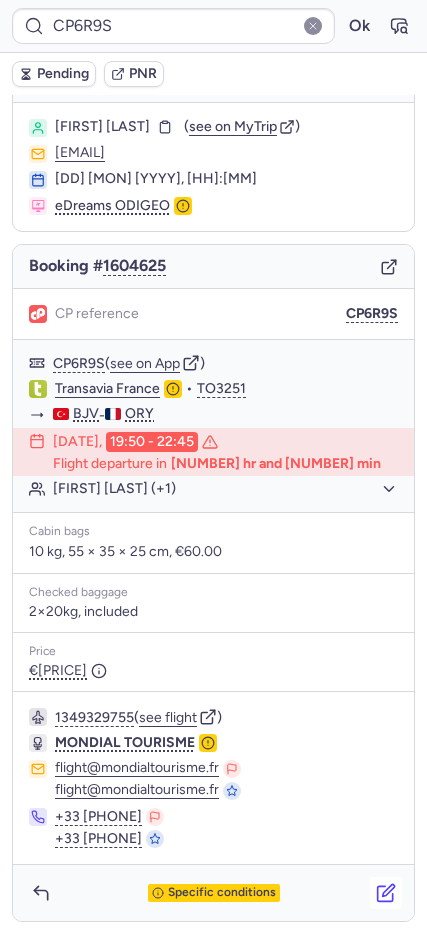 click 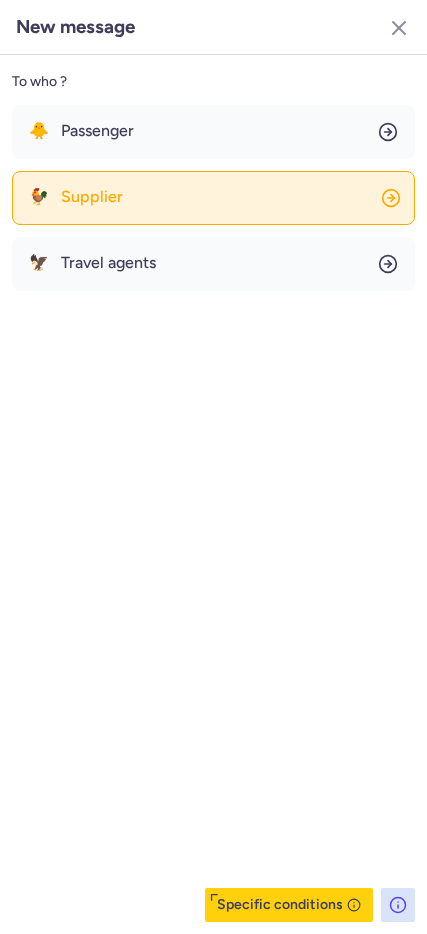 click on "🐓 Supplier" 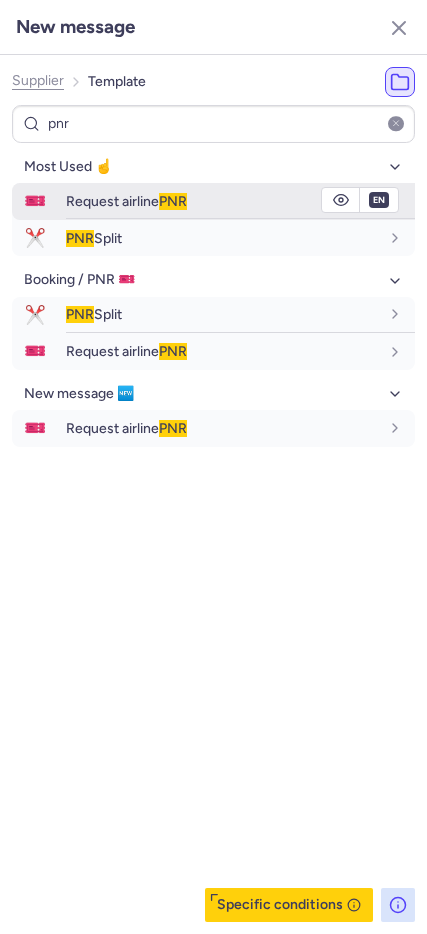 click on "Request airline  PNR" at bounding box center [126, 201] 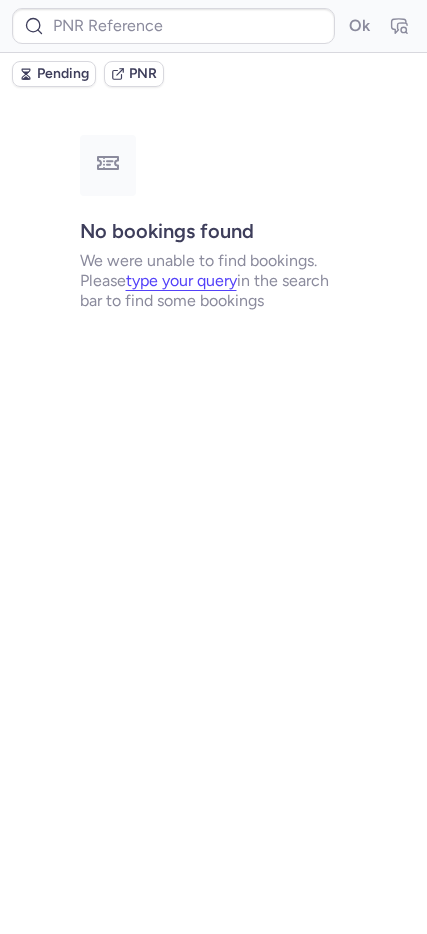 scroll, scrollTop: 0, scrollLeft: 0, axis: both 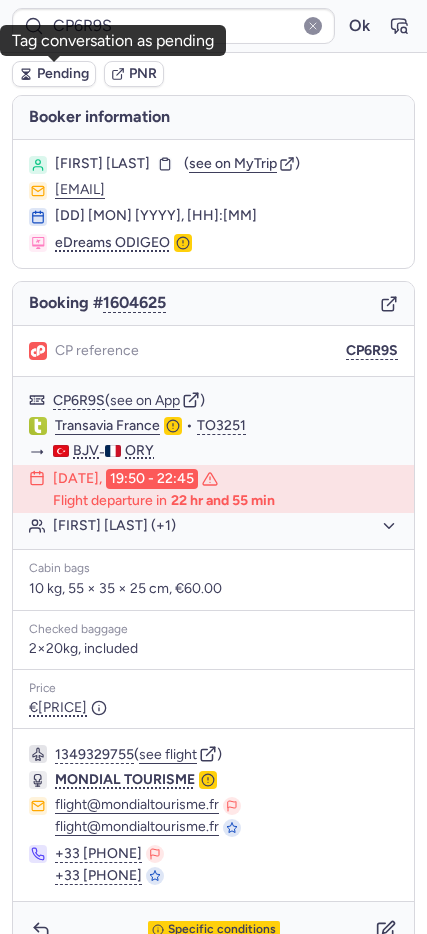 click on "Pending" at bounding box center (54, 74) 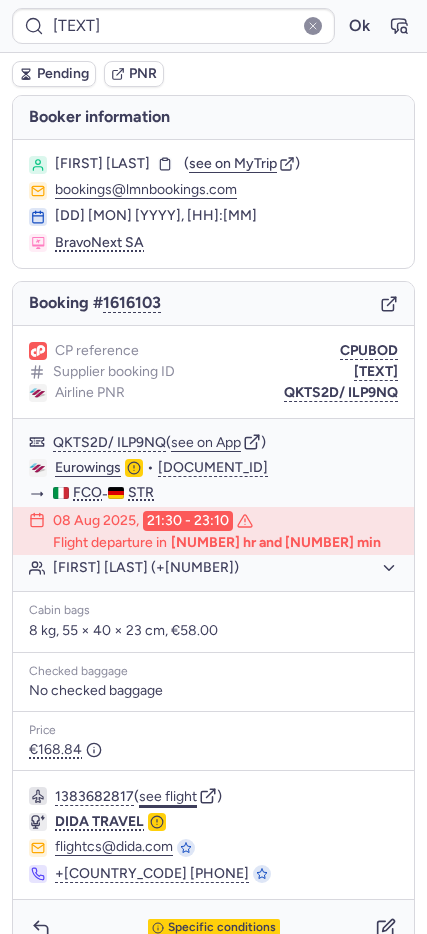 click on "see flight" 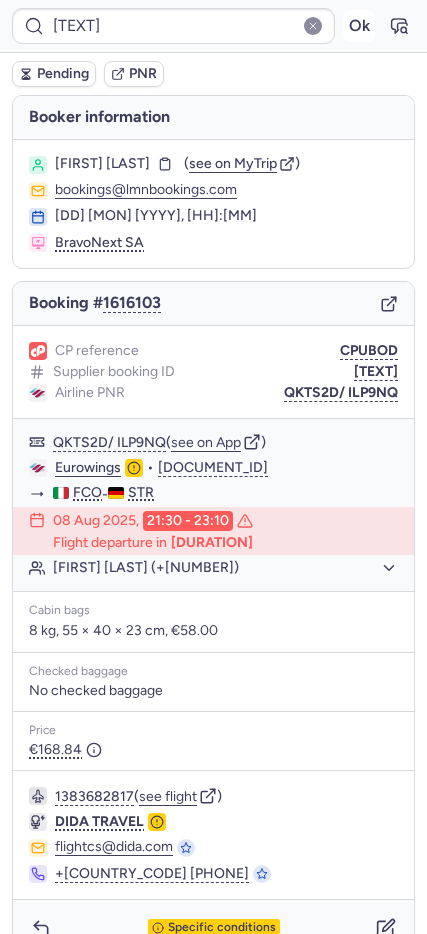 click on "Ok" at bounding box center [359, 26] 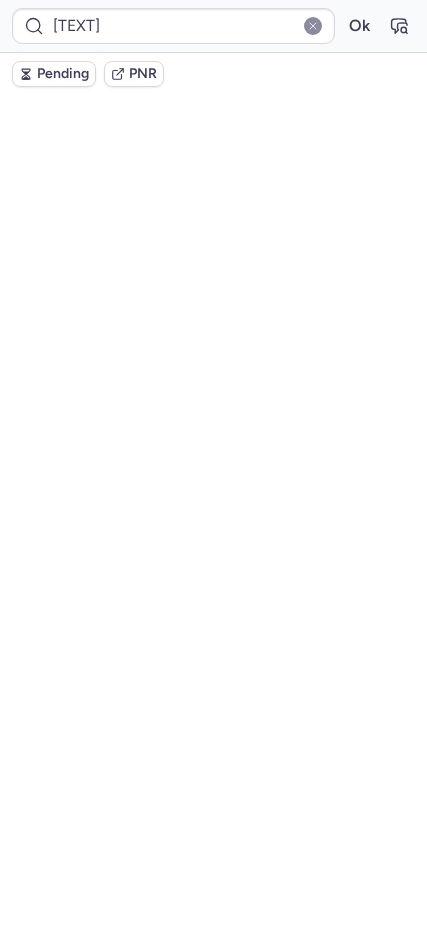 scroll, scrollTop: 0, scrollLeft: 0, axis: both 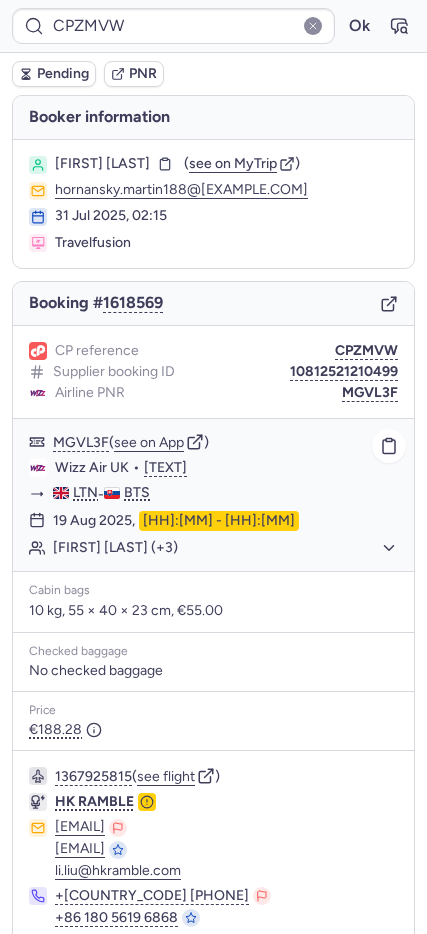 click on "Martin HORNANSKY (+3)" 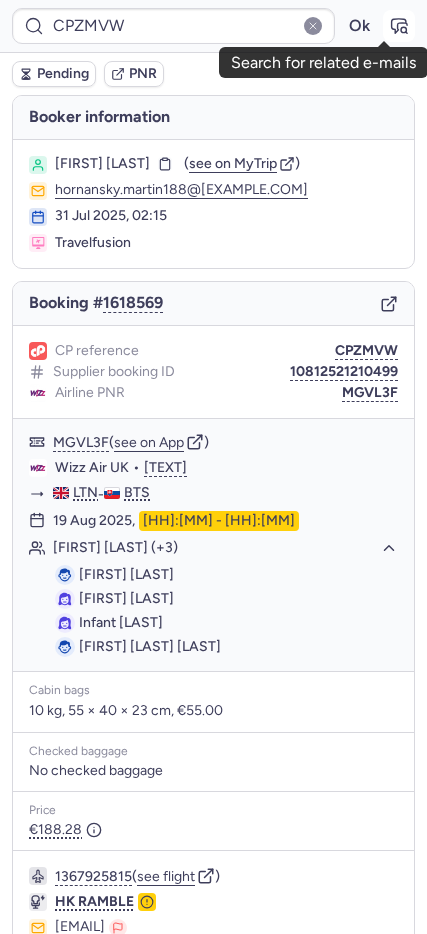 click 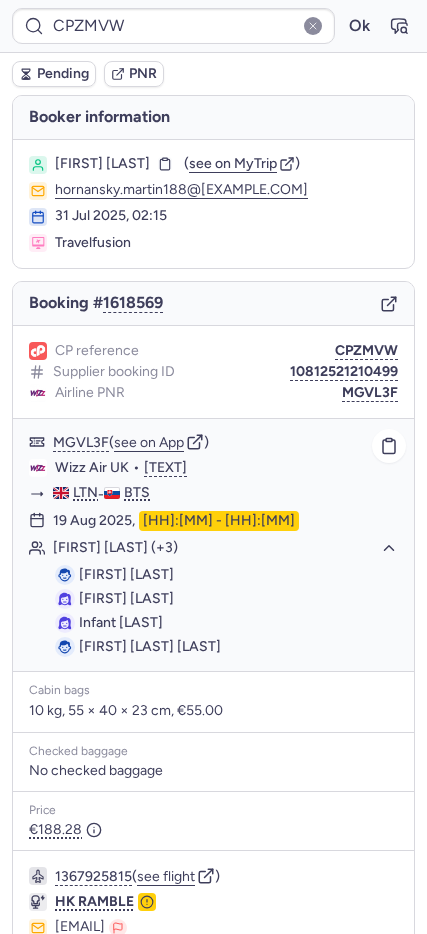 click on "Infant HORNANSKA" at bounding box center (121, 622) 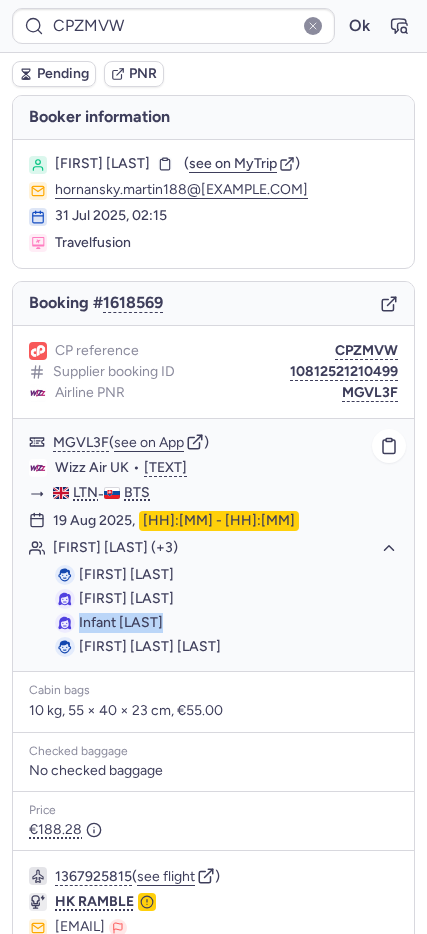 click on "Infant HORNANSKA" at bounding box center (121, 622) 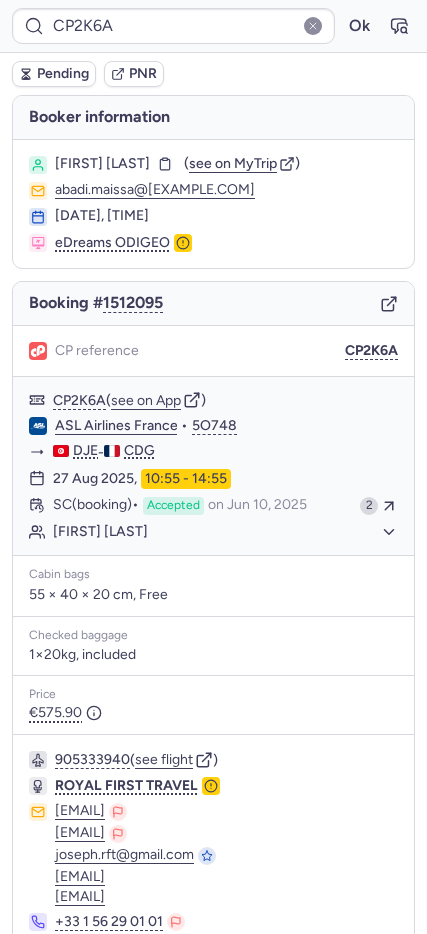 click on "Pending" at bounding box center (63, 74) 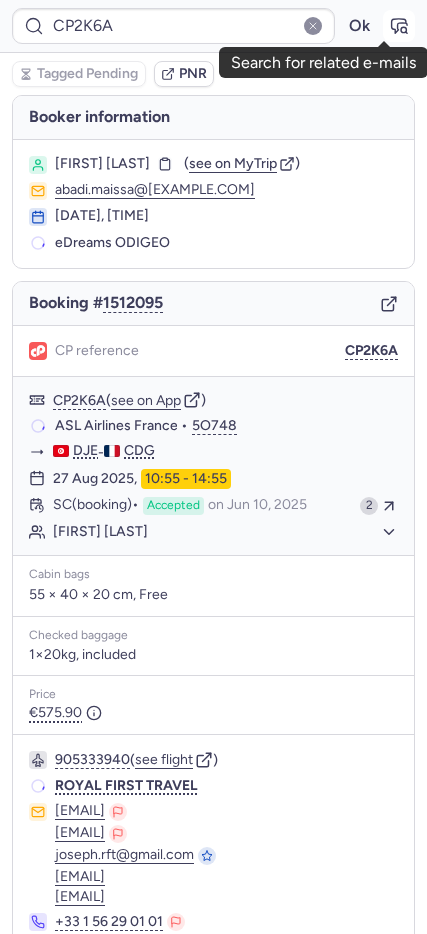 click at bounding box center (399, 26) 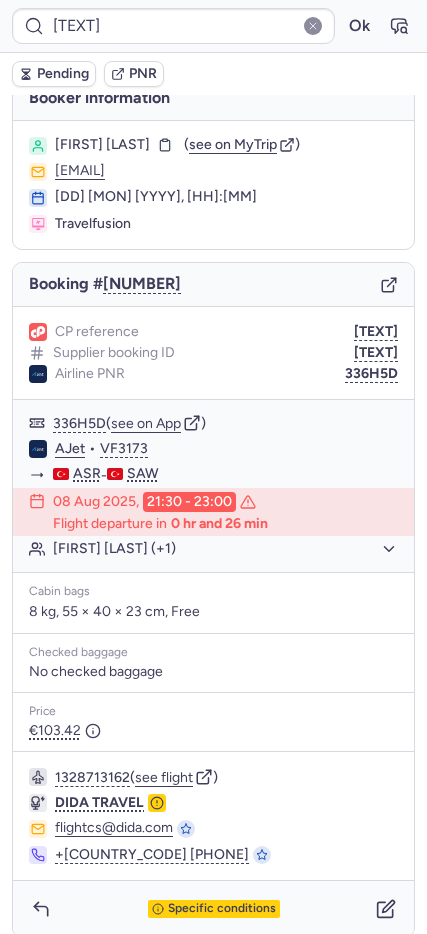 scroll, scrollTop: 35, scrollLeft: 0, axis: vertical 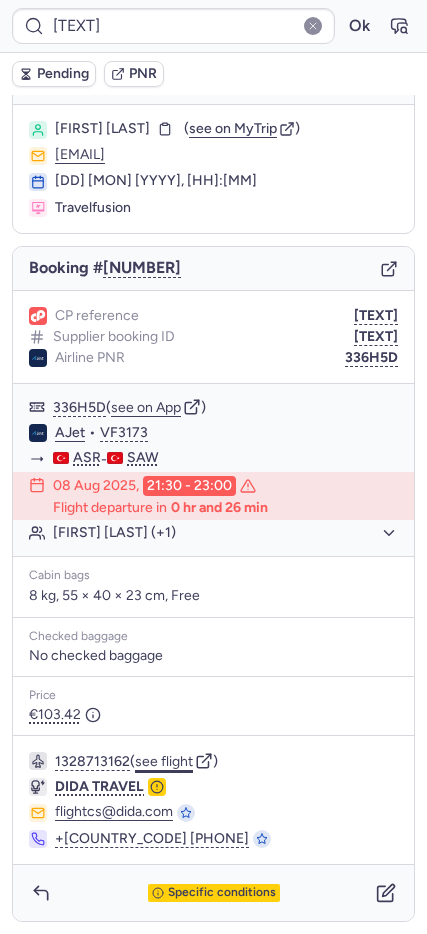 click on "see flight" 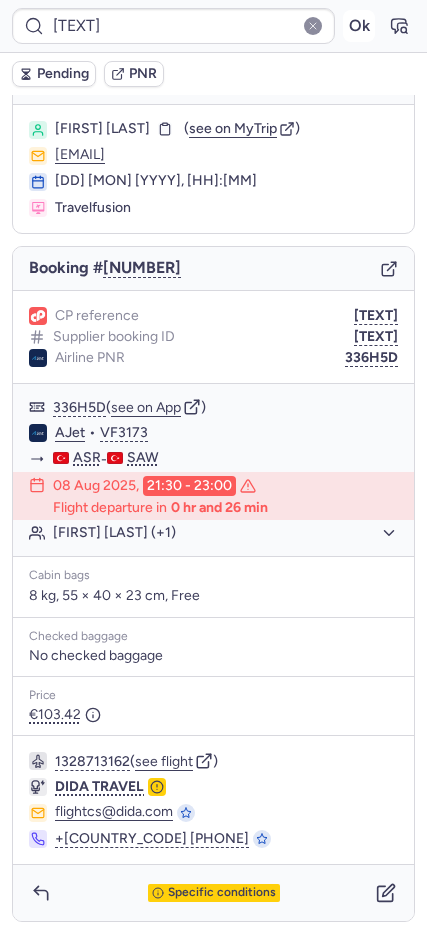 click on "Ok" at bounding box center (359, 26) 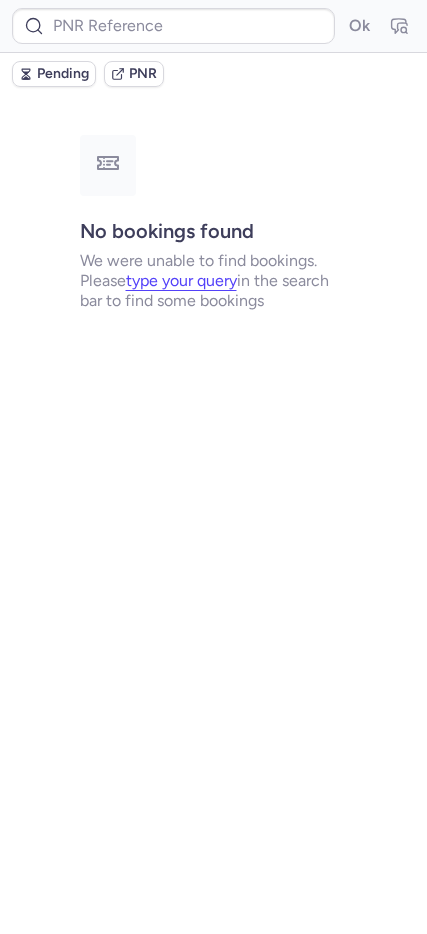 scroll, scrollTop: 0, scrollLeft: 0, axis: both 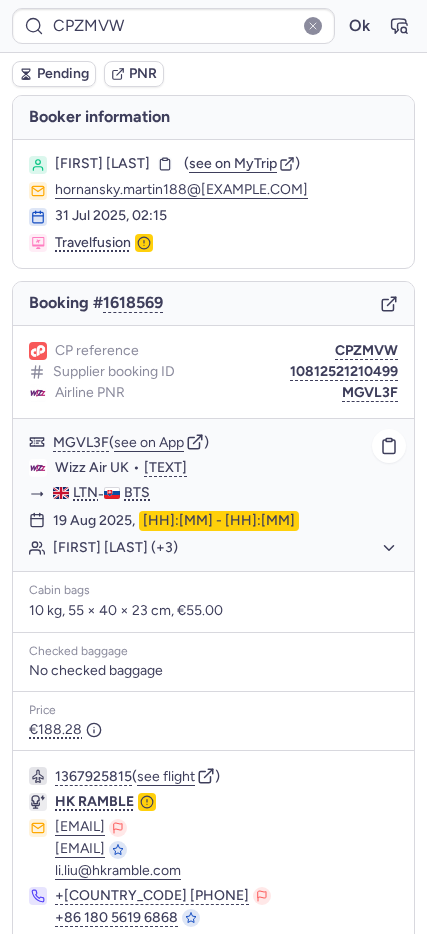 click on "Martin HORNANSKY (+3)" 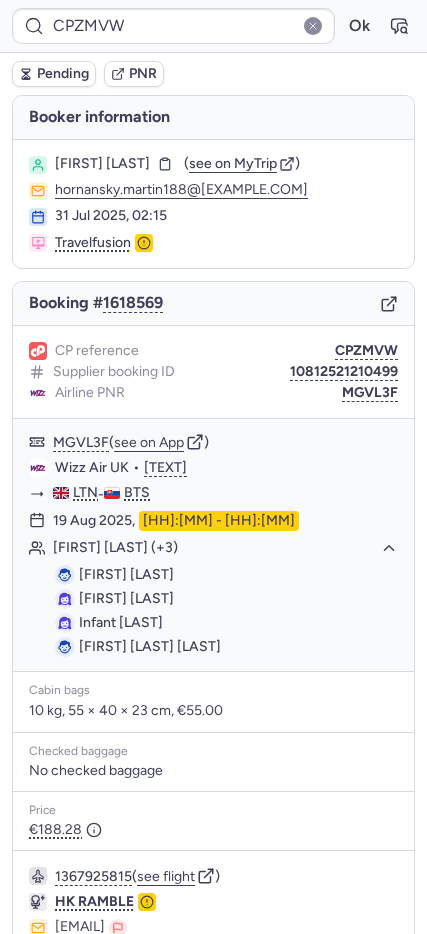 click 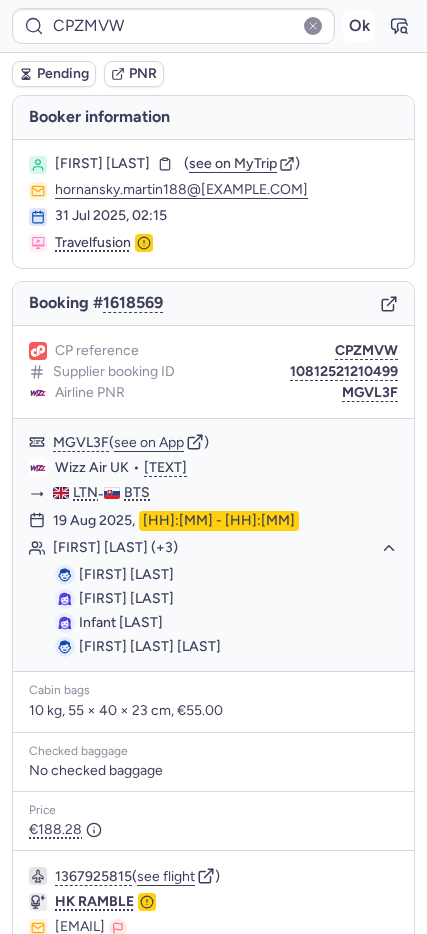 click on "Ok" at bounding box center (359, 26) 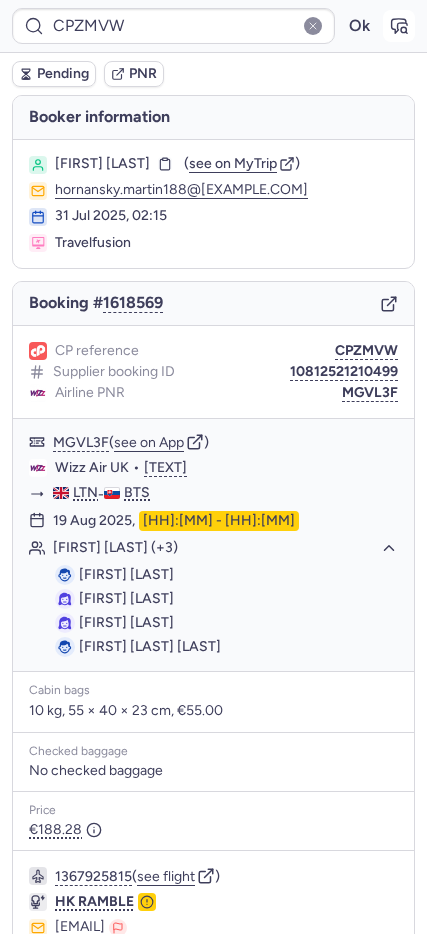 click 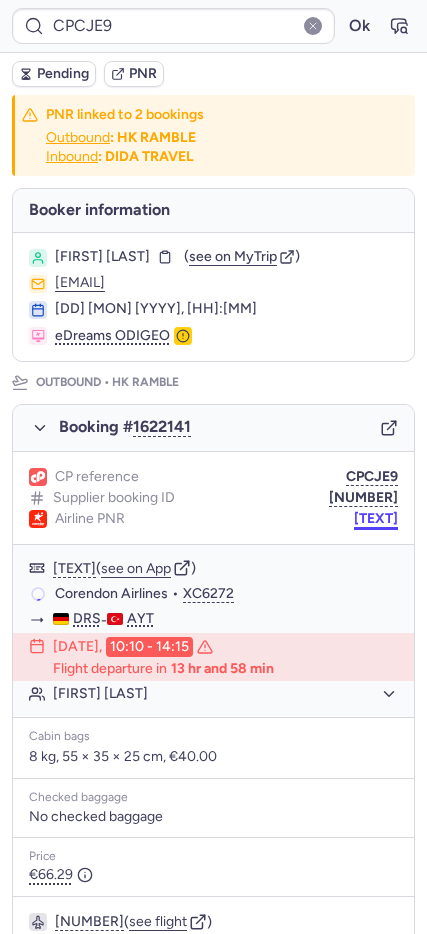 click on "A2G9AP" at bounding box center [376, 519] 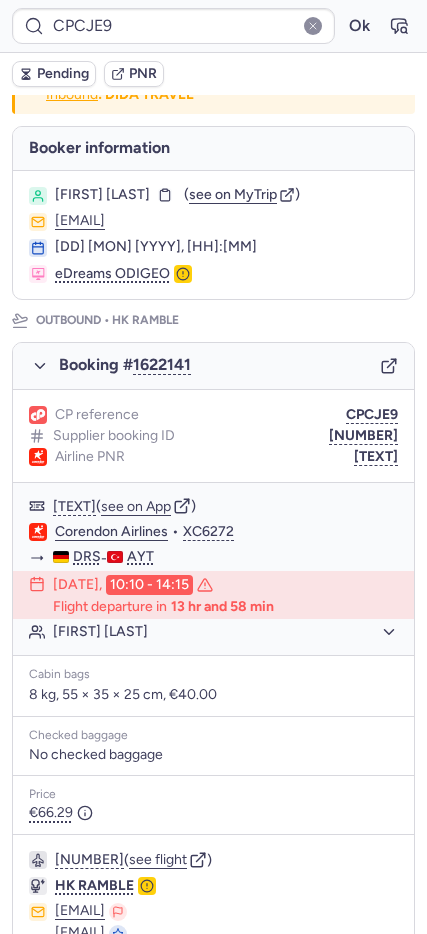 scroll, scrollTop: 0, scrollLeft: 0, axis: both 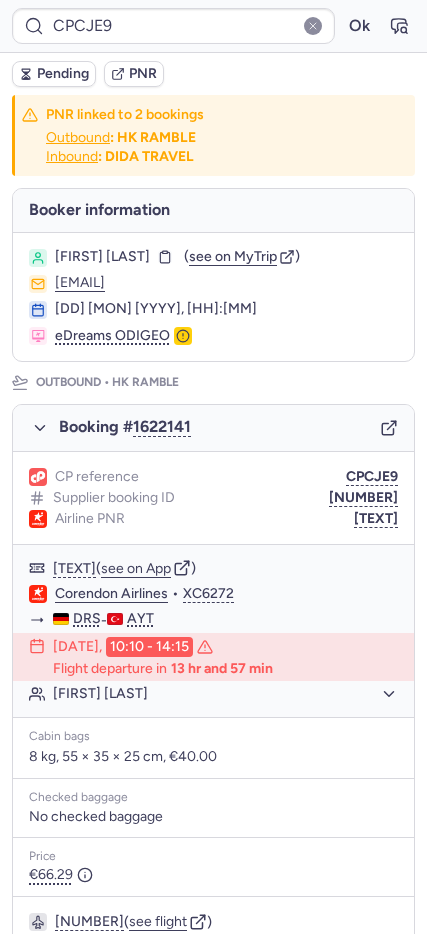click on "A2G9AP" at bounding box center (376, 519) 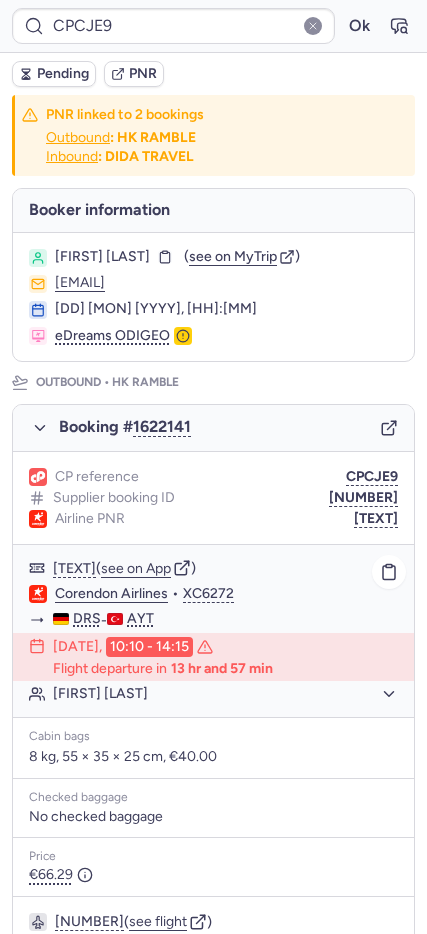 scroll, scrollTop: 817, scrollLeft: 0, axis: vertical 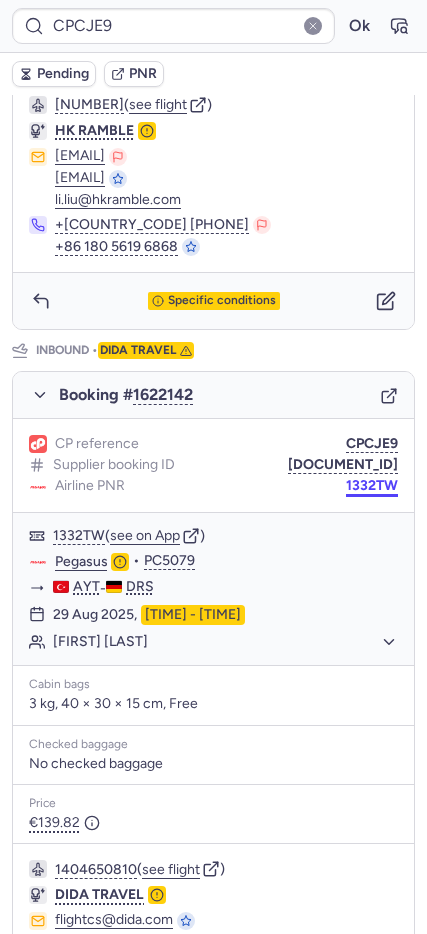 click on "1332TW" at bounding box center [372, 486] 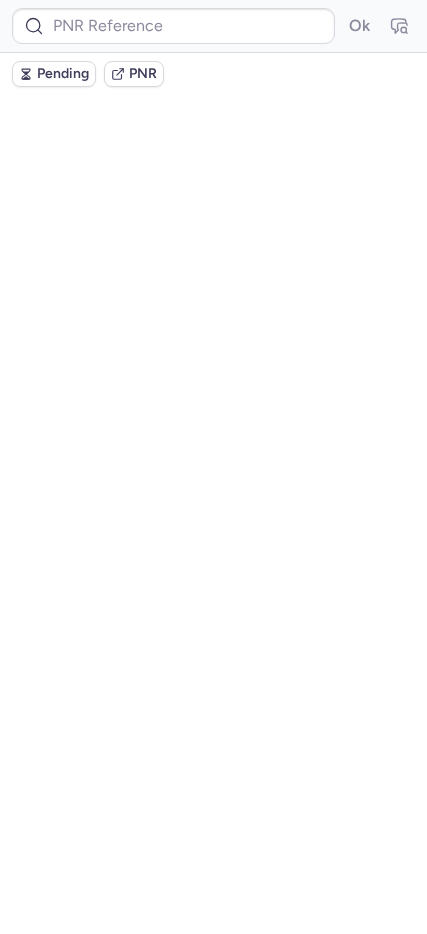 scroll, scrollTop: 0, scrollLeft: 0, axis: both 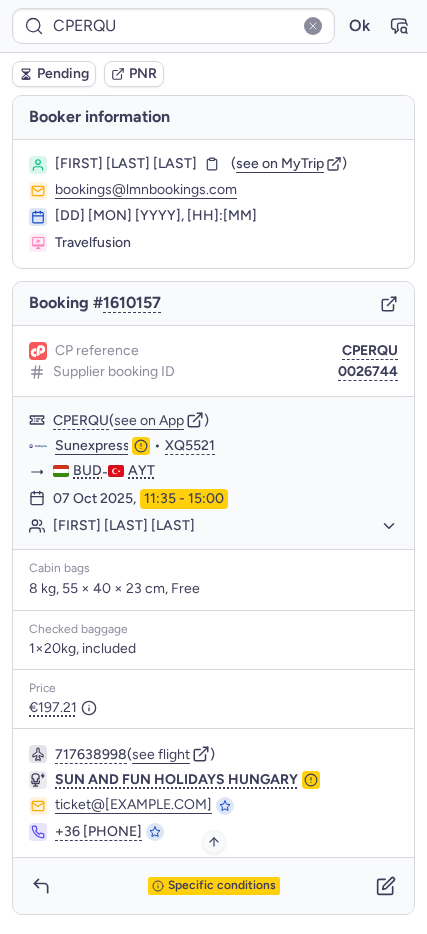 click on "Specific conditions" at bounding box center [222, 886] 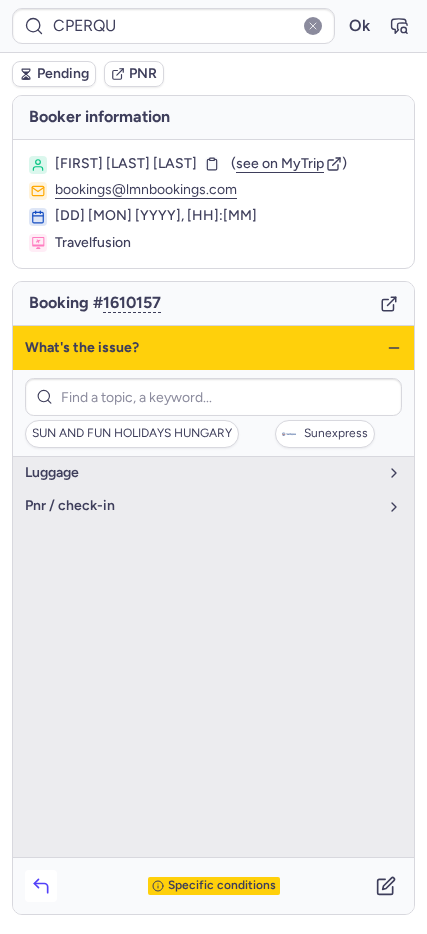 click 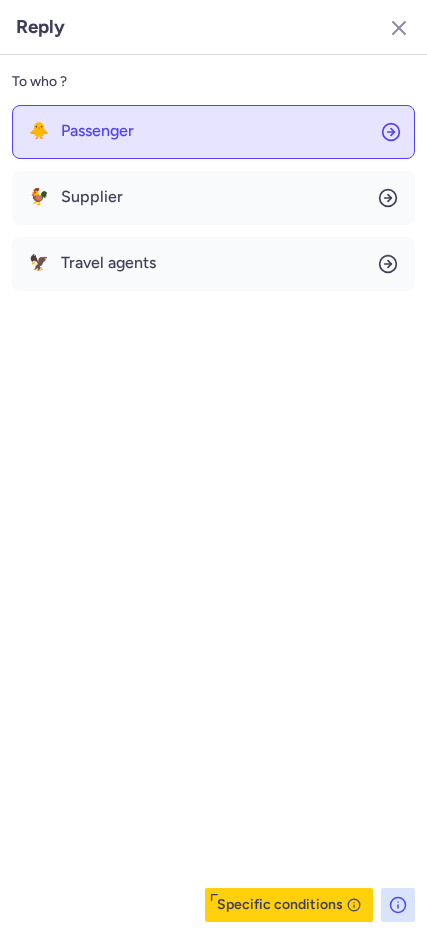 click on "🐥 Passenger" 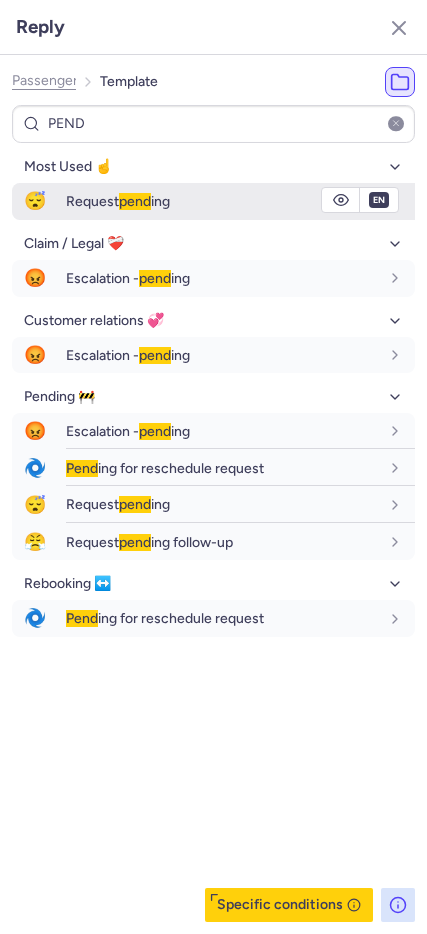 click on "Most Used ☝️ 😴 Request  pend ing fr en de nl pt es it ru en Claim / Legal ❤️‍🩹 😡 Escalation -  pend ing fr en de nl pt es it ru en Customer relations 💞 😡 Escalation -  pend ing fr en de nl pt es it ru en Pending 🚧 😡 Escalation -  pend ing fr en de nl pt es it ru en 🌀 Pend ing for reschedule request fr en de nl pt es it ru en 😴 Request  pend ing fr en de nl pt es it ru en 😤 Request  pend ing  follow-up fr en de nl pt es it ru en Rebooking ↔️ 🌀 Pend ing for reschedule request fr en de nl pt es it ru en" at bounding box center (213, 394) 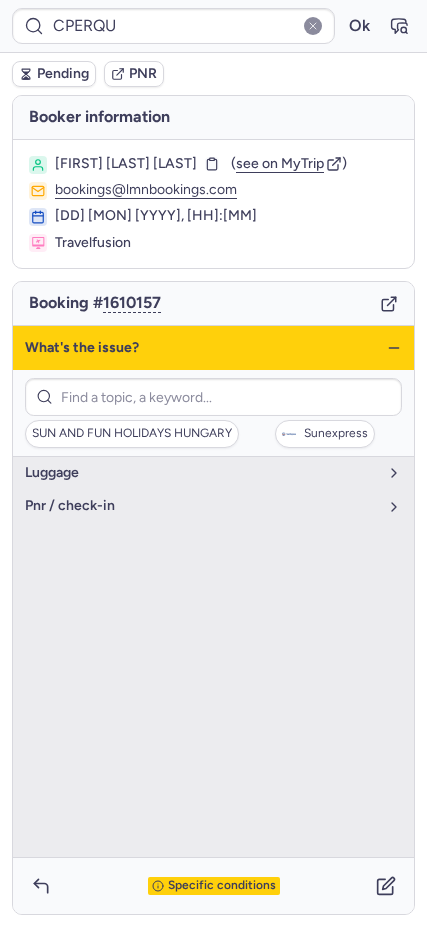 click 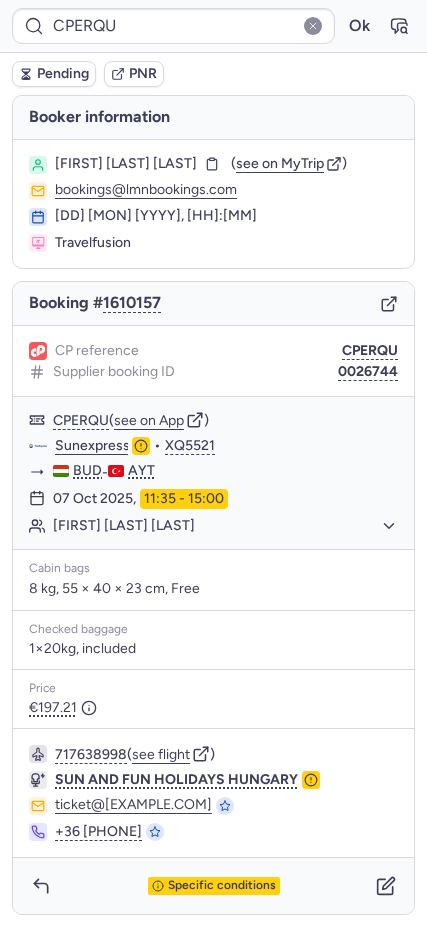 click on "Specific conditions" at bounding box center [213, 886] 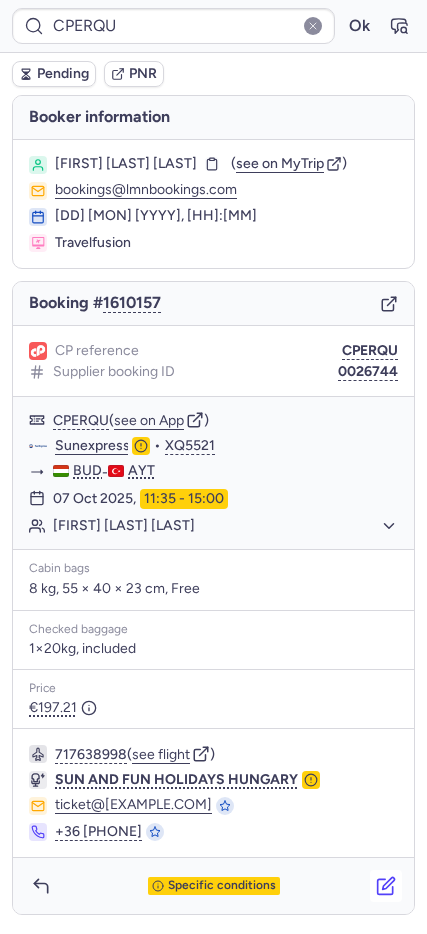 click at bounding box center (386, 886) 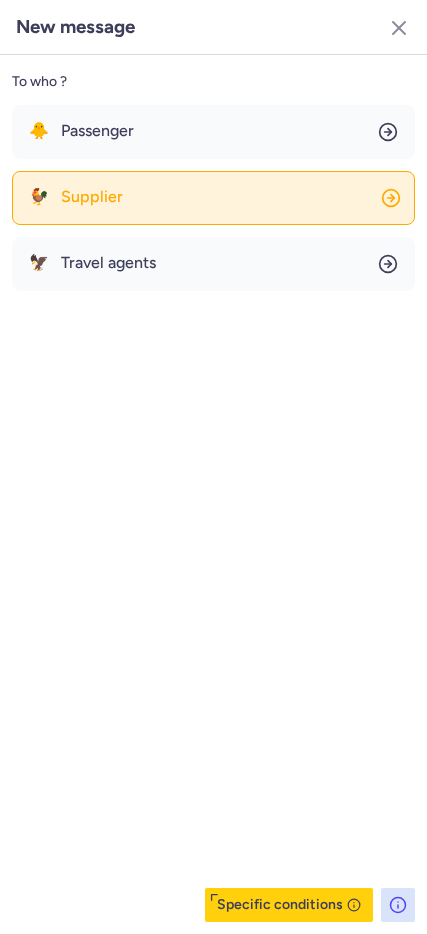 click on "🐓 Supplier" 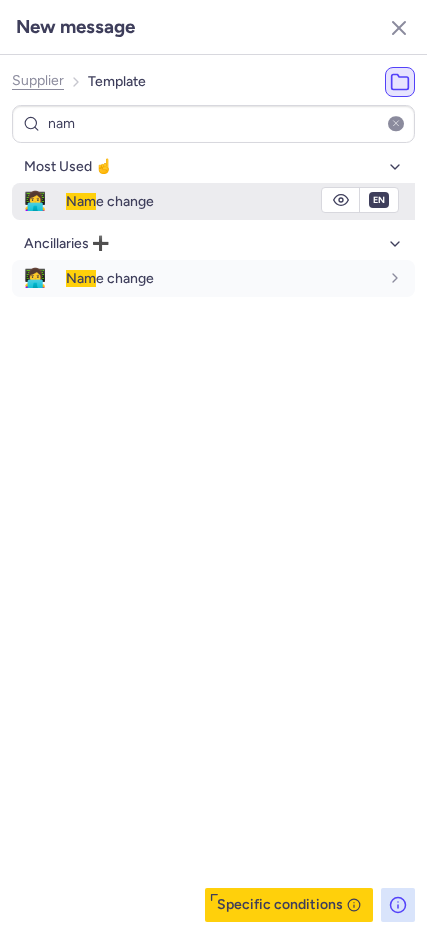 click on "Nam" at bounding box center [81, 201] 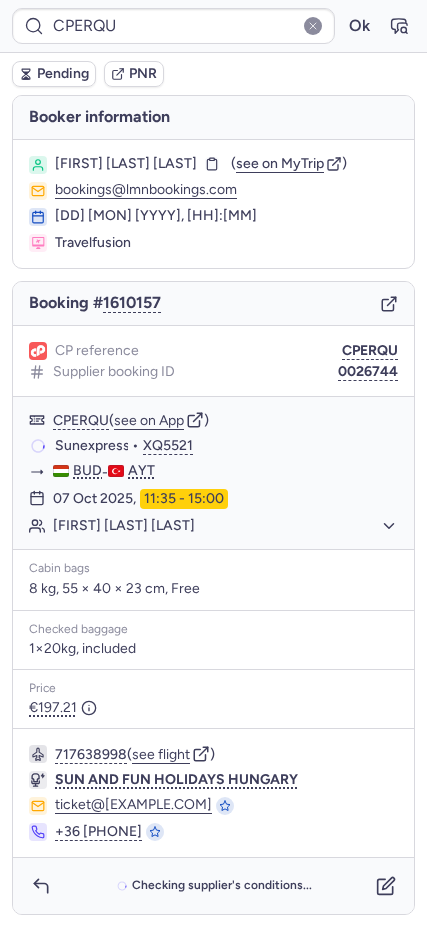 click on "Pending" at bounding box center [54, 74] 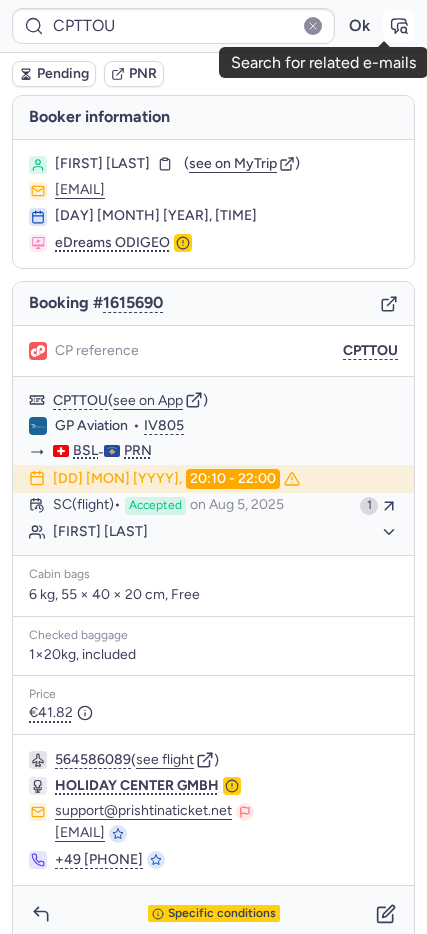 click 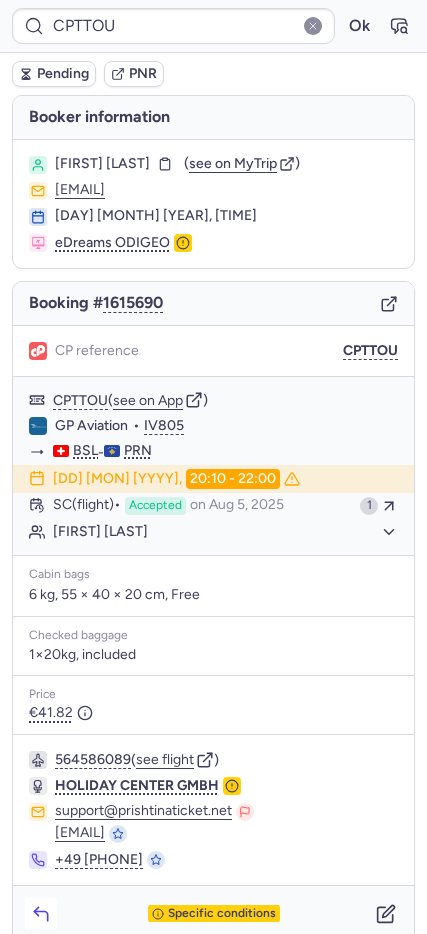 click at bounding box center [41, 914] 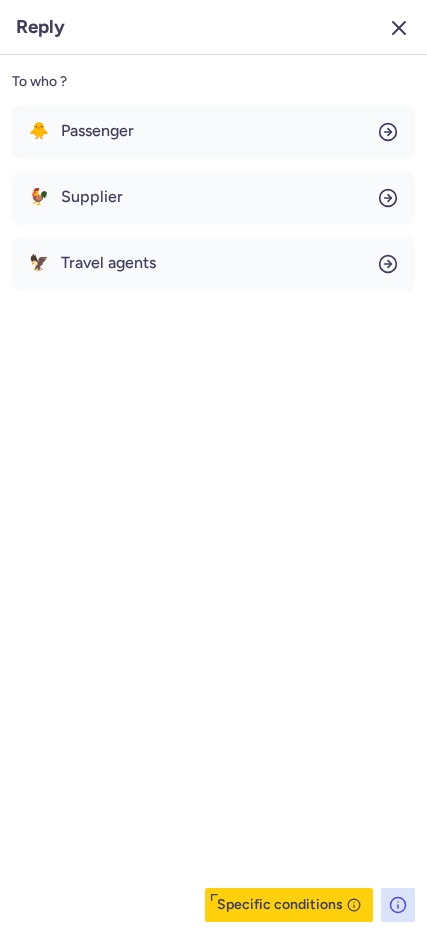 click 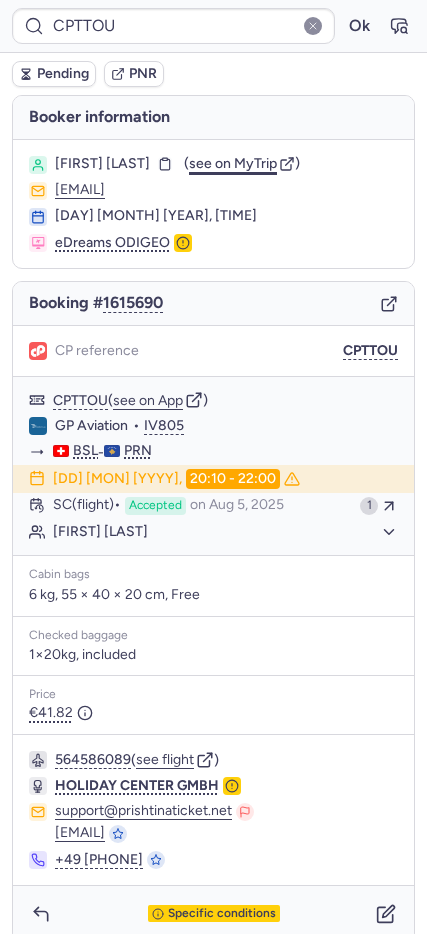click on "see on MyTrip" at bounding box center (233, 163) 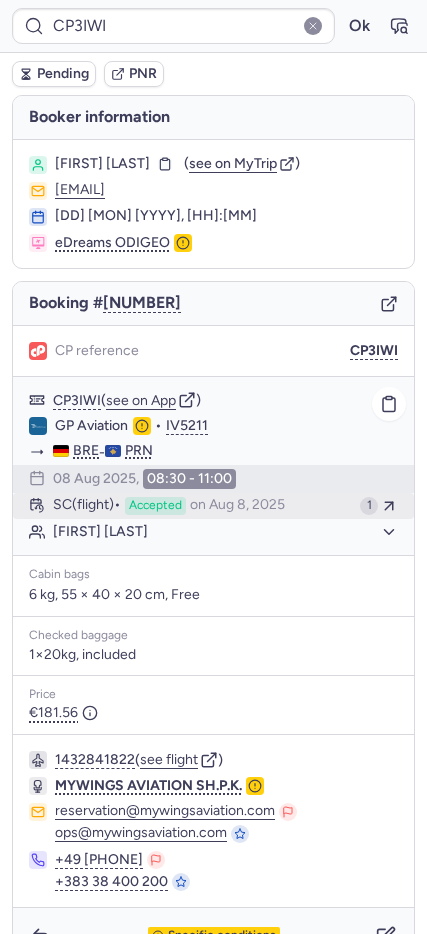 click on "SC   (flight)" at bounding box center [87, 506] 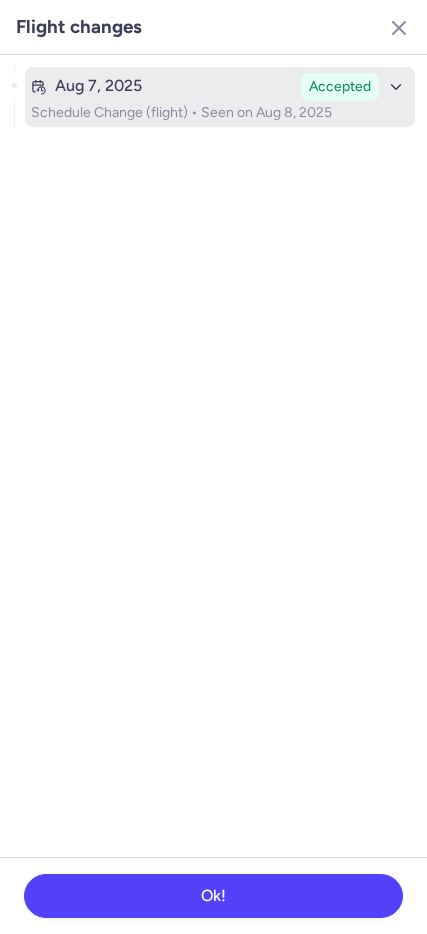 drag, startPoint x: 389, startPoint y: 23, endPoint x: 358, endPoint y: 107, distance: 89.537704 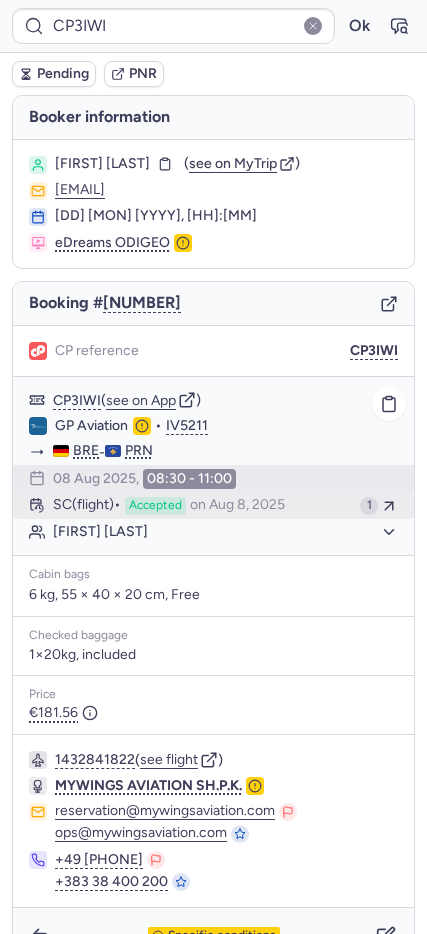 click on "on Aug 8, 2025" at bounding box center [237, 506] 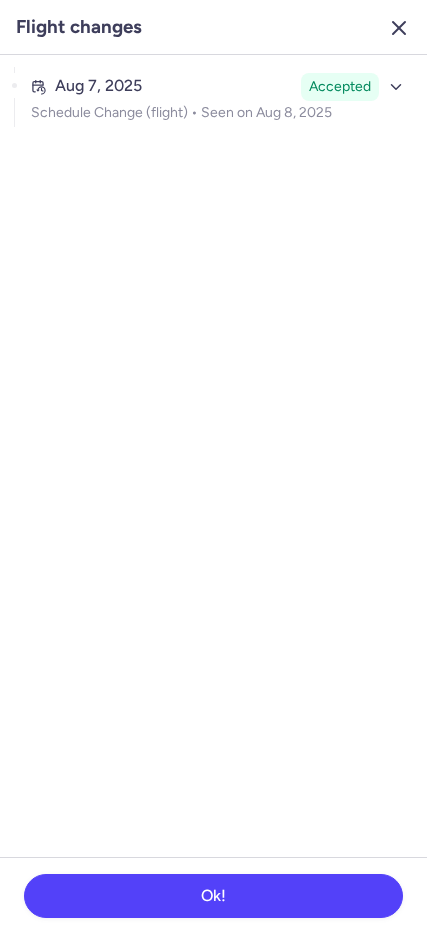 click 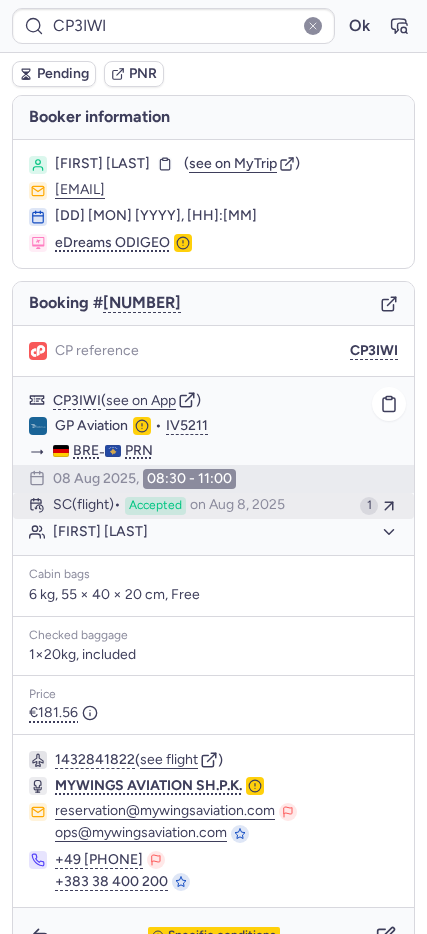 click on "SC   (flight)  Accepted  on Aug 8, 2025 1" 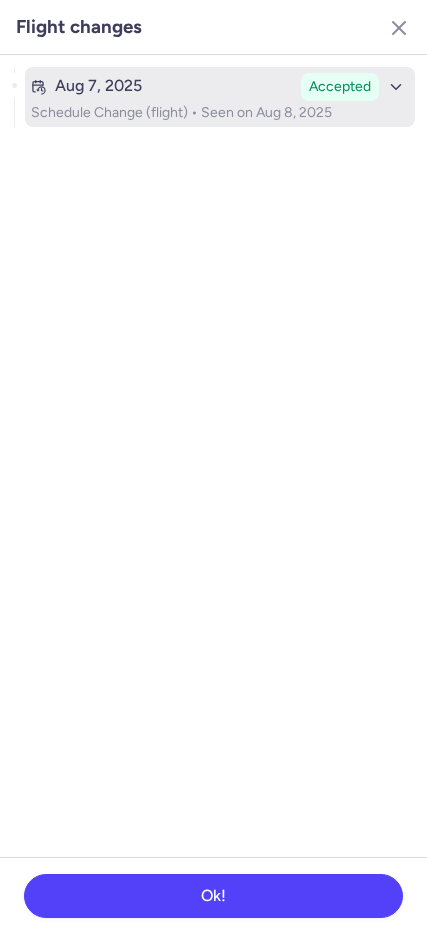 click on "Aug 7, 2025 Accepted Schedule Change (flight) •  Seen on Aug 8, 2025" at bounding box center (220, 97) 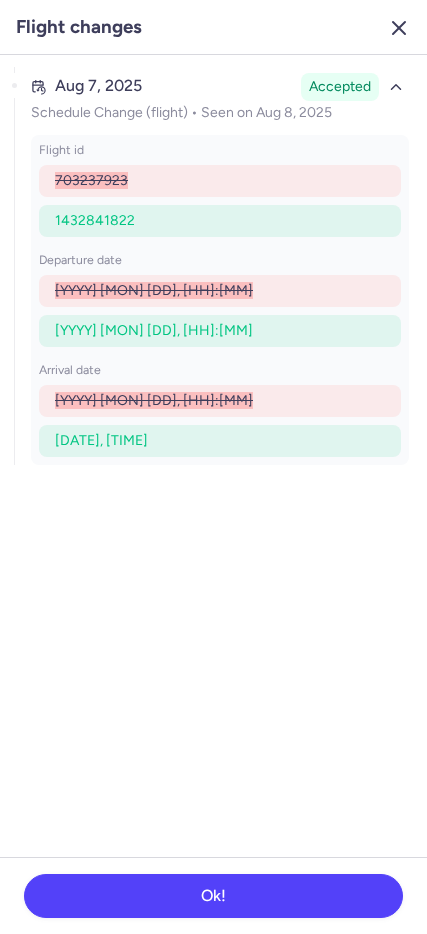 click 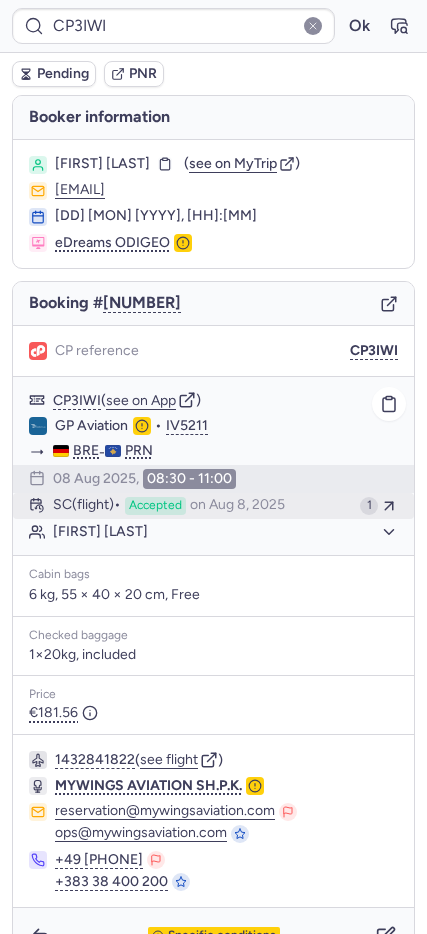 click on "on Aug 8, 2025" at bounding box center [237, 506] 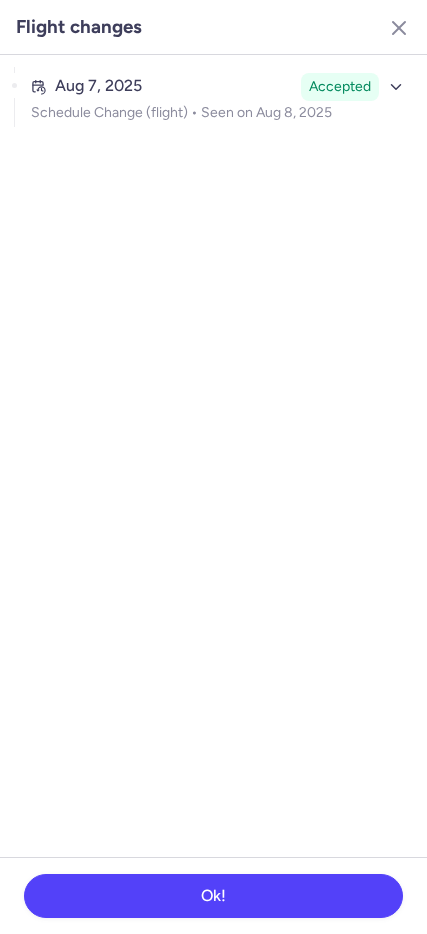 click on "Aug 7, 2025 Accepted Schedule Change (flight) •  Seen on Aug 8, 2025" 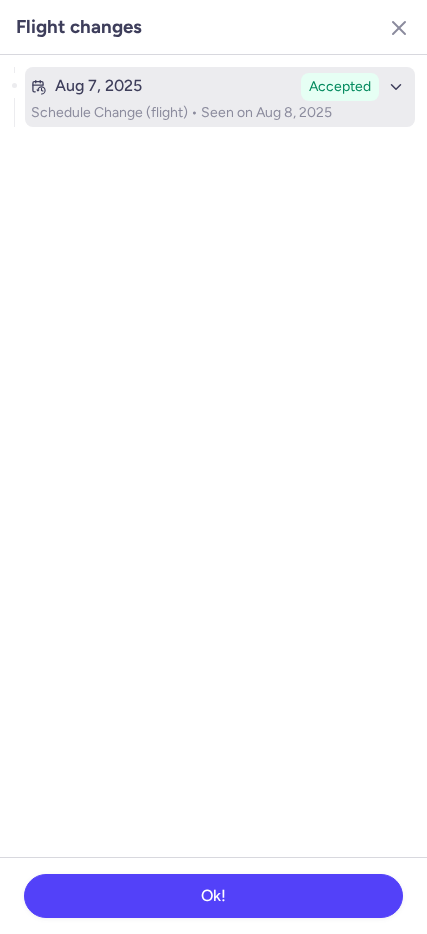click on "Schedule Change (flight) •  Seen on Aug 8, 2025" at bounding box center [220, 113] 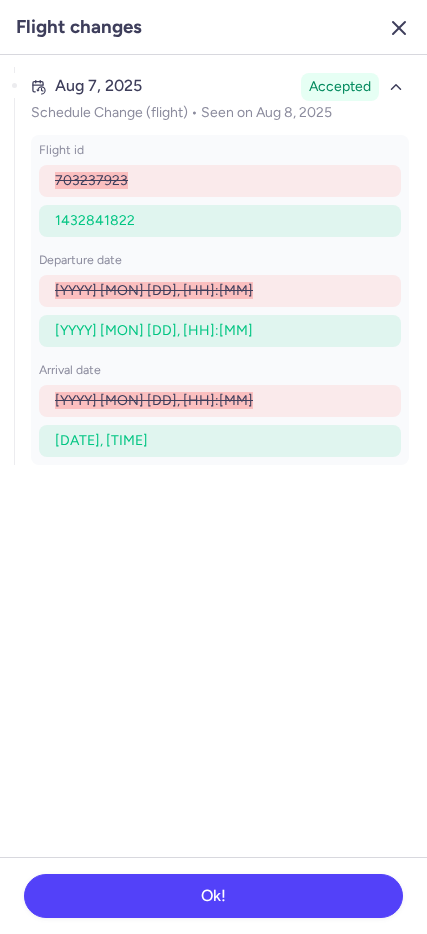 click 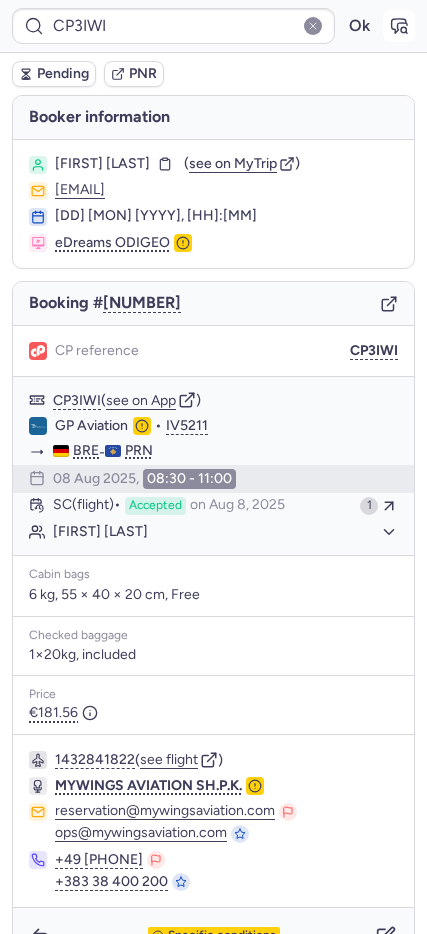 click 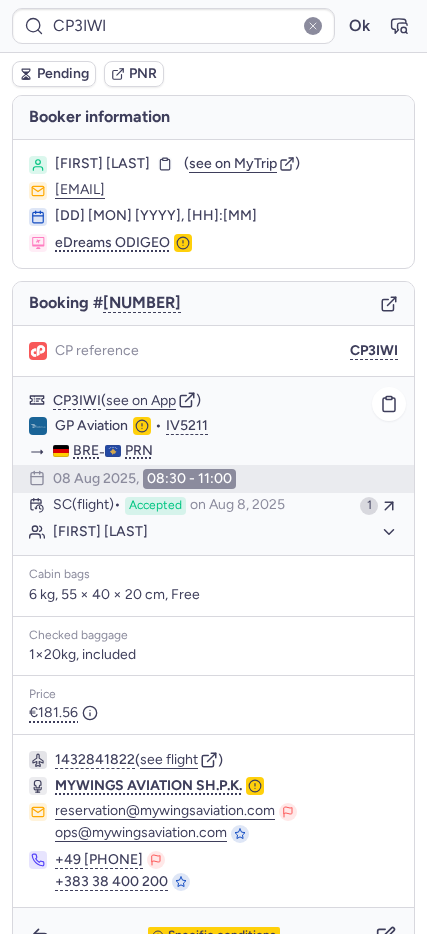 click on "Muradija CERMJANI" 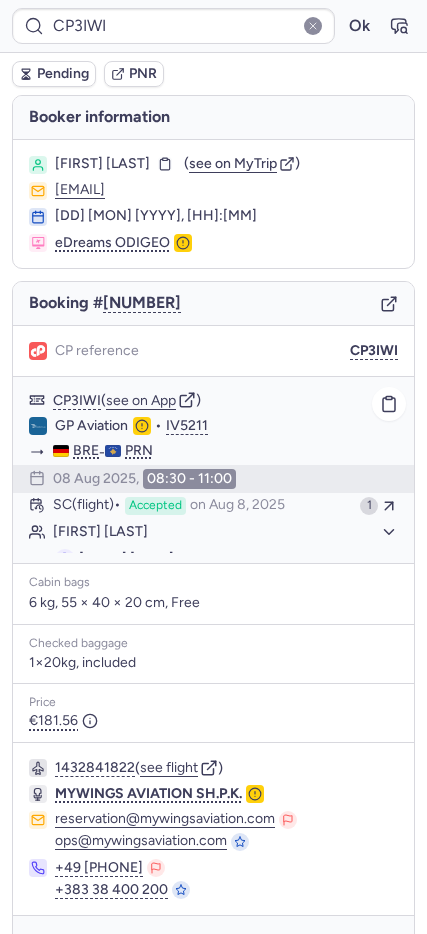 click on "Muradija CERMJANI" 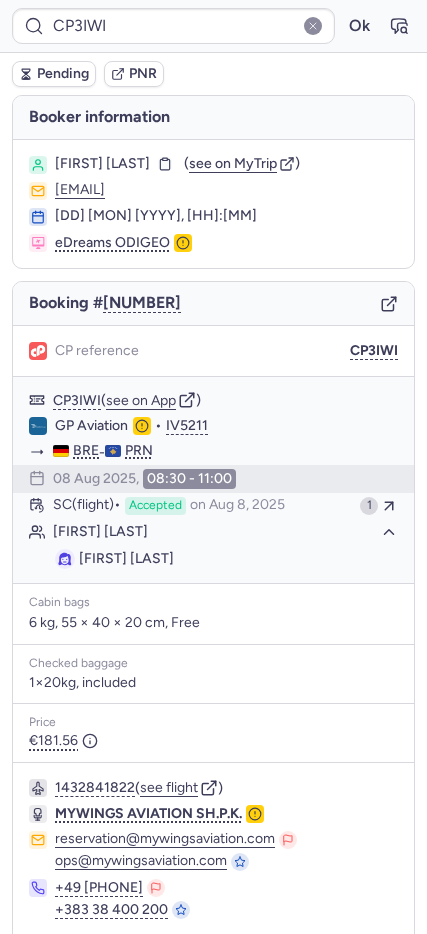 scroll, scrollTop: 71, scrollLeft: 0, axis: vertical 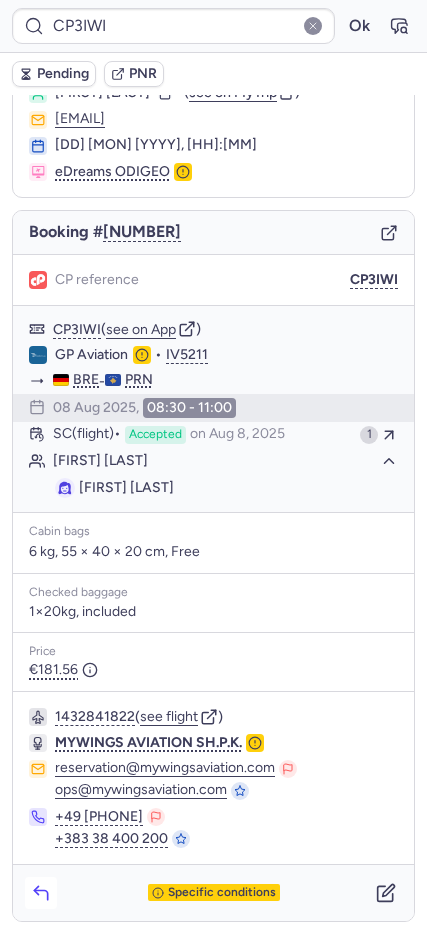click 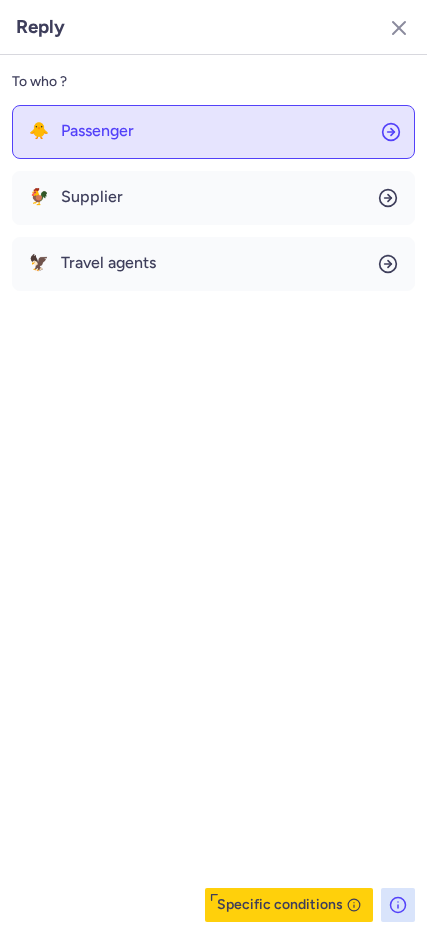 click on "Passenger" at bounding box center [97, 131] 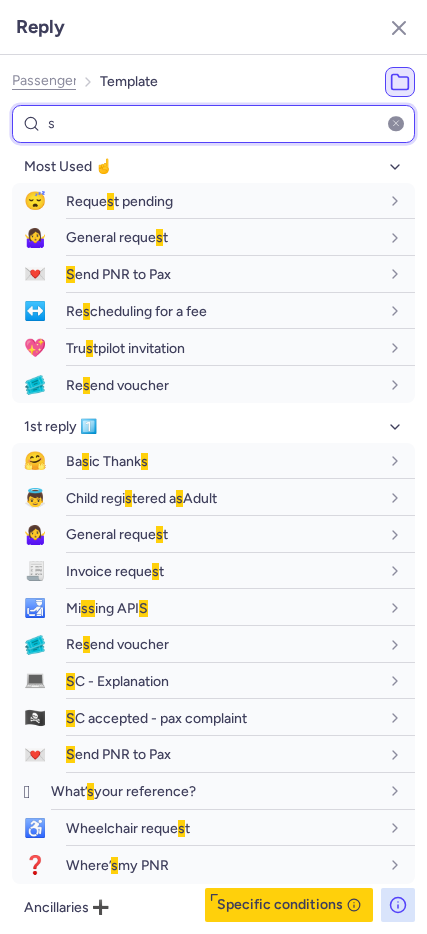 click on "s" at bounding box center (213, 124) 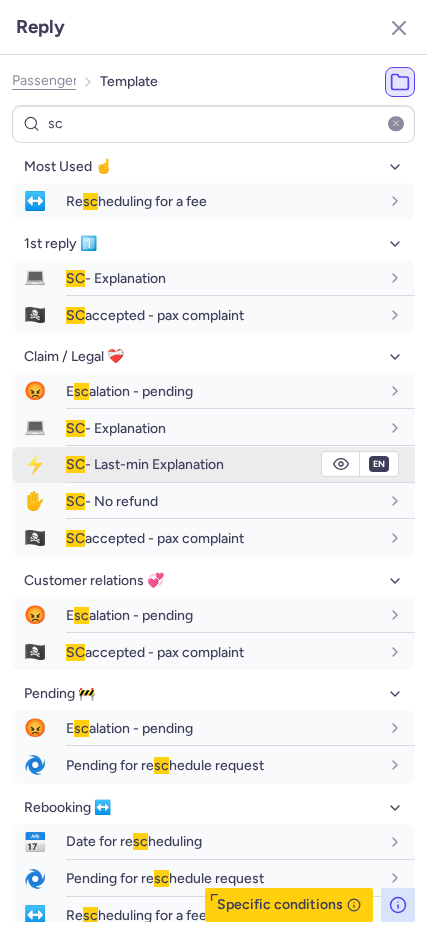 click on "SC  - Last-min Explanation" at bounding box center [222, 464] 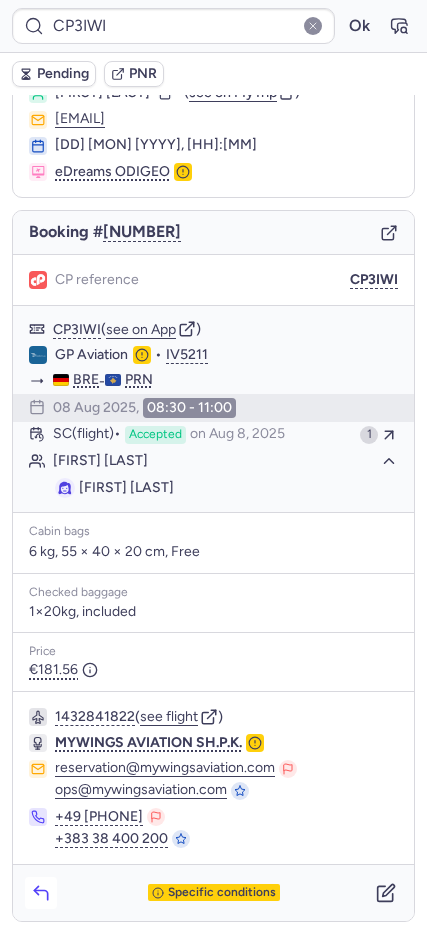 click 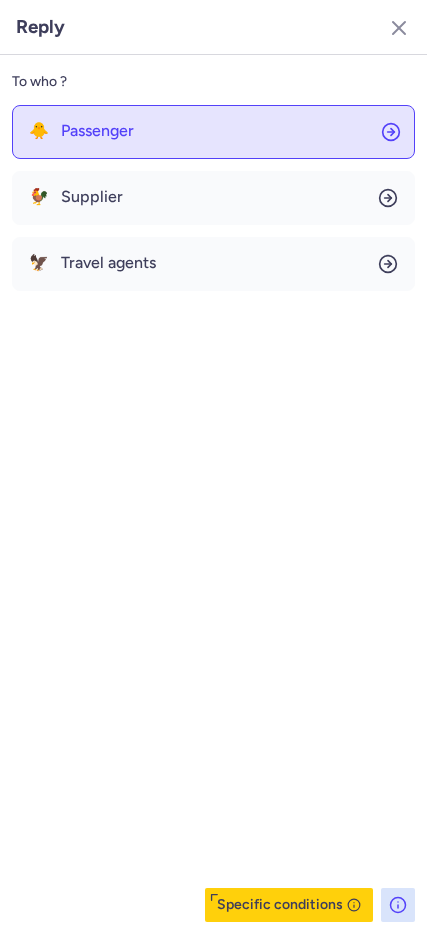click on "Passenger" at bounding box center [97, 131] 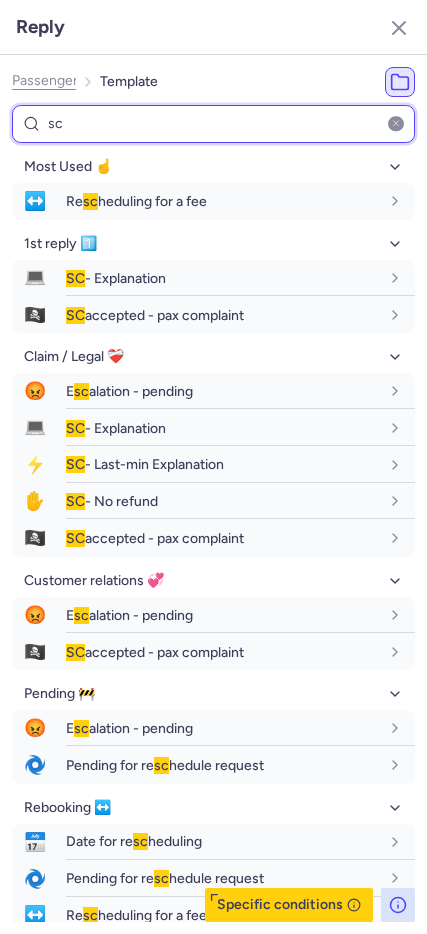 click on "sc" at bounding box center [213, 124] 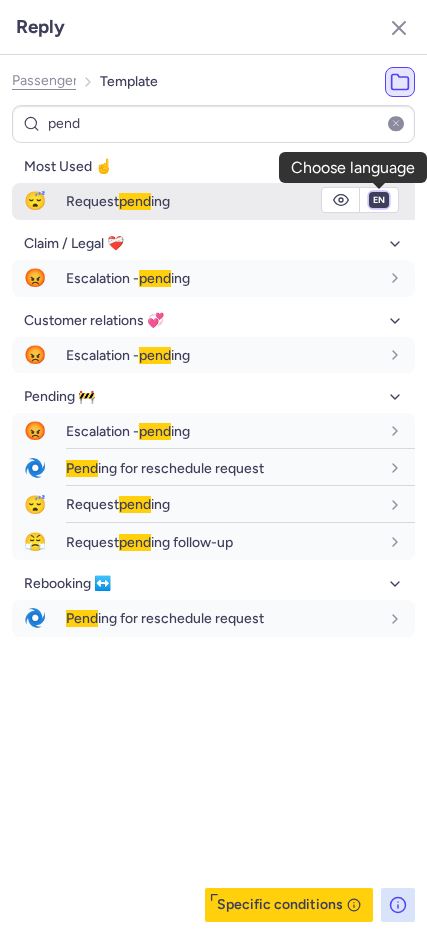 click on "fr en de nl pt es it ru" at bounding box center (379, 200) 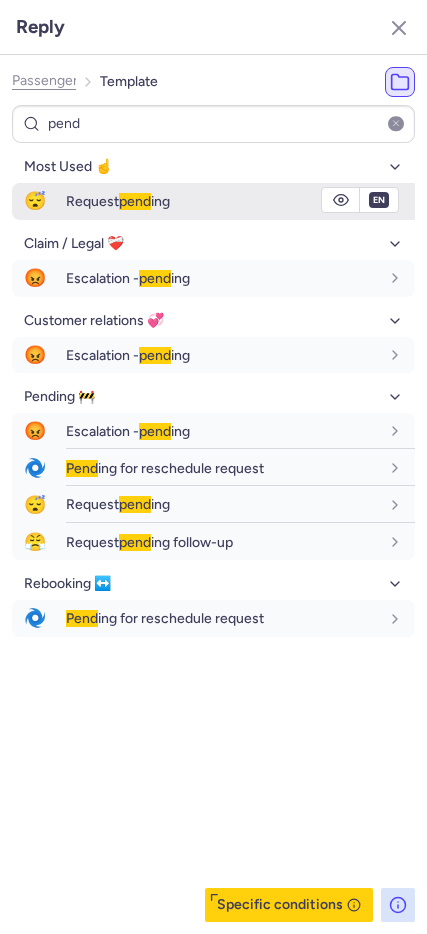 click on "fr en de nl pt es it ru" at bounding box center (379, 200) 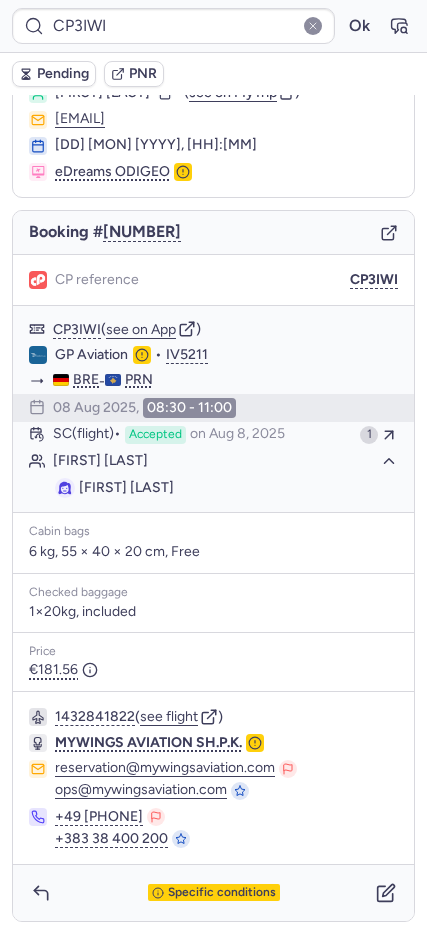 scroll, scrollTop: 0, scrollLeft: 0, axis: both 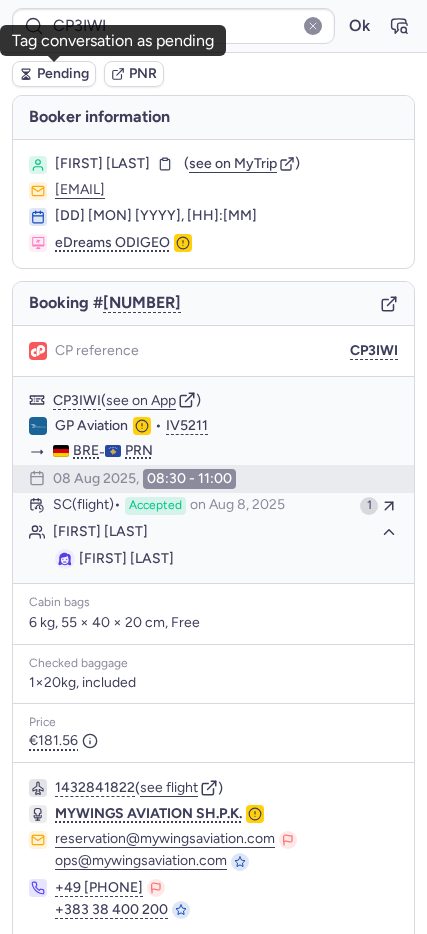 drag, startPoint x: 56, startPoint y: 72, endPoint x: 89, endPoint y: 83, distance: 34.785053 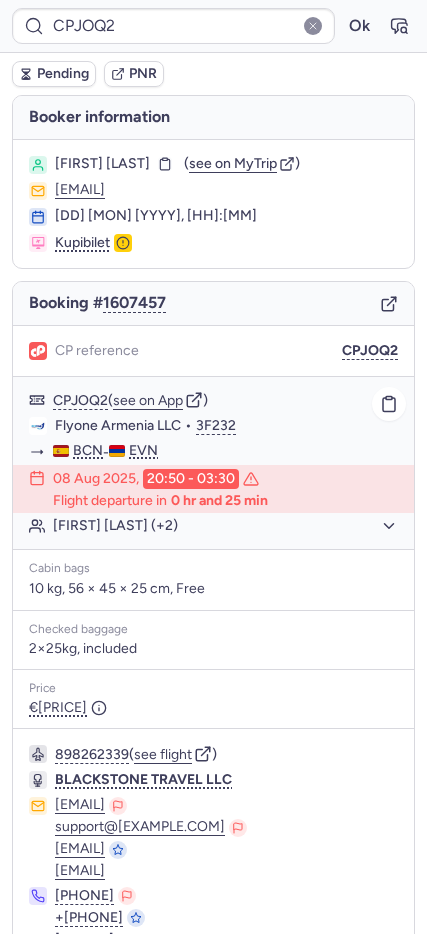 drag, startPoint x: 105, startPoint y: 536, endPoint x: 146, endPoint y: 536, distance: 41 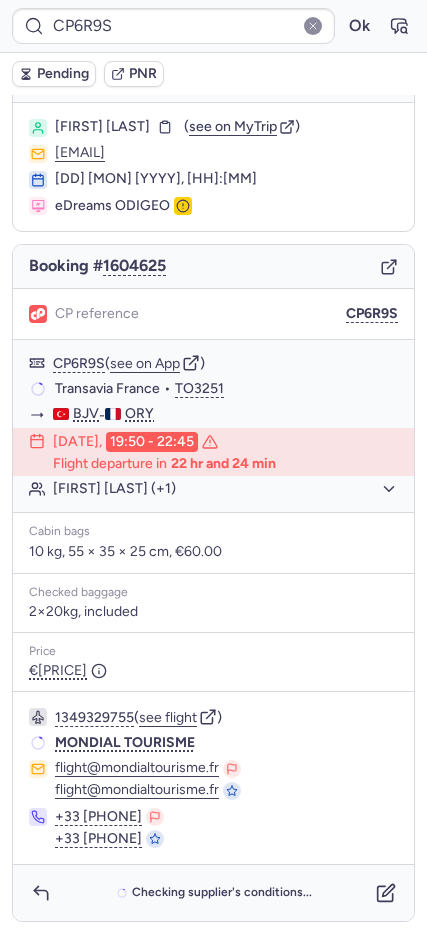 scroll, scrollTop: 37, scrollLeft: 0, axis: vertical 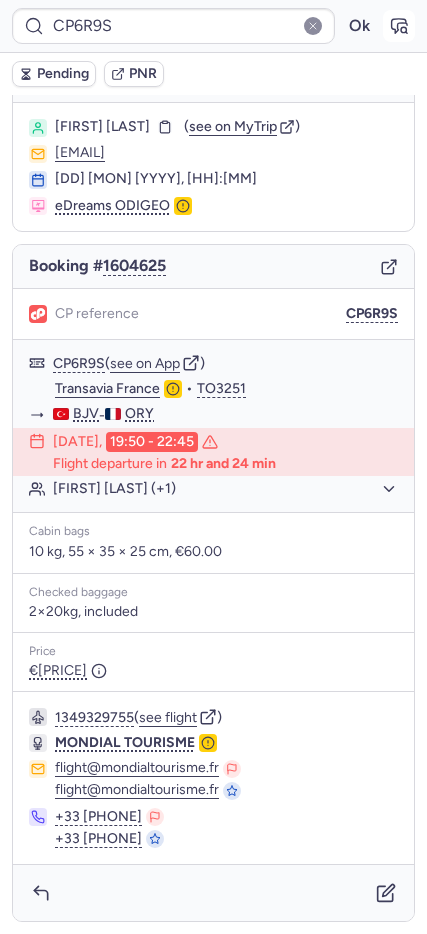 click 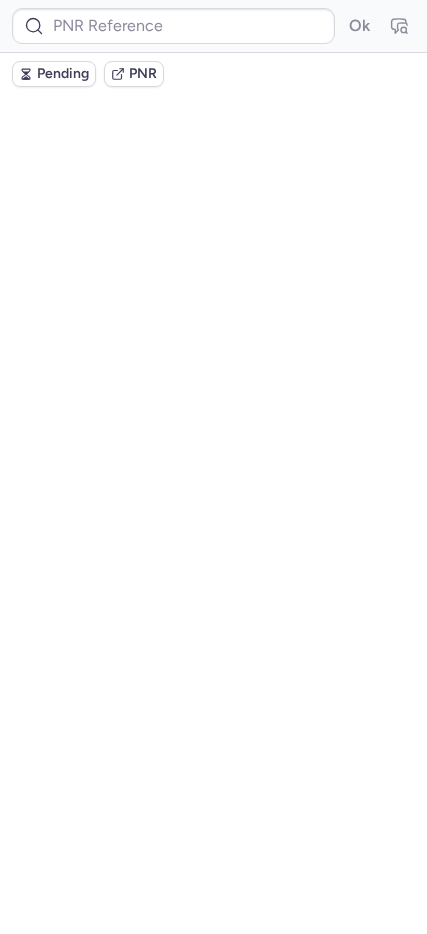 scroll, scrollTop: 0, scrollLeft: 0, axis: both 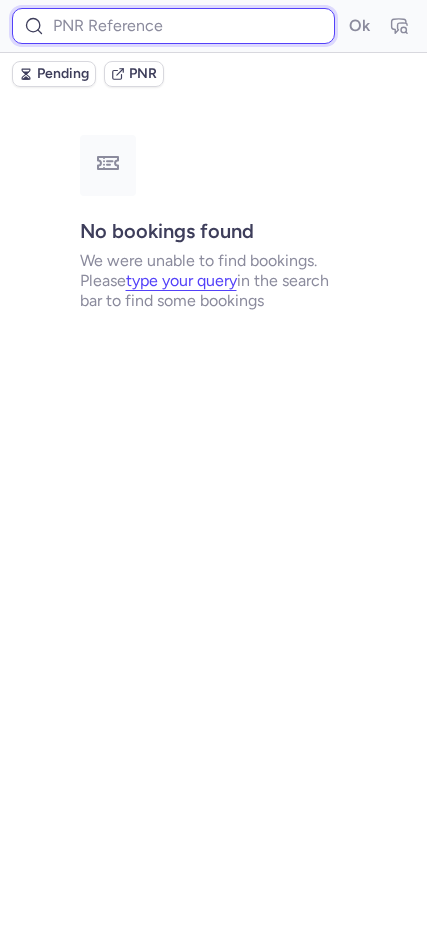 click at bounding box center (173, 26) 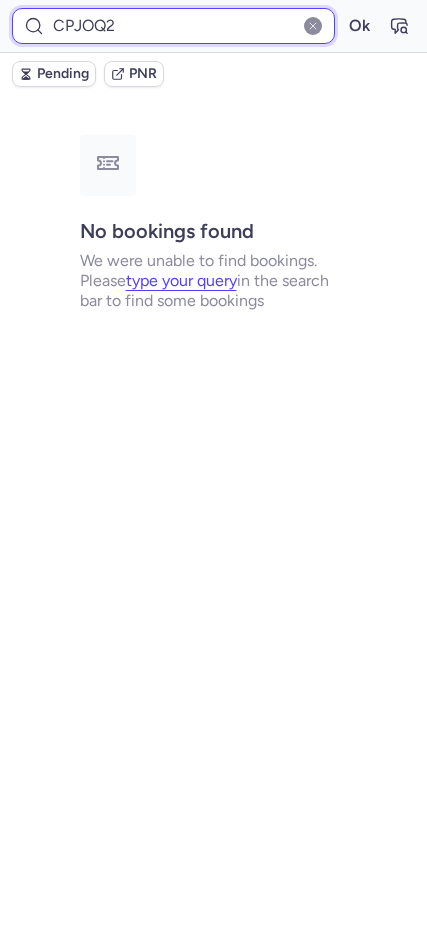 click on "Ok" at bounding box center (359, 26) 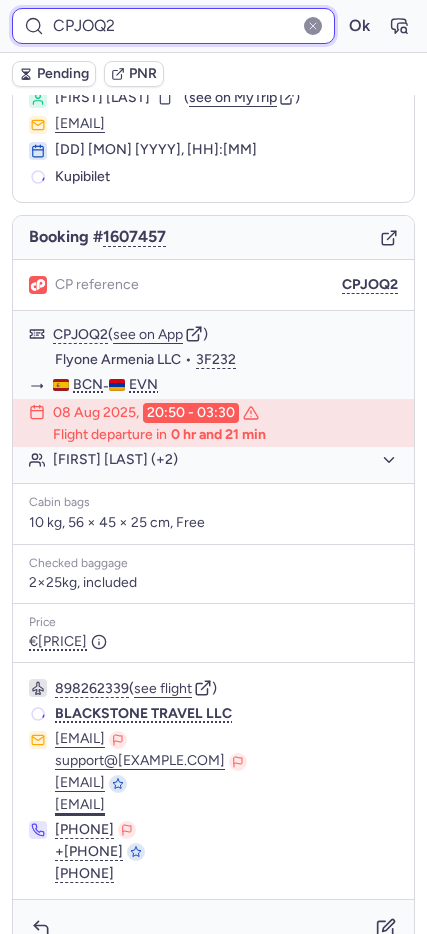scroll, scrollTop: 101, scrollLeft: 0, axis: vertical 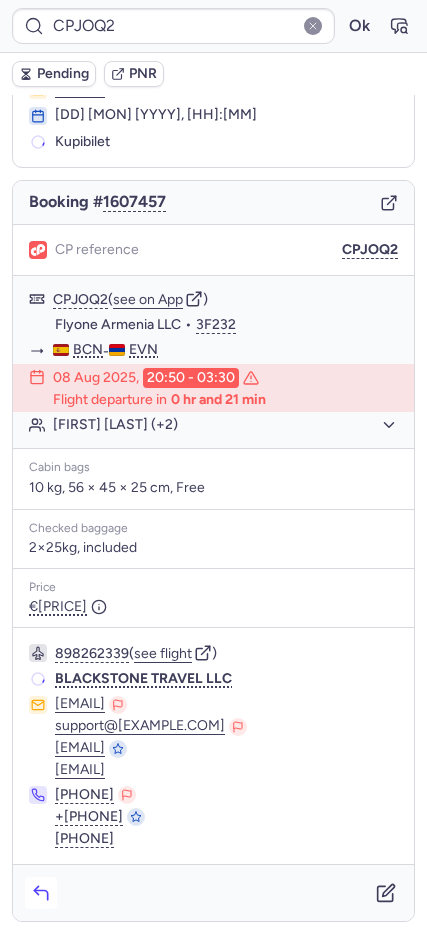 click 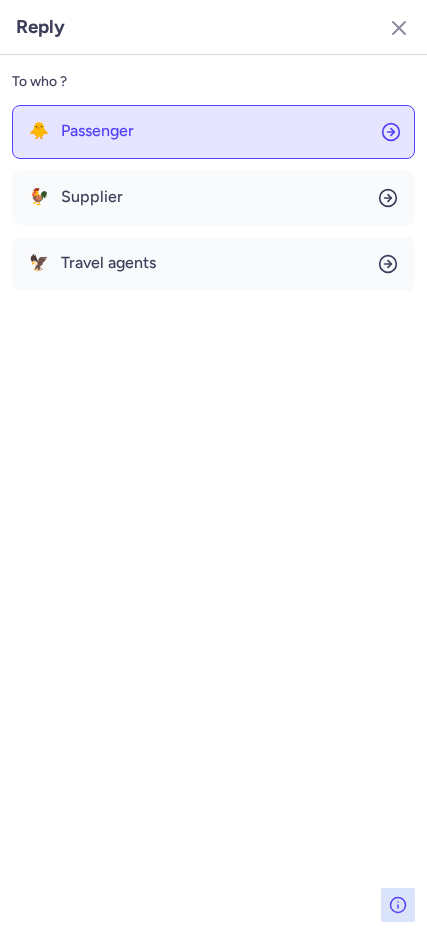 click on "🐥 Passenger" 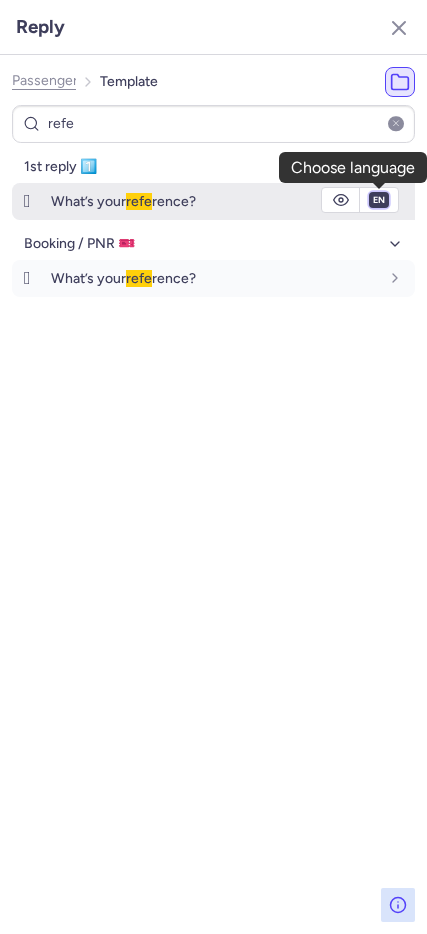 drag, startPoint x: 378, startPoint y: 201, endPoint x: 380, endPoint y: 211, distance: 10.198039 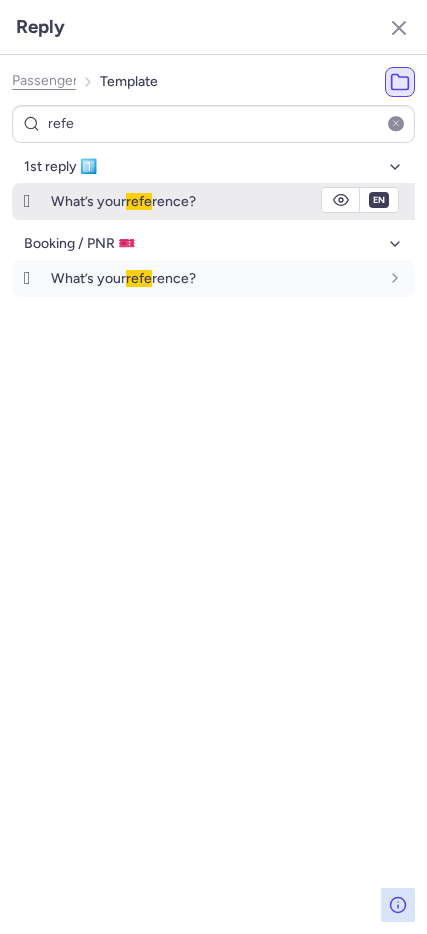 click on "fr en de nl pt es it ru" at bounding box center [379, 200] 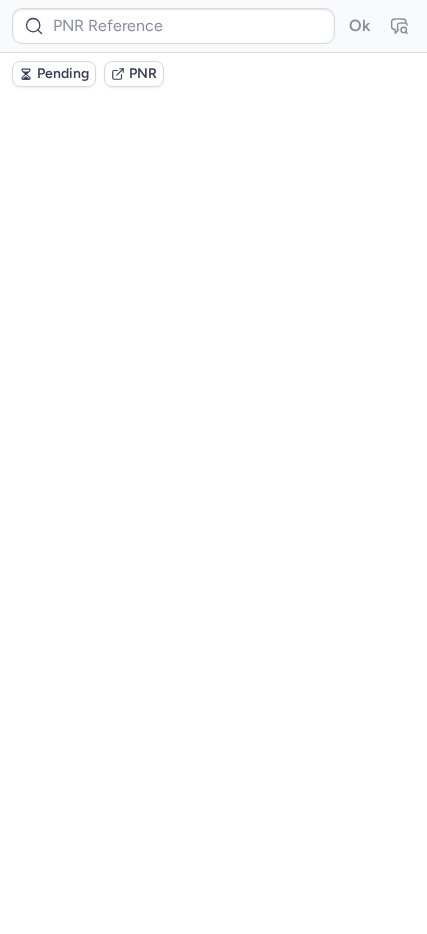 scroll, scrollTop: 0, scrollLeft: 0, axis: both 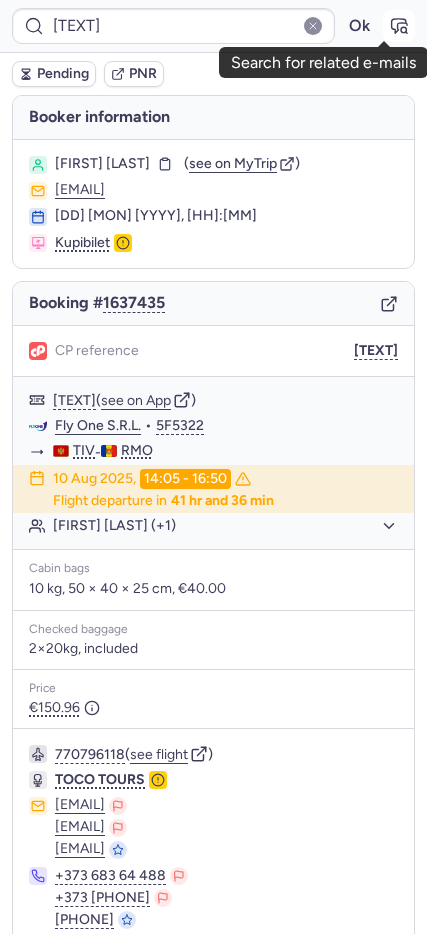 click 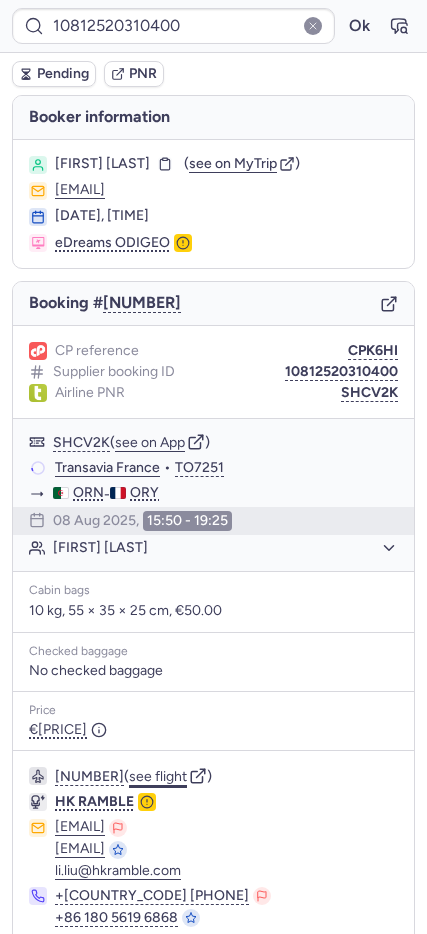 click on "see flight" 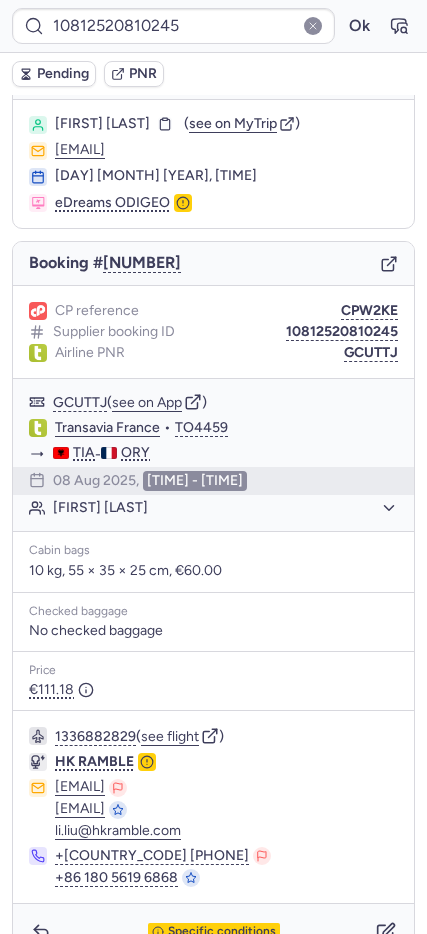 scroll, scrollTop: 79, scrollLeft: 0, axis: vertical 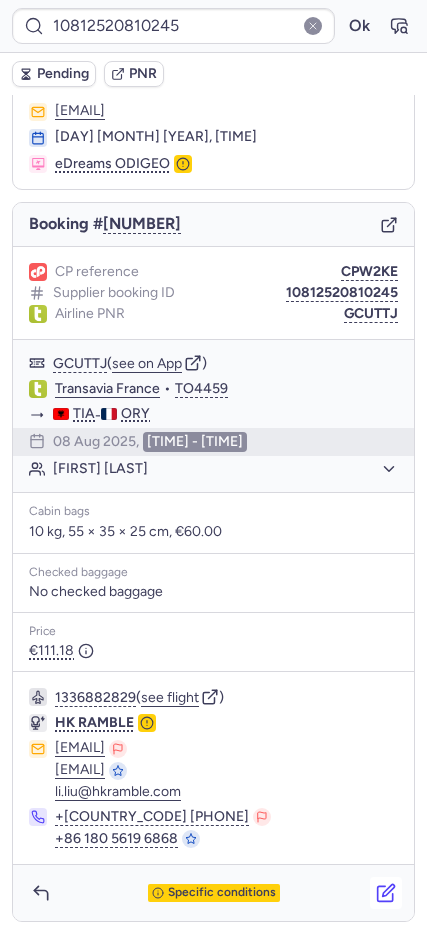 click at bounding box center (386, 893) 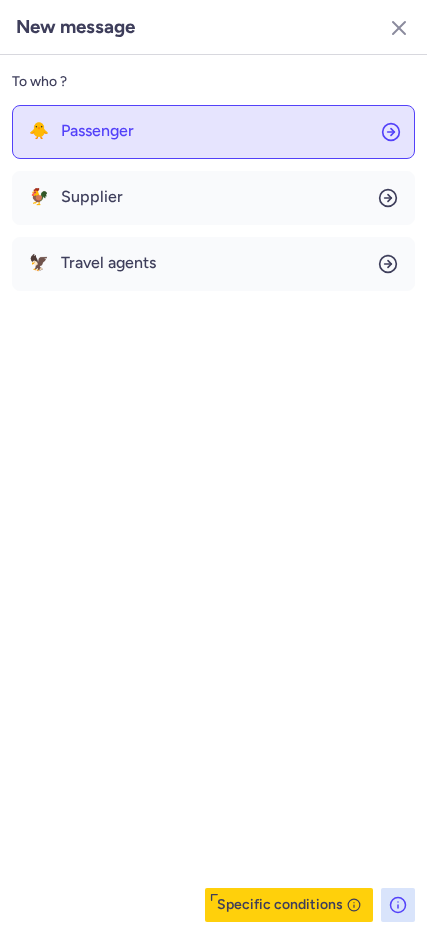 click on "🐥 Passenger" 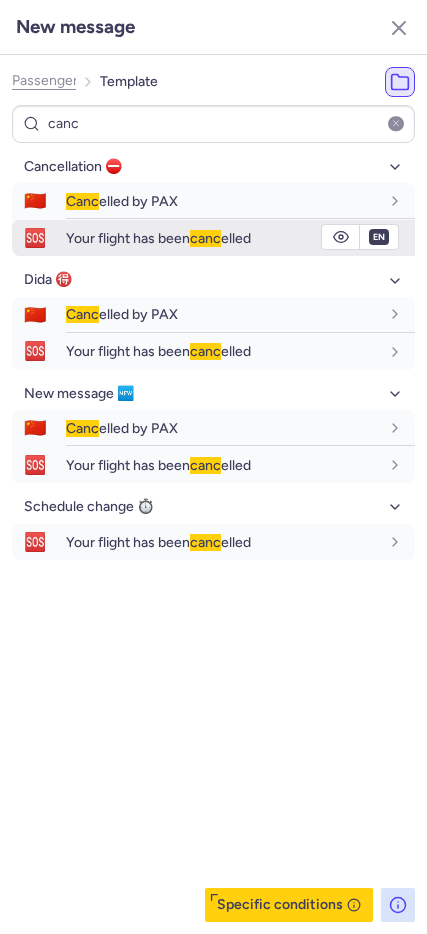 click on "Your flight has been  canc elled" at bounding box center [158, 238] 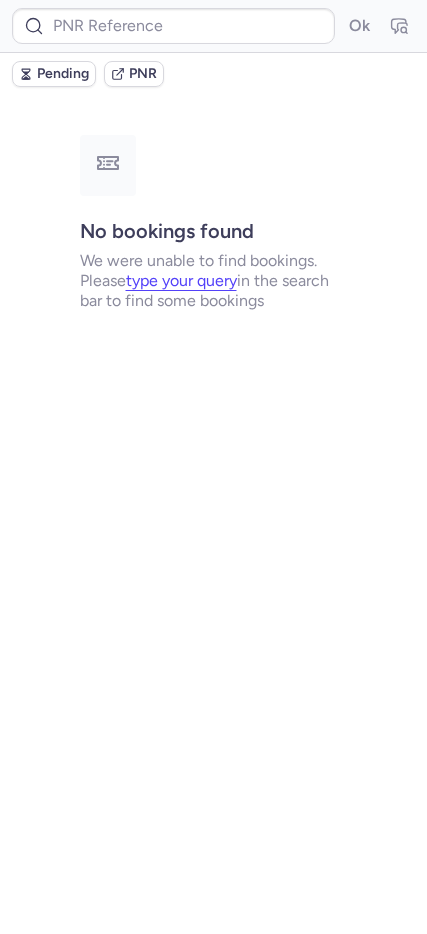 scroll, scrollTop: 0, scrollLeft: 0, axis: both 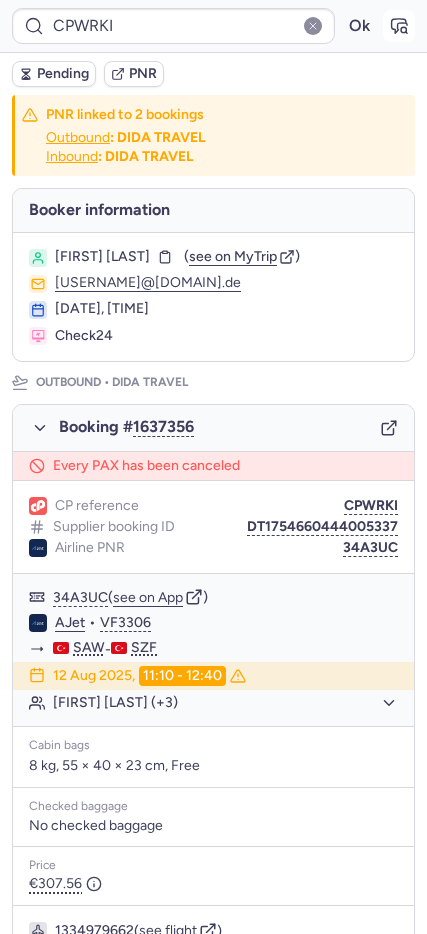 click 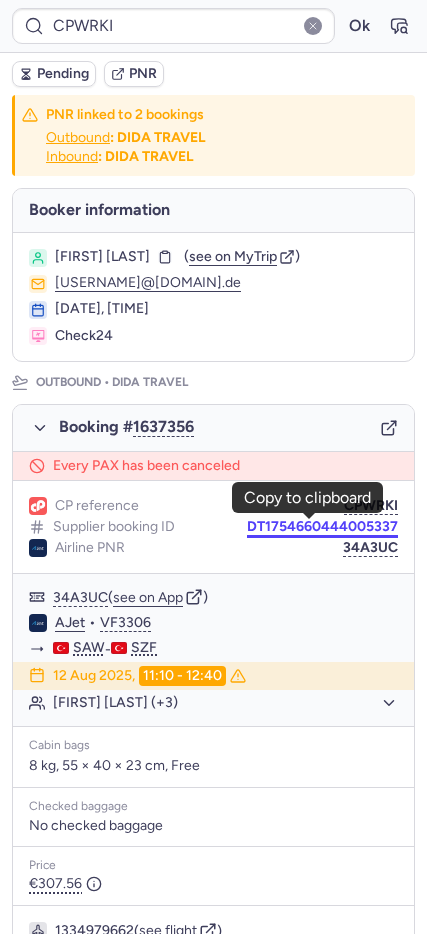 click on "DT1754660444005337" at bounding box center [322, 527] 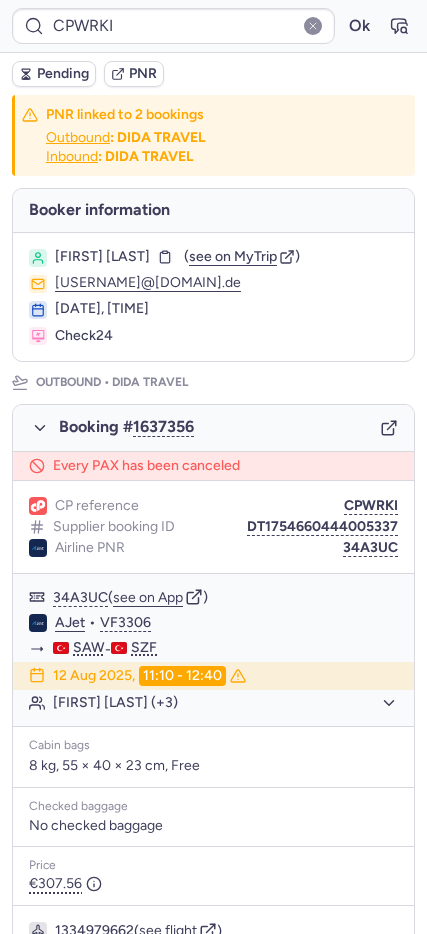 type on "DT1754660444005337" 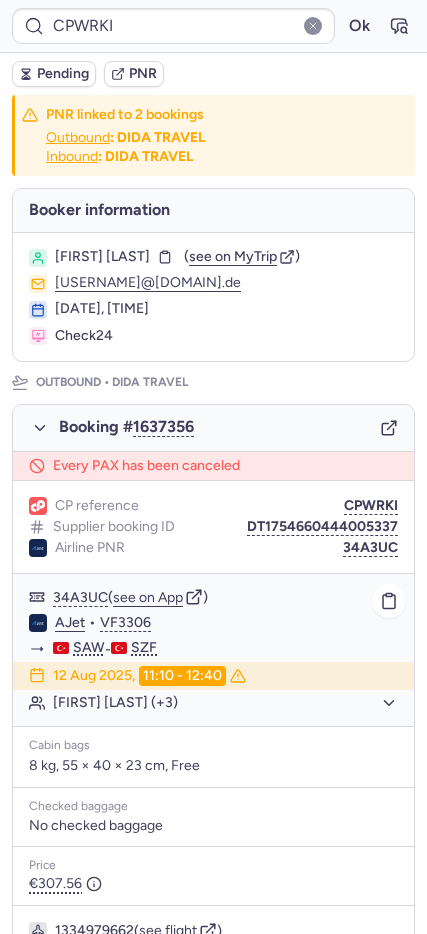 click on "[FIRST] [LAST] (+3)" 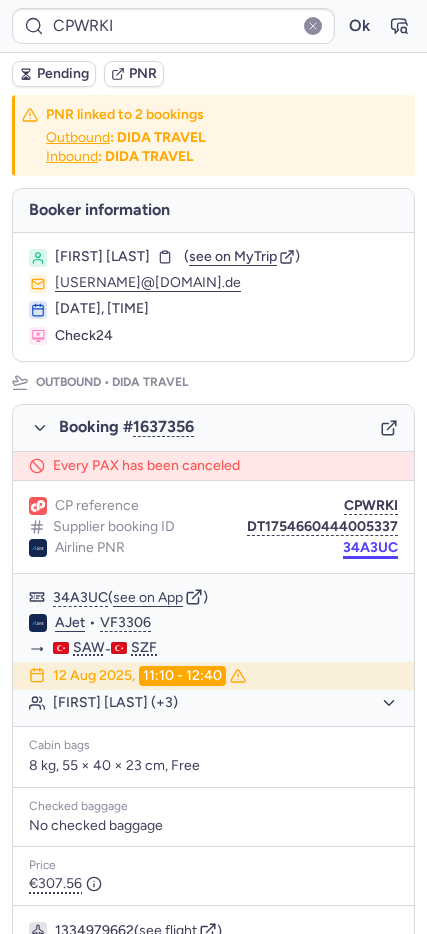 click on "34A3UC" at bounding box center (370, 548) 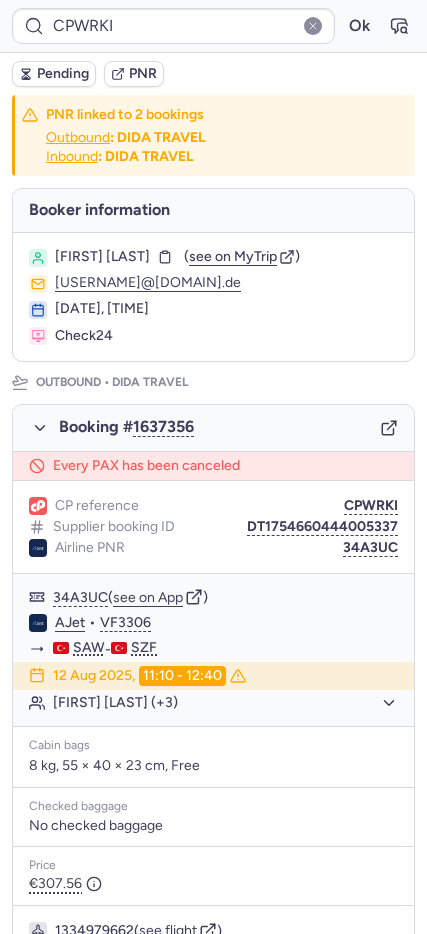 type on "CPF8BE" 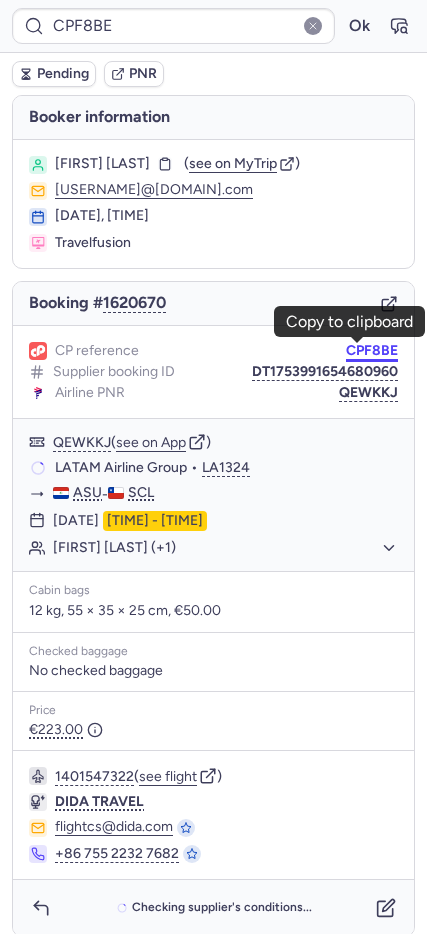 click on "CPF8BE" at bounding box center [372, 351] 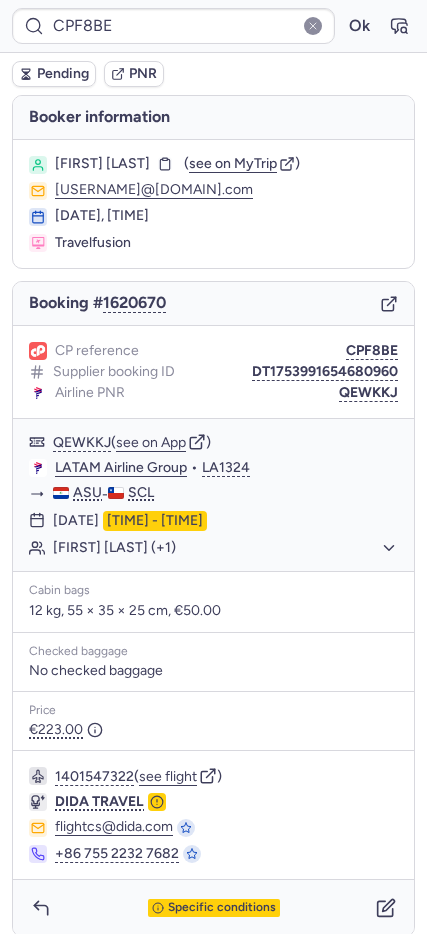 drag, startPoint x: 360, startPoint y: 394, endPoint x: 229, endPoint y: 409, distance: 131.85599 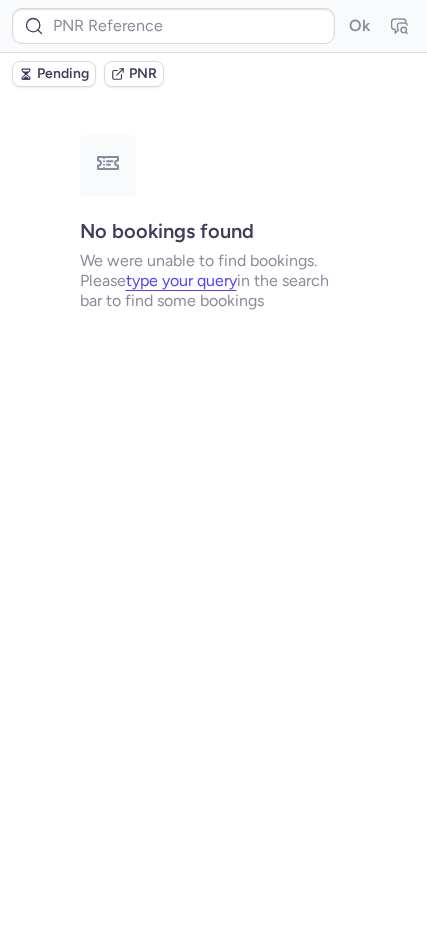 type on "CPR6UJ" 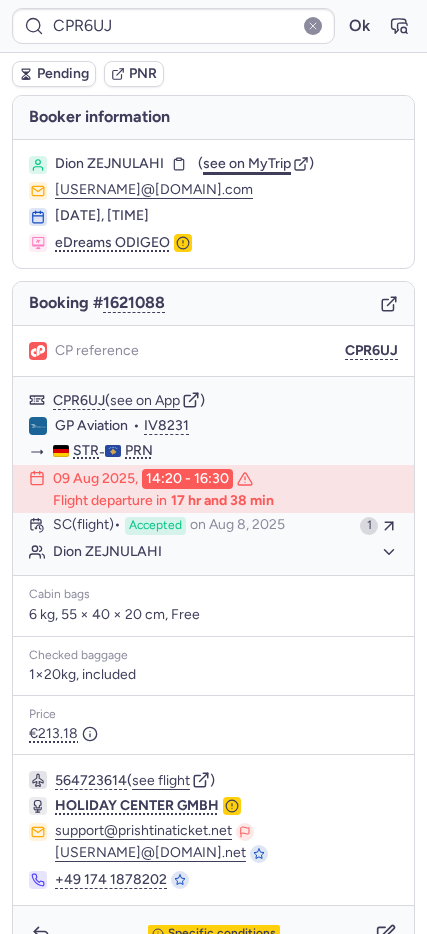 click on "see on MyTrip" at bounding box center (247, 163) 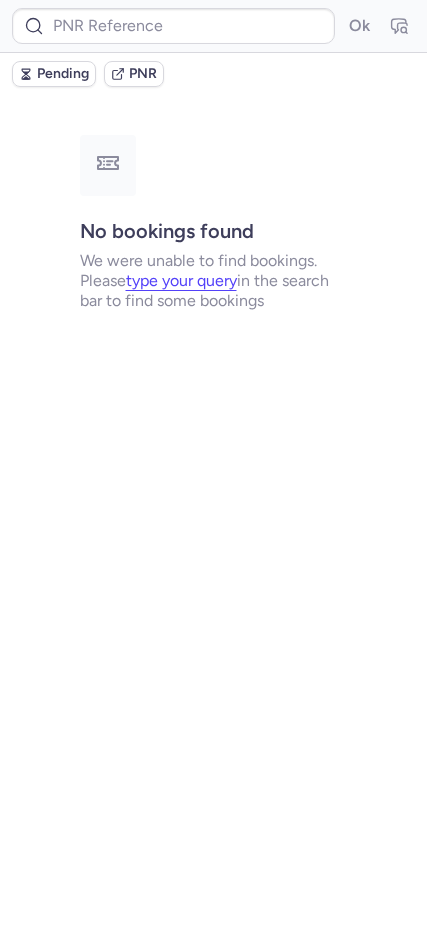 type on "CPR6UJ" 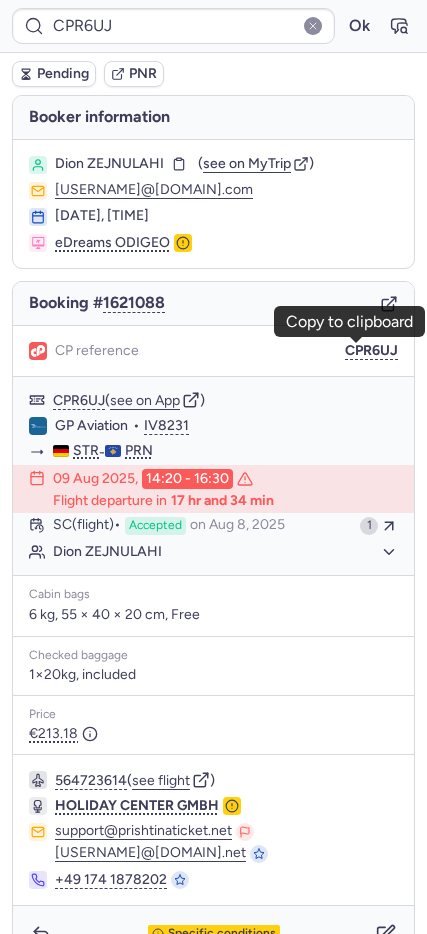 drag, startPoint x: 363, startPoint y: 341, endPoint x: 349, endPoint y: 340, distance: 14.035668 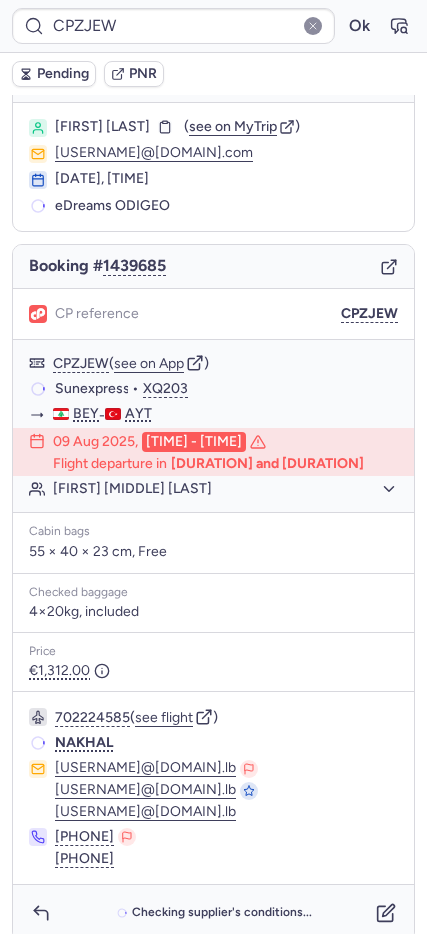 scroll, scrollTop: 57, scrollLeft: 0, axis: vertical 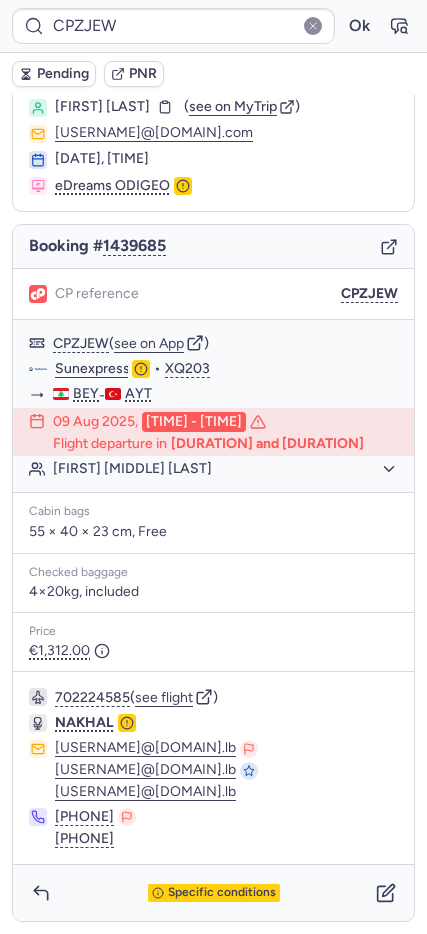 click on "Specific conditions" at bounding box center (222, 893) 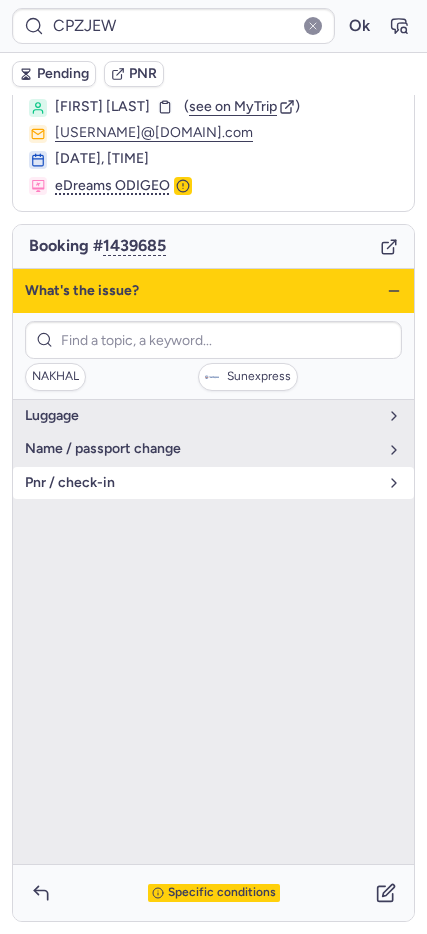 click on "pnr / check-in" at bounding box center (201, 483) 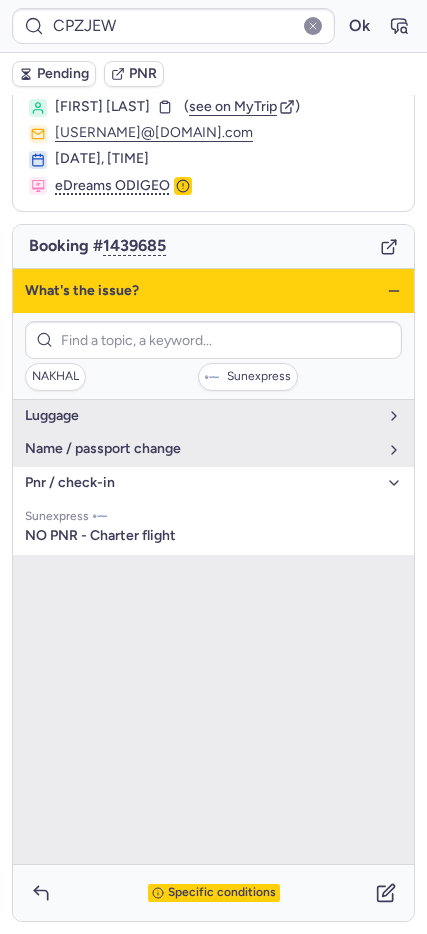 click 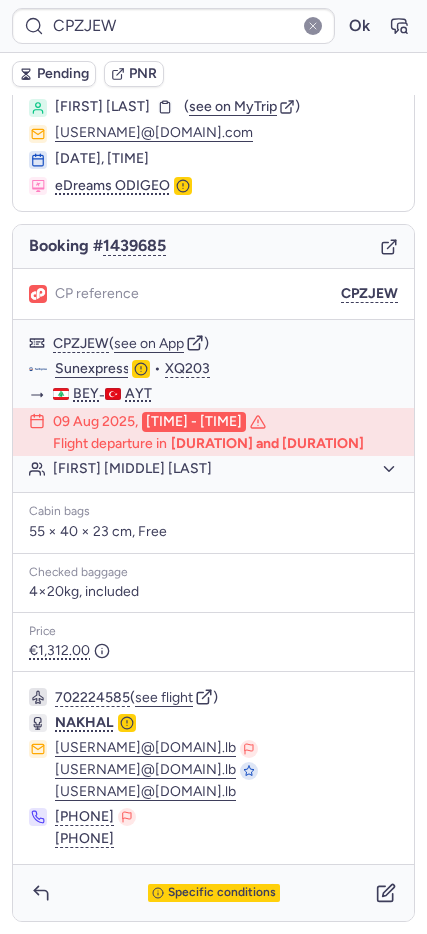 type on "CPWRKI" 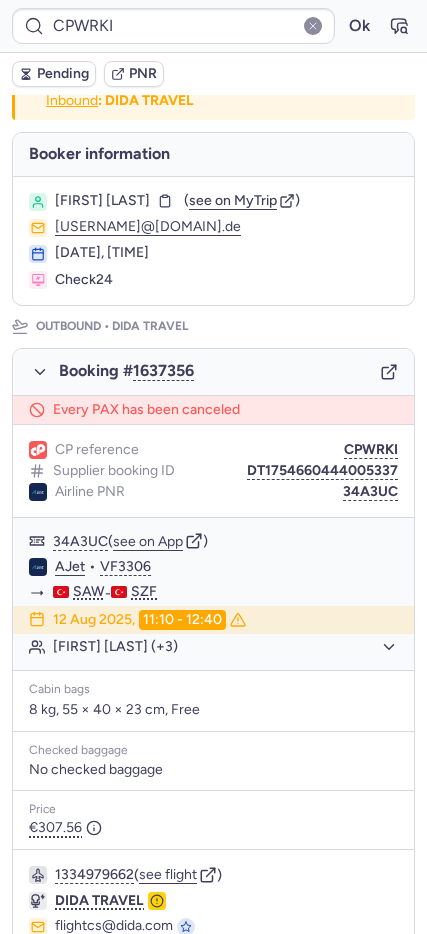 scroll, scrollTop: 870, scrollLeft: 0, axis: vertical 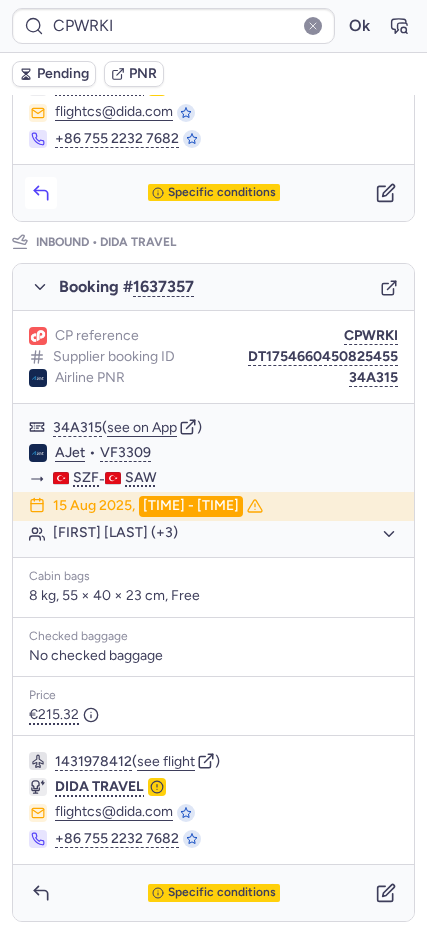 click 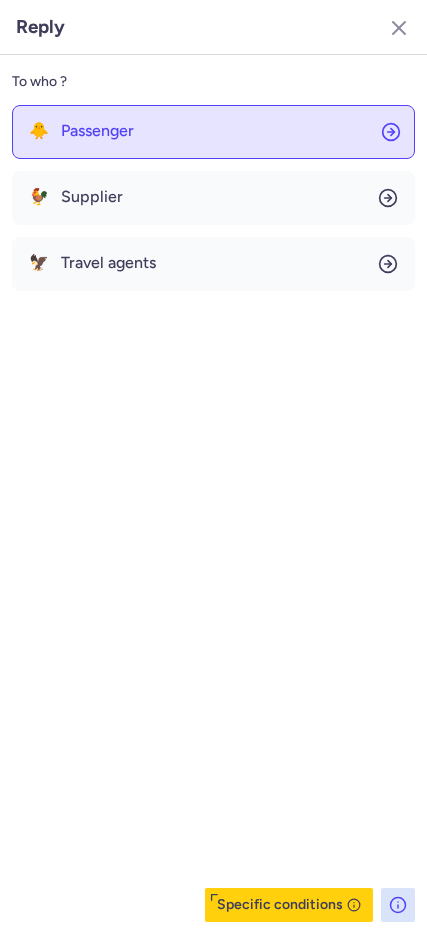 click on "🐥 Passenger" 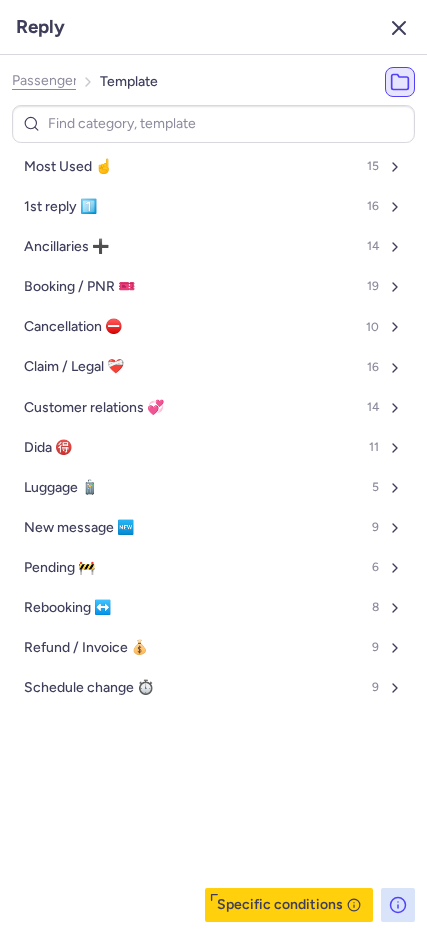 click 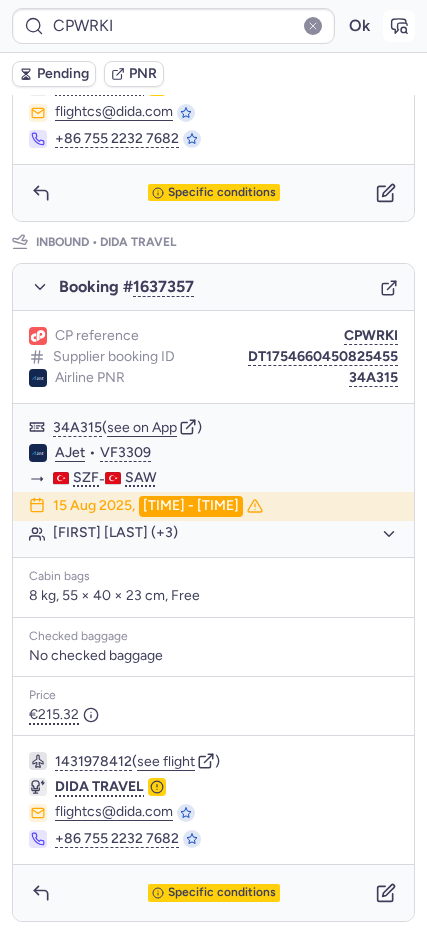 click 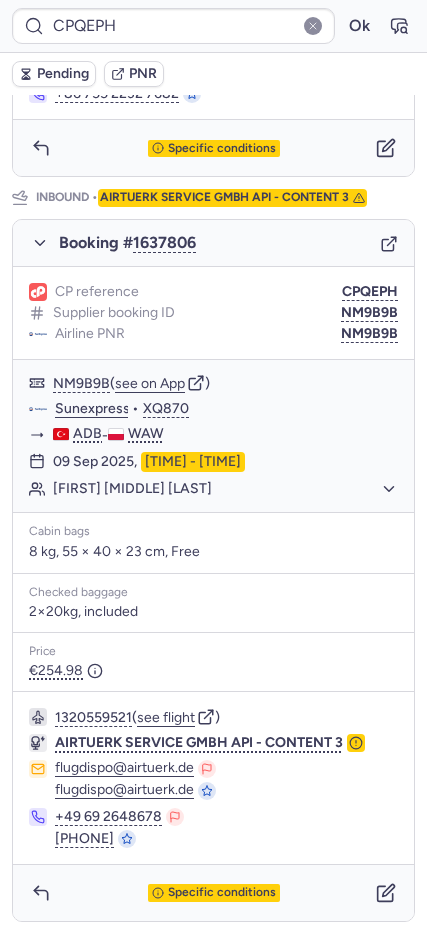scroll, scrollTop: 0, scrollLeft: 0, axis: both 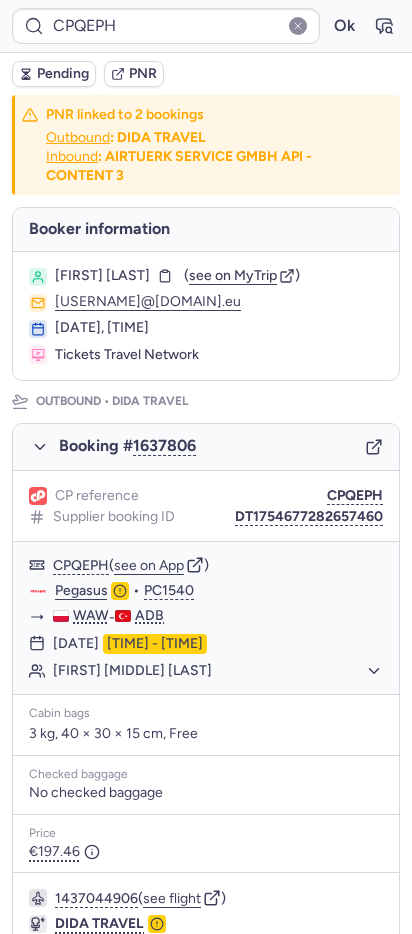 type on "CPLGN9" 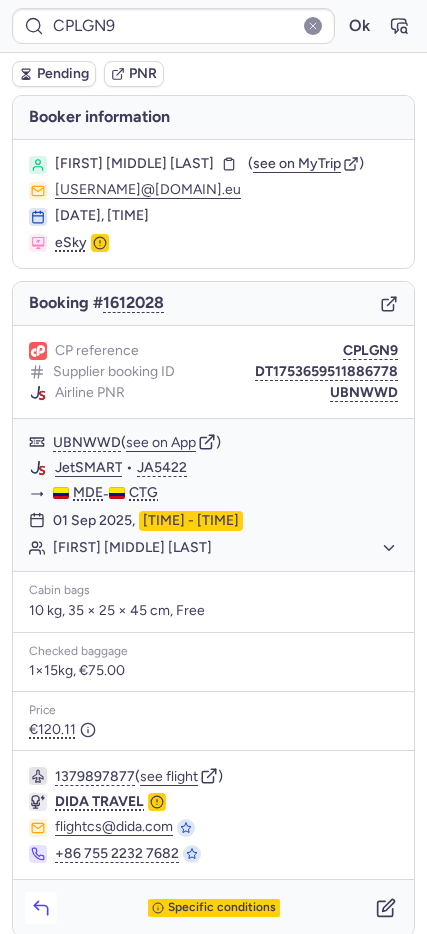 click 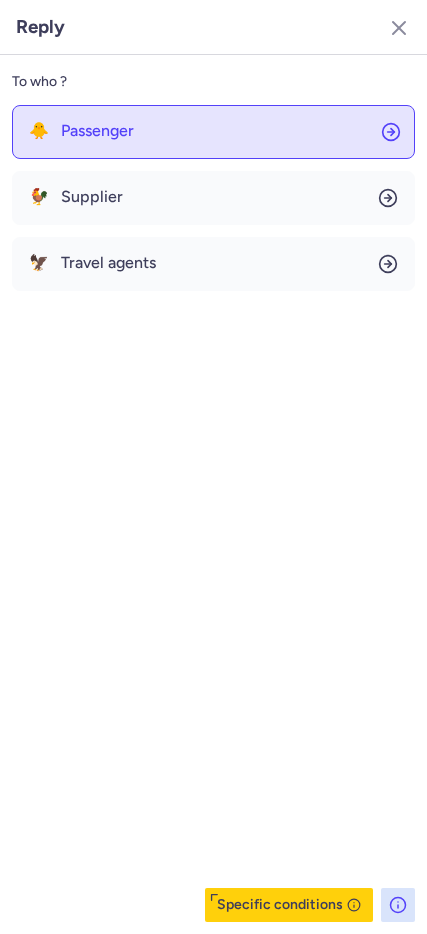 click on "🐥 Passenger" 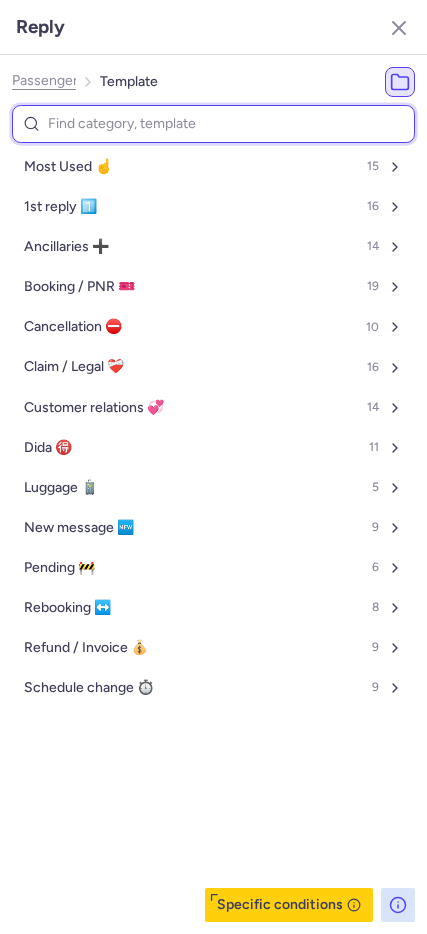 type on "P" 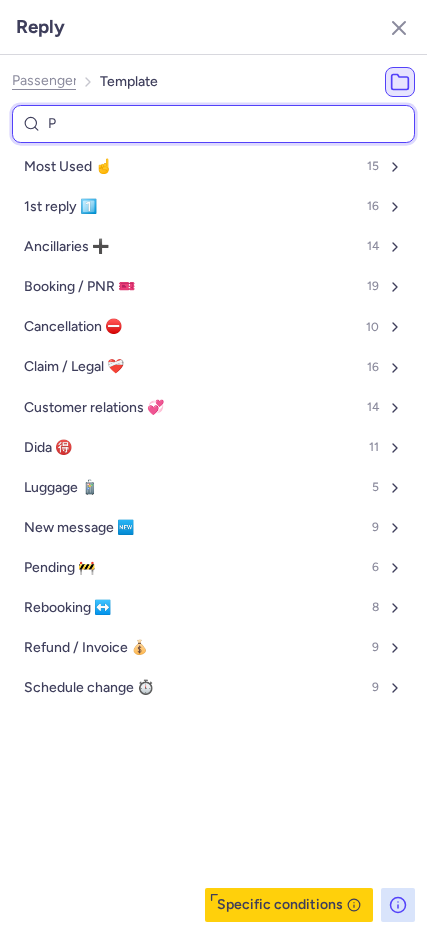 select on "es" 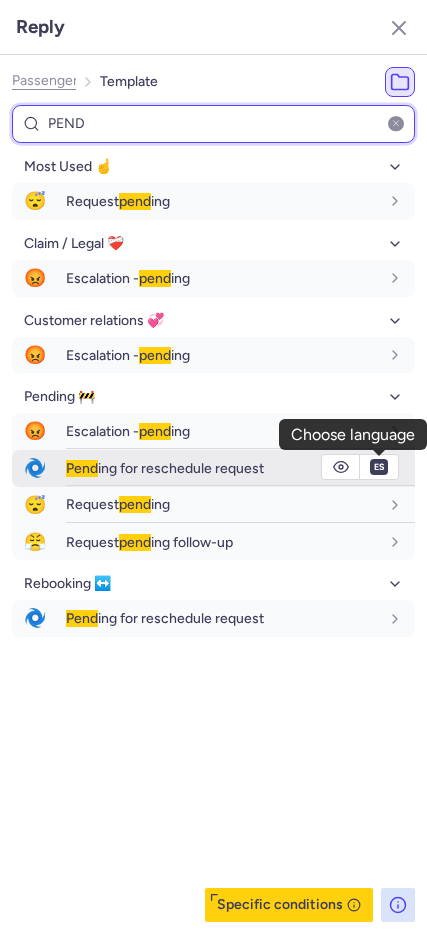 type on "PEND" 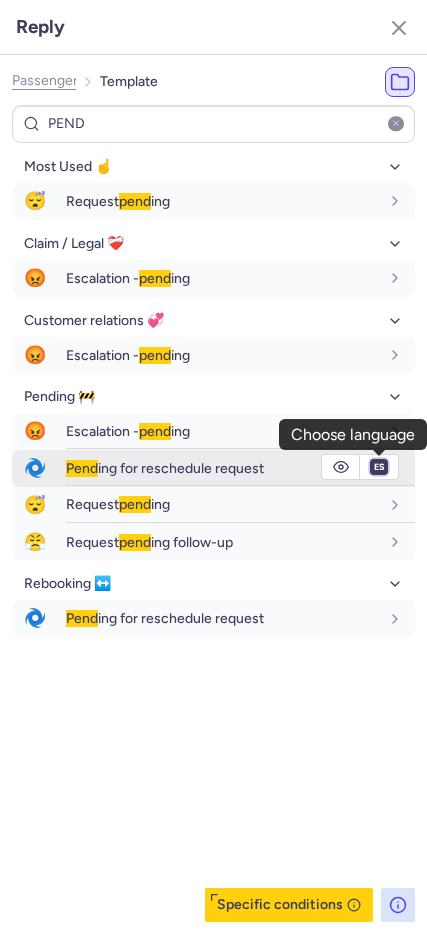 click on "fr en de nl pt es it ru" at bounding box center (379, 467) 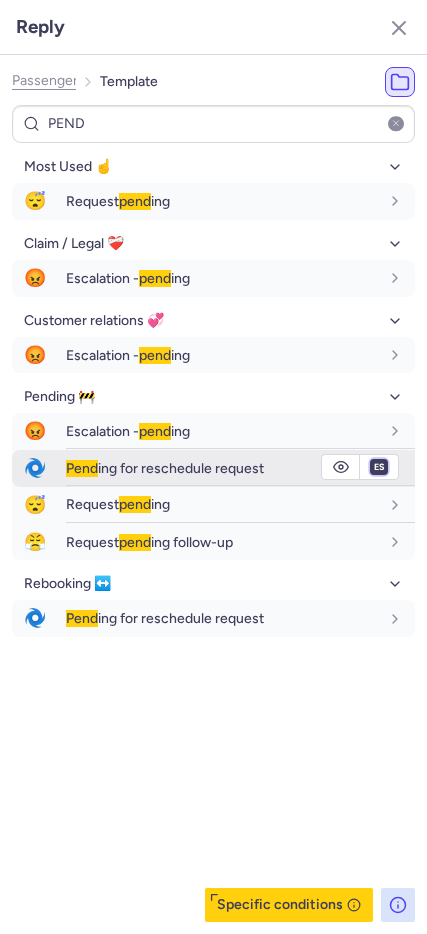 select on "en" 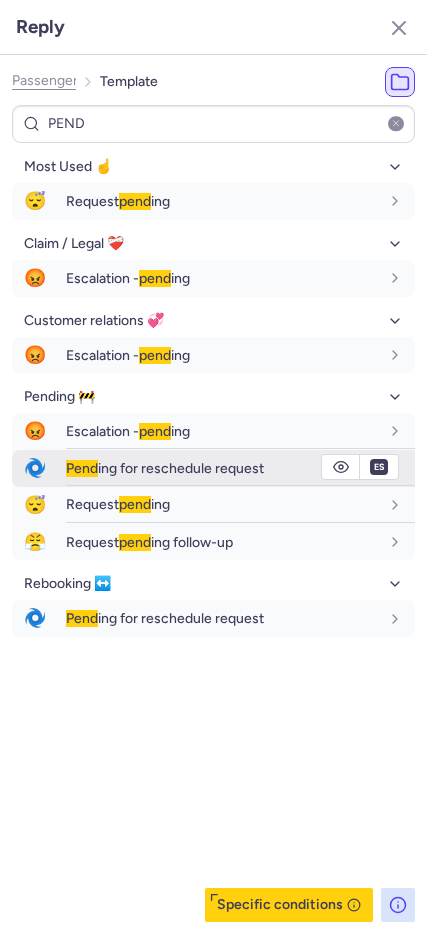 click on "fr en de nl pt es it ru" at bounding box center [379, 467] 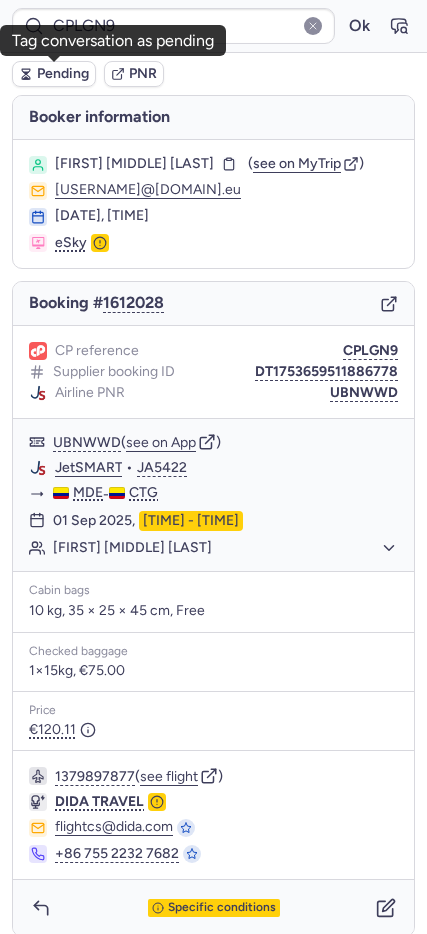 click 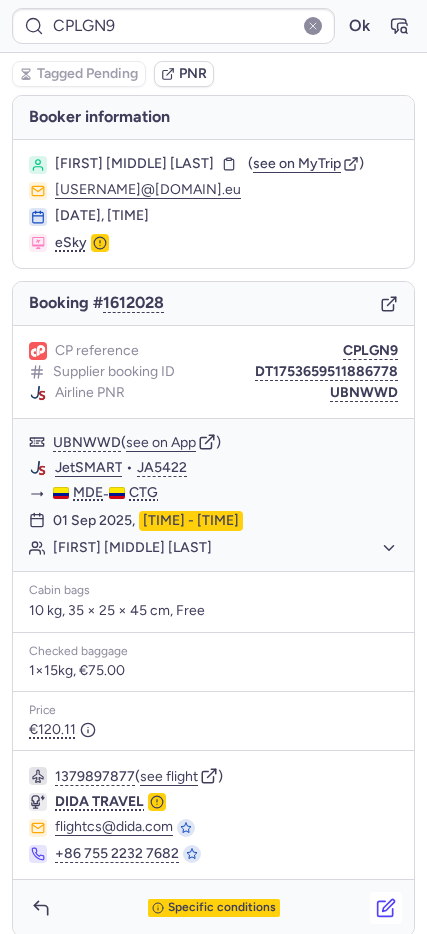 click 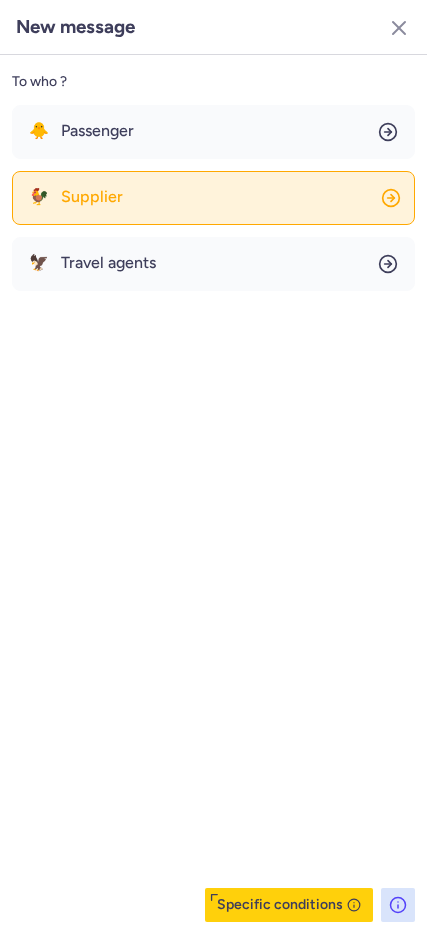 click on "Supplier" at bounding box center [92, 197] 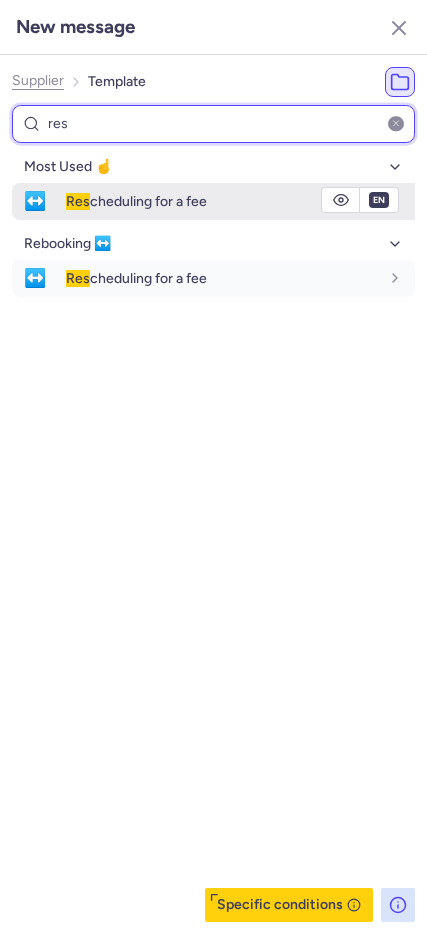 type on "res" 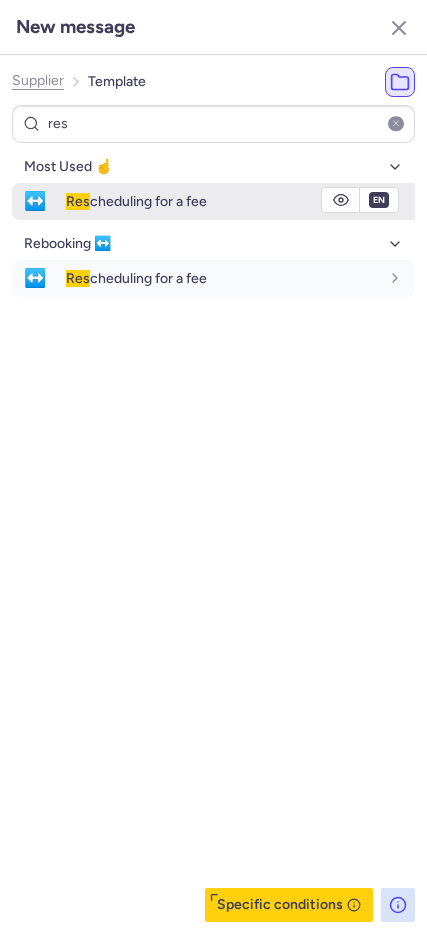 click on "Res" at bounding box center (78, 201) 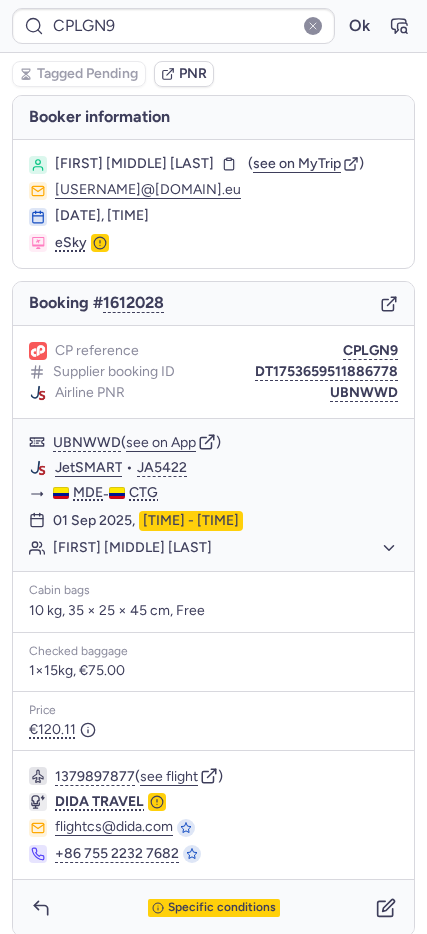 type on "CPWSY3" 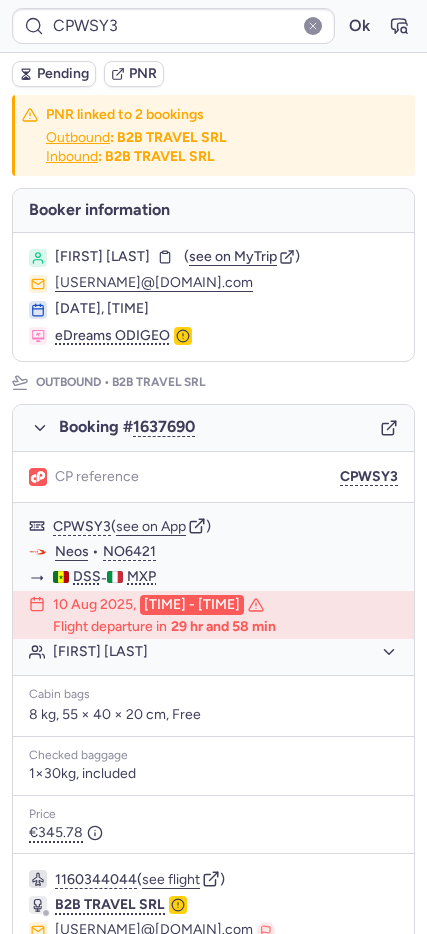 scroll, scrollTop: 865, scrollLeft: 0, axis: vertical 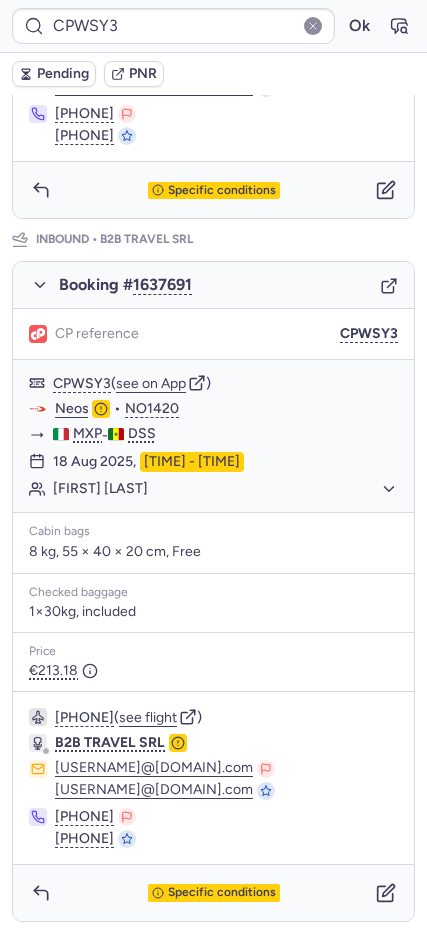 click on "Specific conditions" at bounding box center (213, 893) 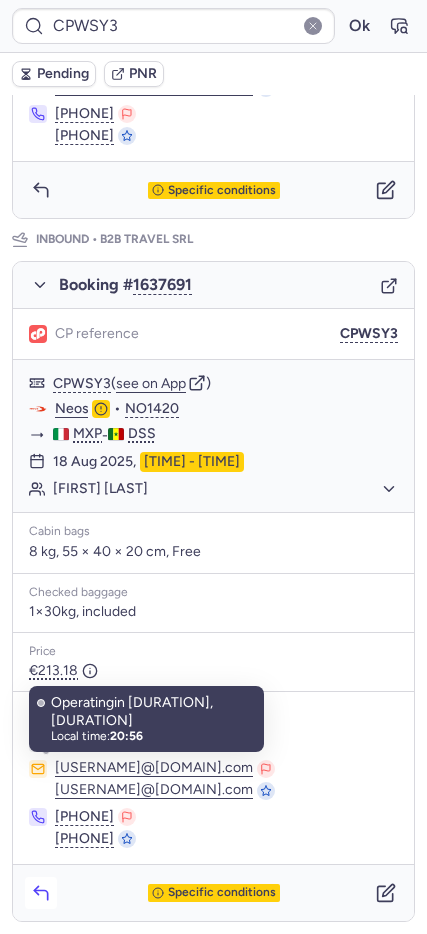 click 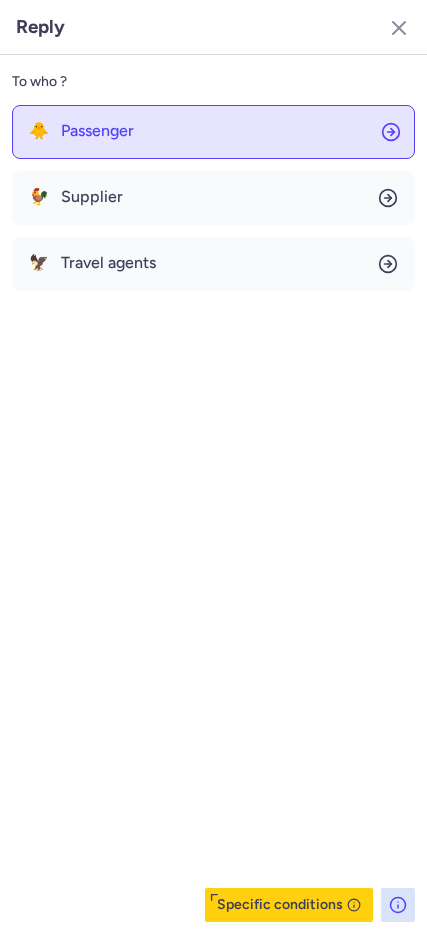 click on "Passenger" at bounding box center (97, 131) 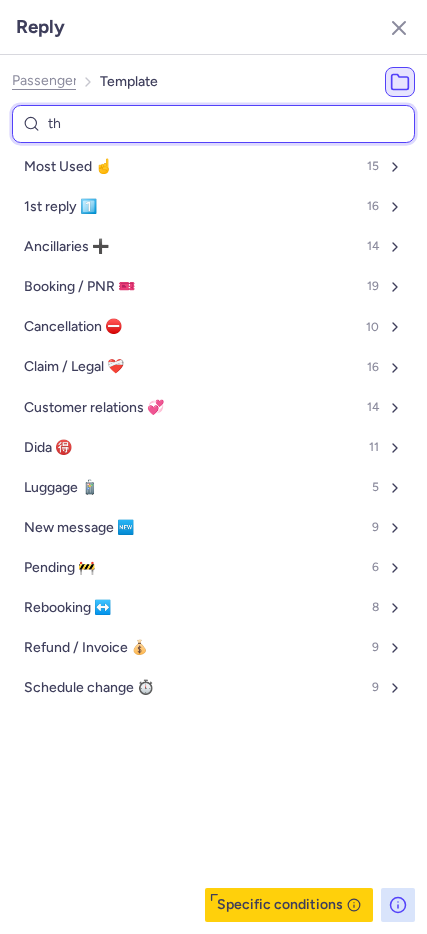 type on "the" 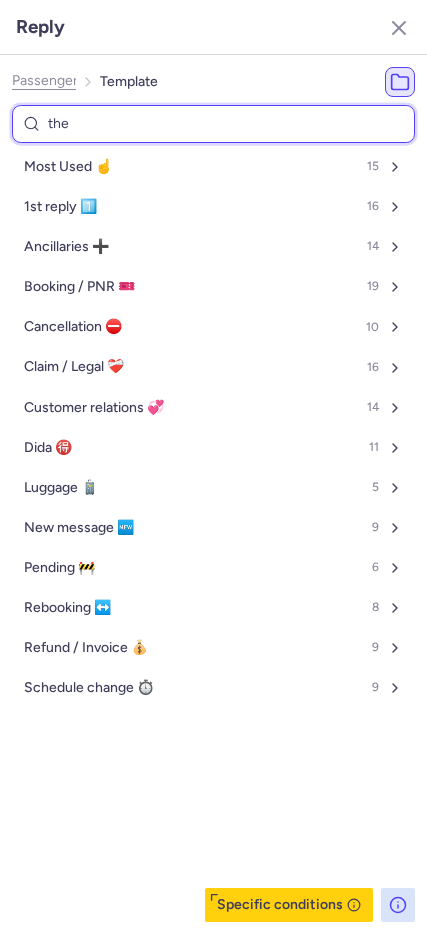 select on "en" 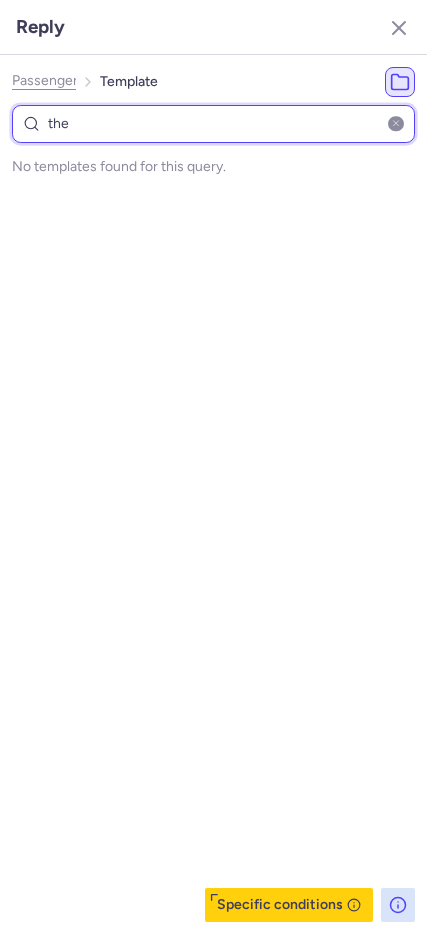 type on "th" 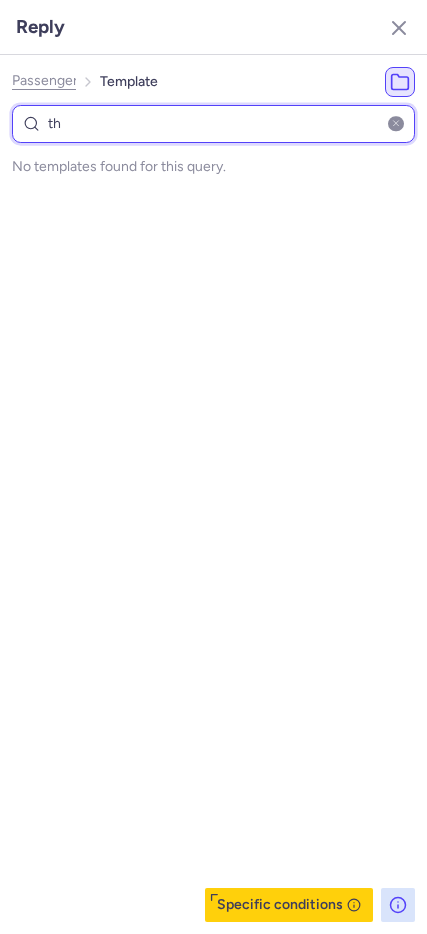 select on "en" 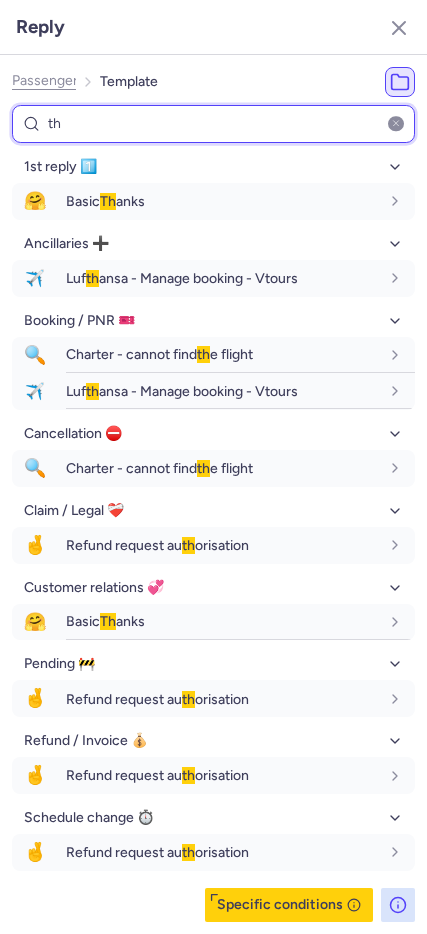 type on "t" 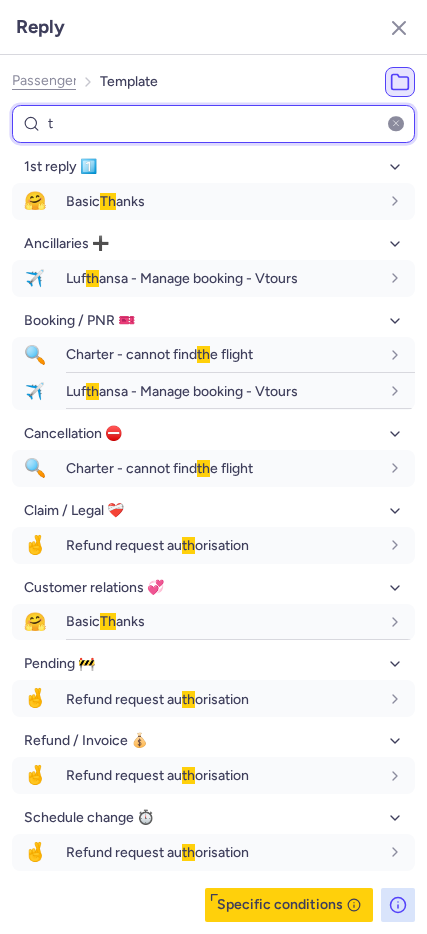 type 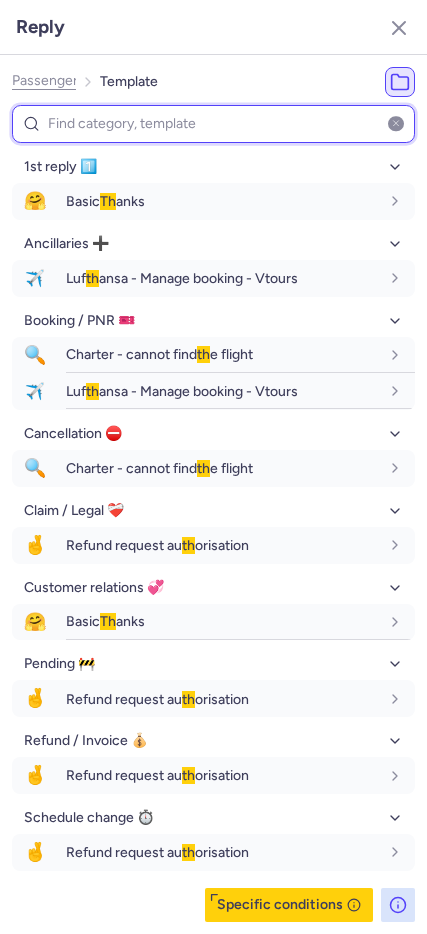 select on "en" 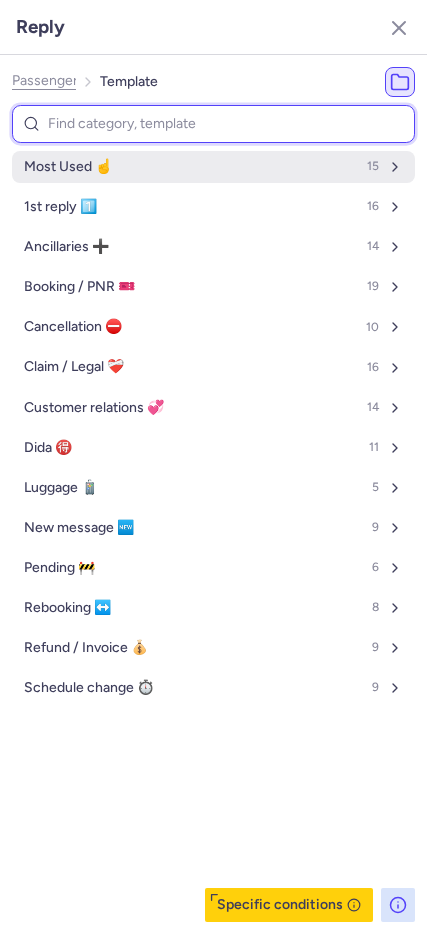 type on "n" 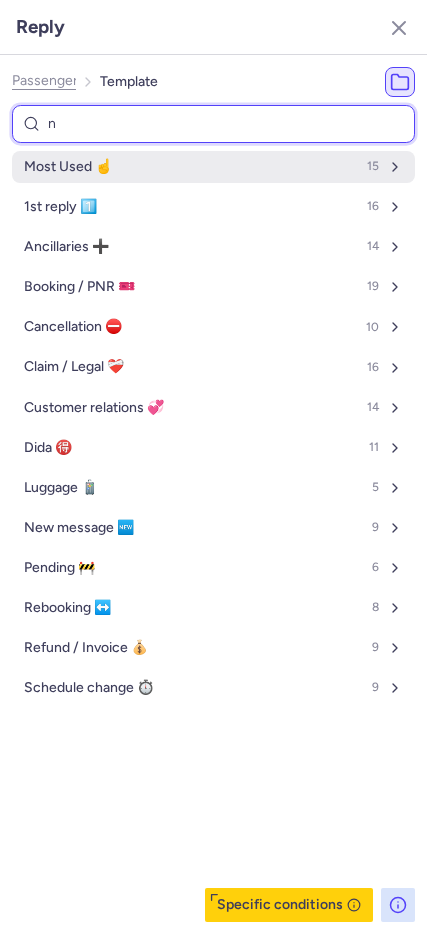 select on "en" 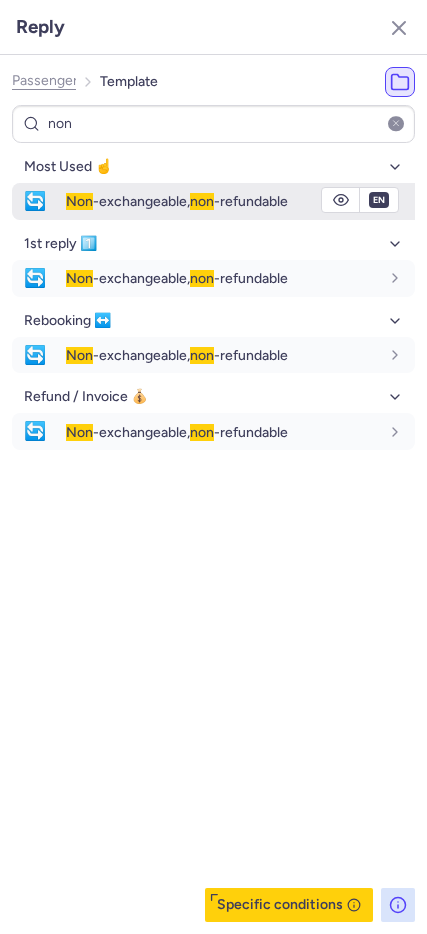 click on "Non -exchangeable,  non -refundable" at bounding box center (240, 201) 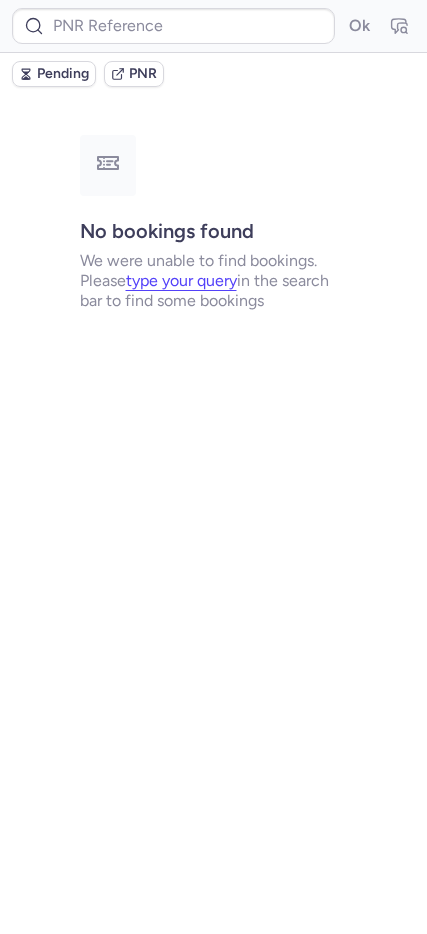 scroll, scrollTop: 0, scrollLeft: 0, axis: both 